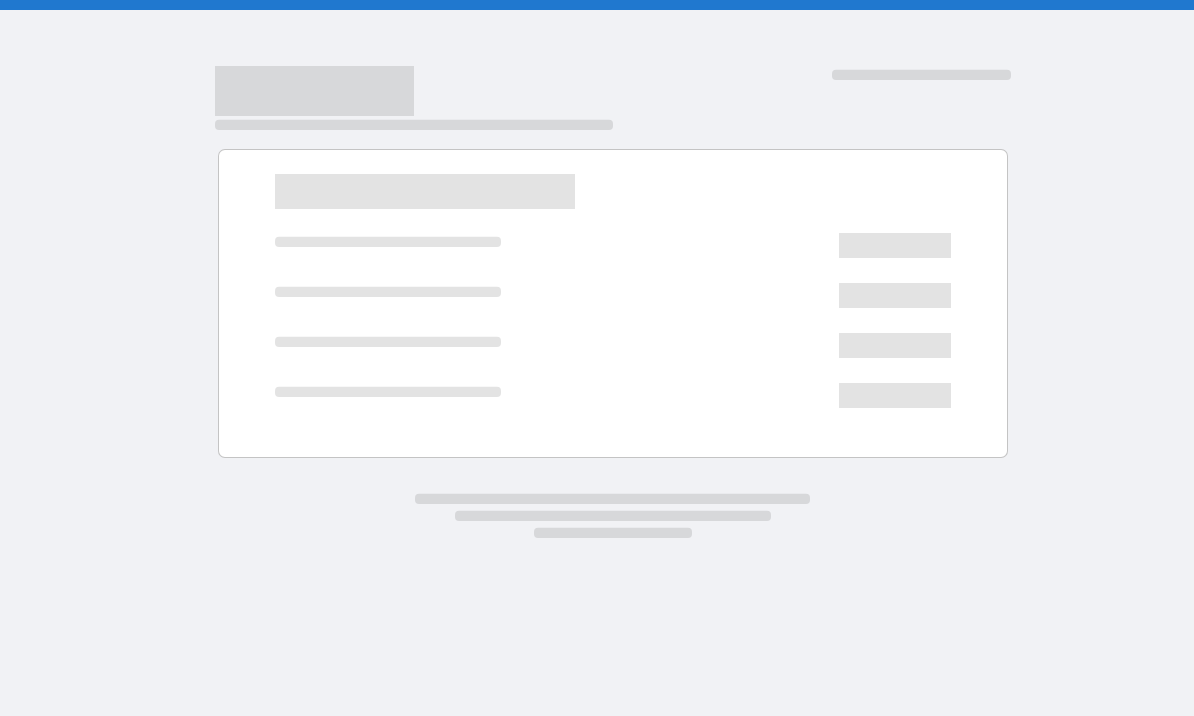 scroll, scrollTop: 0, scrollLeft: 0, axis: both 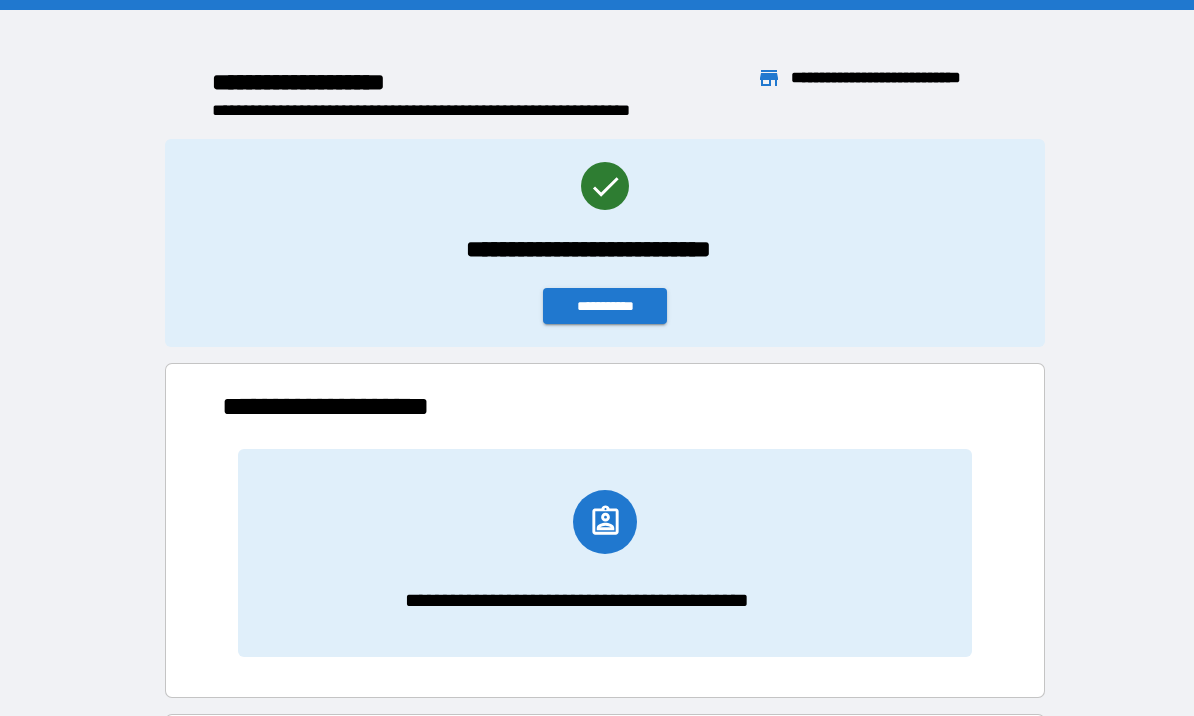 click on "**********" at bounding box center [605, 306] 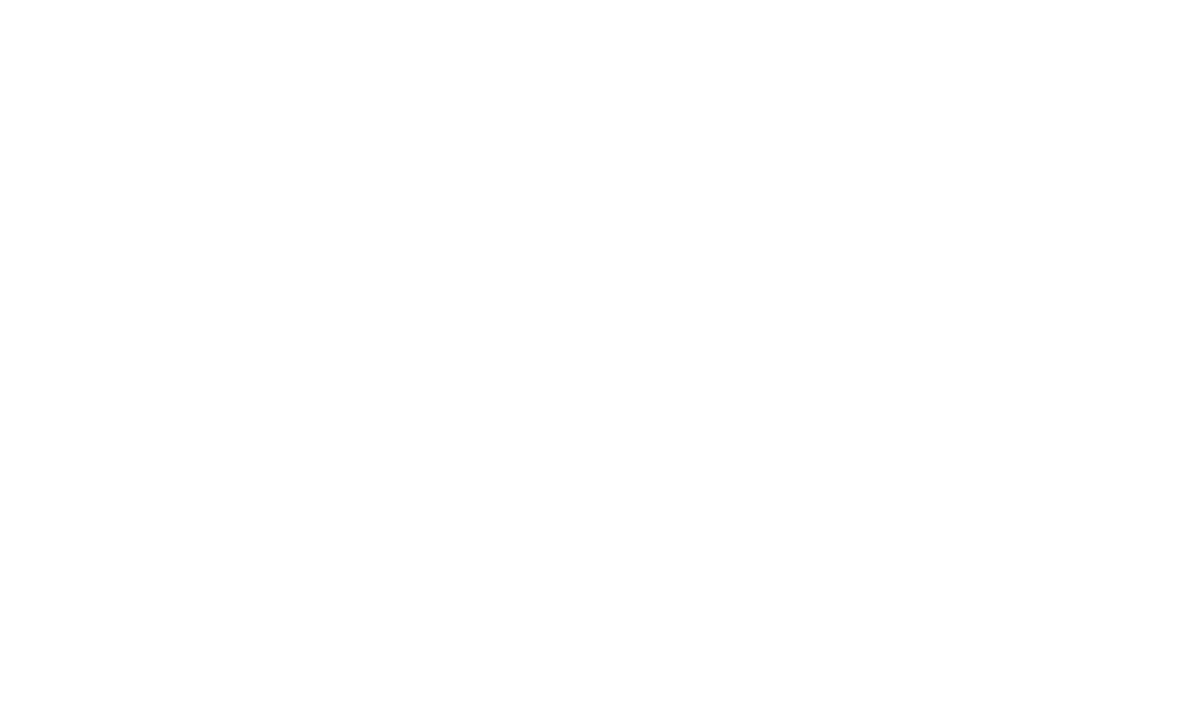 scroll, scrollTop: 70, scrollLeft: 0, axis: vertical 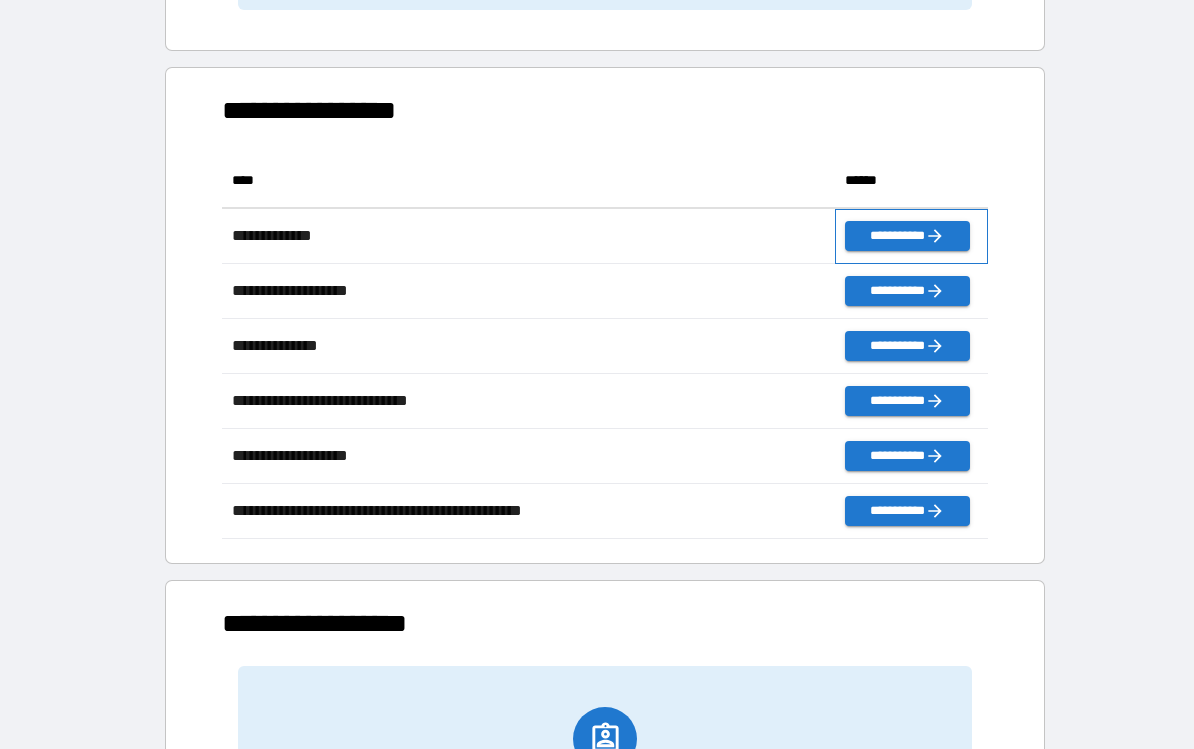 click on "**********" at bounding box center (911, 236) 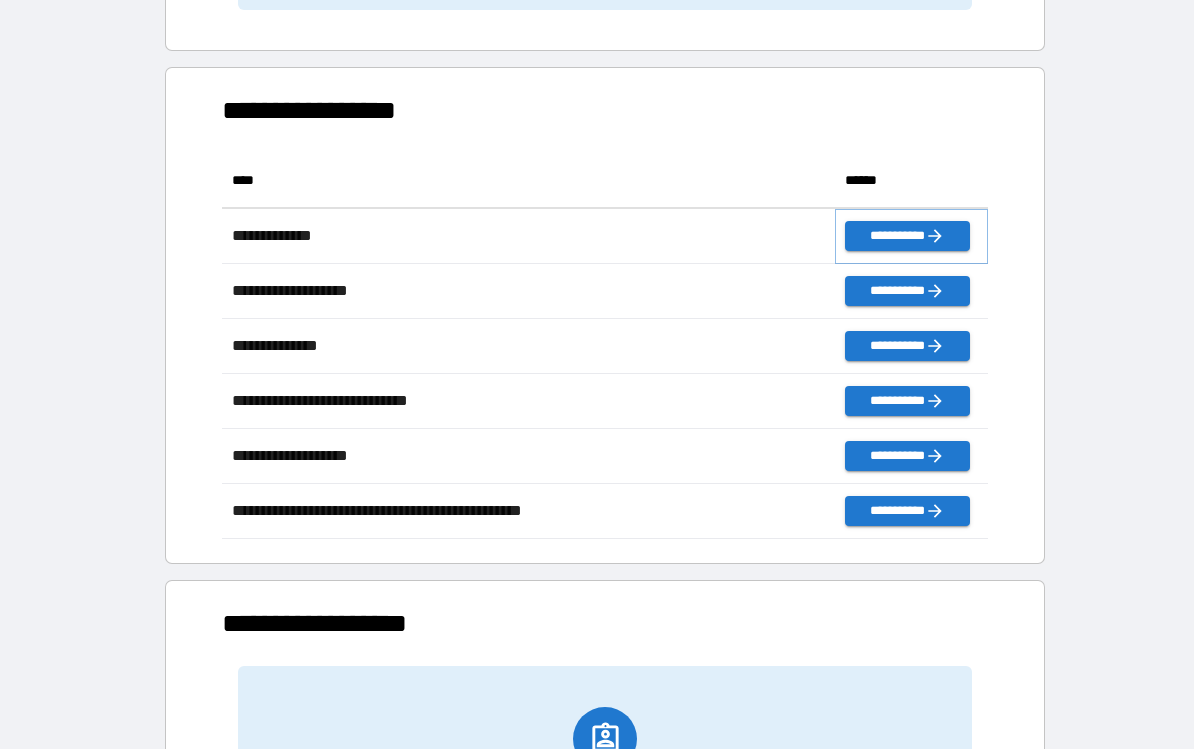 click on "**********" at bounding box center (907, 236) 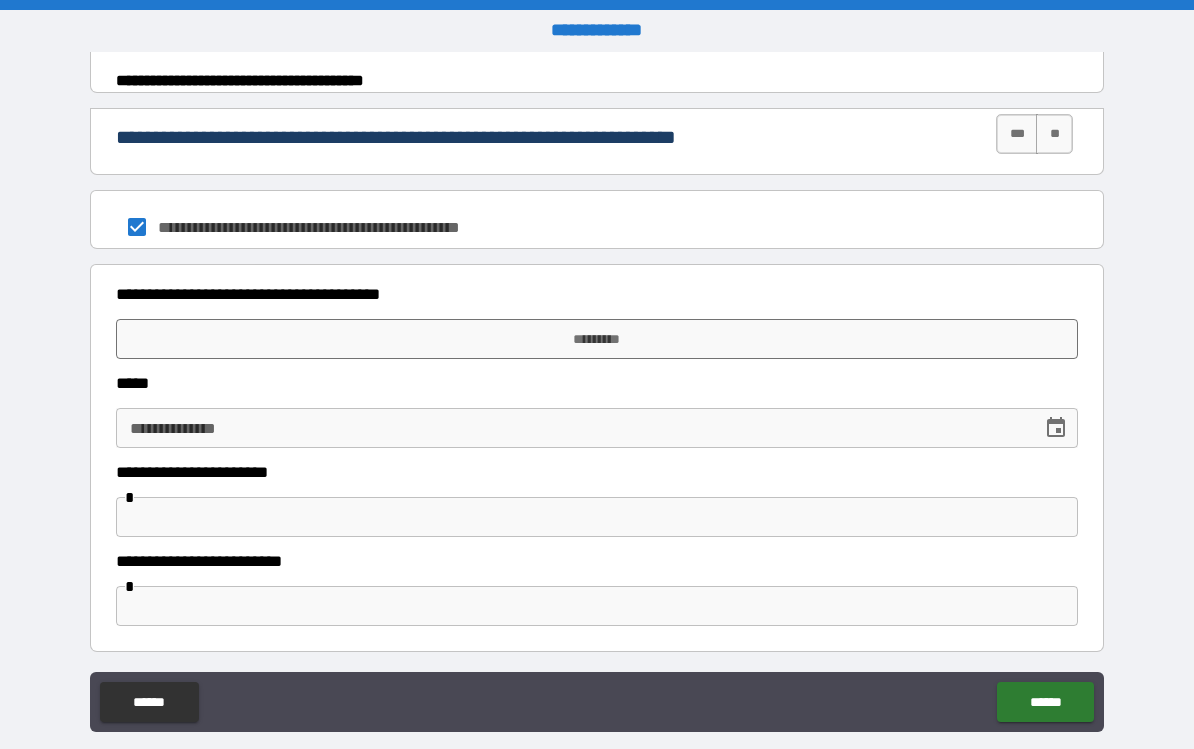 scroll, scrollTop: 969, scrollLeft: 0, axis: vertical 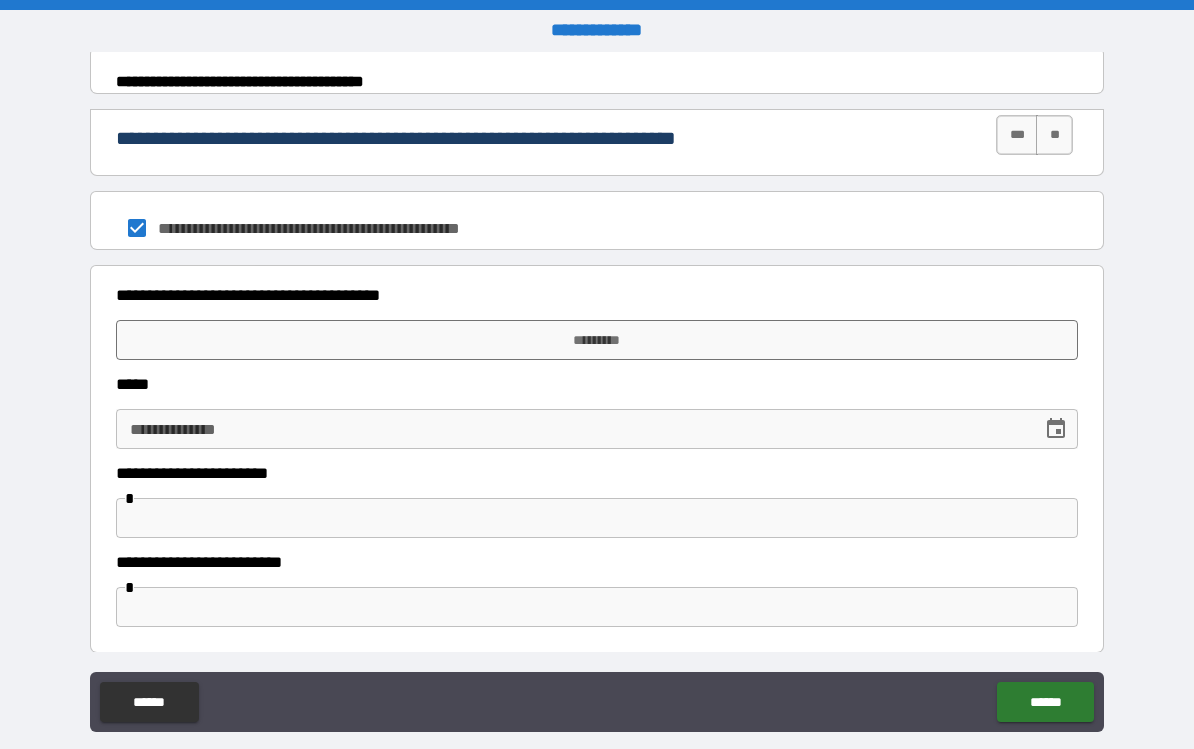 click on "*********" at bounding box center [597, 340] 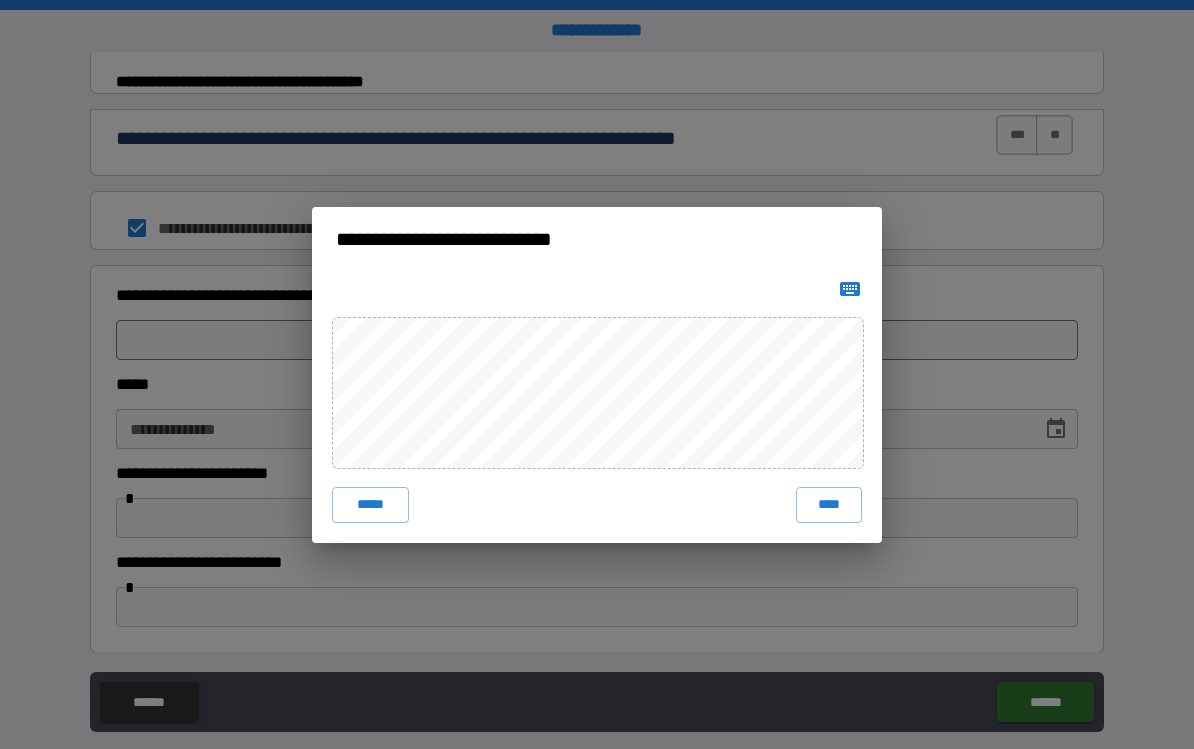 click on "*****" at bounding box center (370, 505) 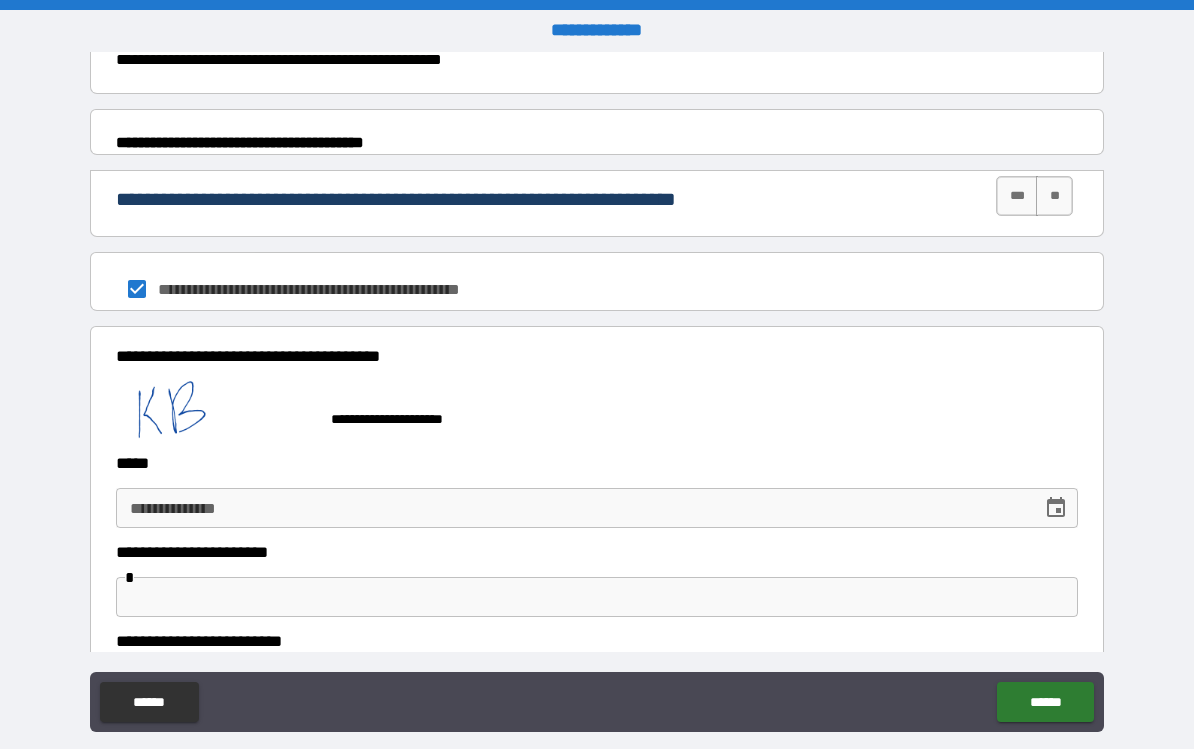 scroll, scrollTop: 910, scrollLeft: 0, axis: vertical 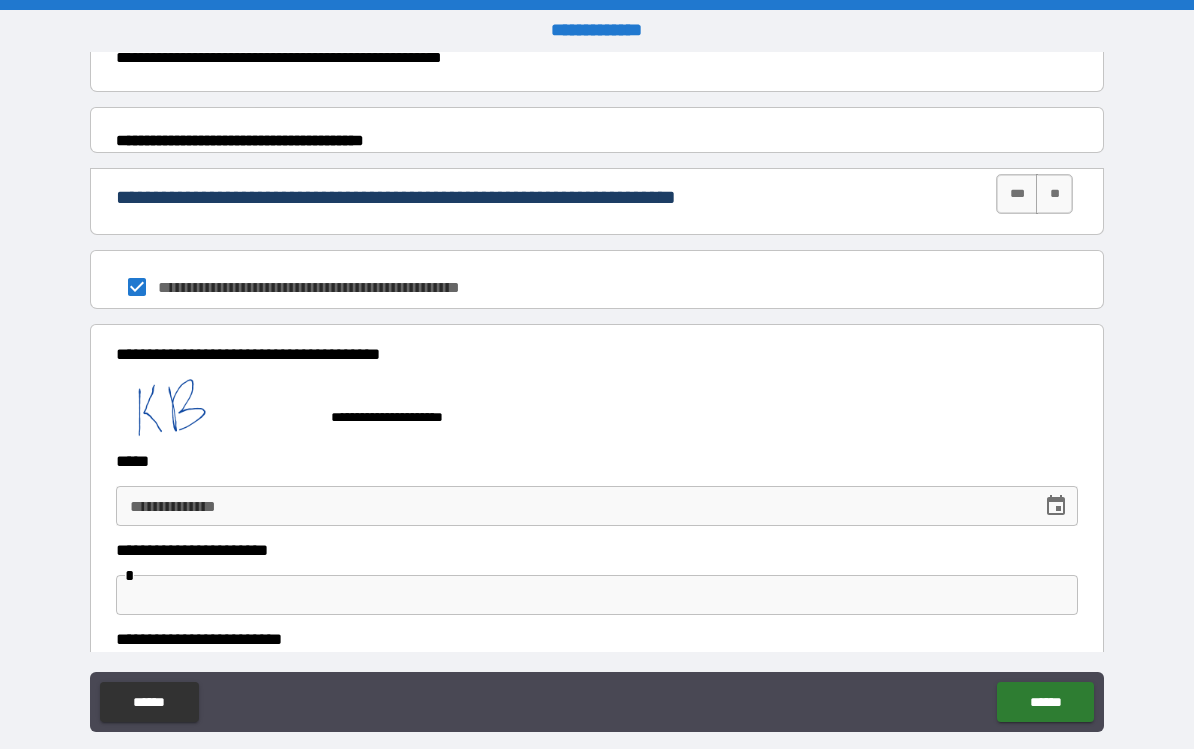 click on "***" at bounding box center [1017, 194] 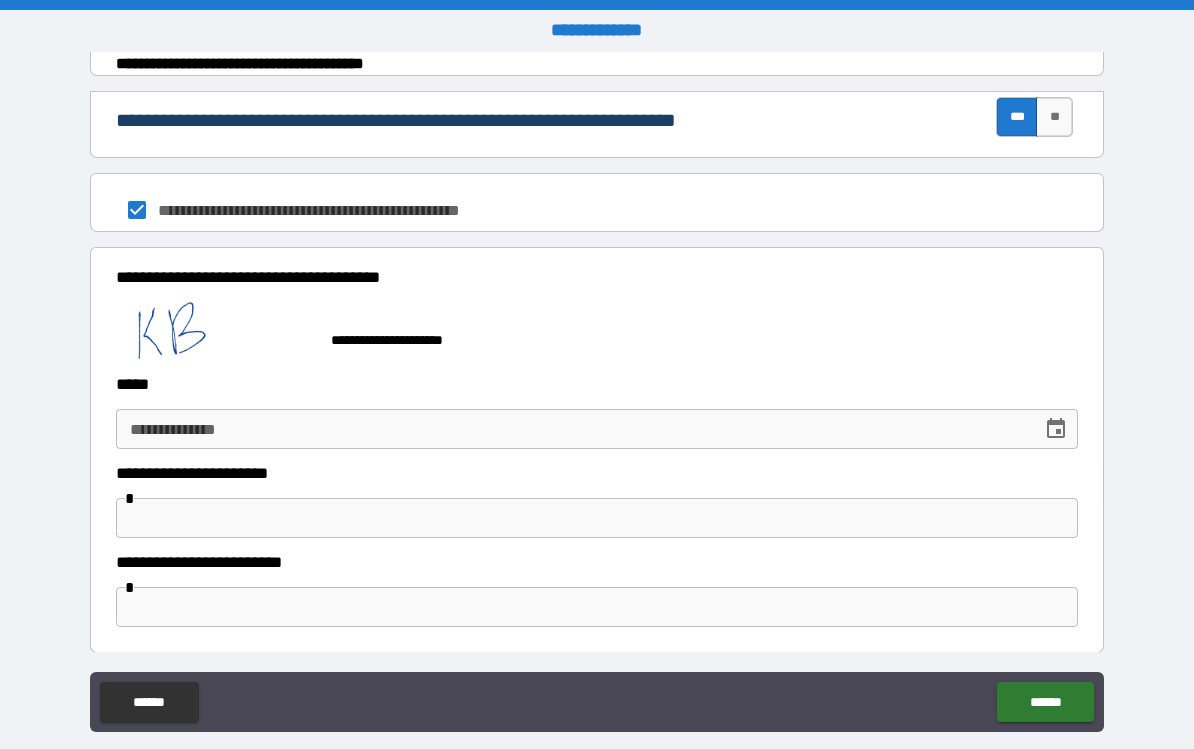 scroll, scrollTop: 986, scrollLeft: 0, axis: vertical 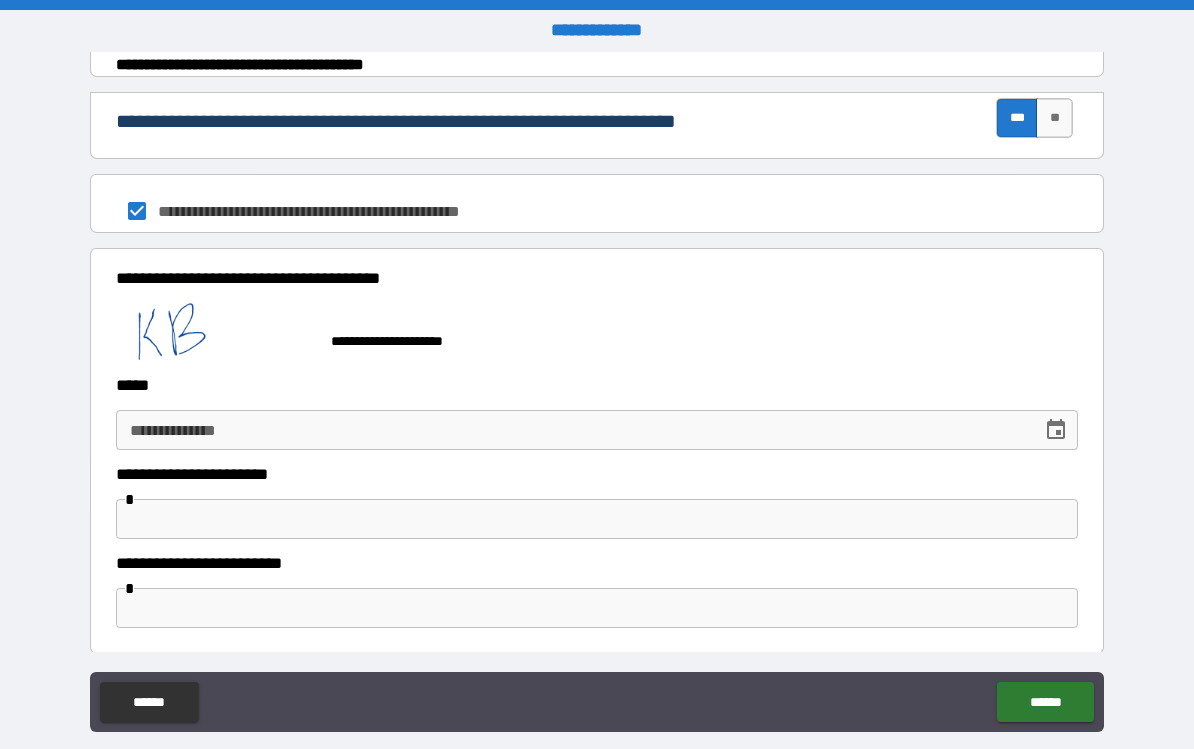 click at bounding box center [216, 331] 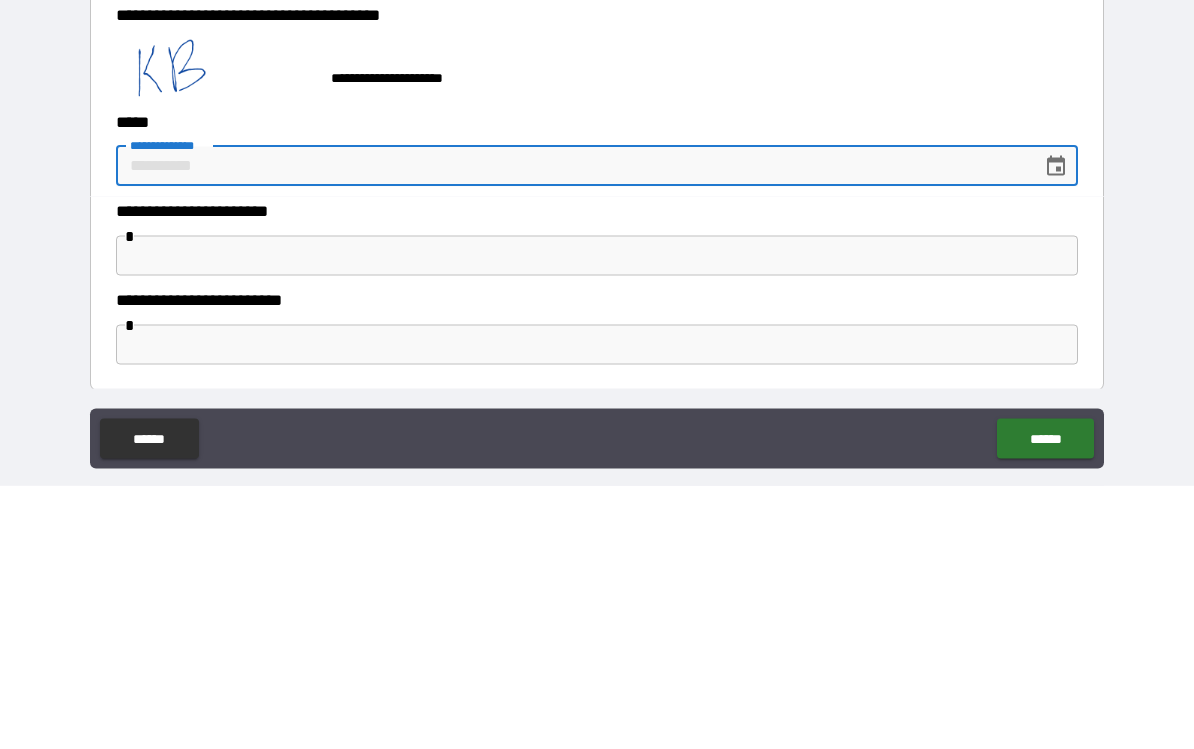 type on "*" 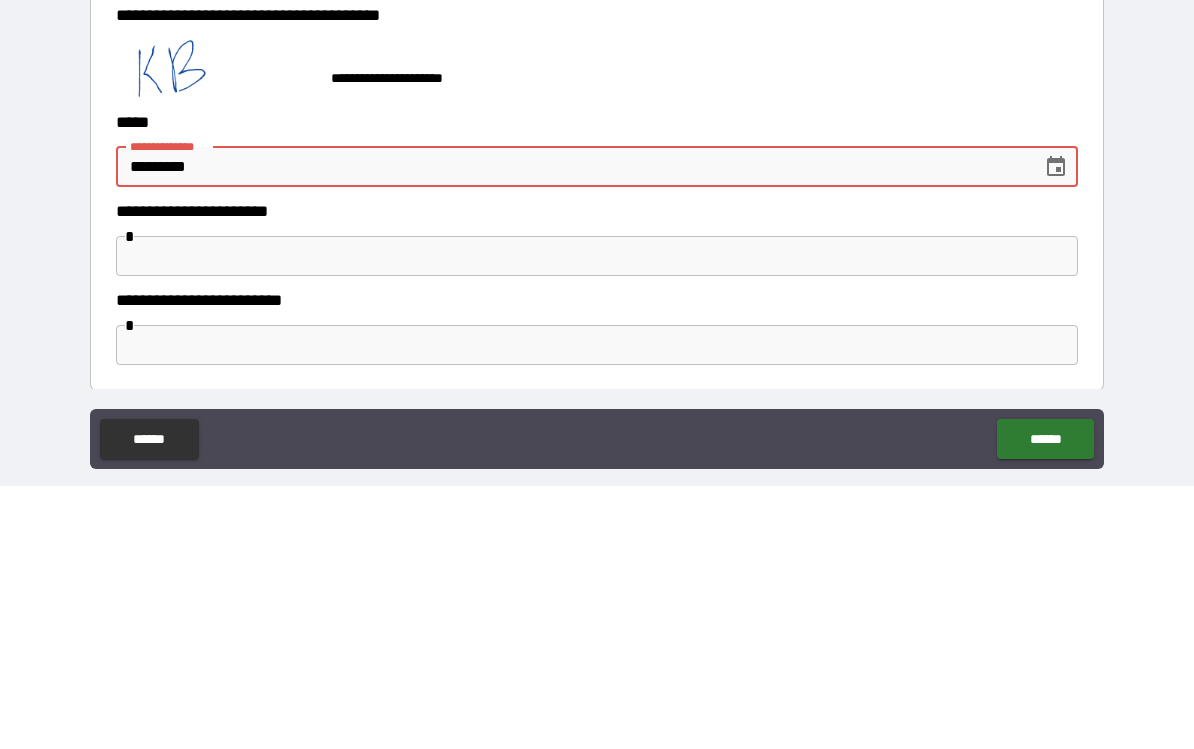 type on "**********" 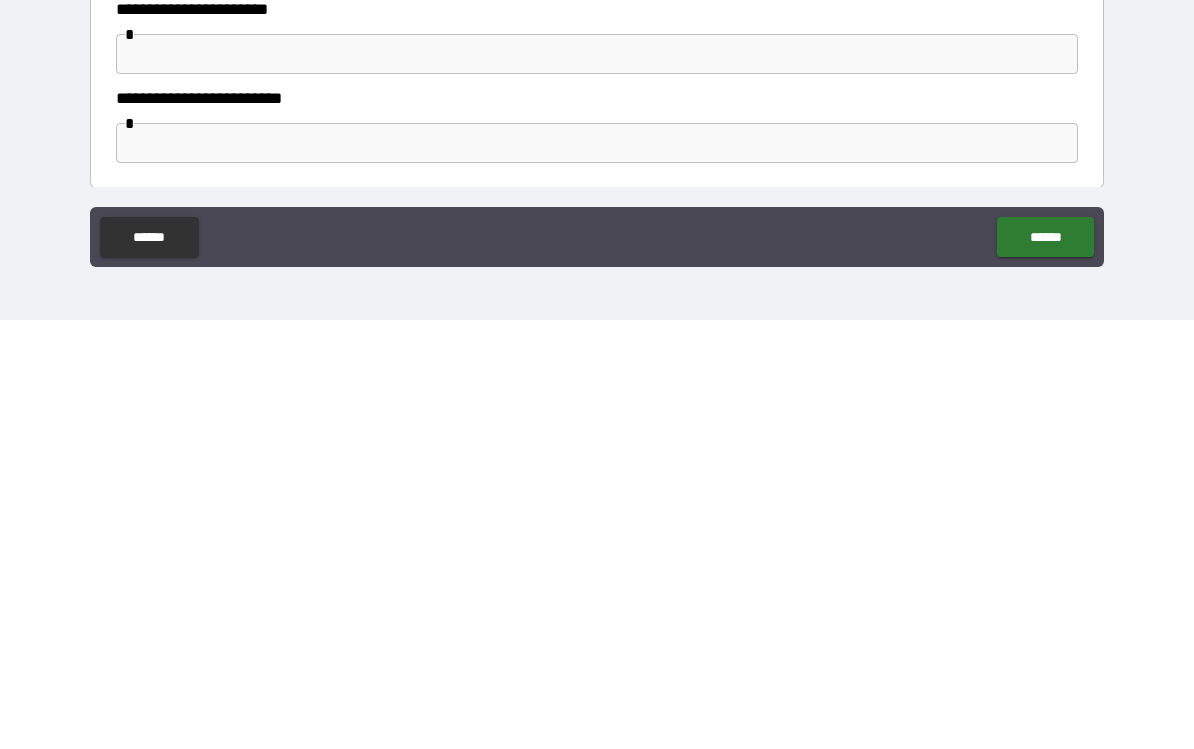 click on "******" at bounding box center [1045, 666] 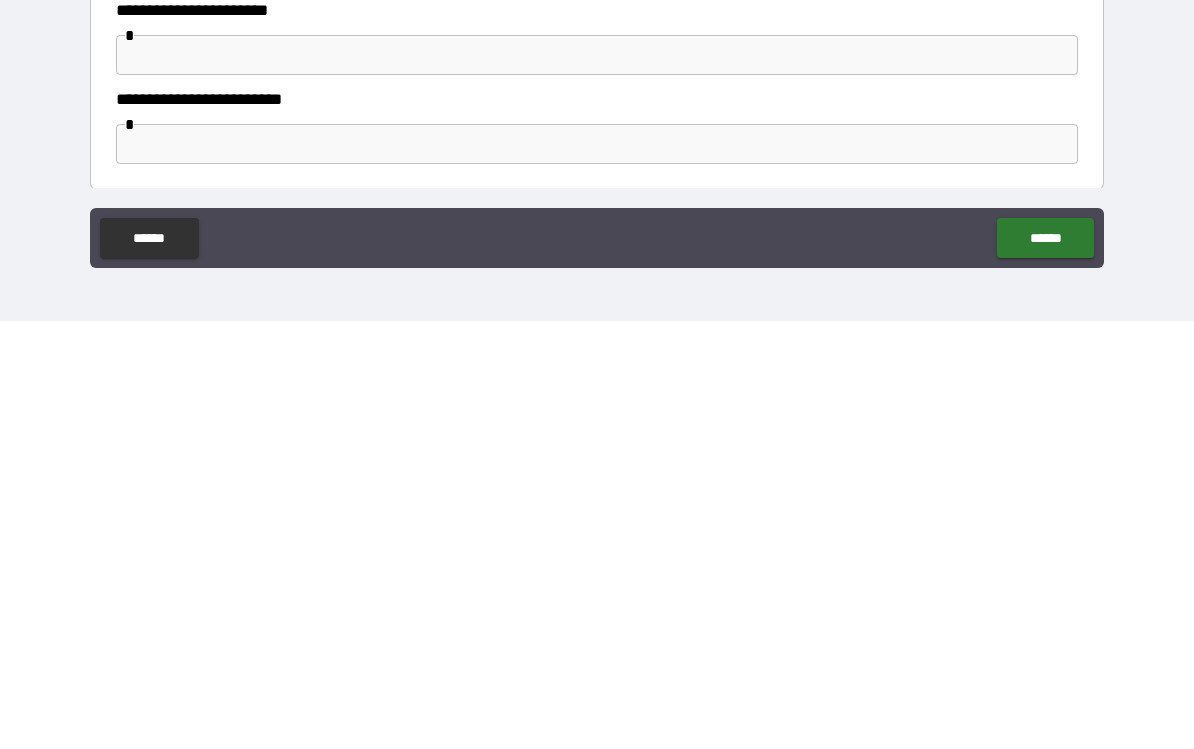 scroll, scrollTop: 36, scrollLeft: 0, axis: vertical 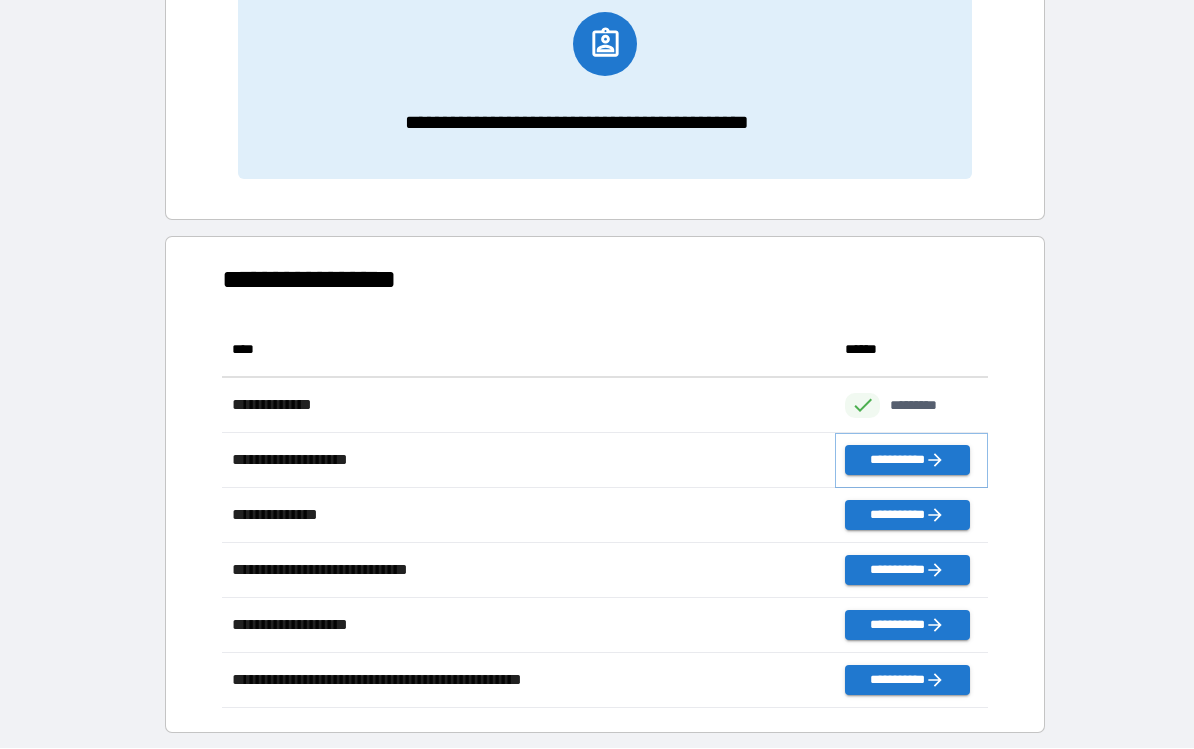 click on "**********" at bounding box center (907, 461) 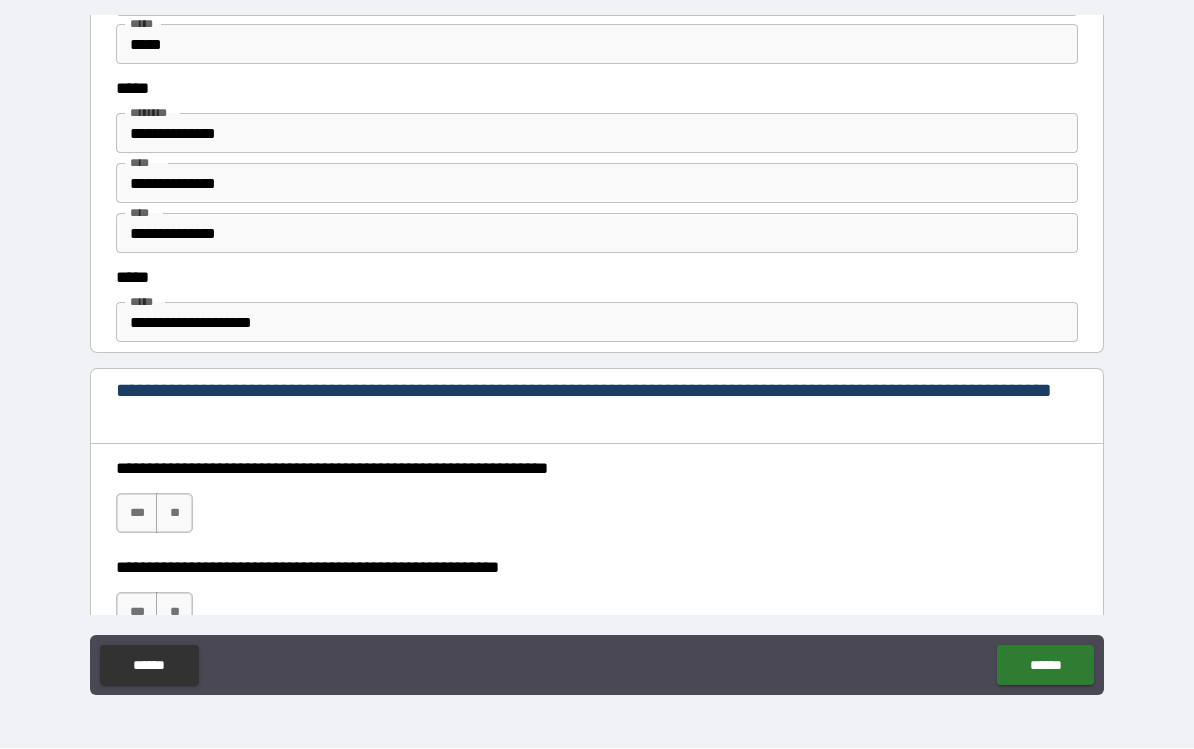scroll, scrollTop: 1002, scrollLeft: 0, axis: vertical 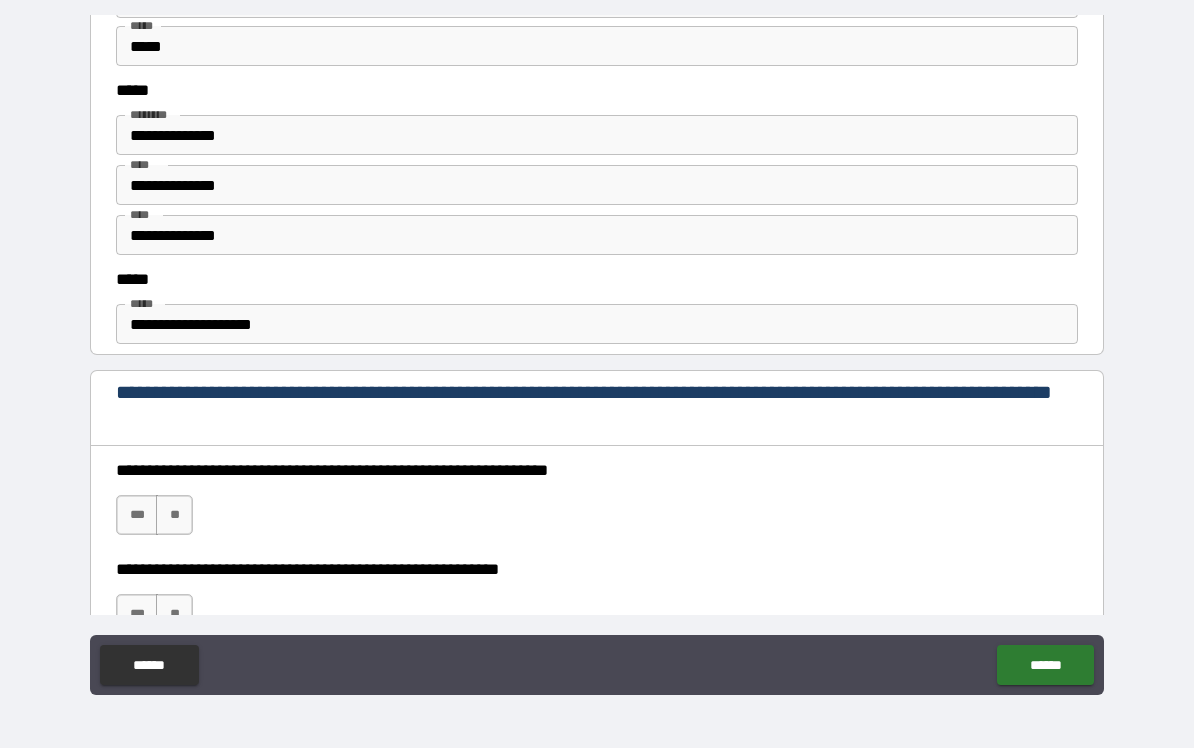 click on "**********" at bounding box center [597, 136] 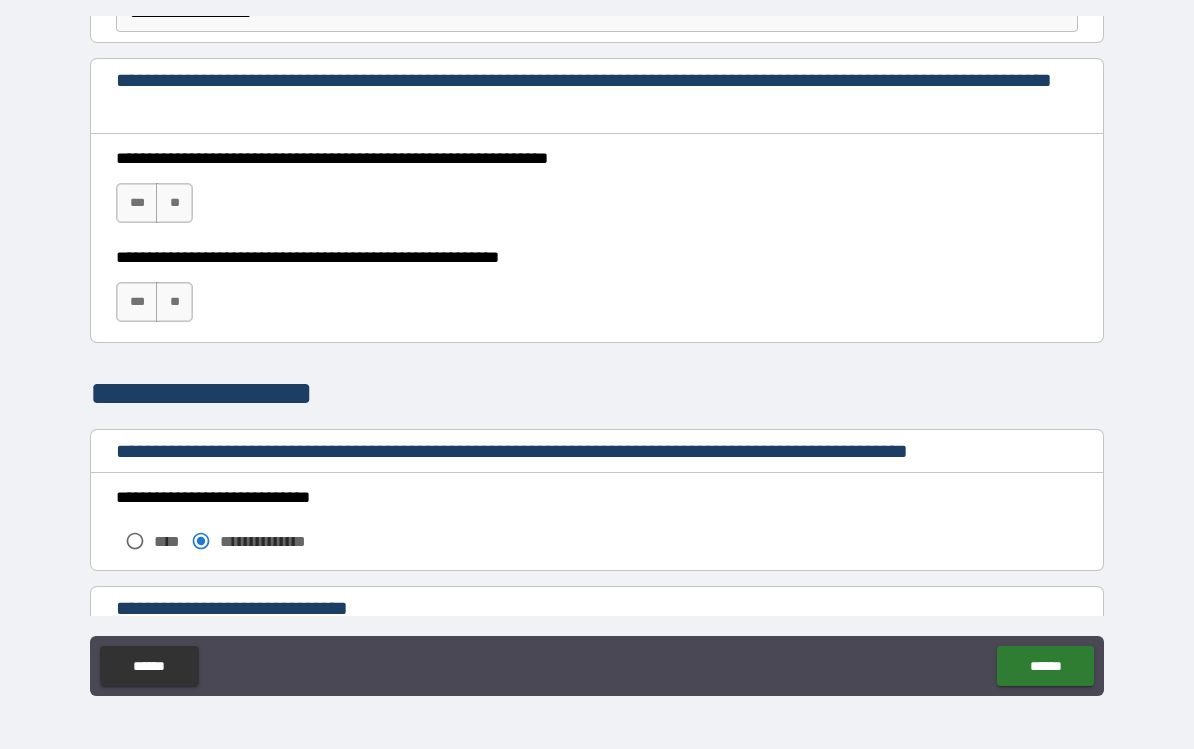 scroll, scrollTop: 1317, scrollLeft: 0, axis: vertical 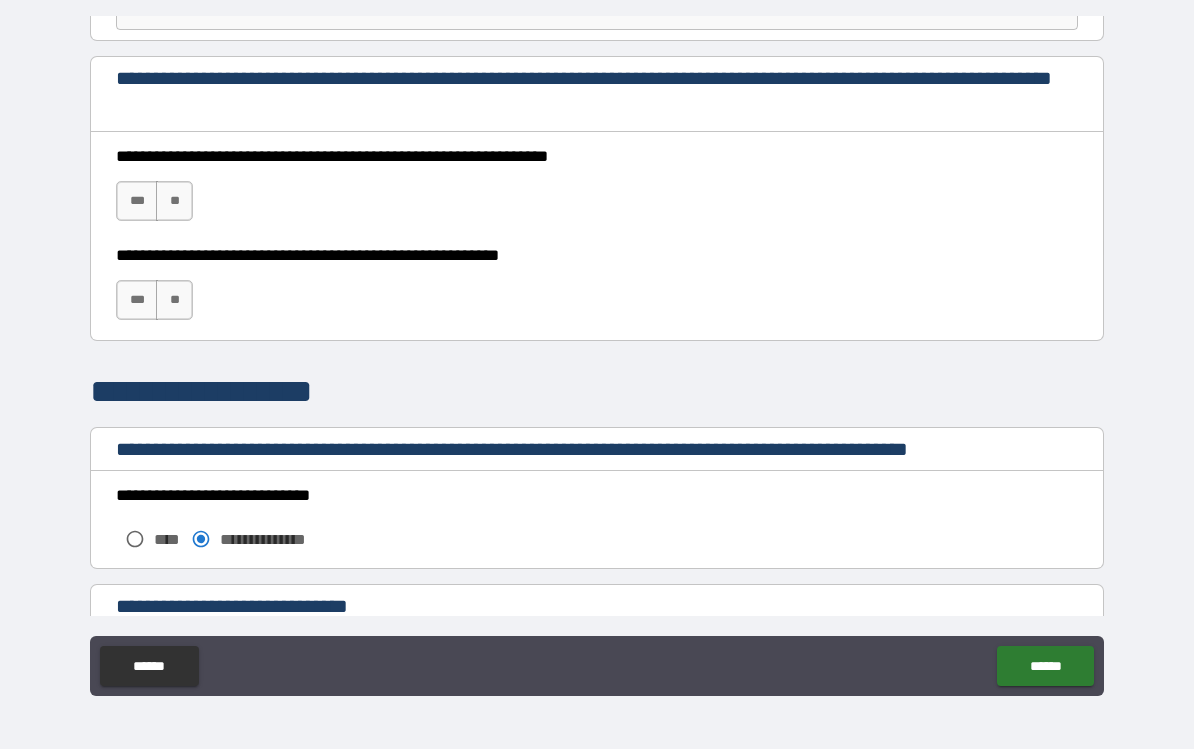 type on "**********" 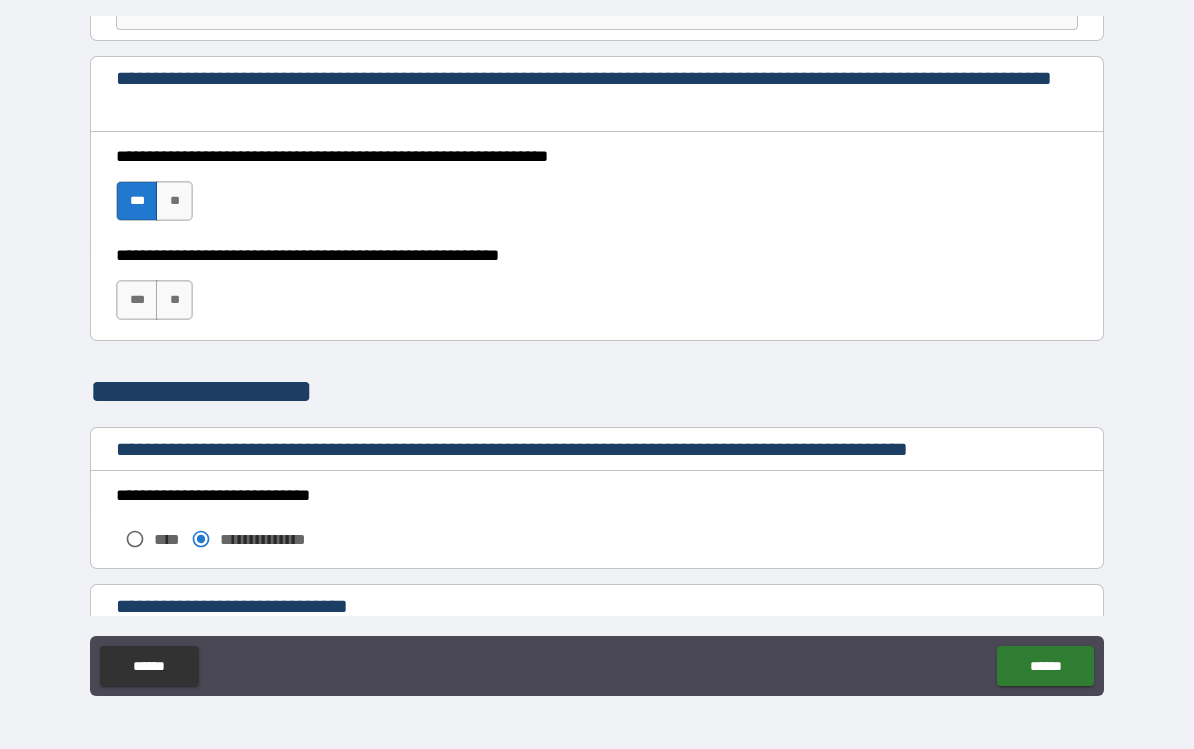 click on "***" at bounding box center [137, 300] 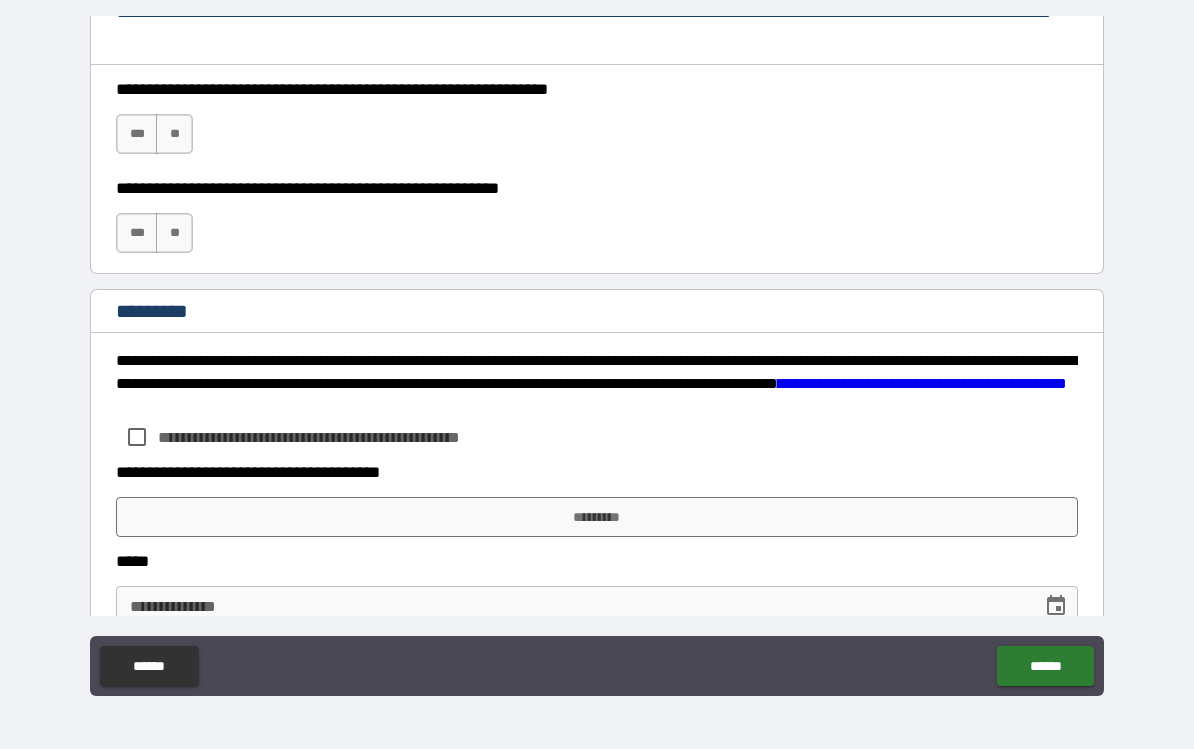 scroll, scrollTop: 2991, scrollLeft: 0, axis: vertical 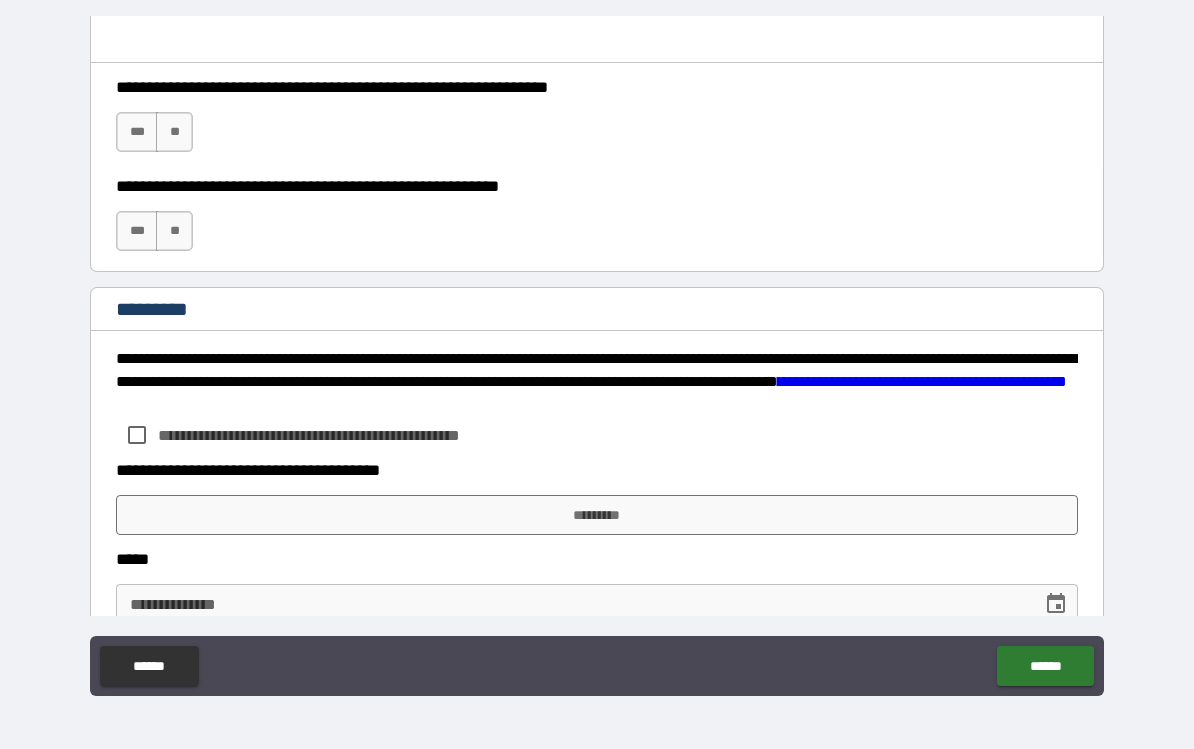 click on "***" at bounding box center [137, 132] 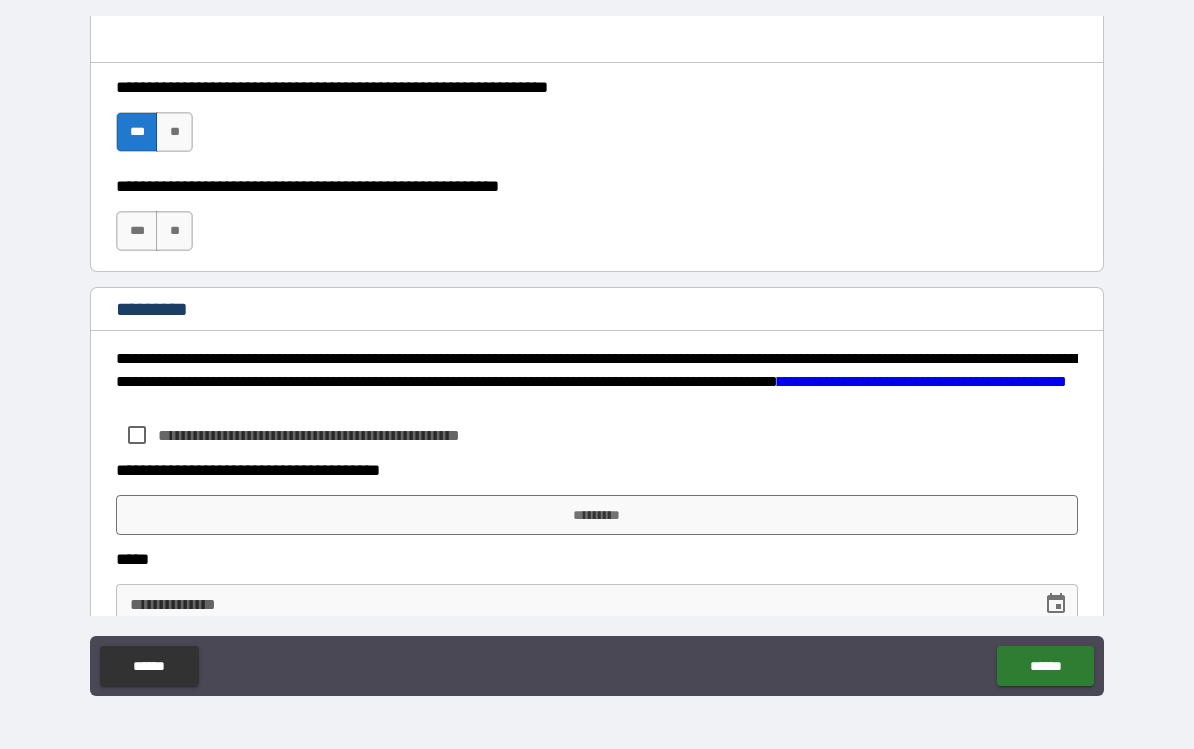click on "***" at bounding box center (137, 231) 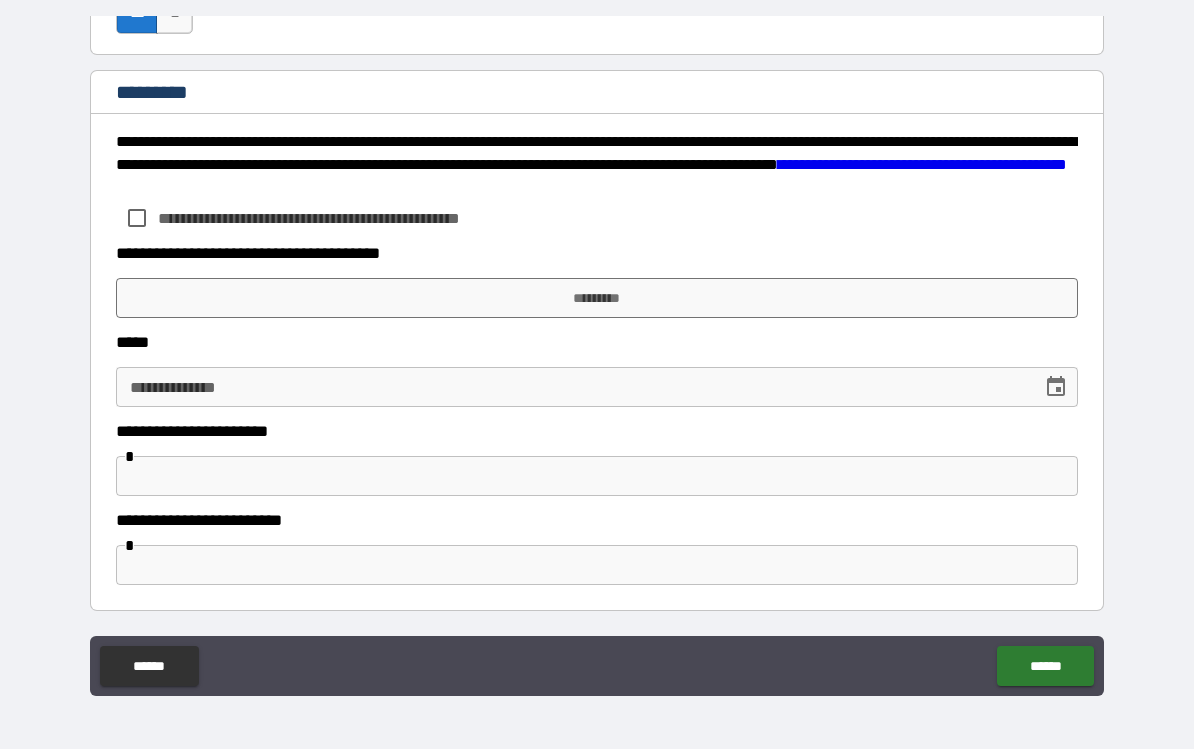 scroll, scrollTop: 3208, scrollLeft: 0, axis: vertical 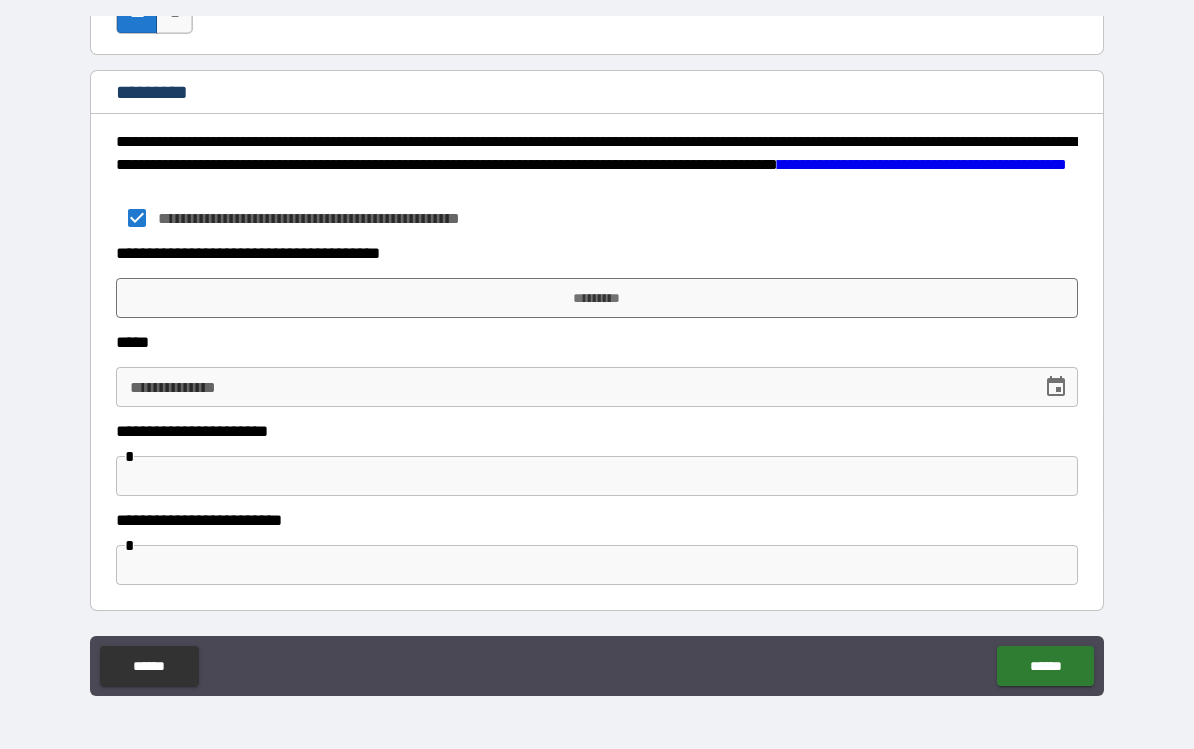 click on "*********" at bounding box center (597, 298) 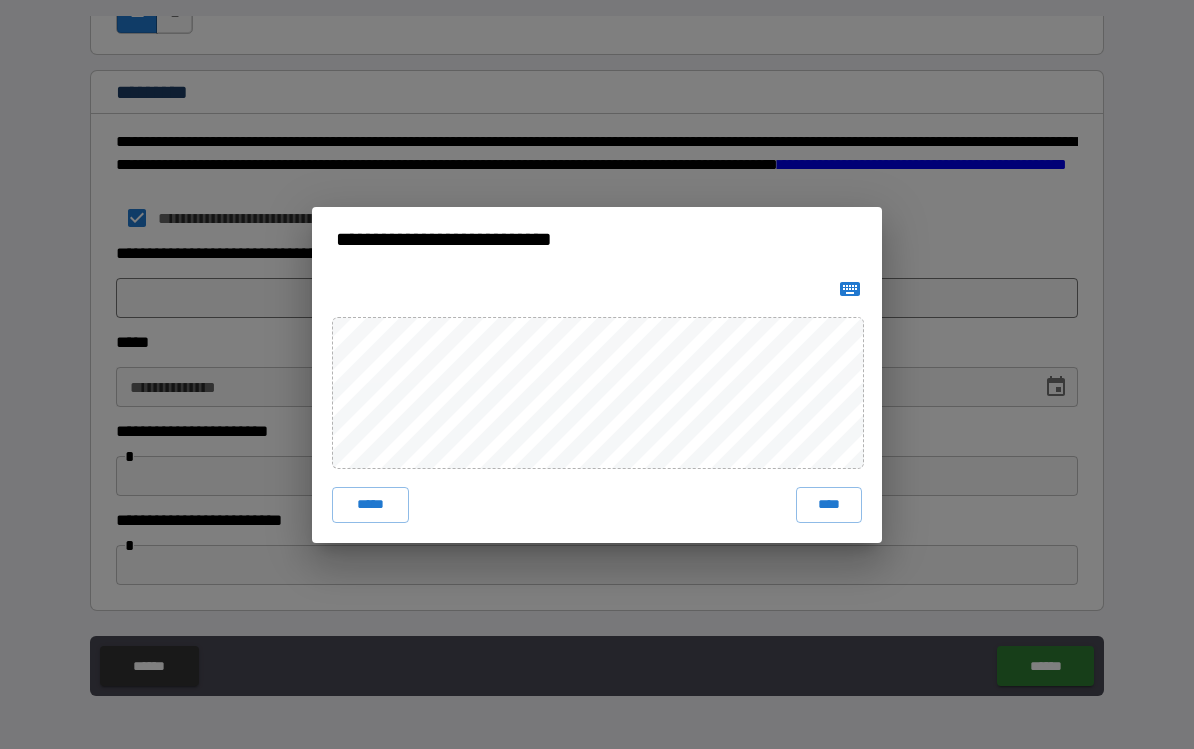 click on "****" at bounding box center [829, 505] 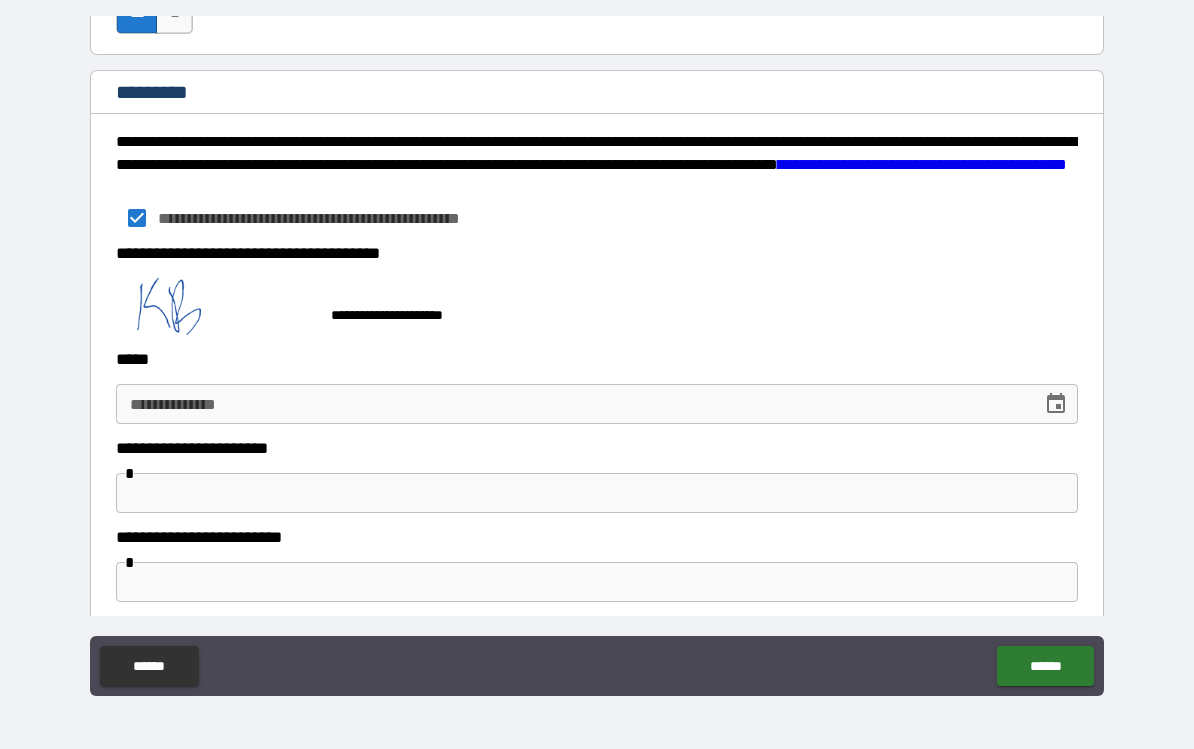 scroll, scrollTop: 3198, scrollLeft: 0, axis: vertical 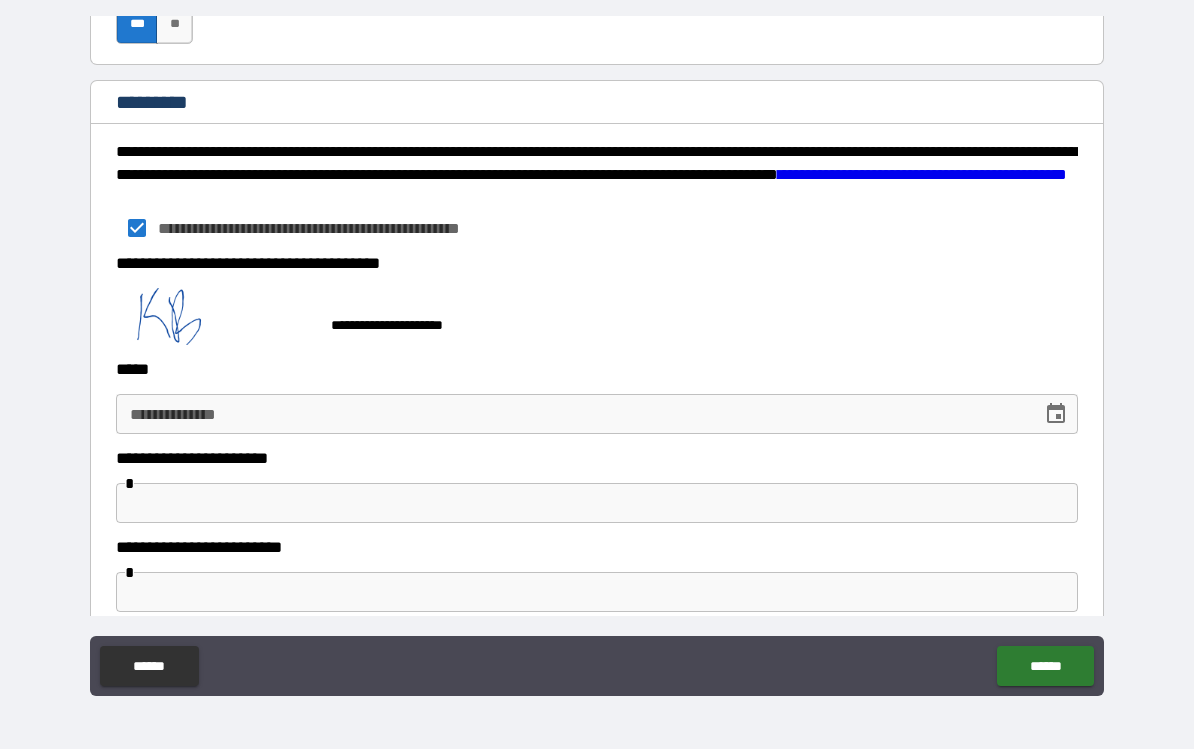 click on "**********" at bounding box center [572, 414] 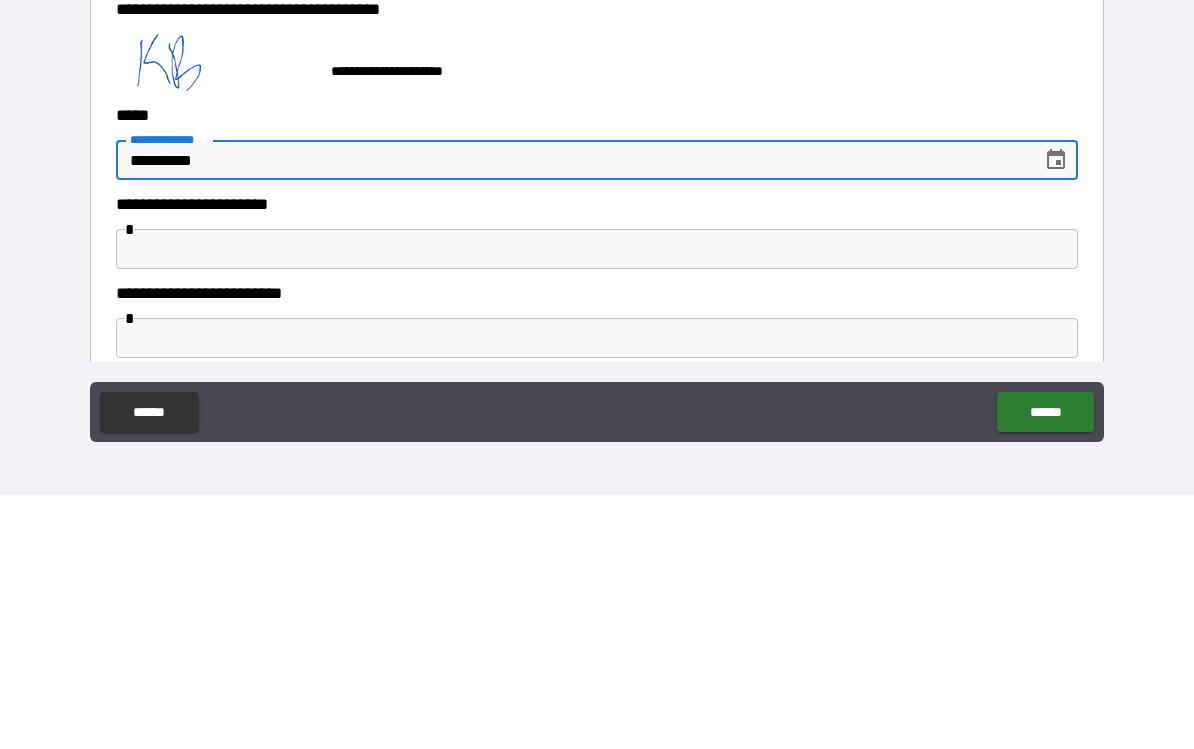 type on "**********" 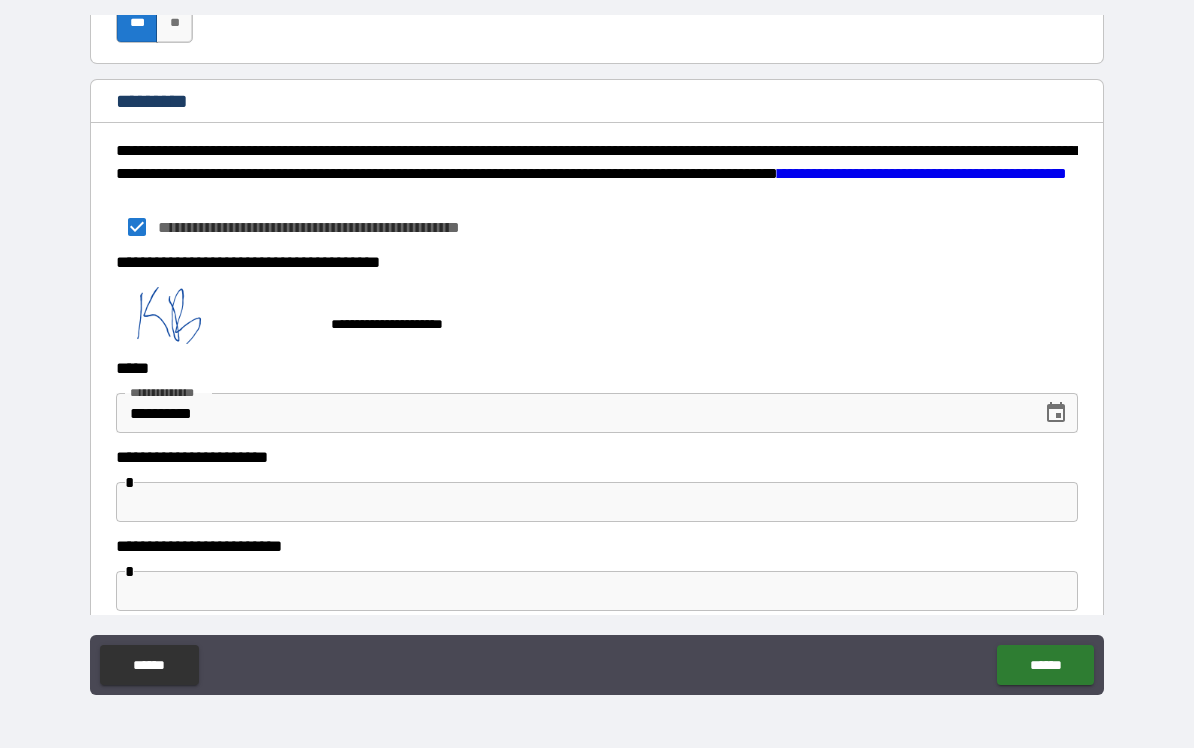 click on "******" at bounding box center [1045, 666] 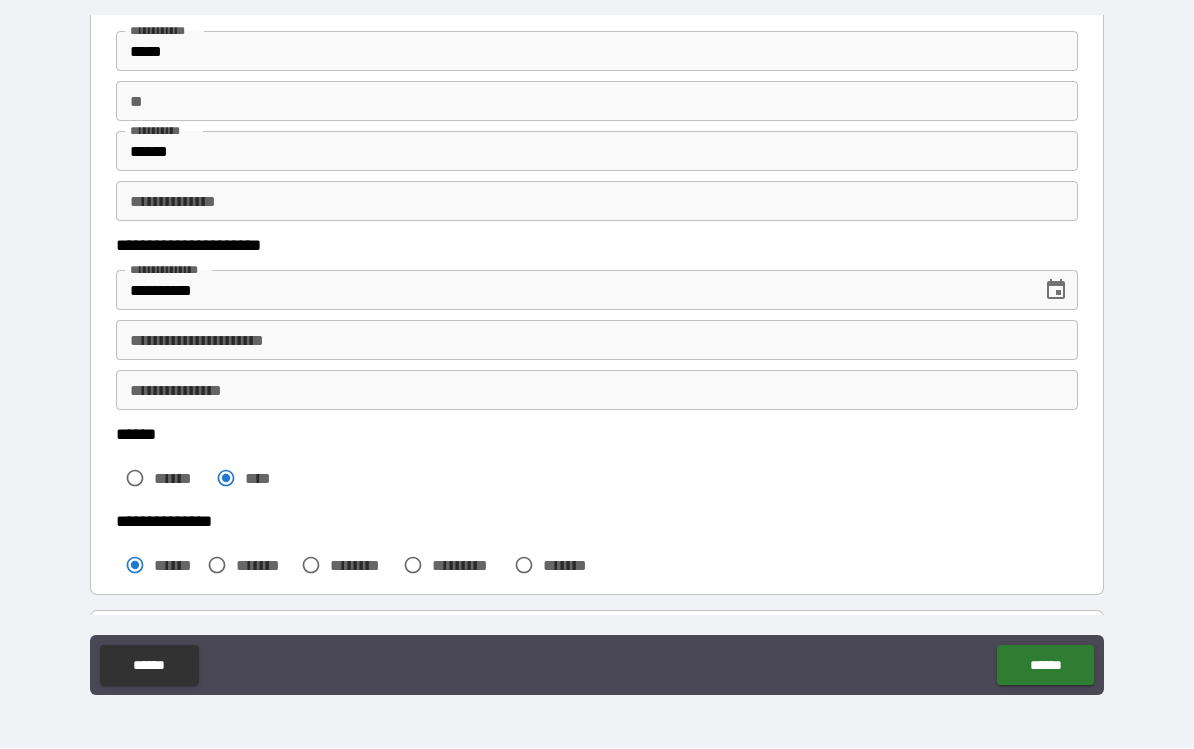 scroll, scrollTop: 207, scrollLeft: 0, axis: vertical 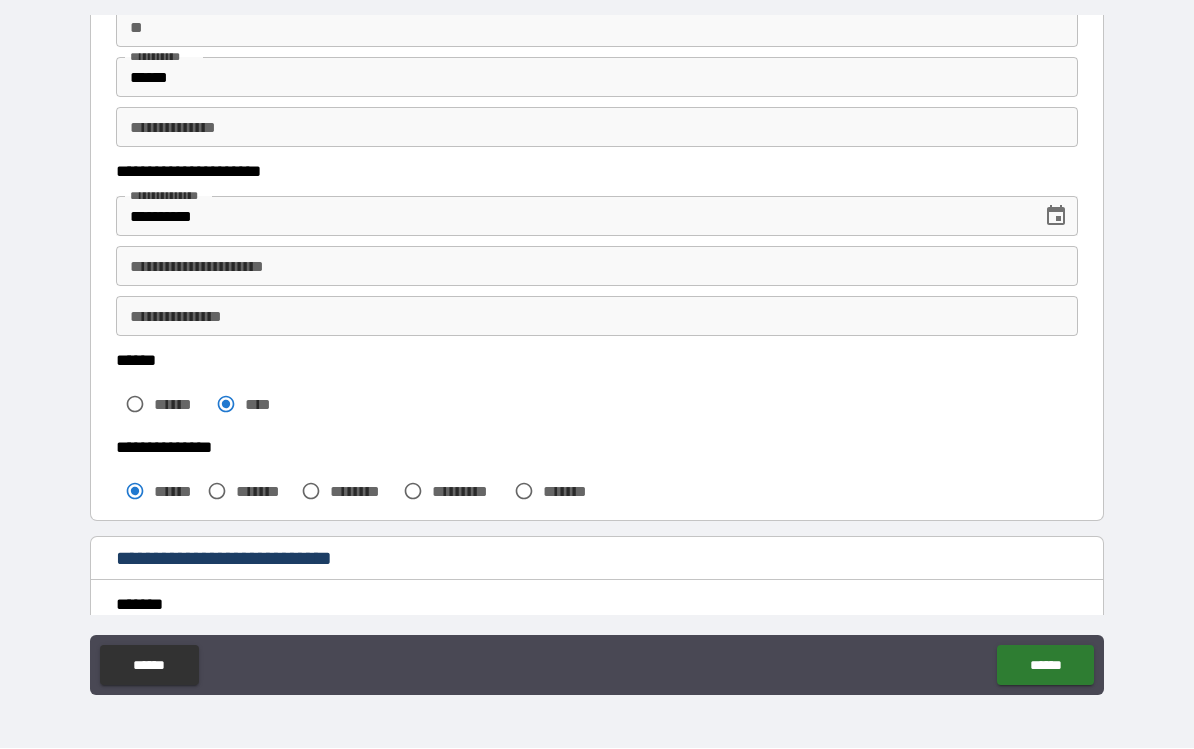 click on "******" at bounding box center (1045, 666) 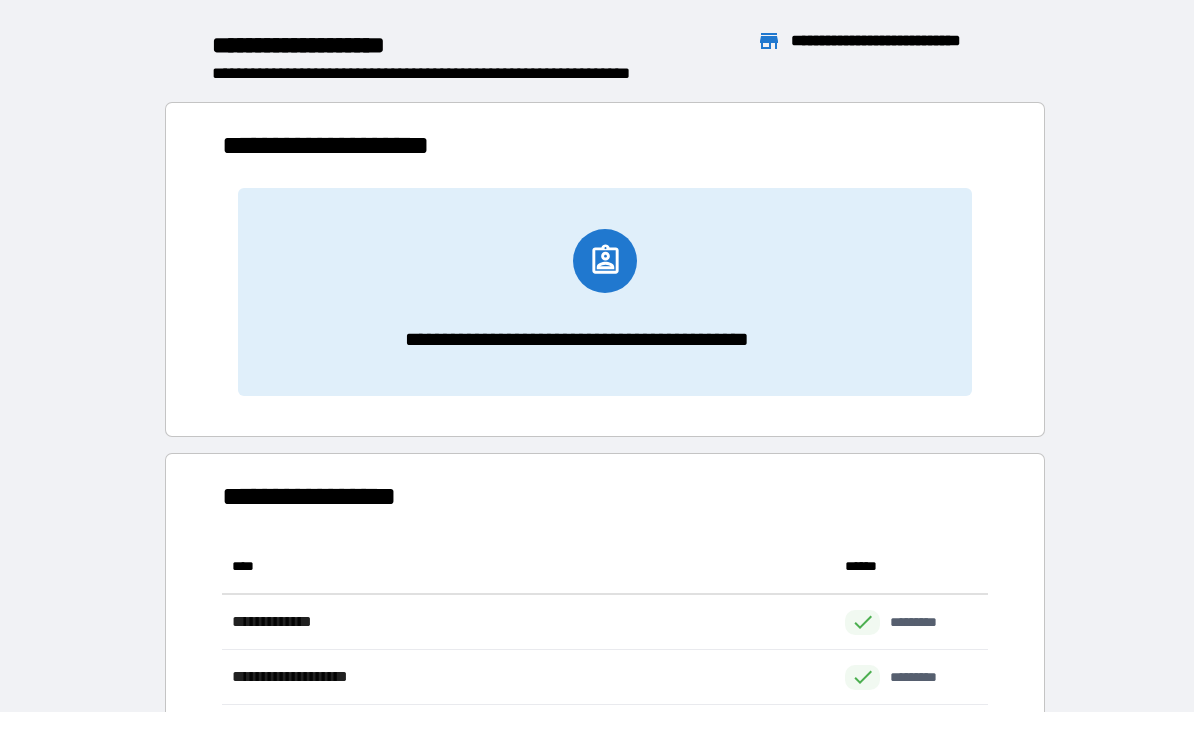 scroll, scrollTop: 1, scrollLeft: 1, axis: both 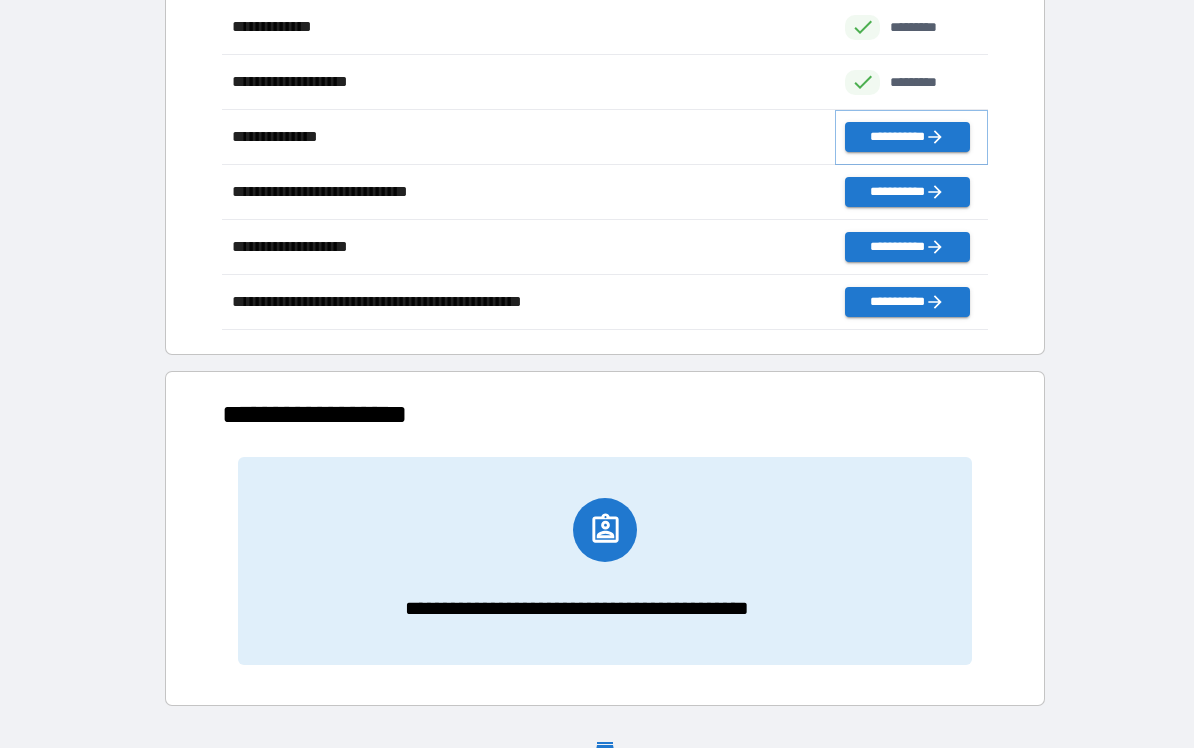 click on "**********" at bounding box center (907, 138) 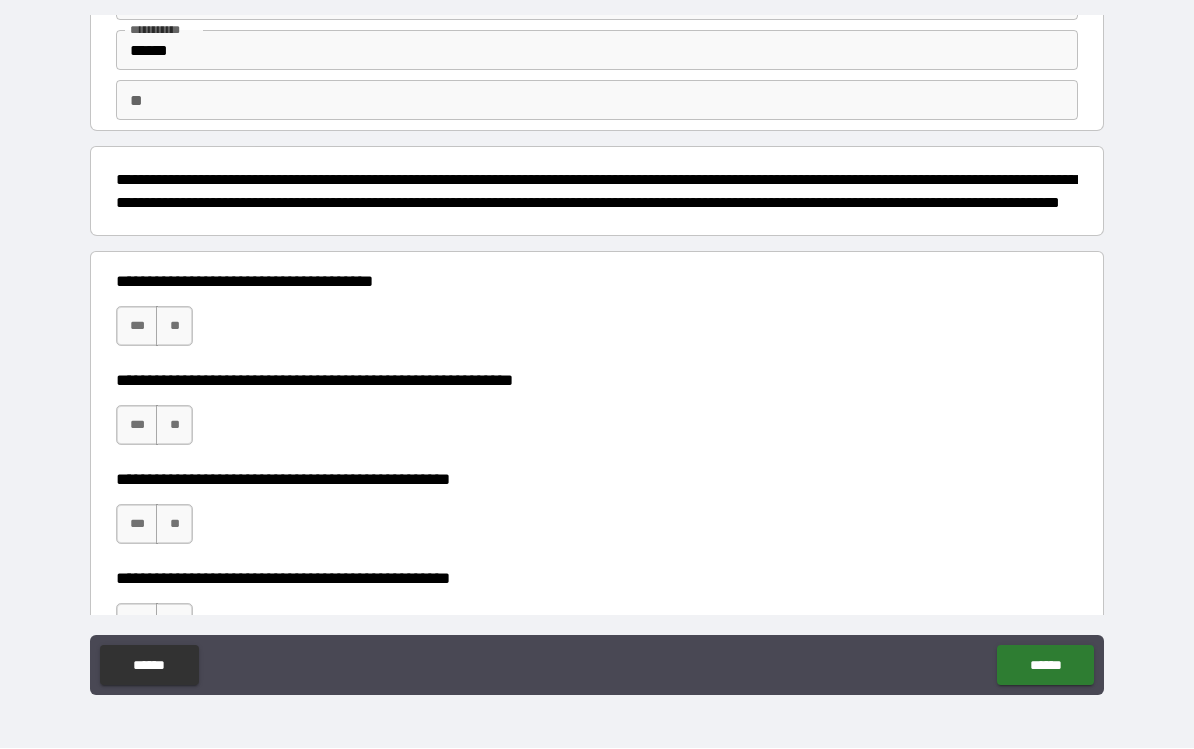 scroll, scrollTop: 129, scrollLeft: 0, axis: vertical 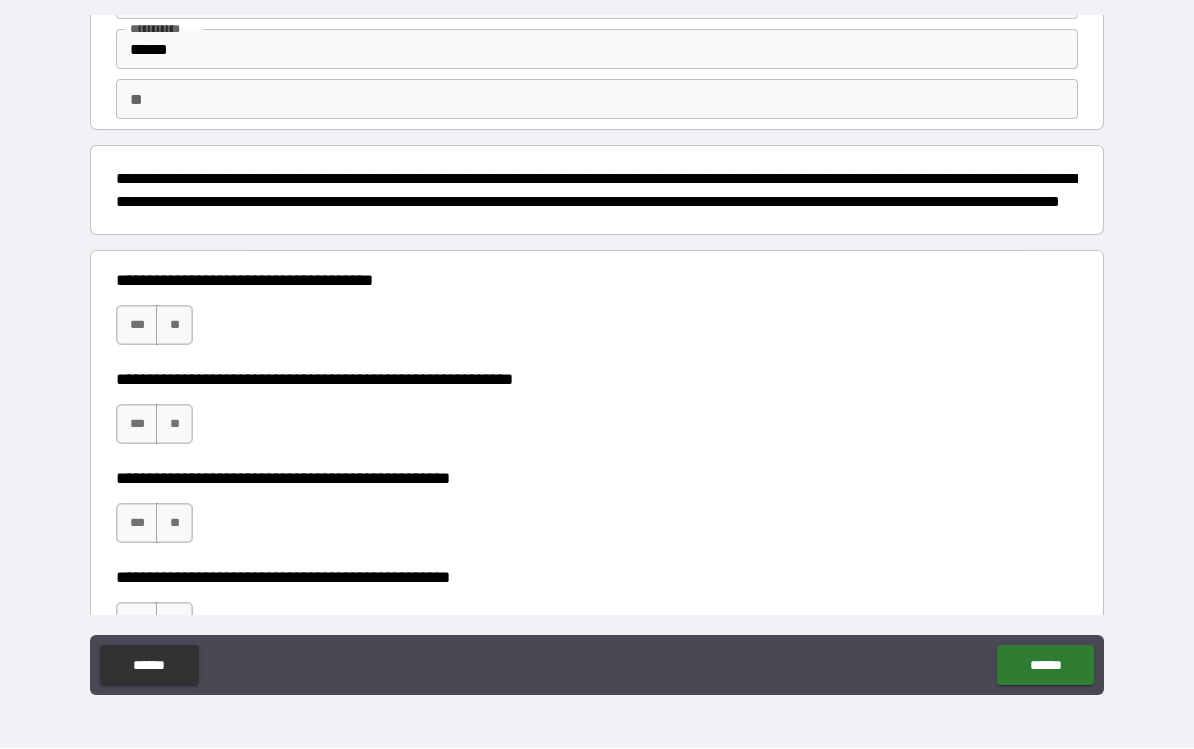 click on "**" at bounding box center (174, 326) 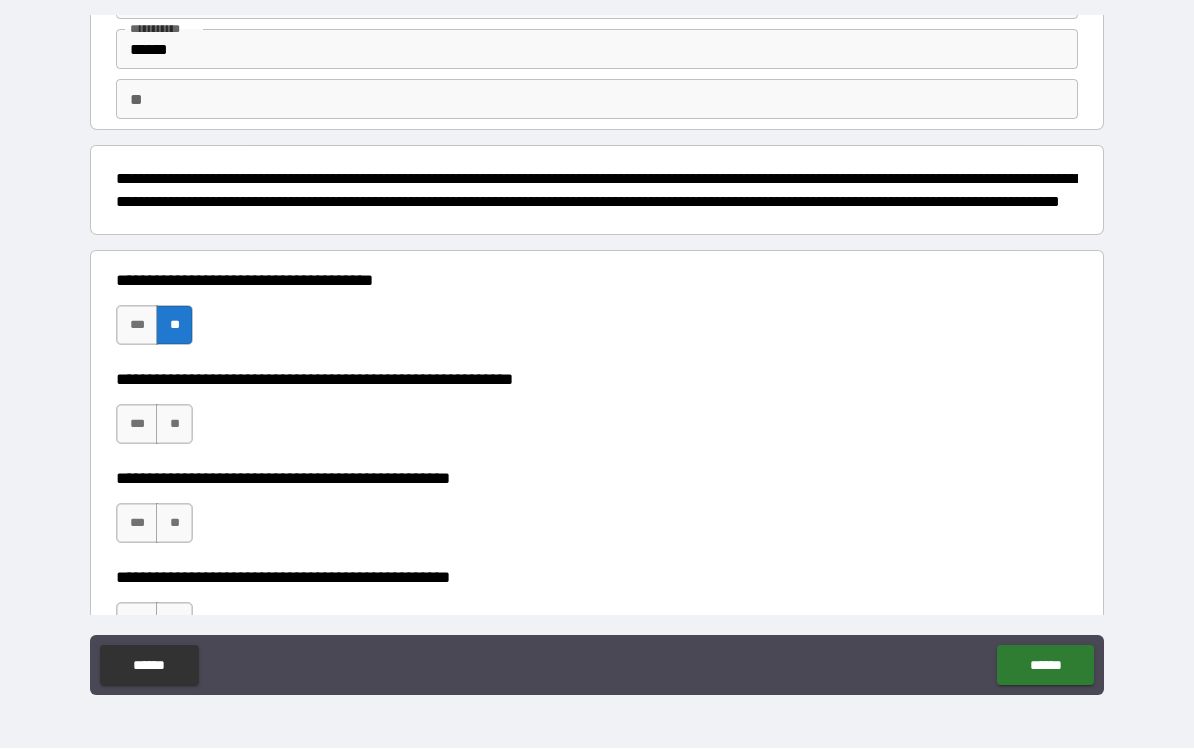 click on "**" at bounding box center (174, 425) 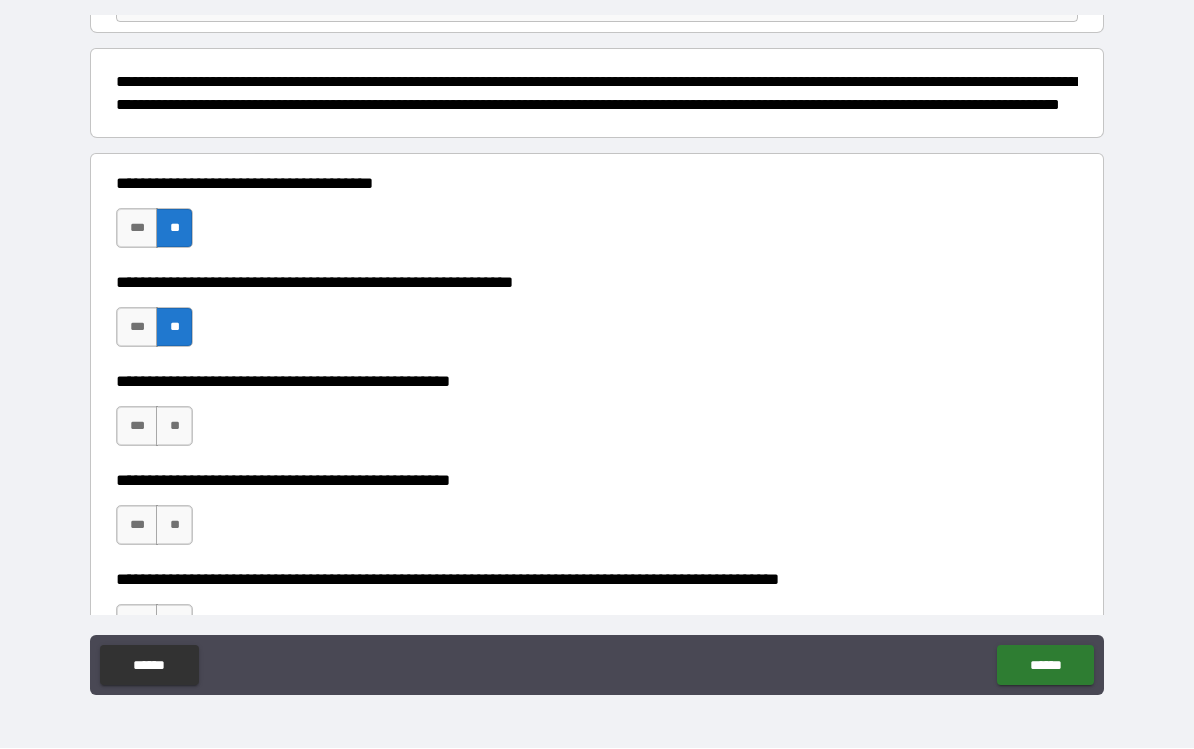scroll, scrollTop: 239, scrollLeft: 0, axis: vertical 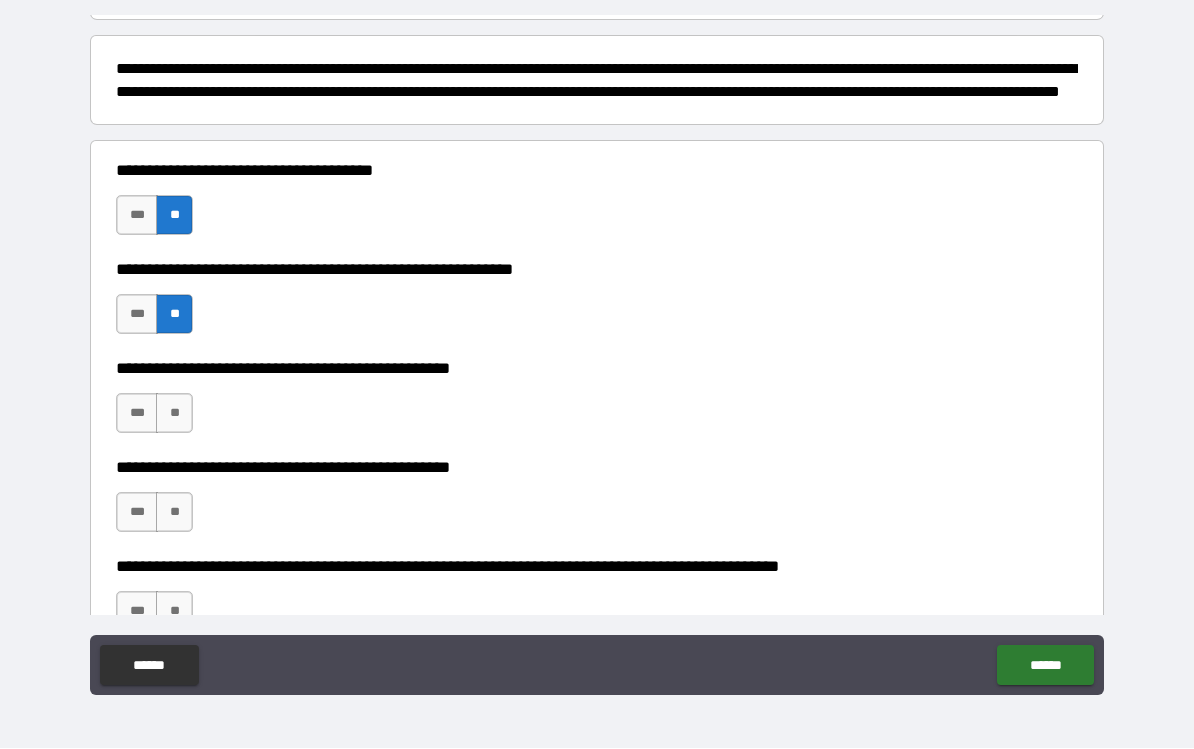 click on "**" at bounding box center (174, 414) 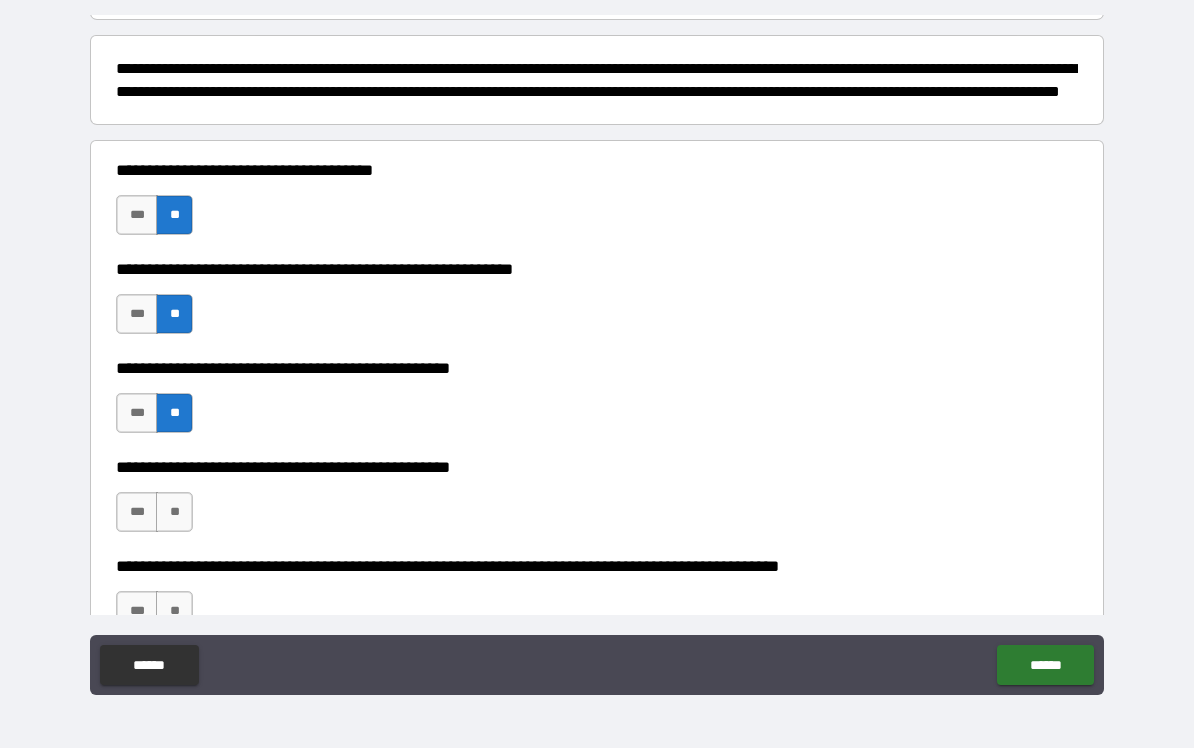 click on "**" at bounding box center [174, 513] 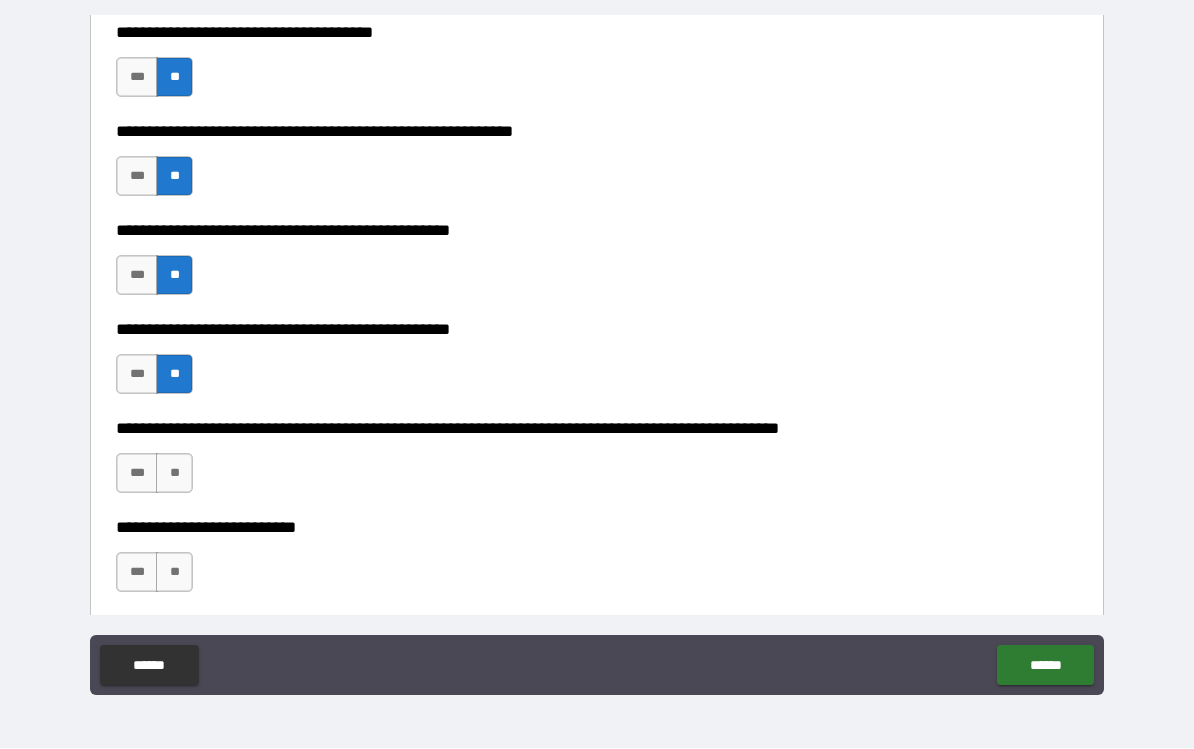 click on "**" at bounding box center [174, 474] 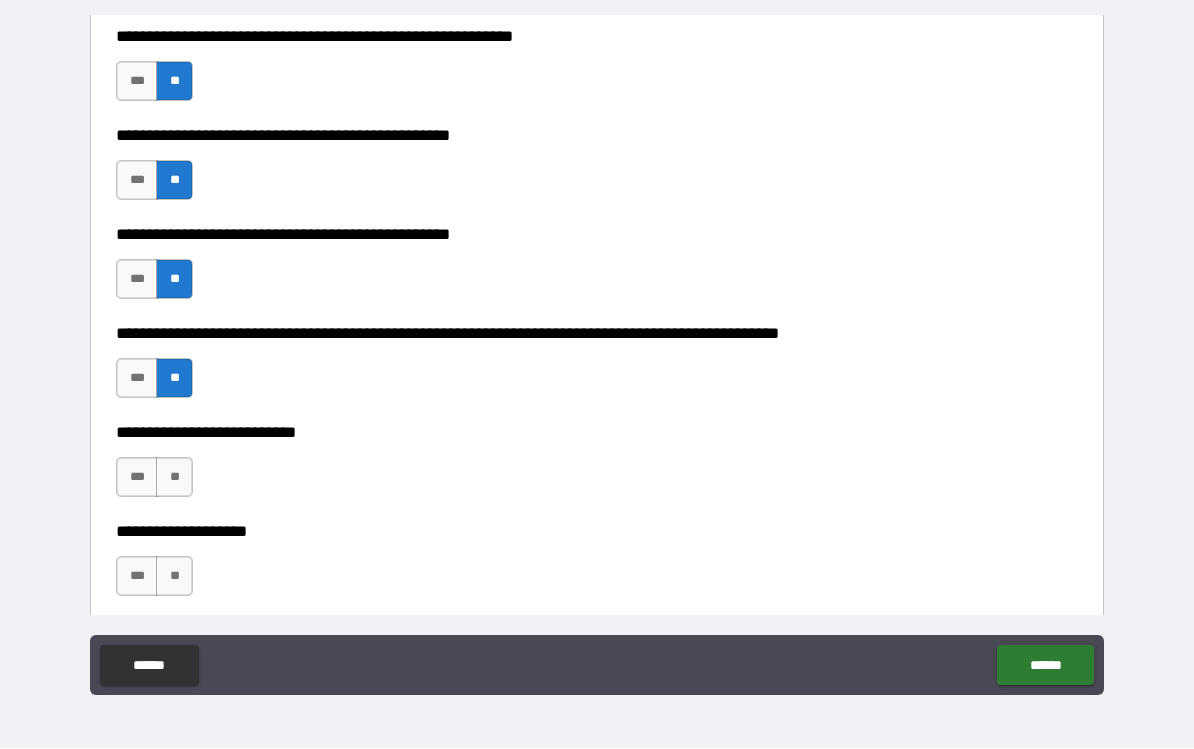 click on "**" at bounding box center (174, 478) 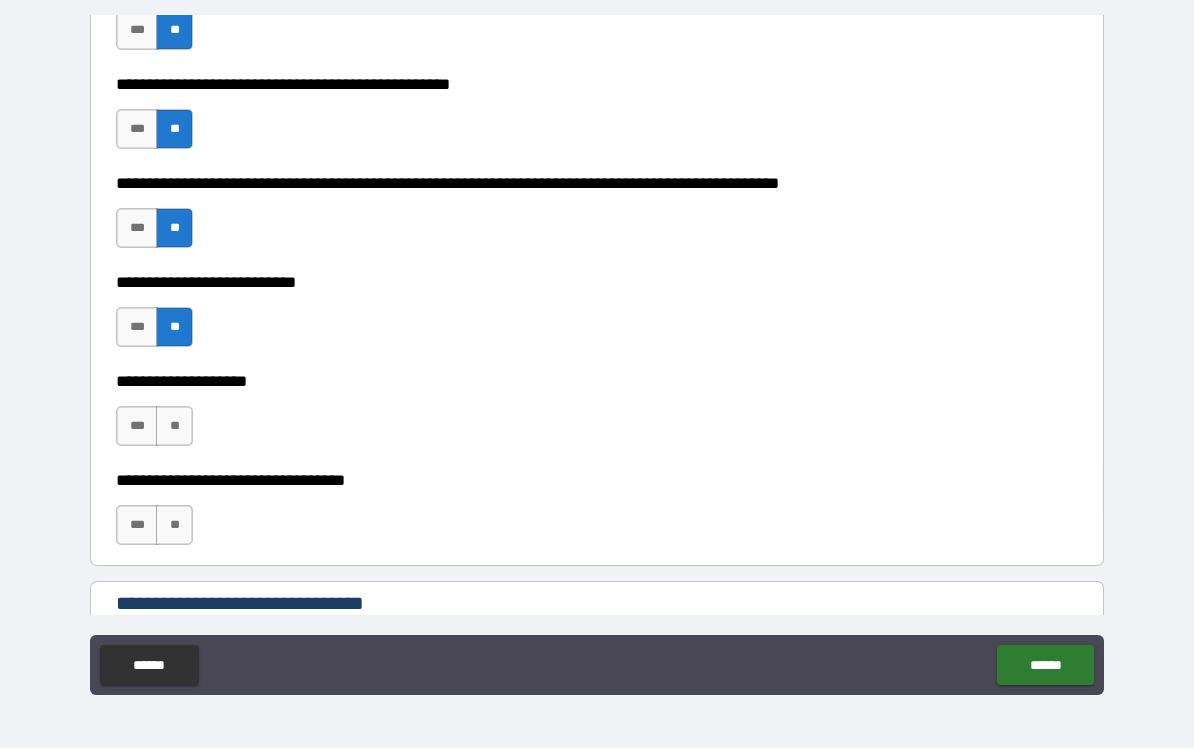 scroll, scrollTop: 625, scrollLeft: 0, axis: vertical 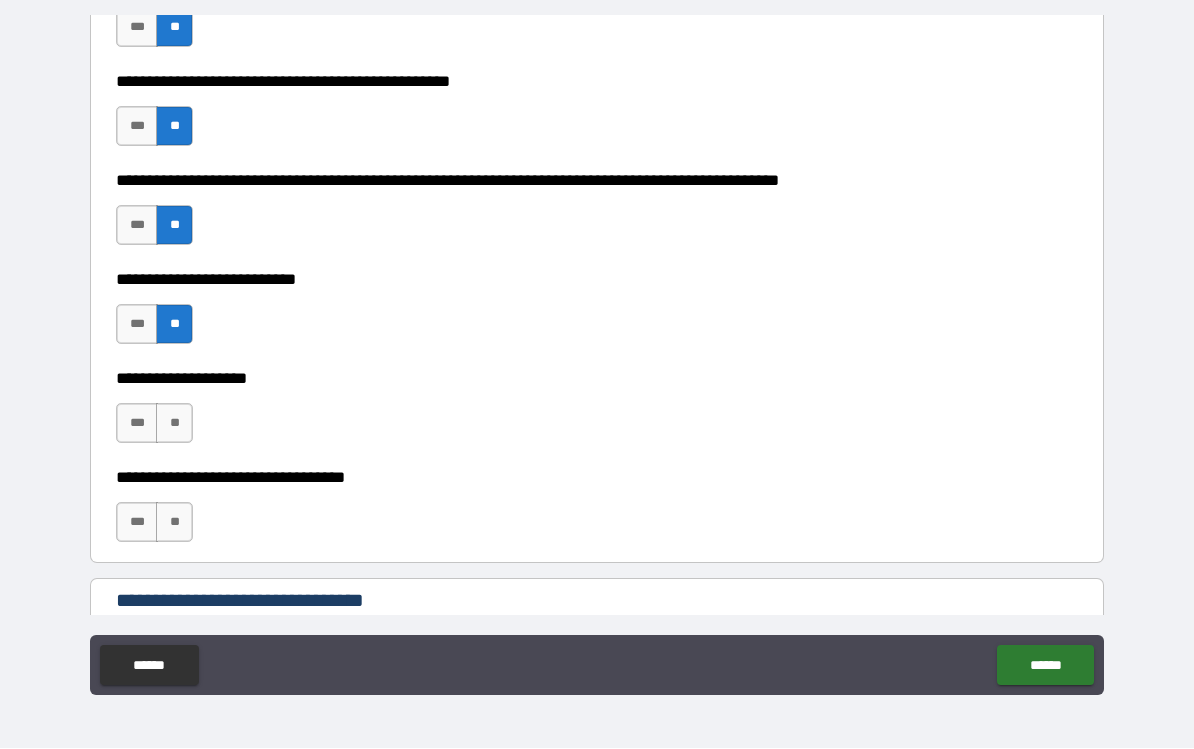 click on "**" at bounding box center (174, 424) 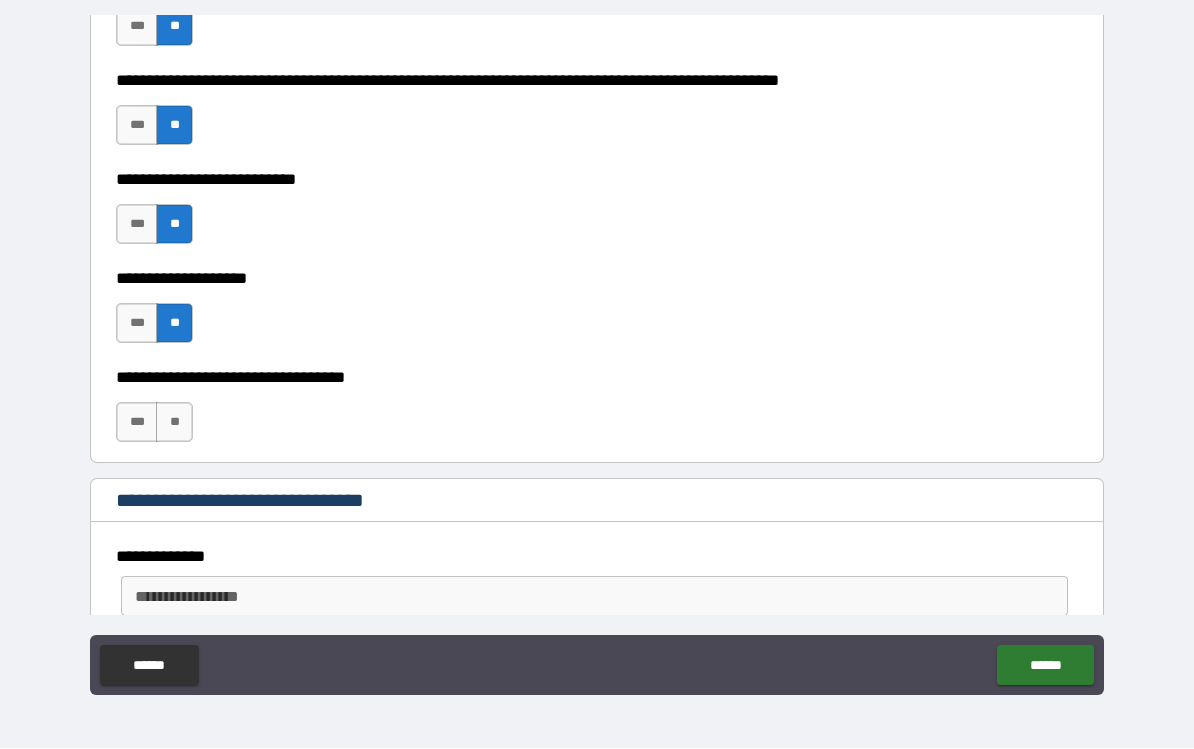 scroll, scrollTop: 731, scrollLeft: 0, axis: vertical 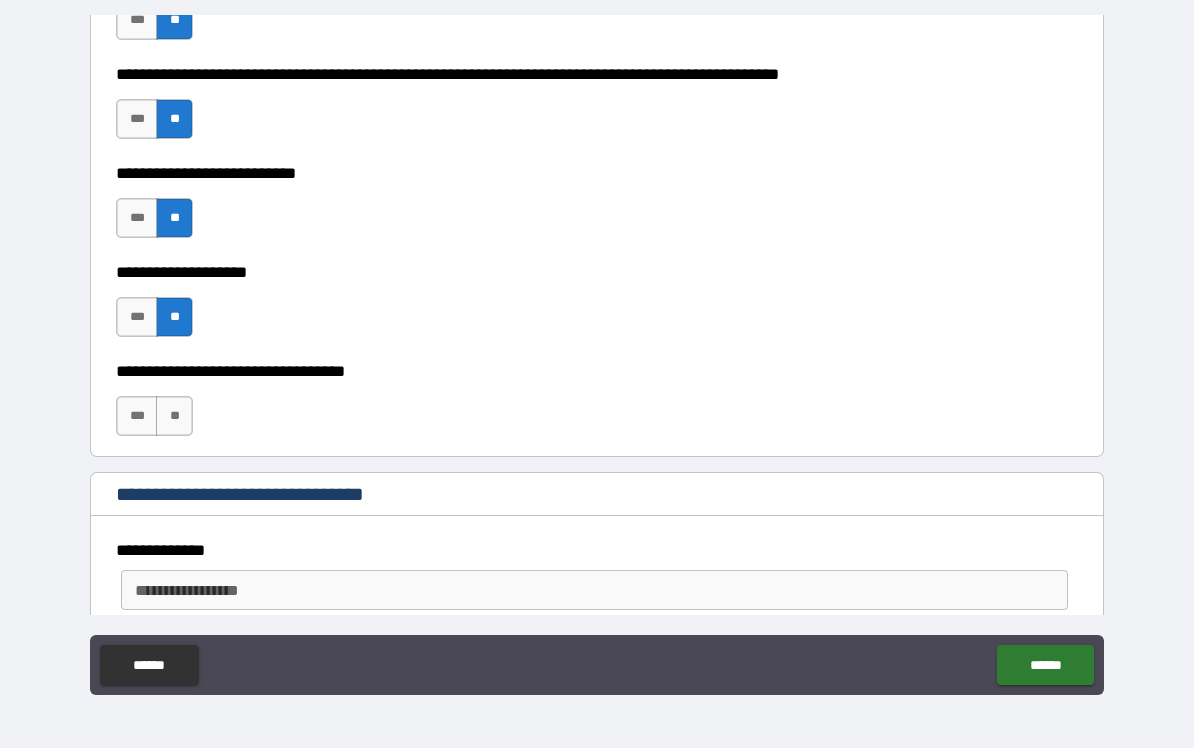 click on "**" at bounding box center [174, 417] 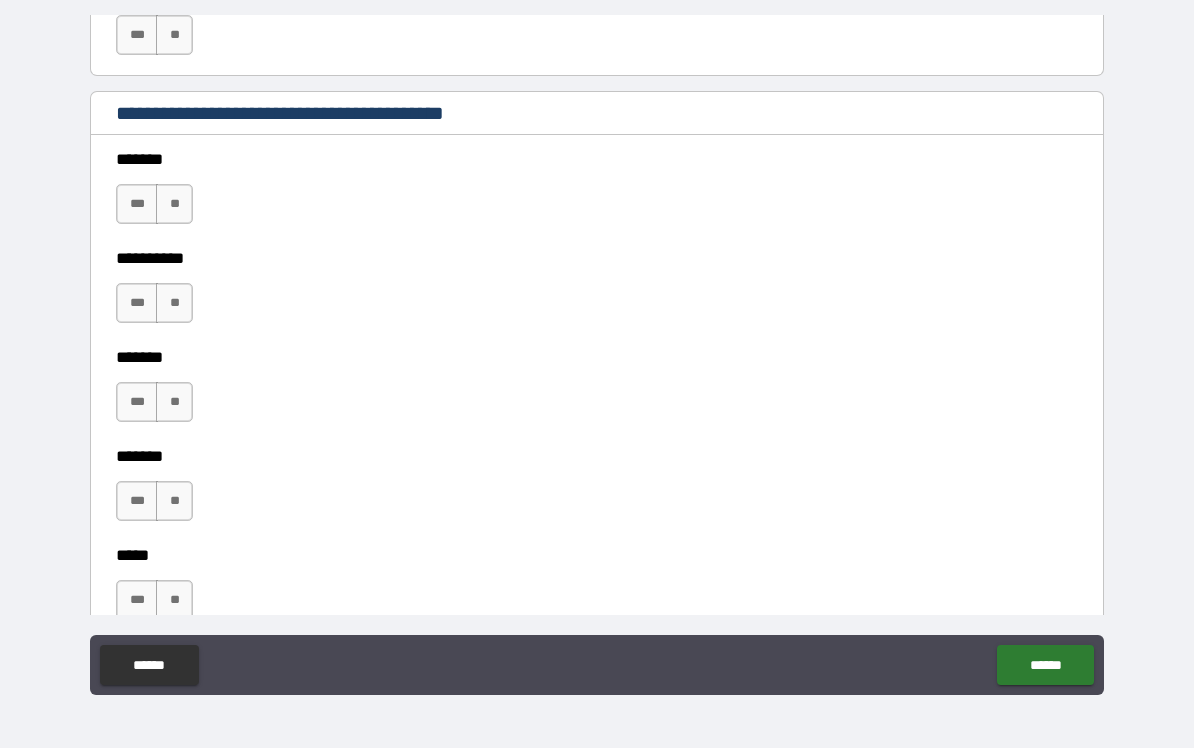scroll, scrollTop: 1836, scrollLeft: 0, axis: vertical 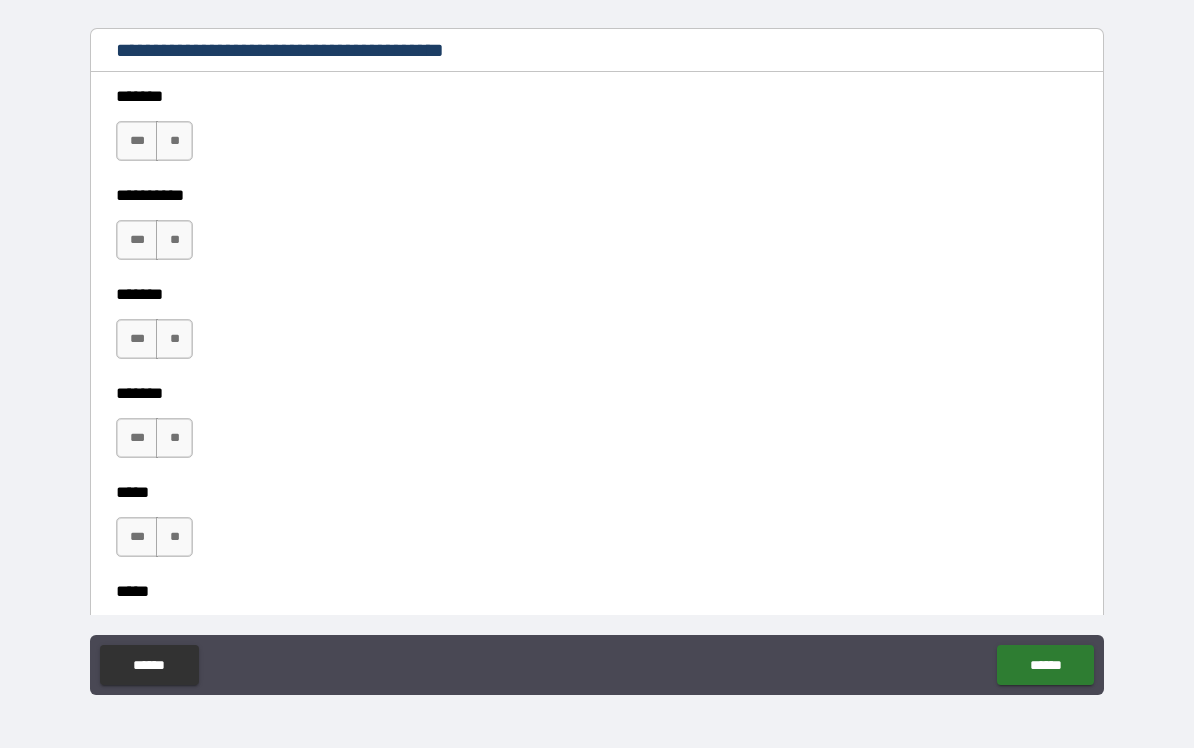 click on "**" at bounding box center [174, 142] 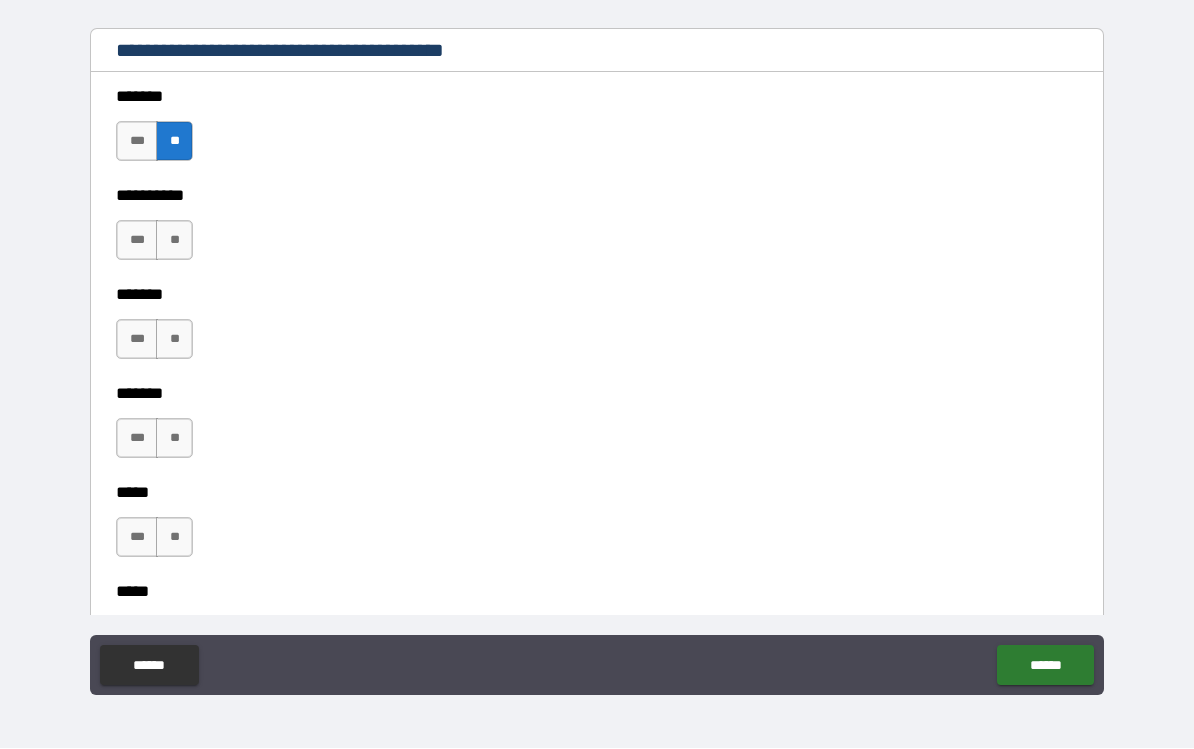 click on "**" at bounding box center [174, 241] 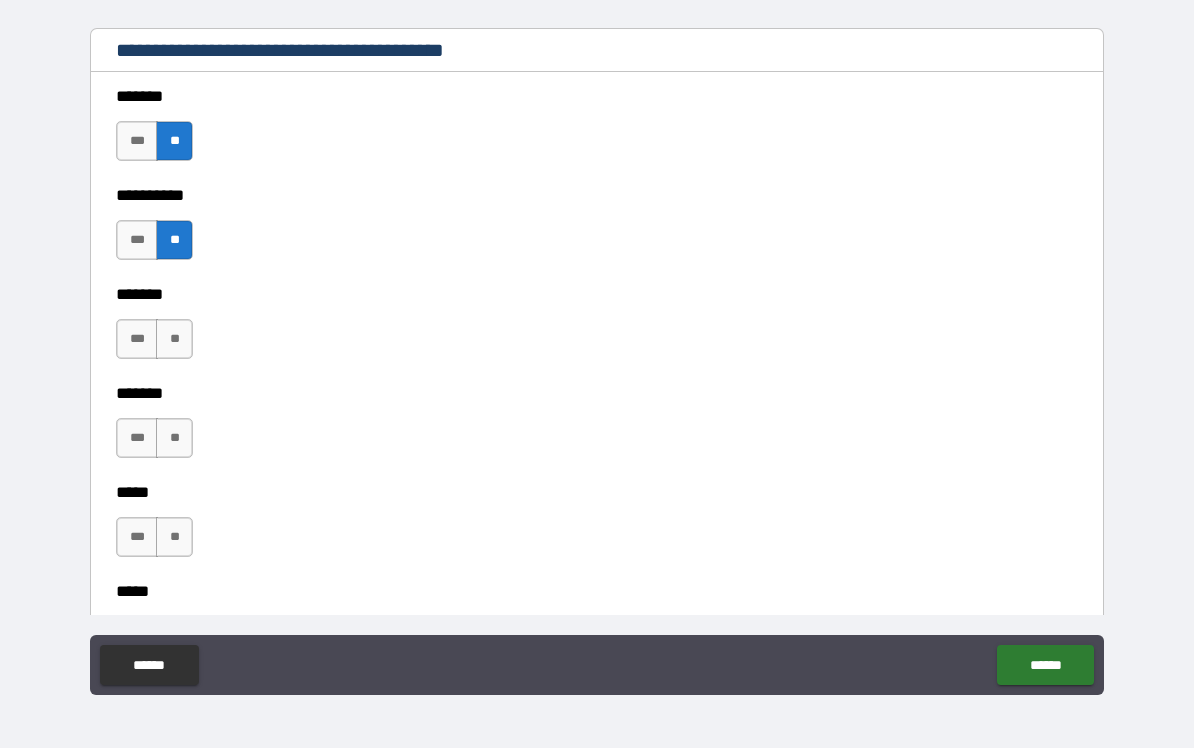 click on "**" at bounding box center (174, 340) 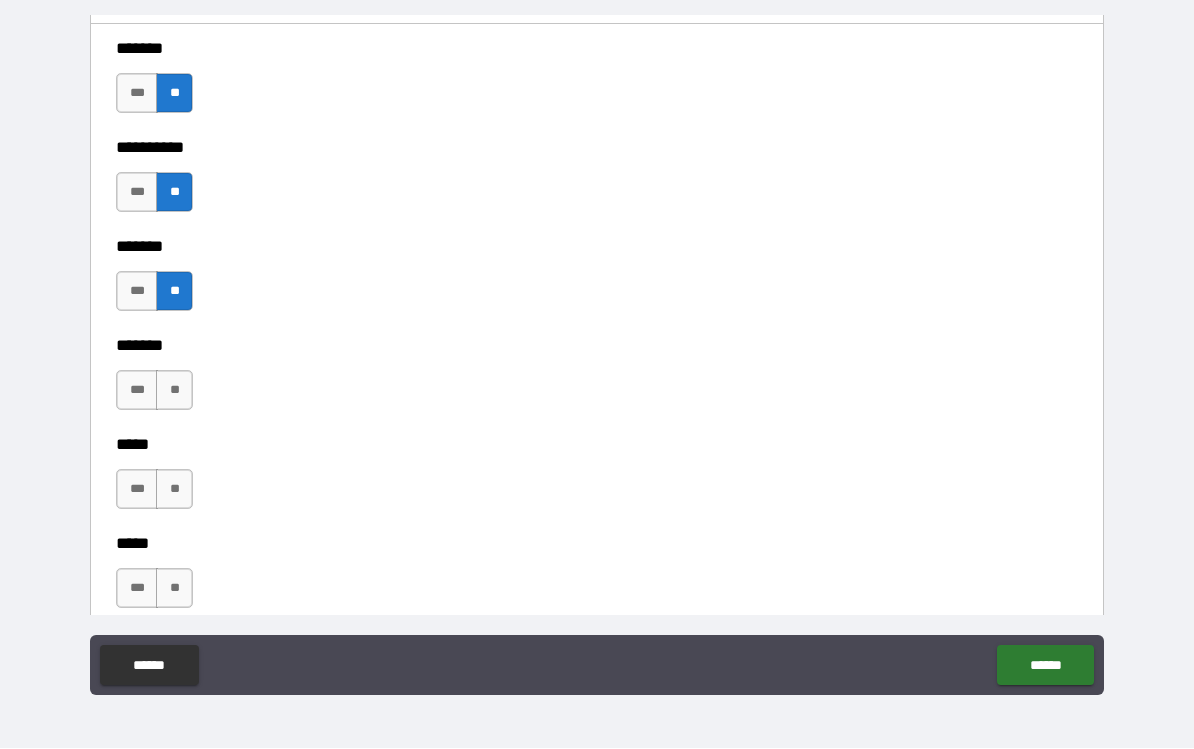 scroll, scrollTop: 1892, scrollLeft: 0, axis: vertical 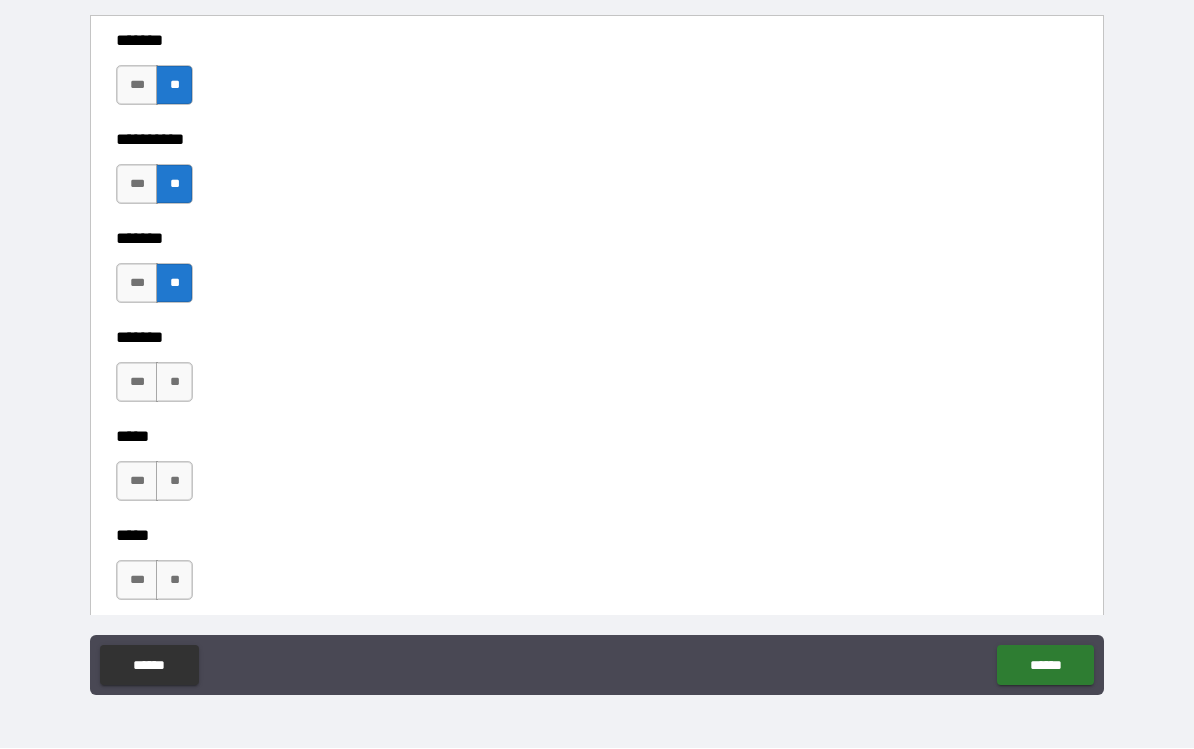 click on "**" at bounding box center [174, 383] 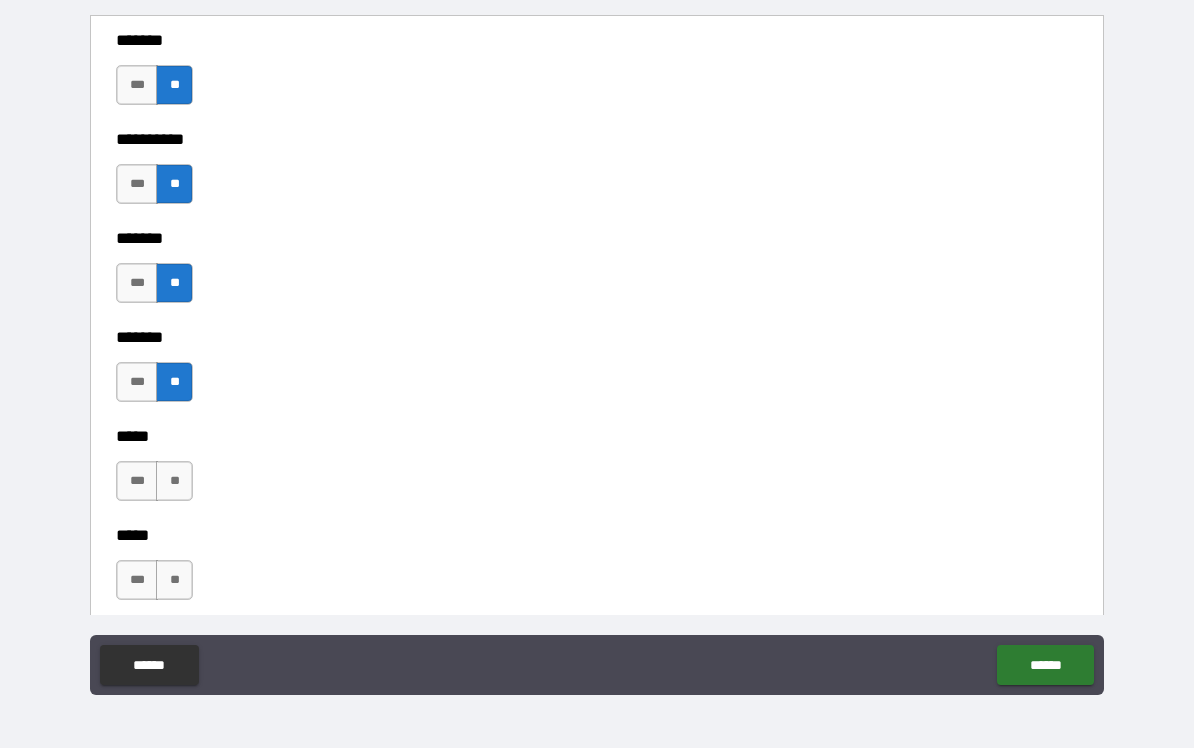 click on "**" at bounding box center (174, 482) 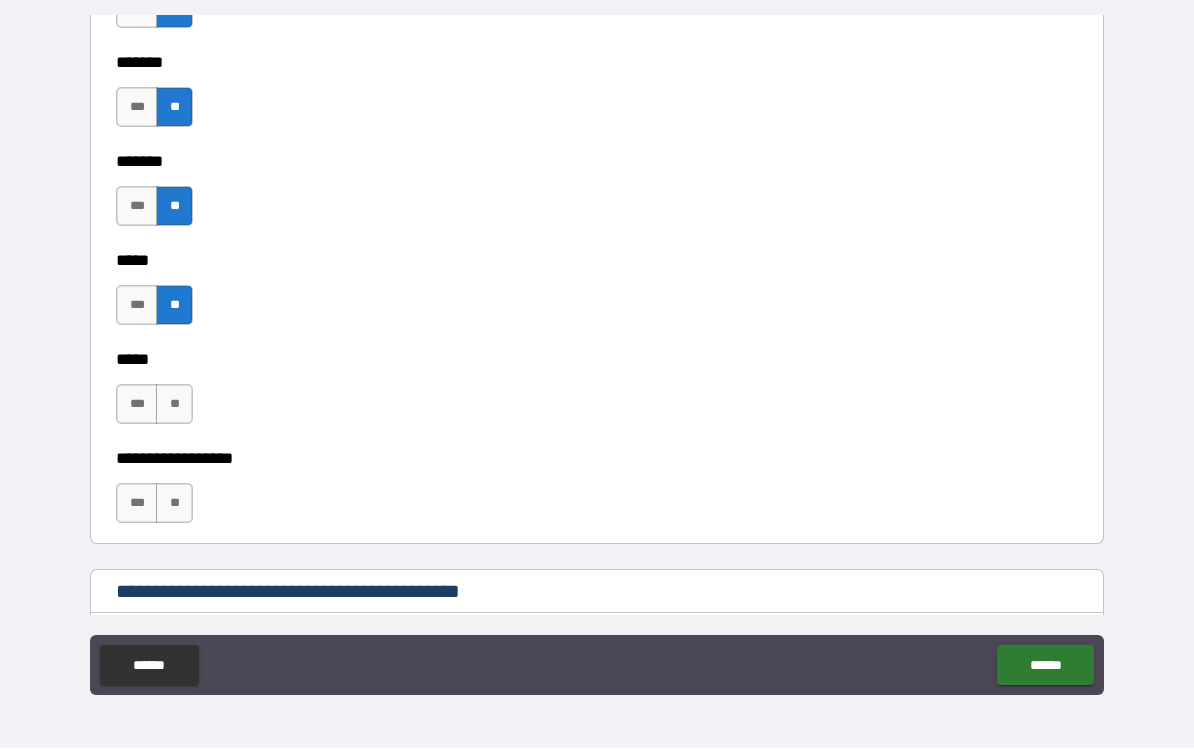 click on "**" at bounding box center [174, 405] 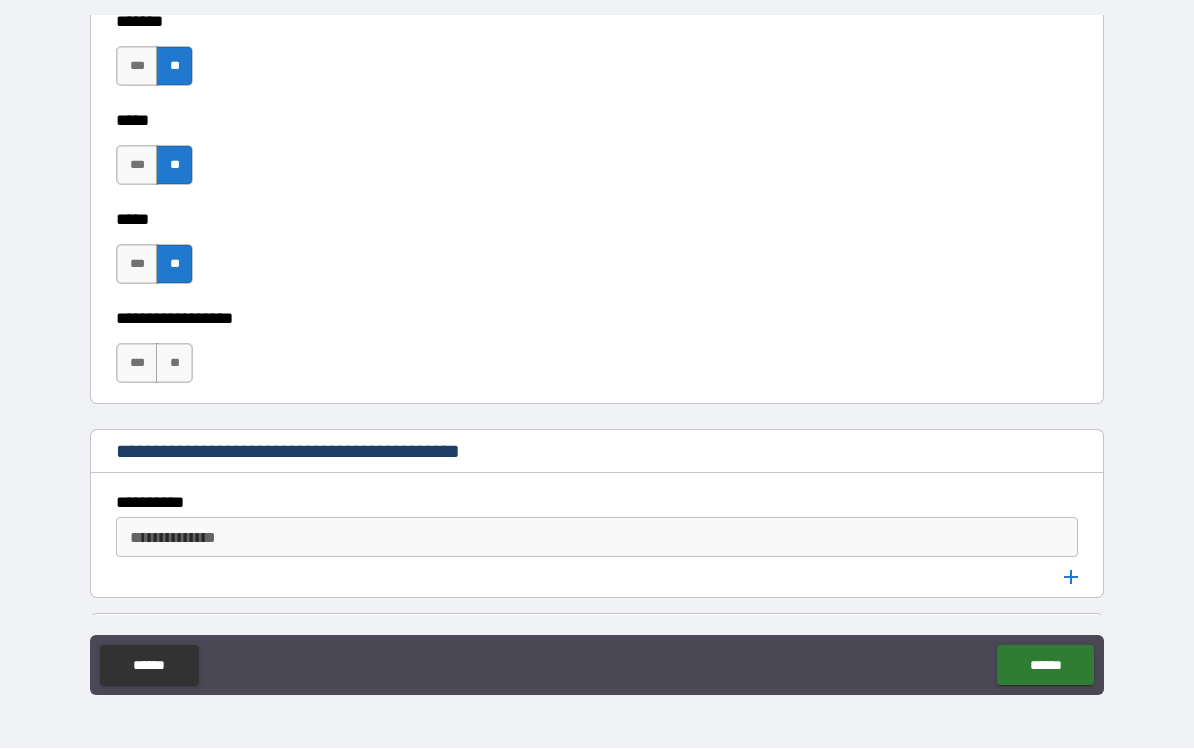 click on "**" at bounding box center (174, 364) 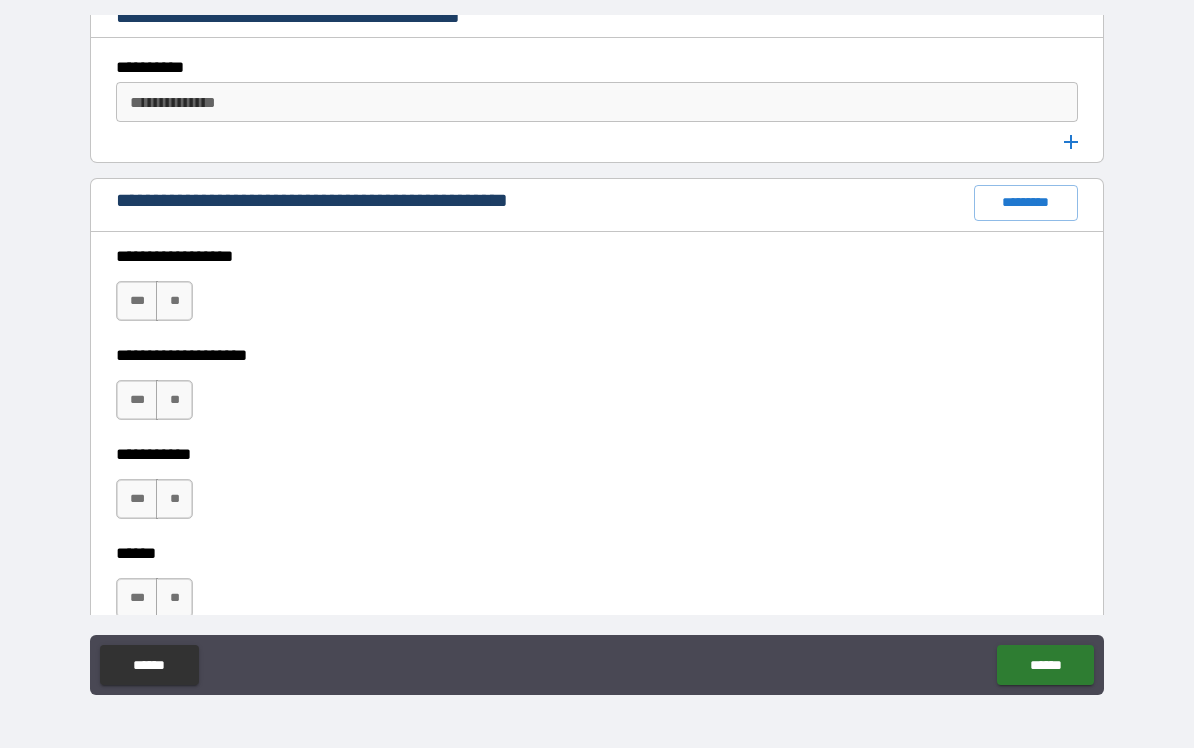 scroll, scrollTop: 2650, scrollLeft: 0, axis: vertical 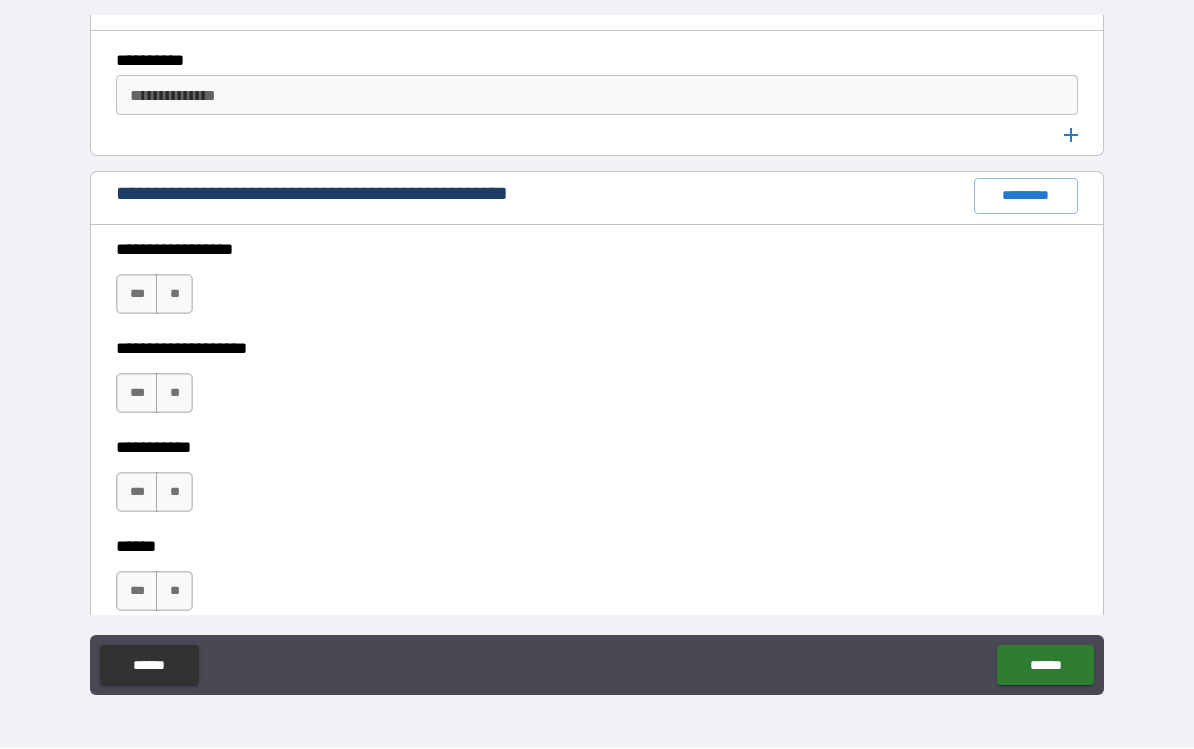 click on "**" at bounding box center [174, 295] 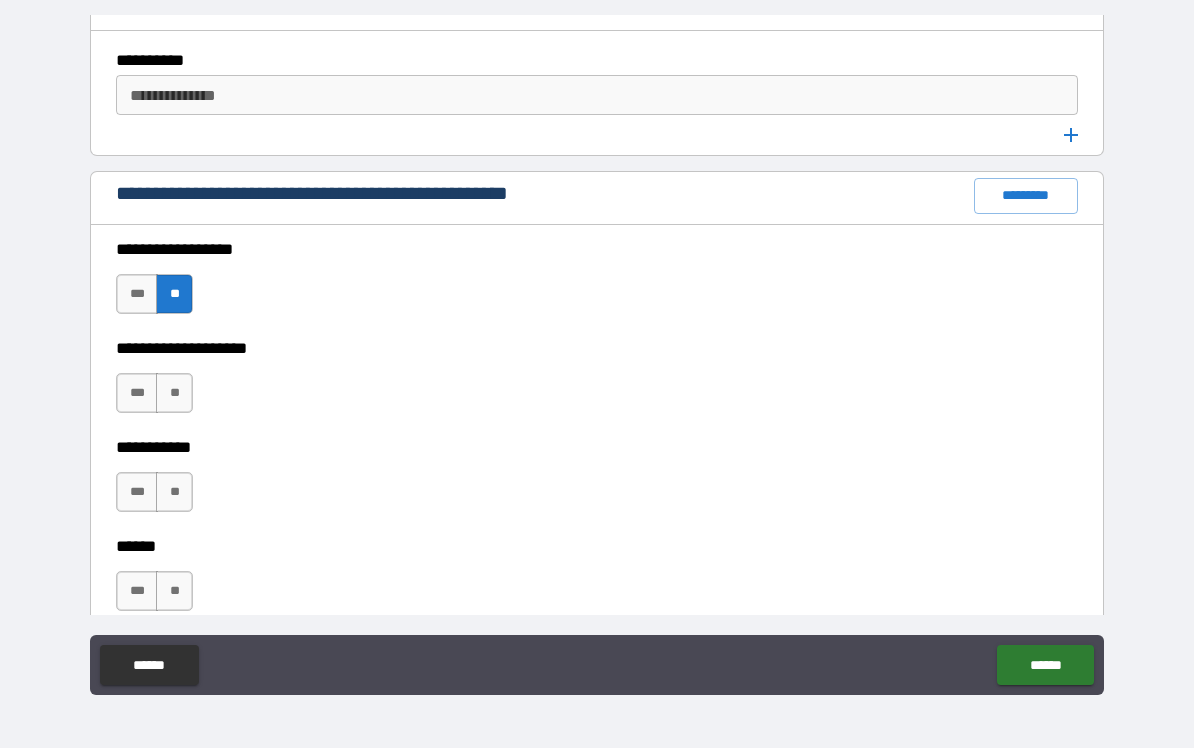 click on "*********" at bounding box center [1026, 197] 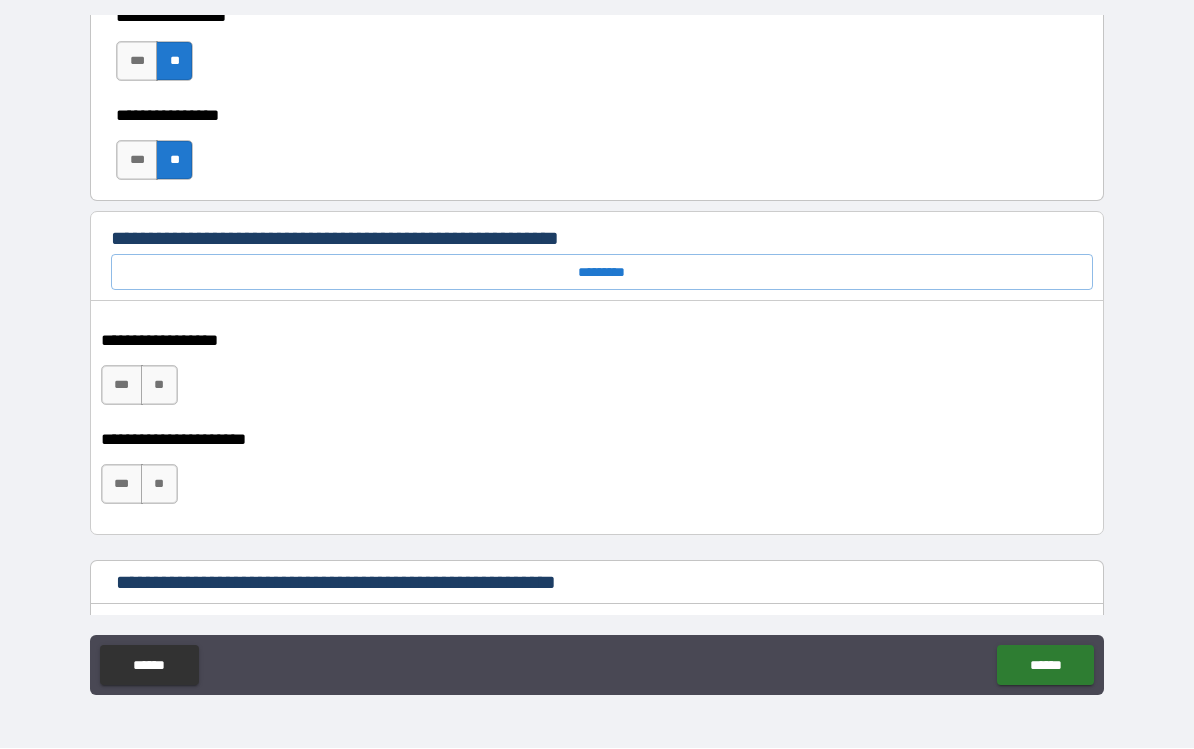 scroll, scrollTop: 10213, scrollLeft: 0, axis: vertical 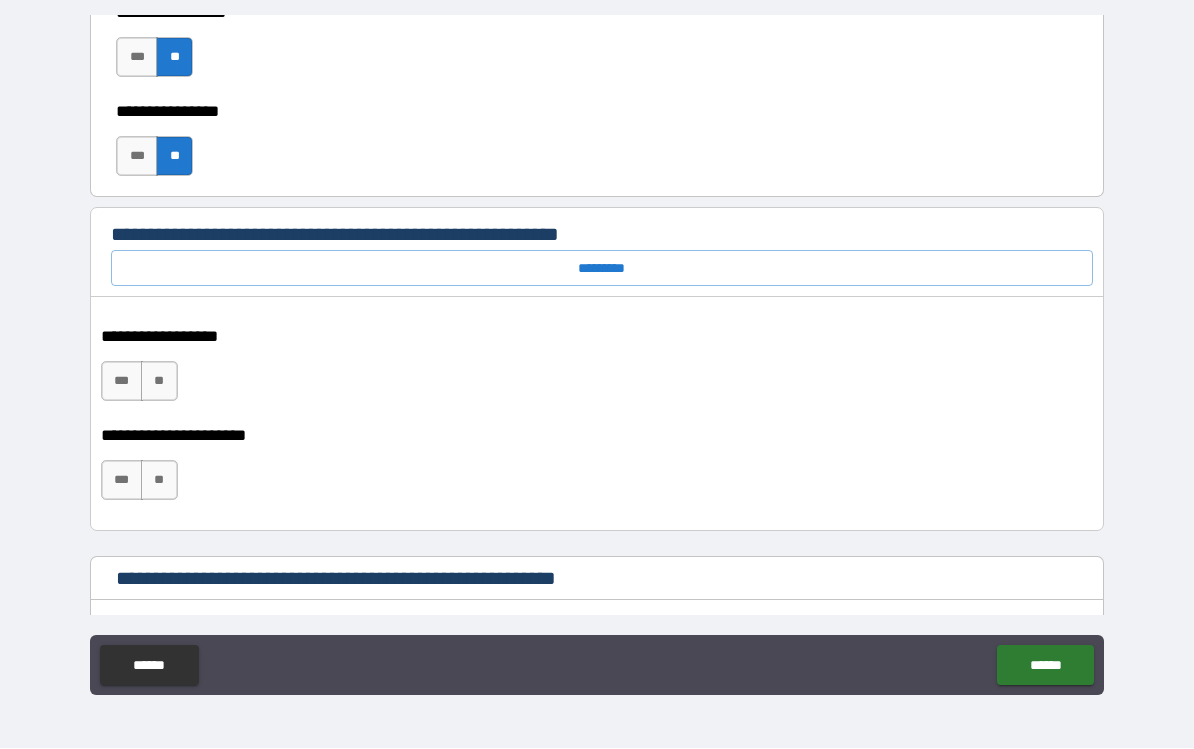 click on "*********" at bounding box center [602, 269] 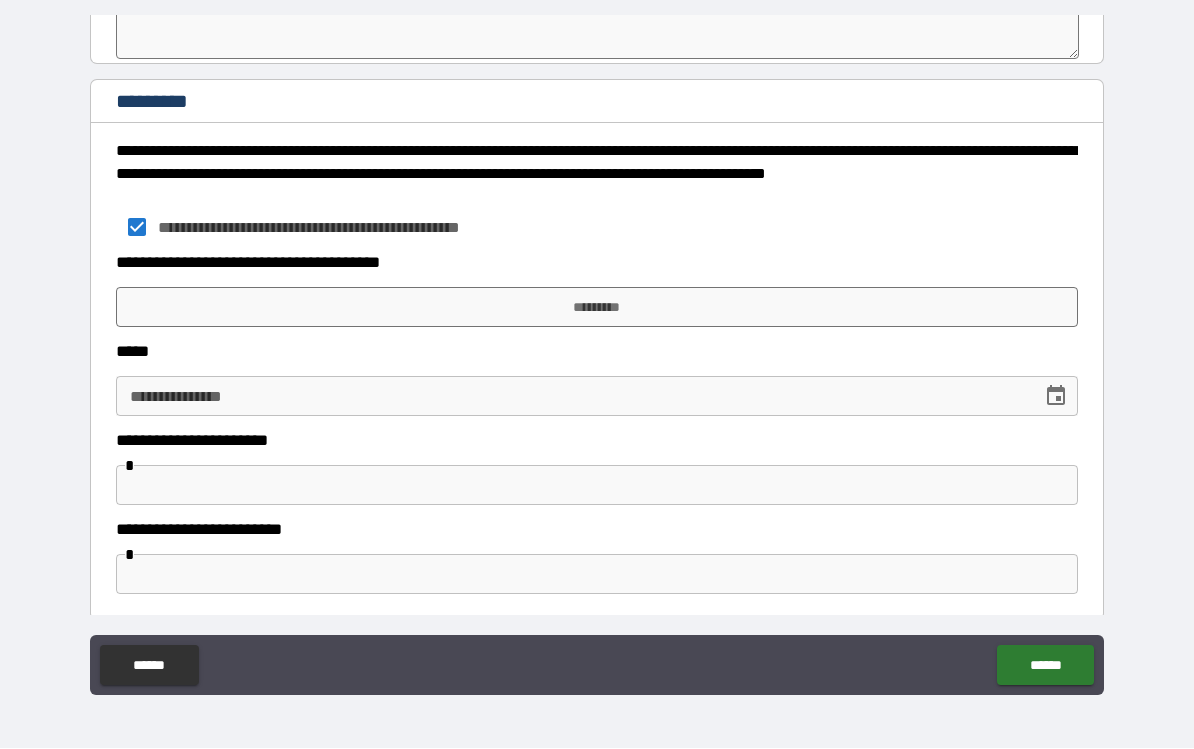 scroll, scrollTop: 11024, scrollLeft: 0, axis: vertical 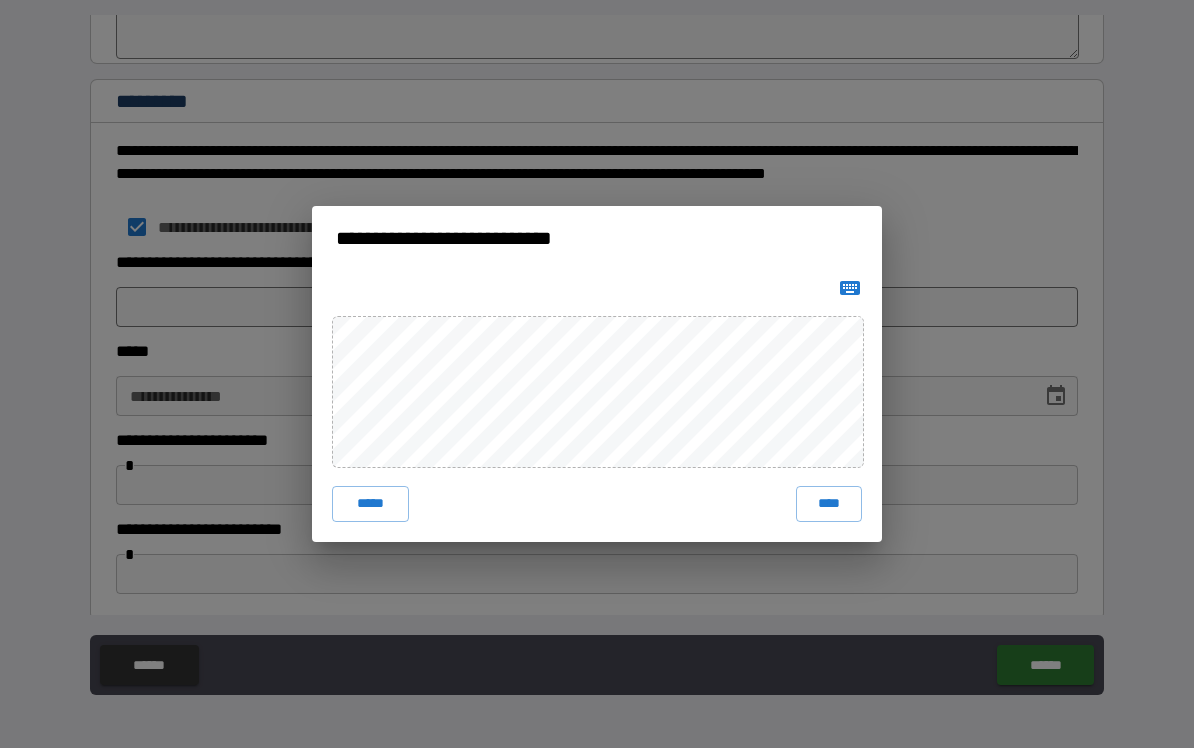 click on "****" at bounding box center [829, 505] 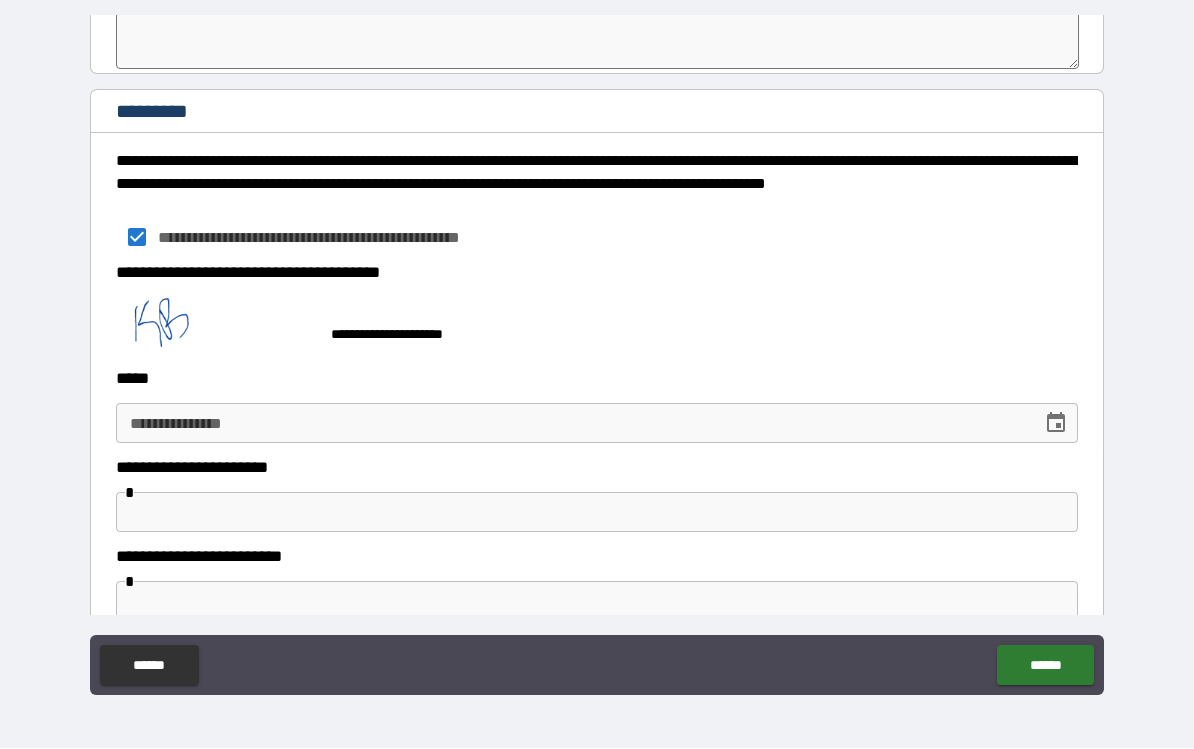 click at bounding box center (597, 513) 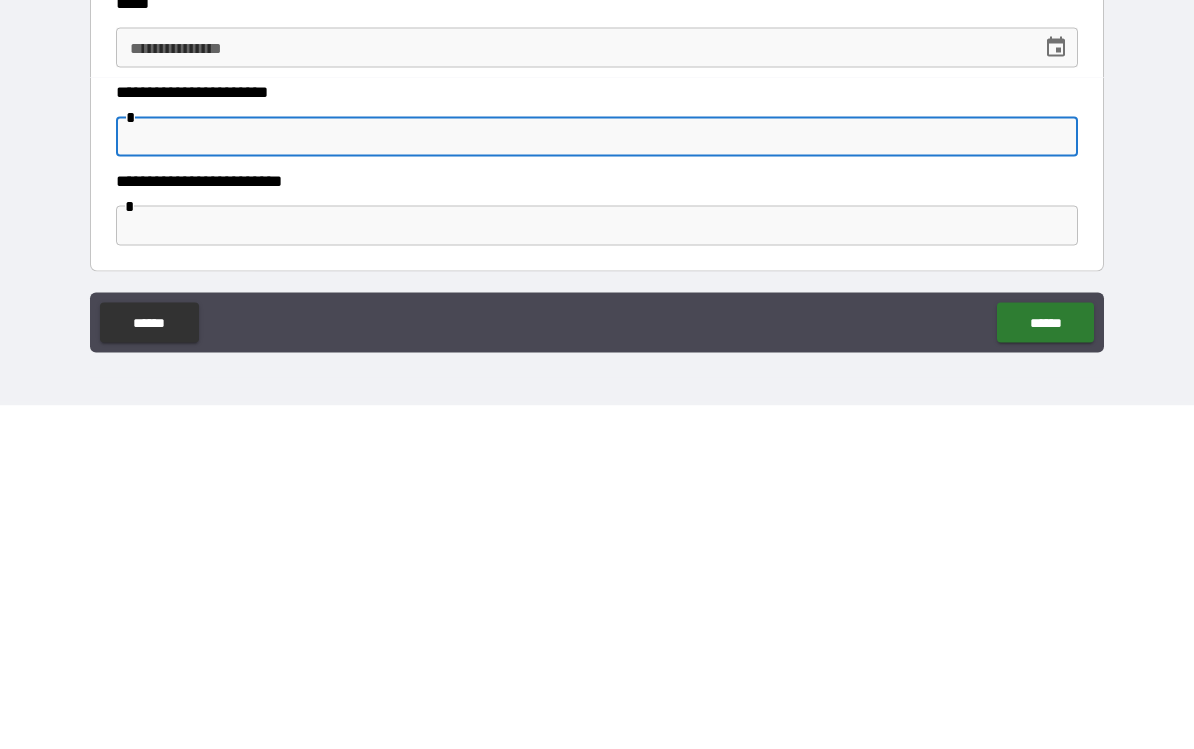 scroll, scrollTop: 11009, scrollLeft: 0, axis: vertical 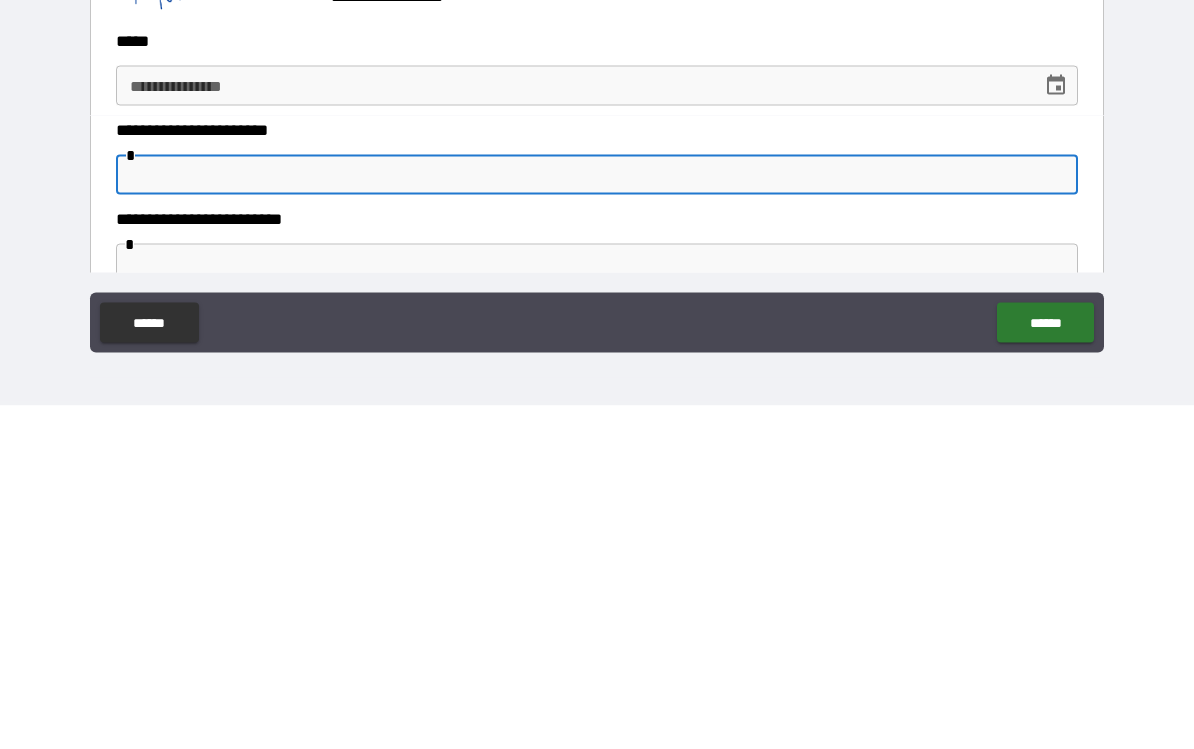 click on "**********" at bounding box center [572, 429] 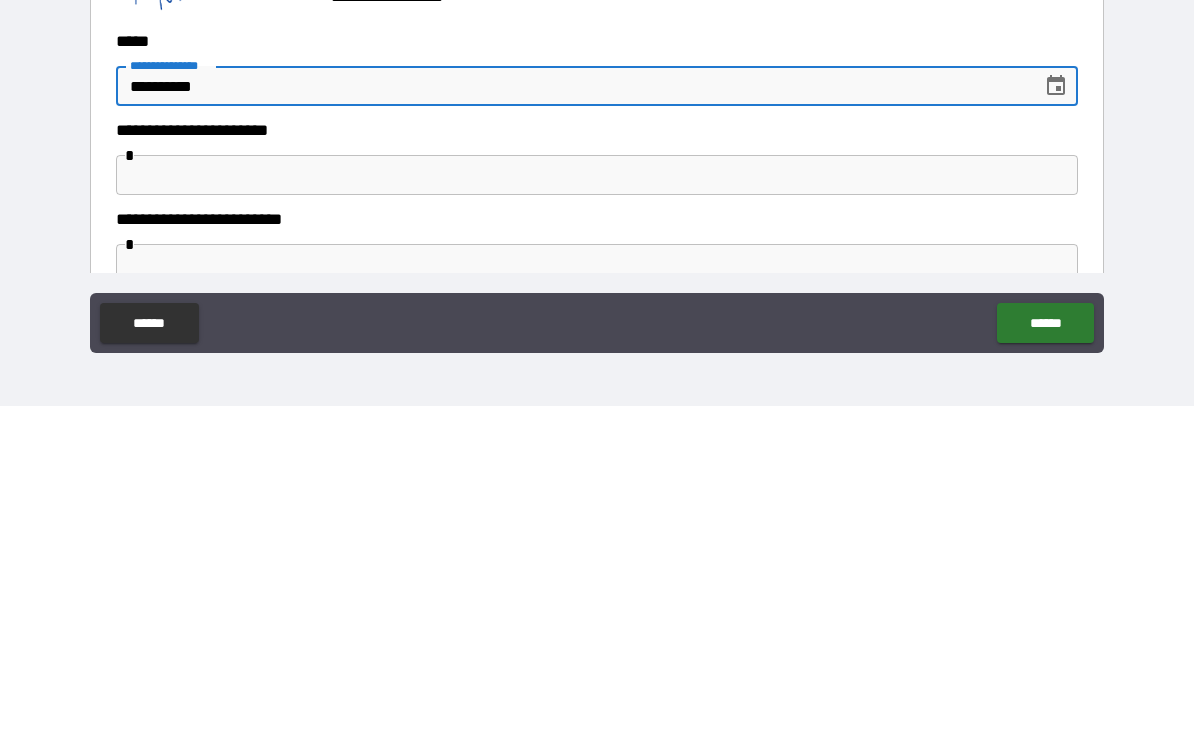 type on "**********" 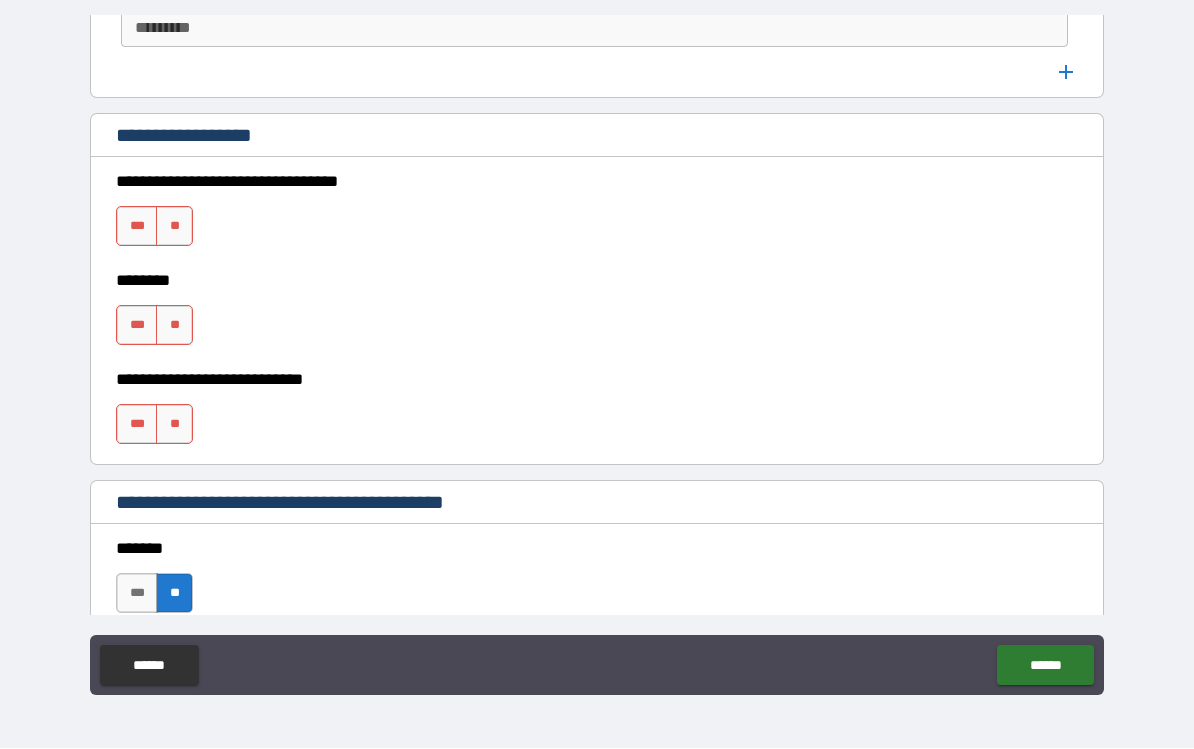 scroll, scrollTop: 1386, scrollLeft: 0, axis: vertical 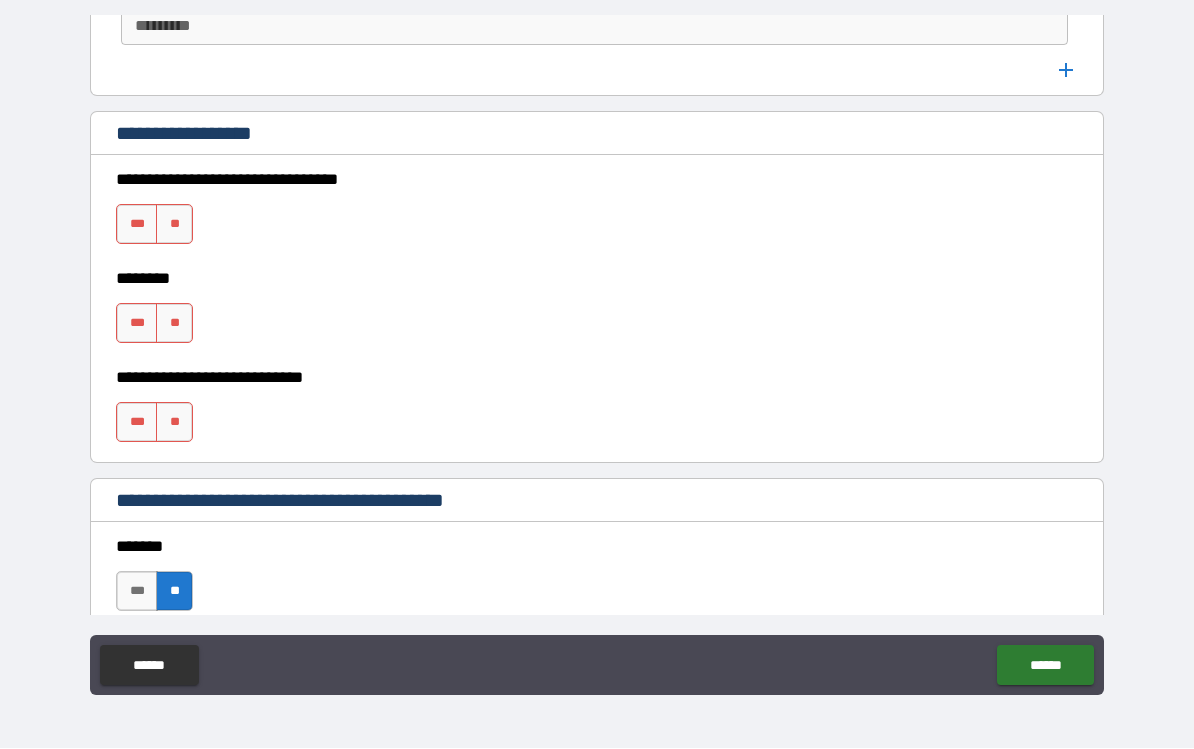 click on "**" at bounding box center (174, 225) 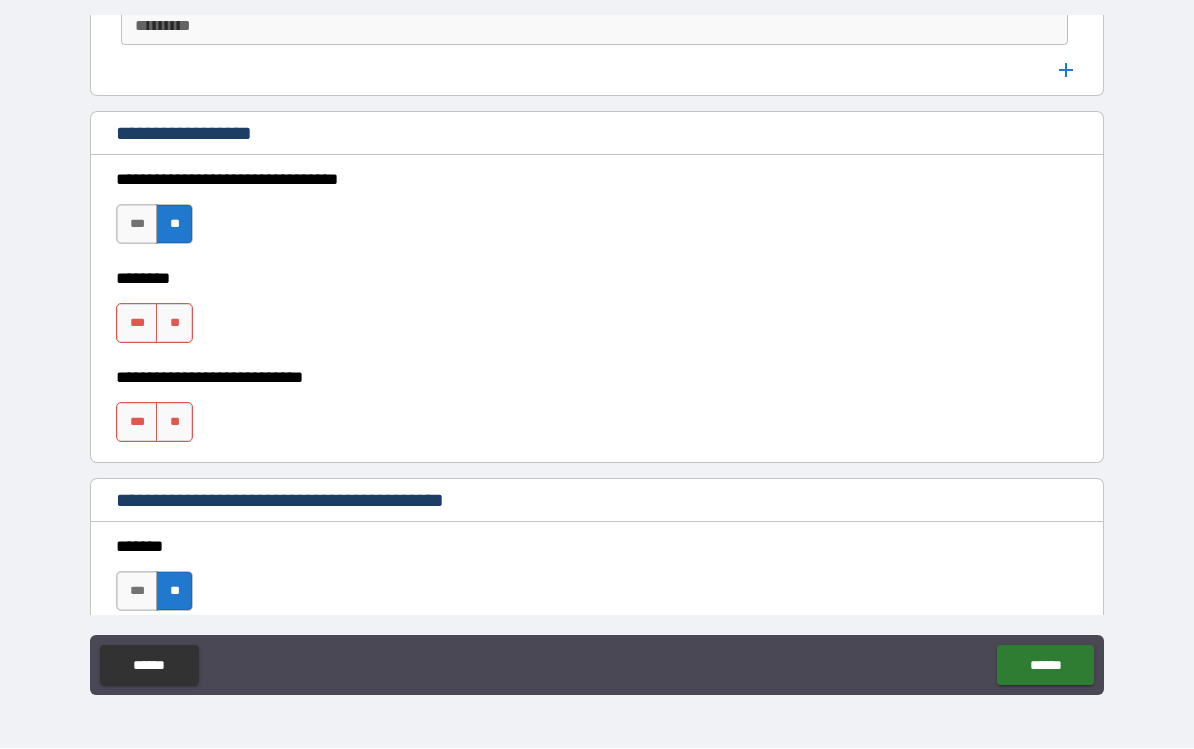 click on "**" at bounding box center (174, 324) 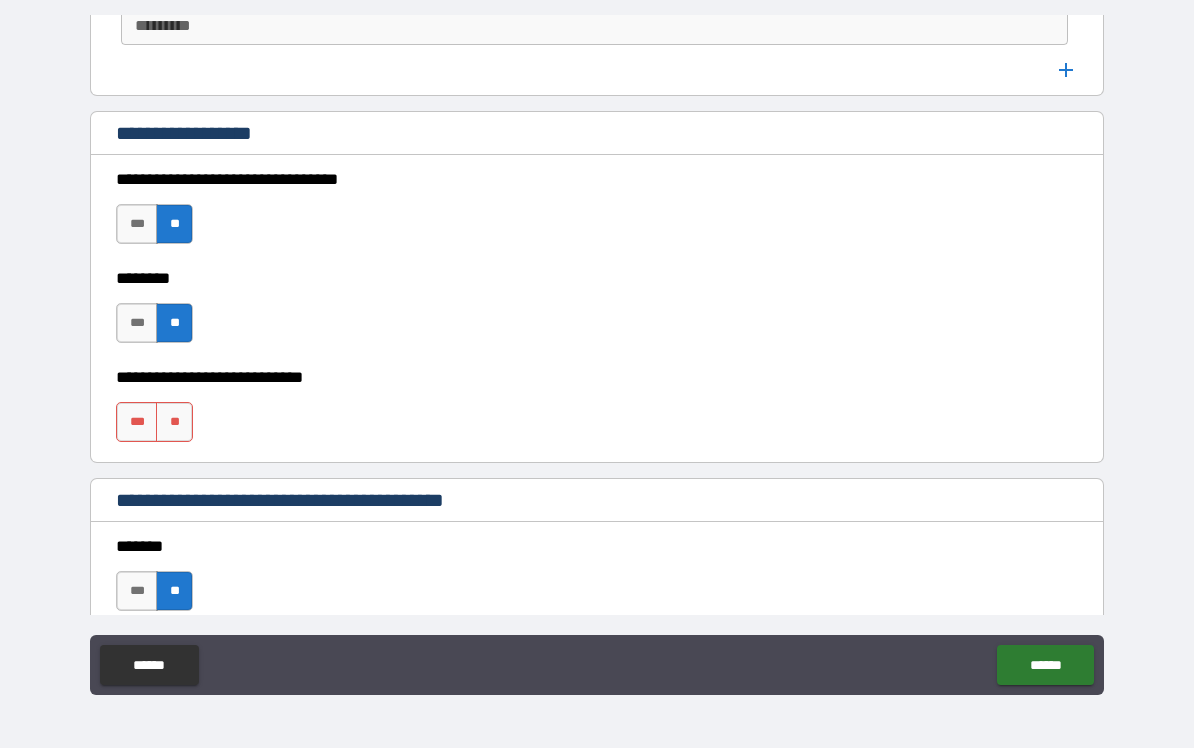 click on "**" at bounding box center (174, 423) 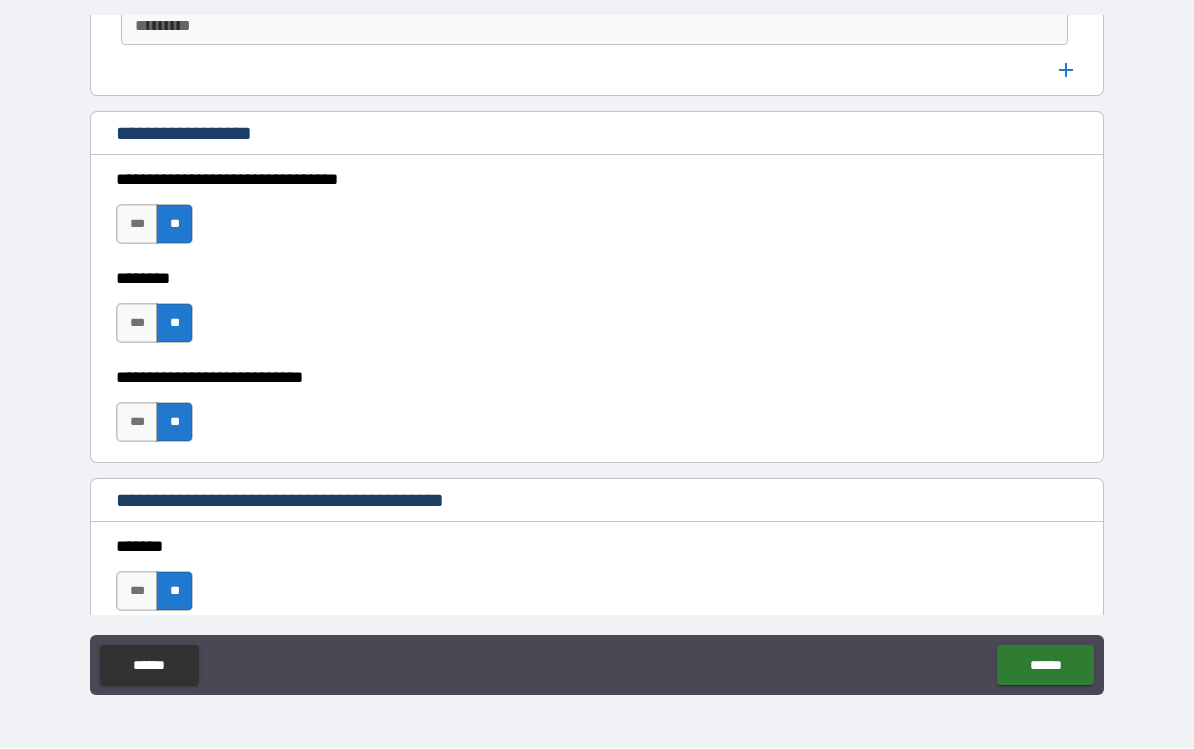 click on "******" at bounding box center (1045, 666) 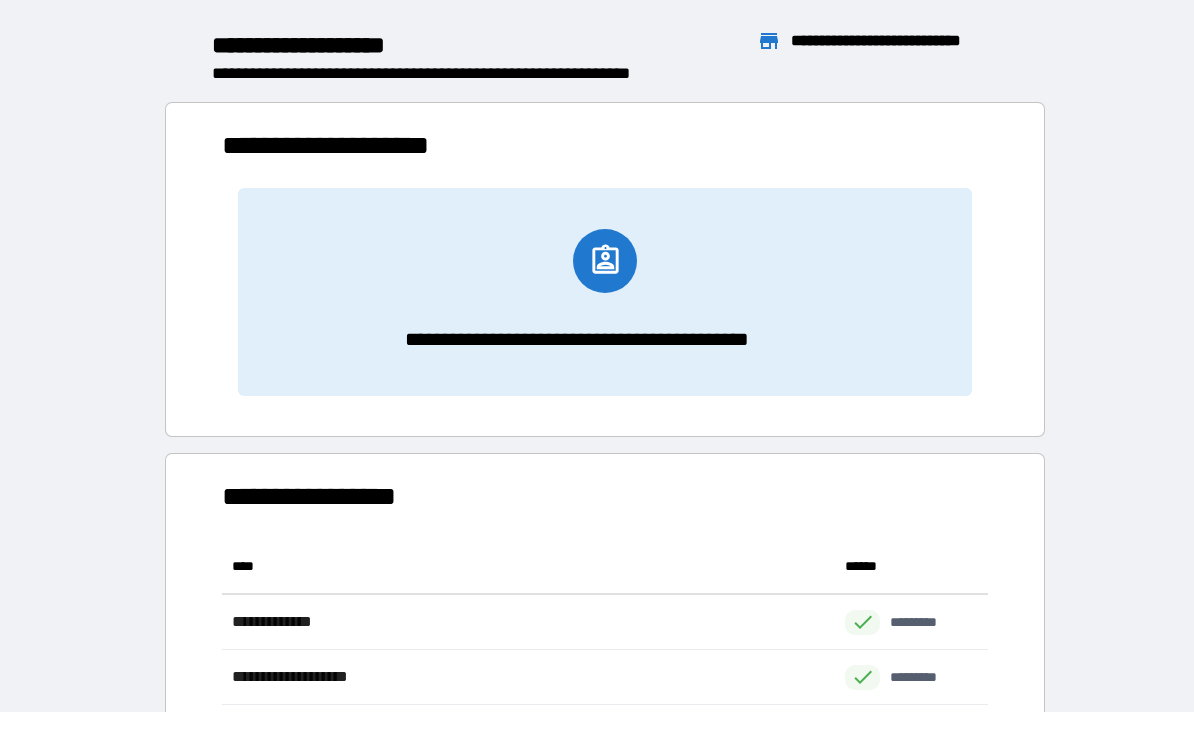 scroll, scrollTop: 386, scrollLeft: 765, axis: both 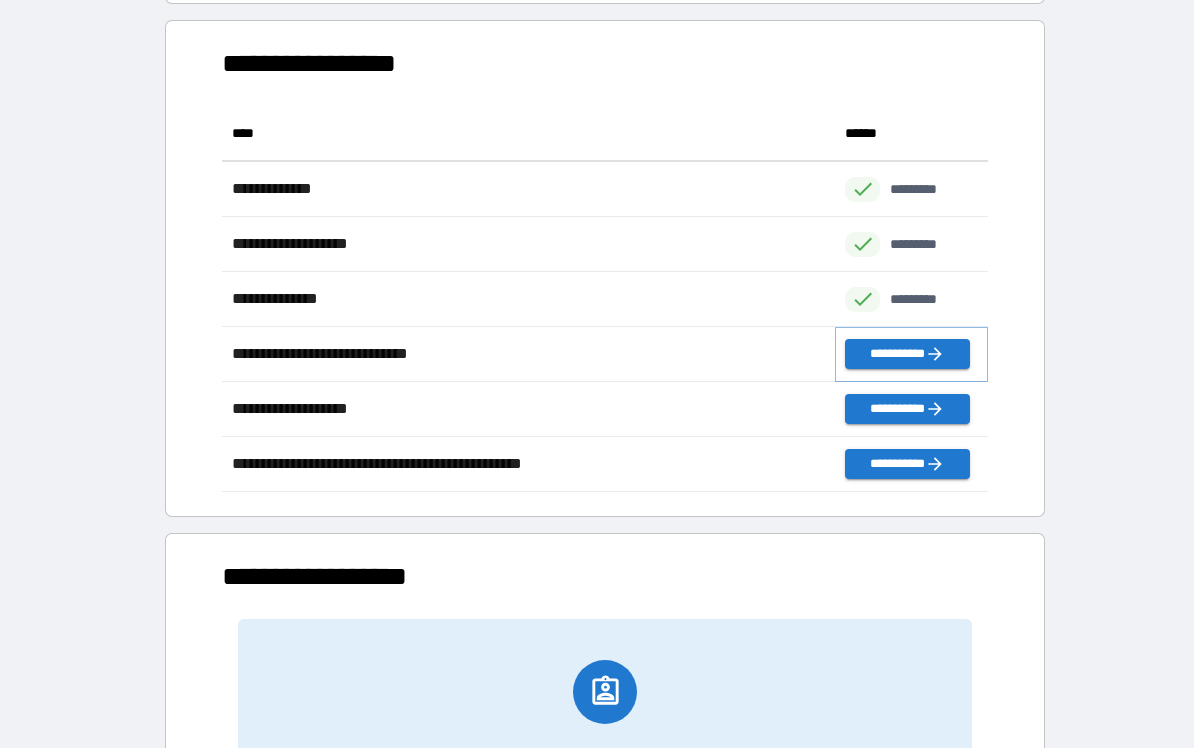 click on "**********" at bounding box center (907, 355) 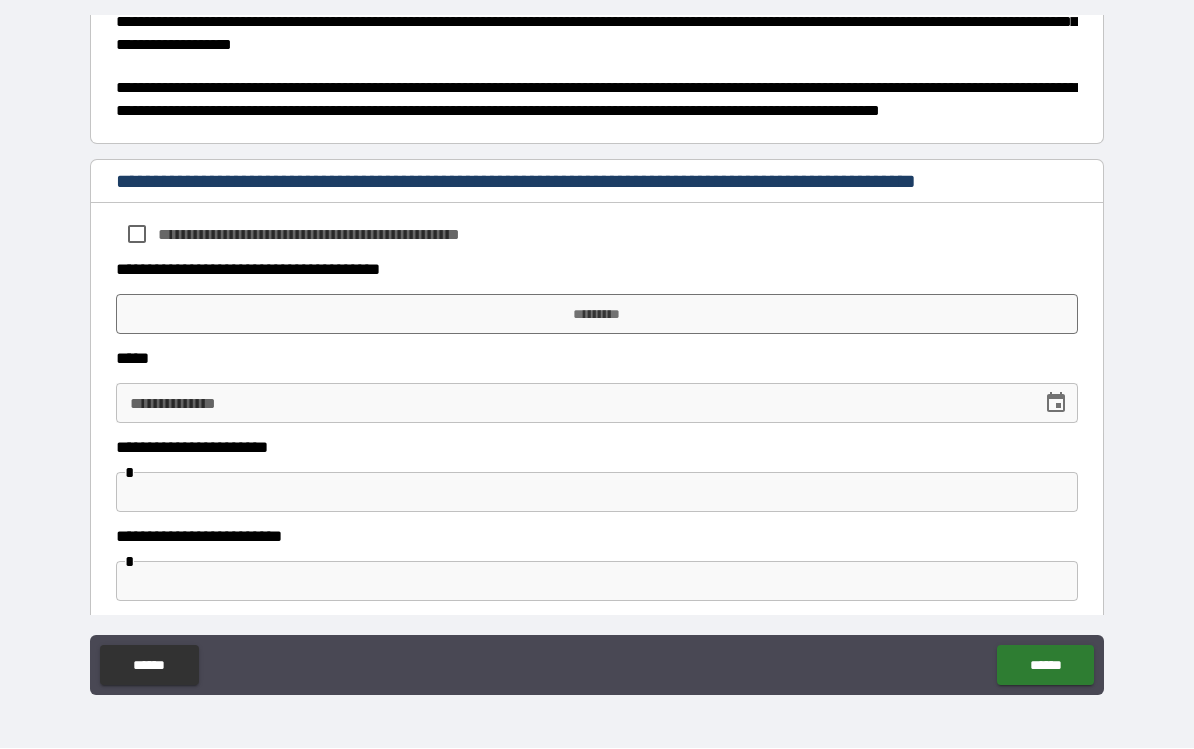 scroll, scrollTop: 963, scrollLeft: 0, axis: vertical 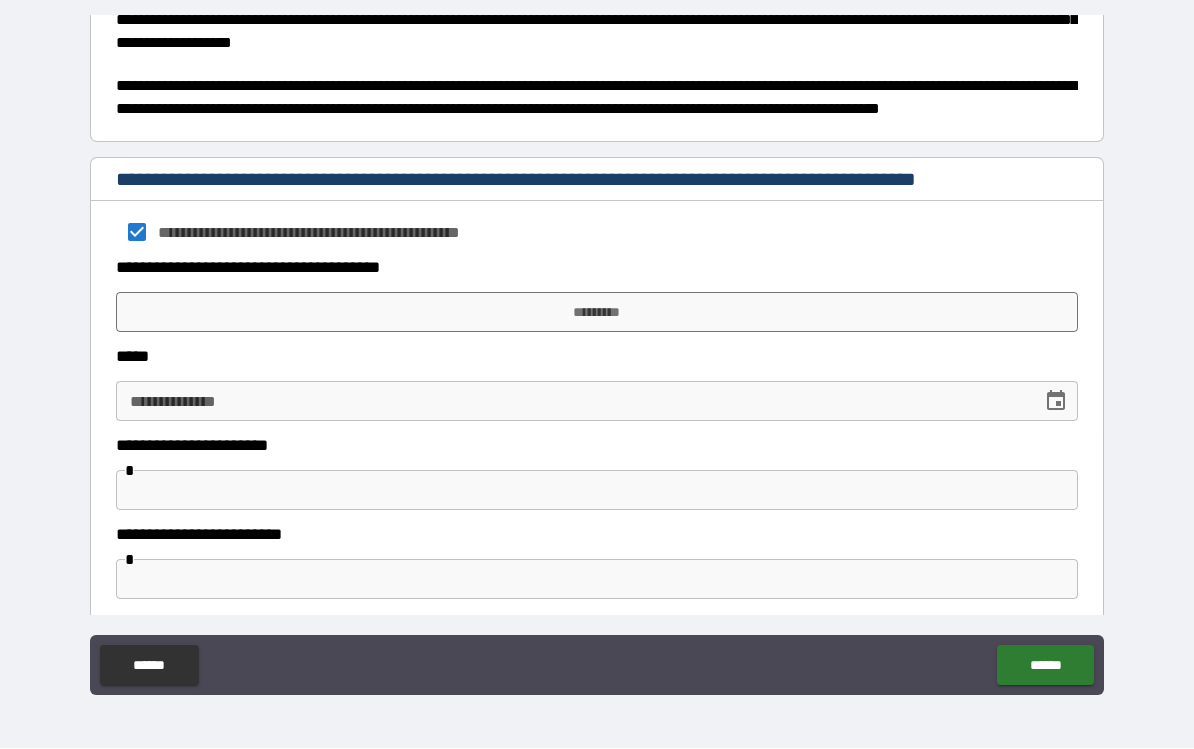 click on "*********" at bounding box center (597, 313) 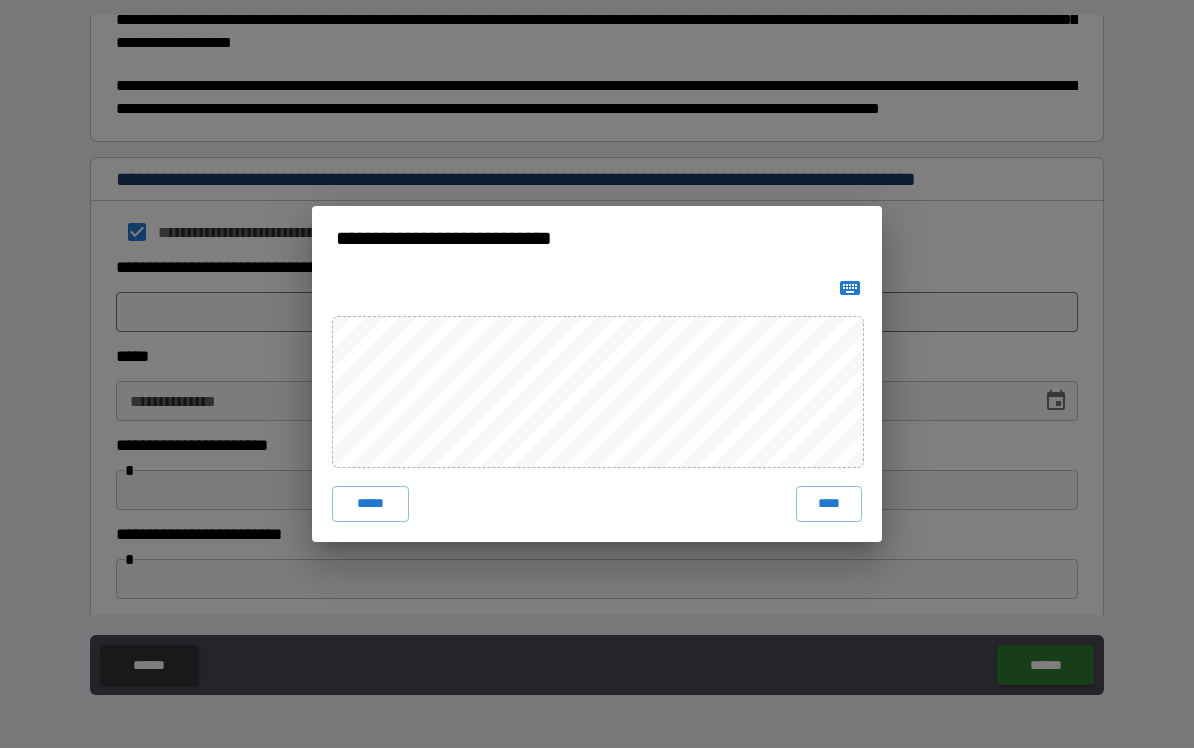 click on "****" at bounding box center [829, 505] 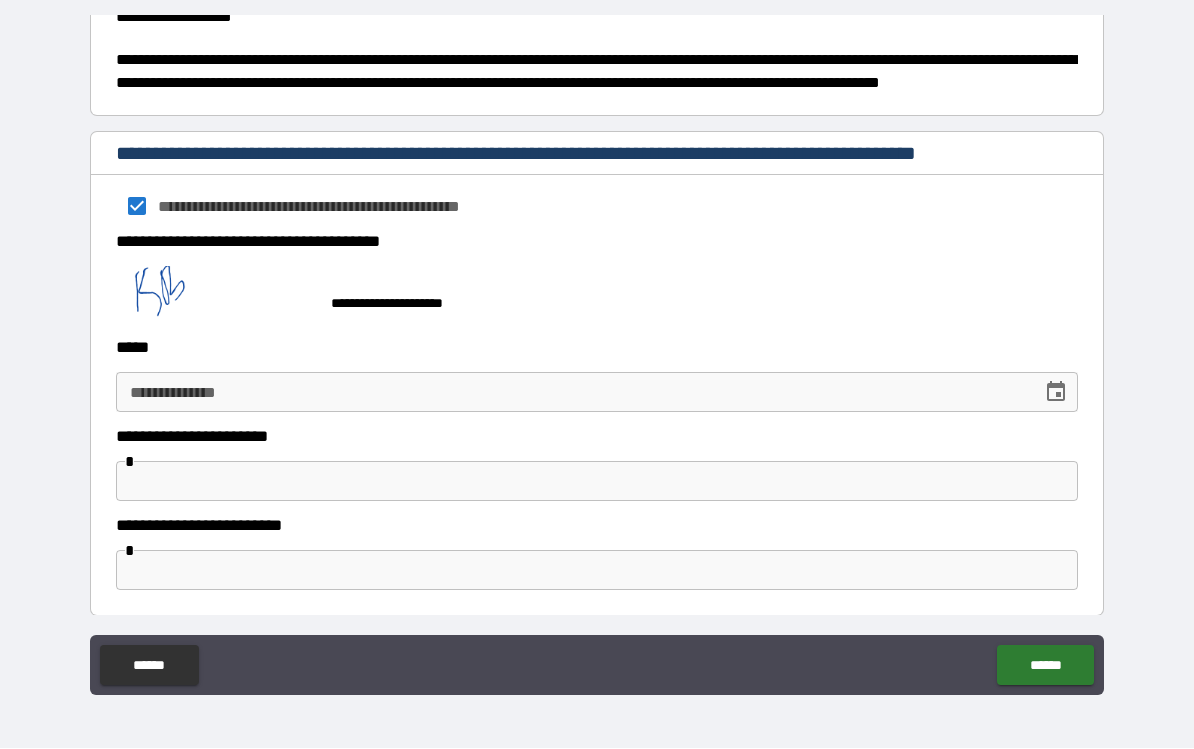 scroll, scrollTop: 988, scrollLeft: 0, axis: vertical 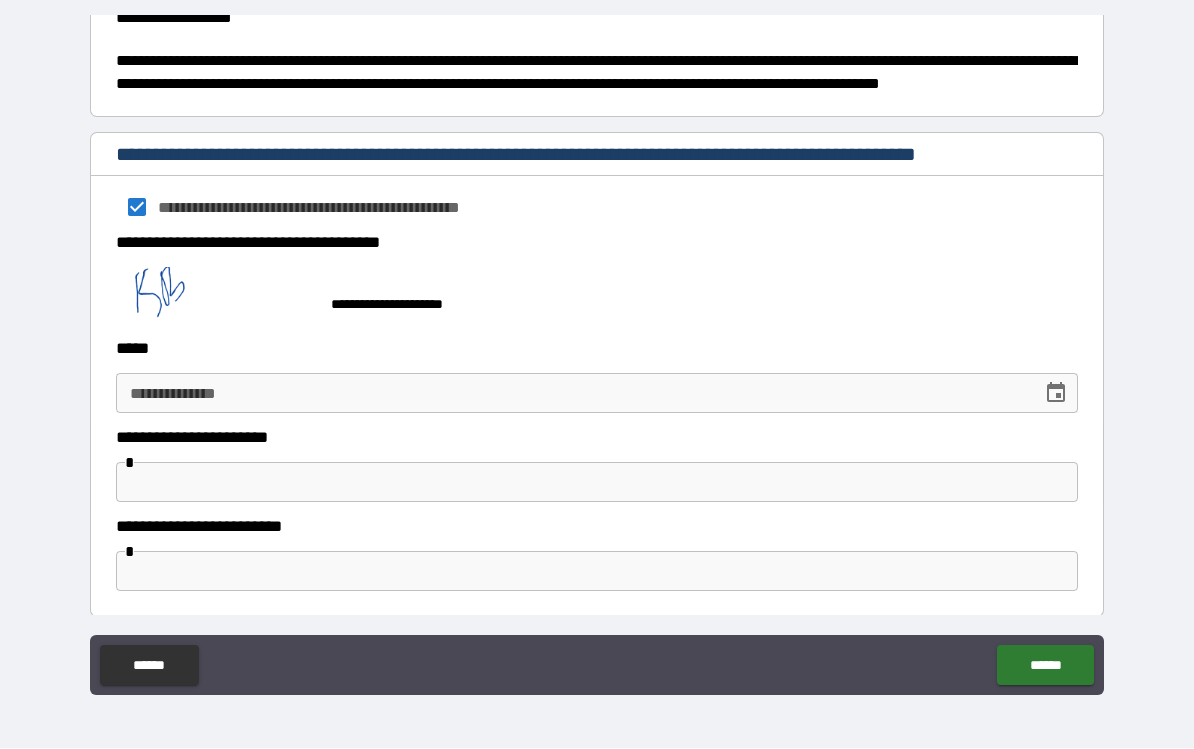 click on "**********" at bounding box center (572, 394) 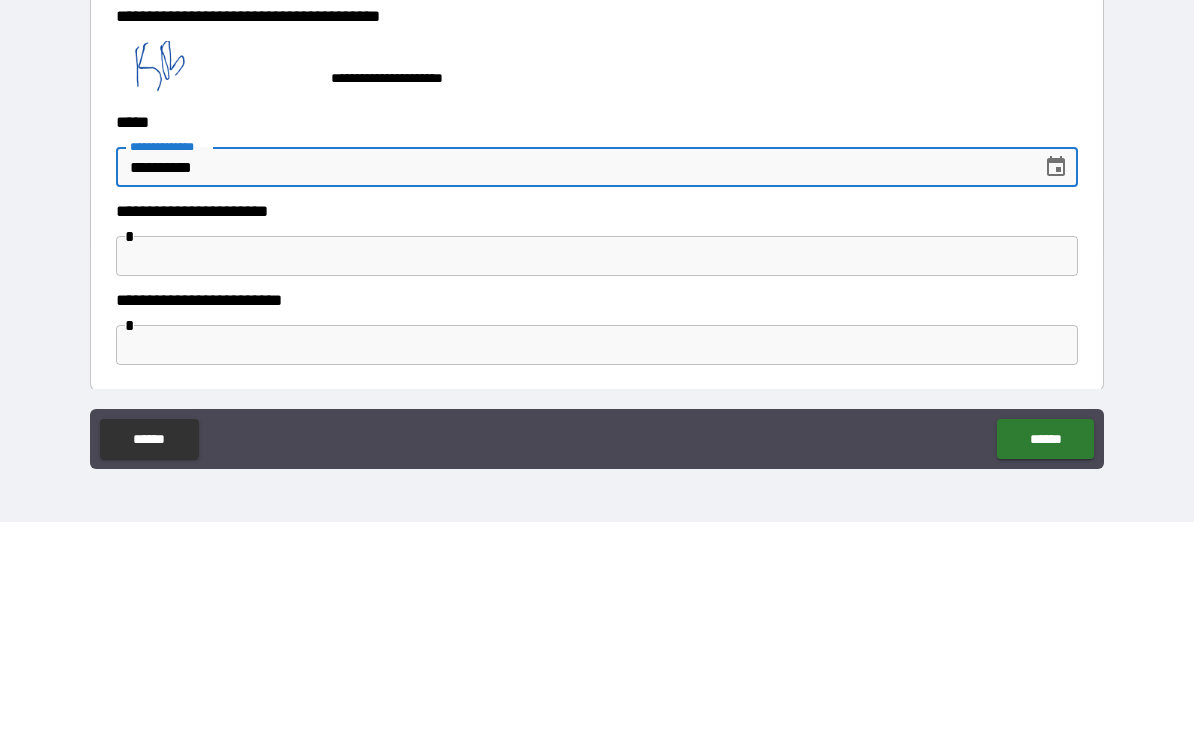 type on "**********" 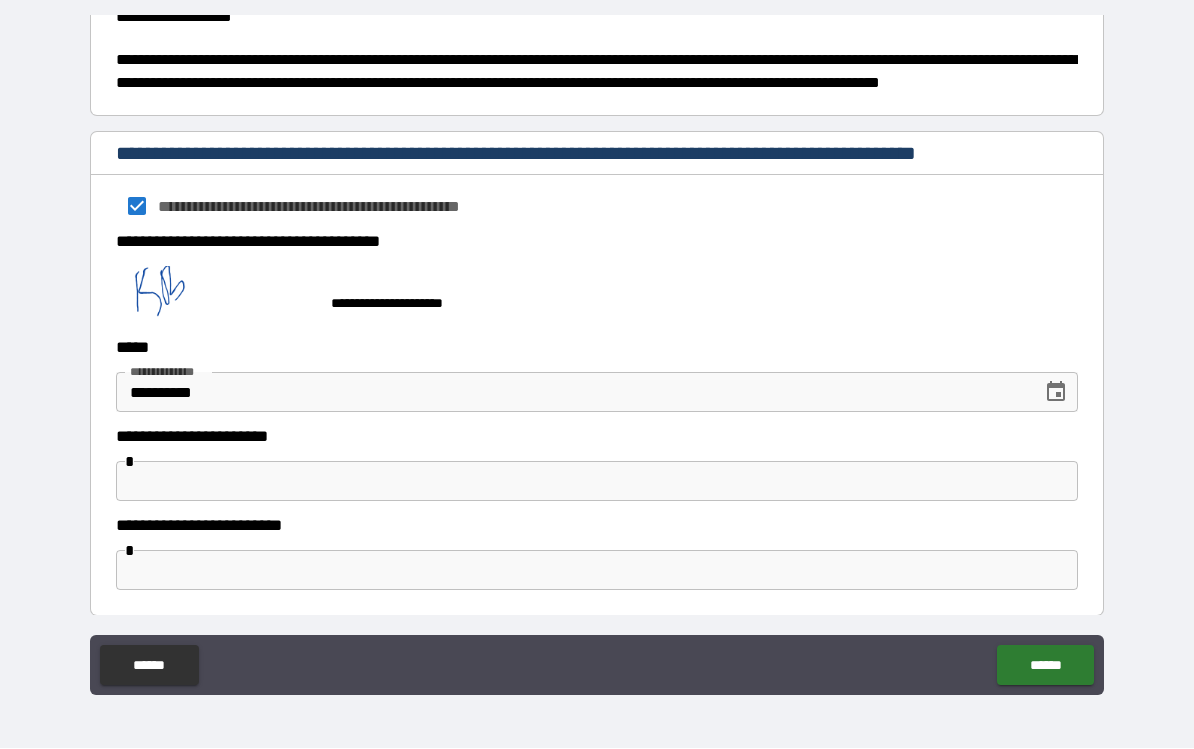 scroll, scrollTop: 988, scrollLeft: 0, axis: vertical 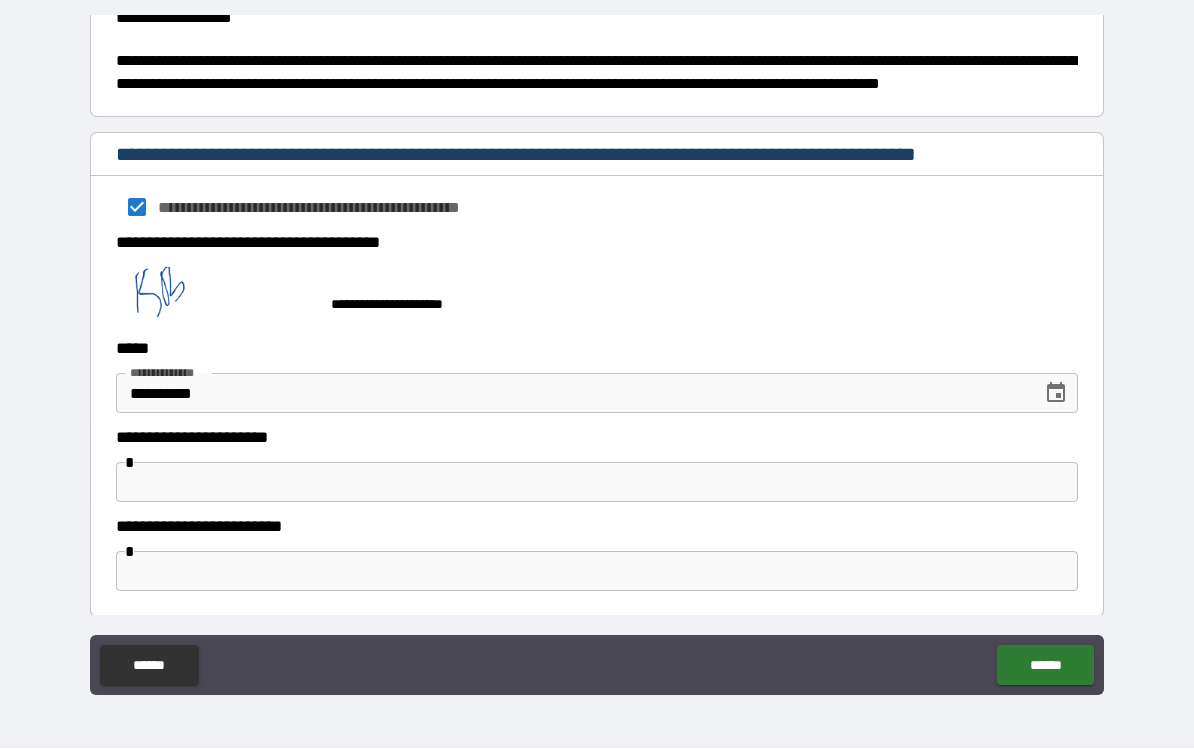 click on "******" at bounding box center (1045, 666) 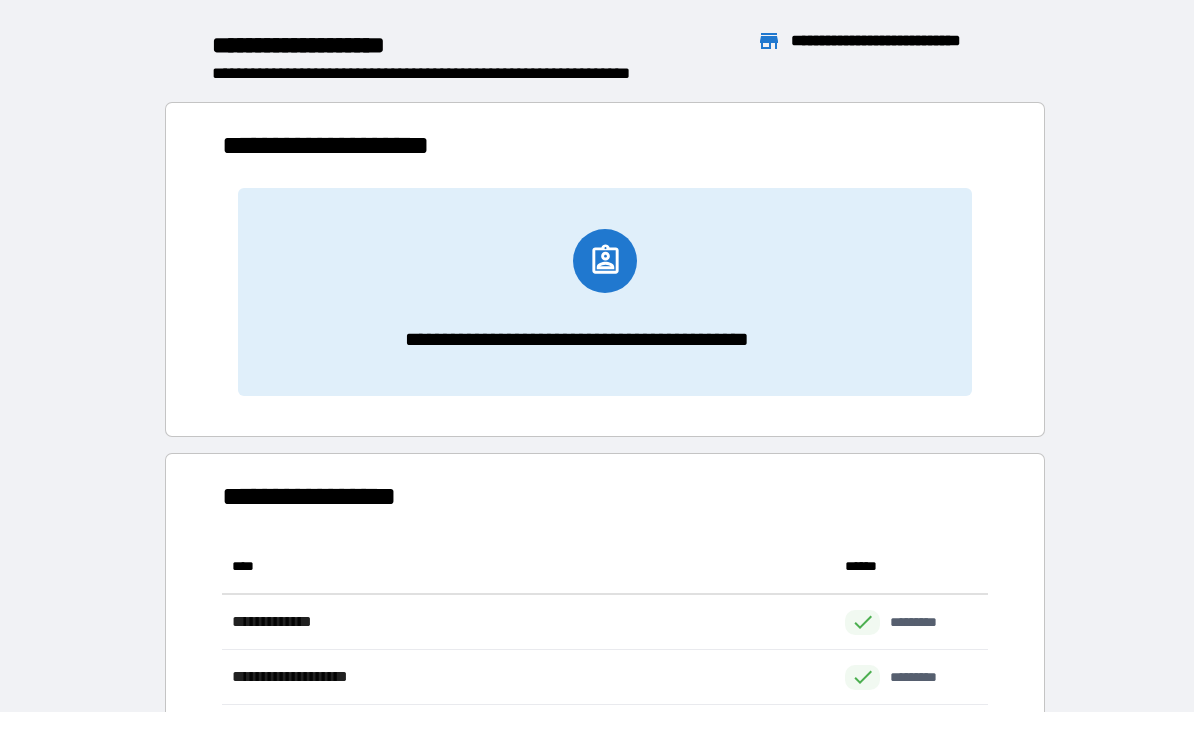 scroll, scrollTop: 1, scrollLeft: 1, axis: both 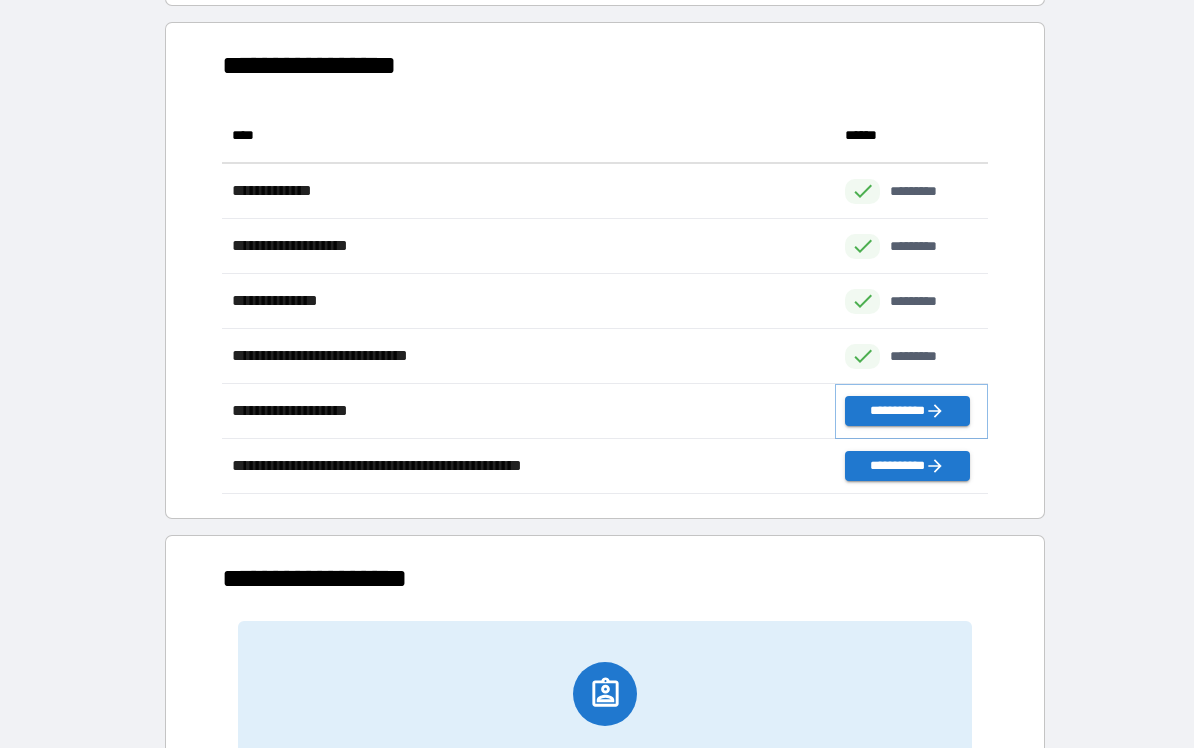 click on "**********" at bounding box center (907, 412) 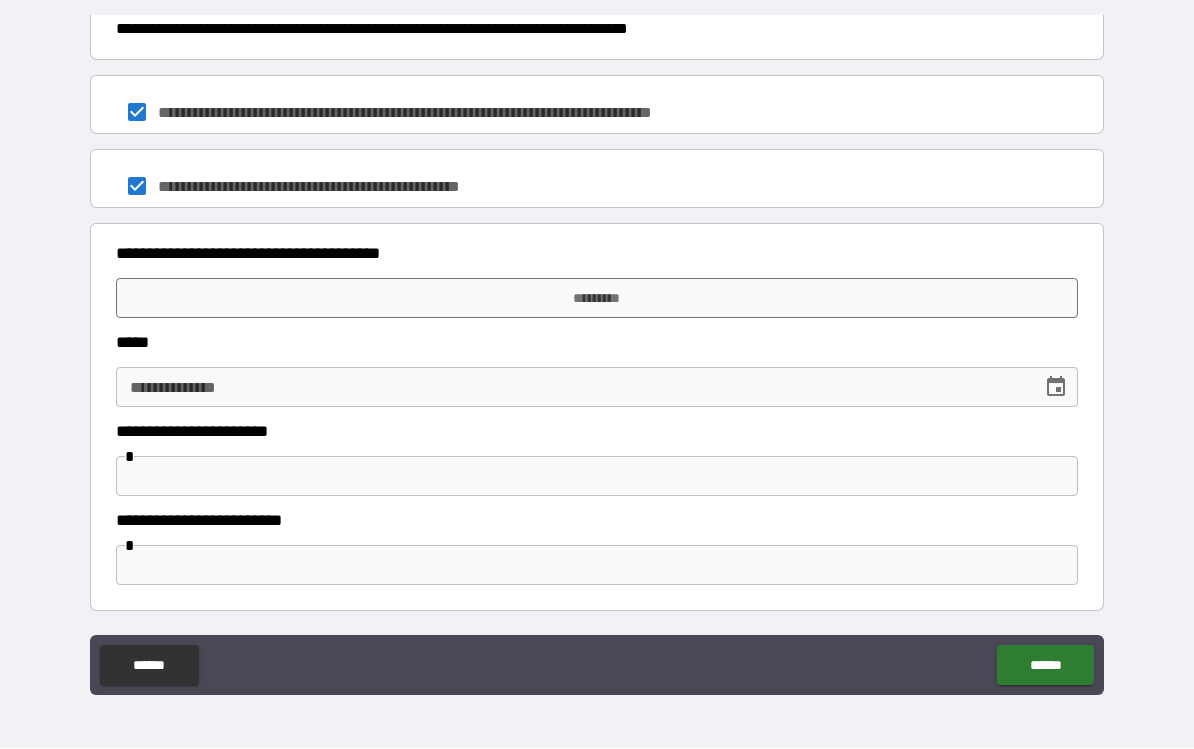 scroll, scrollTop: 1635, scrollLeft: 0, axis: vertical 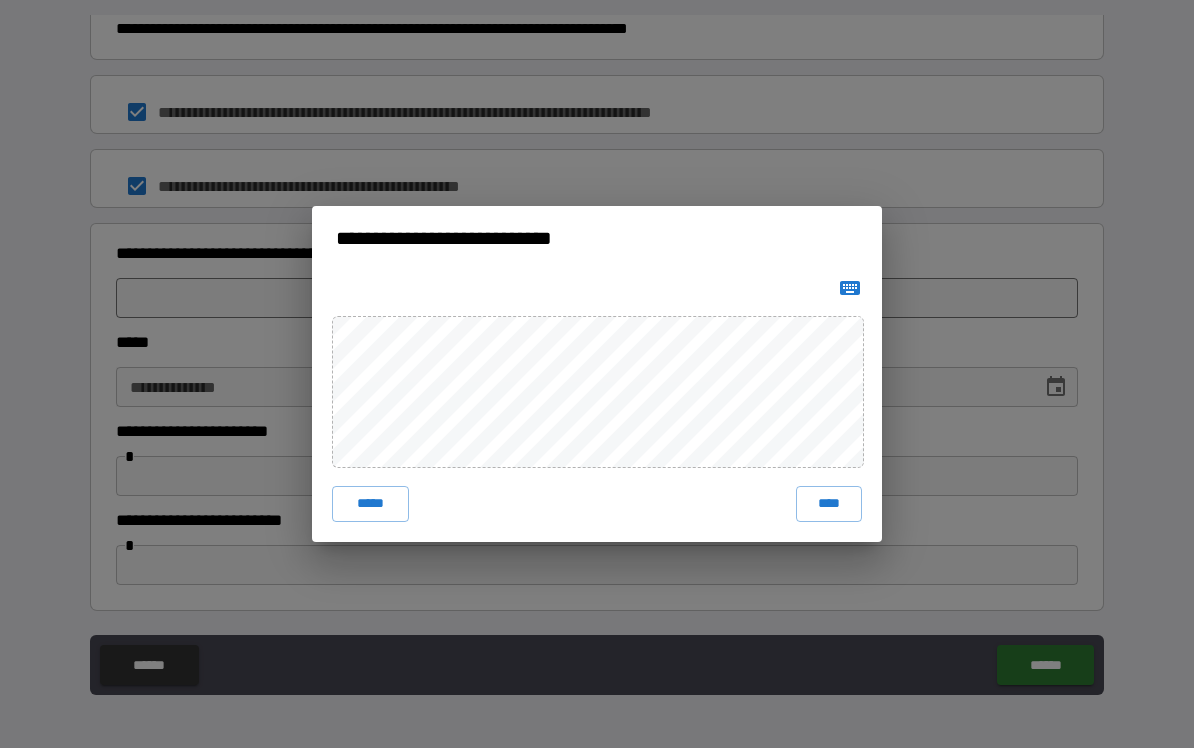 click on "****" at bounding box center (829, 505) 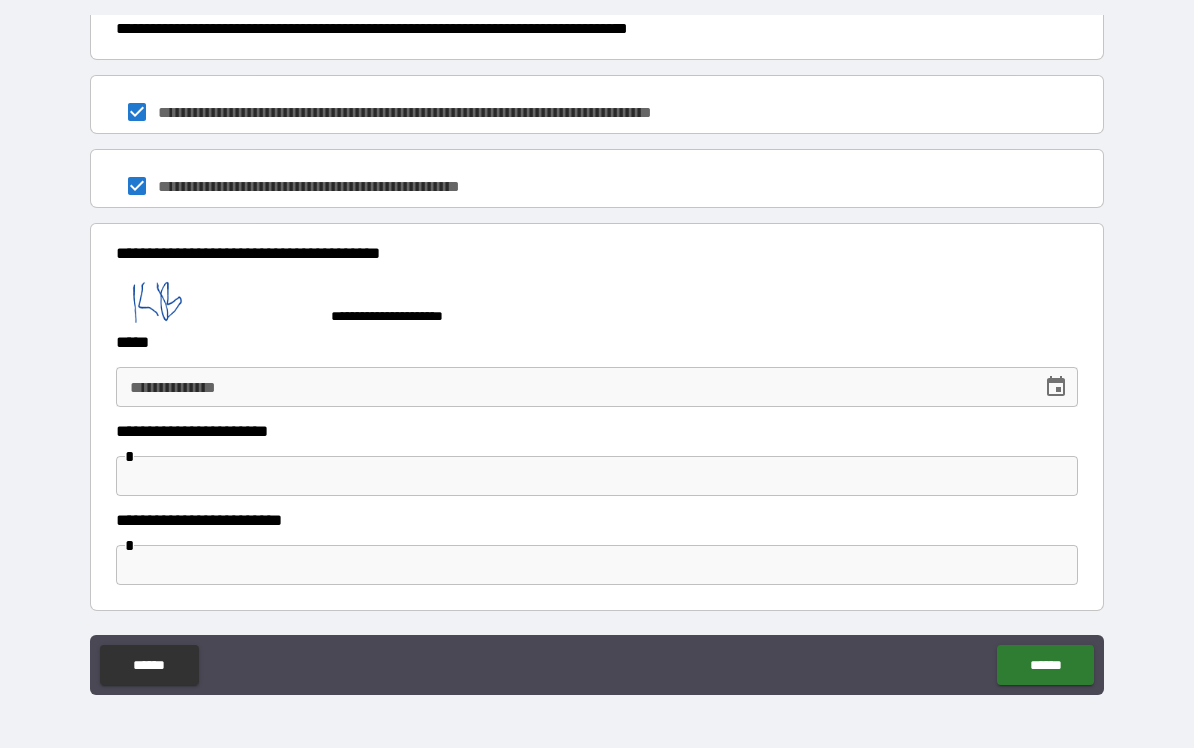 scroll, scrollTop: 1625, scrollLeft: 0, axis: vertical 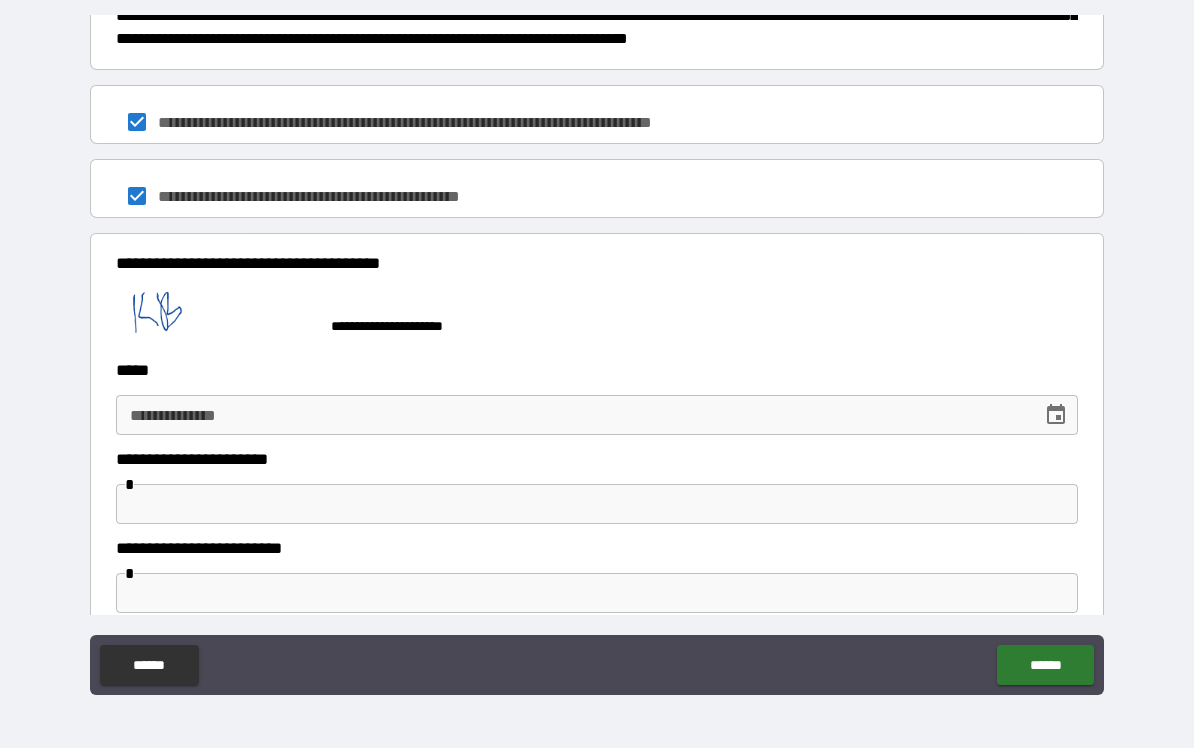 click on "**********" at bounding box center (572, 416) 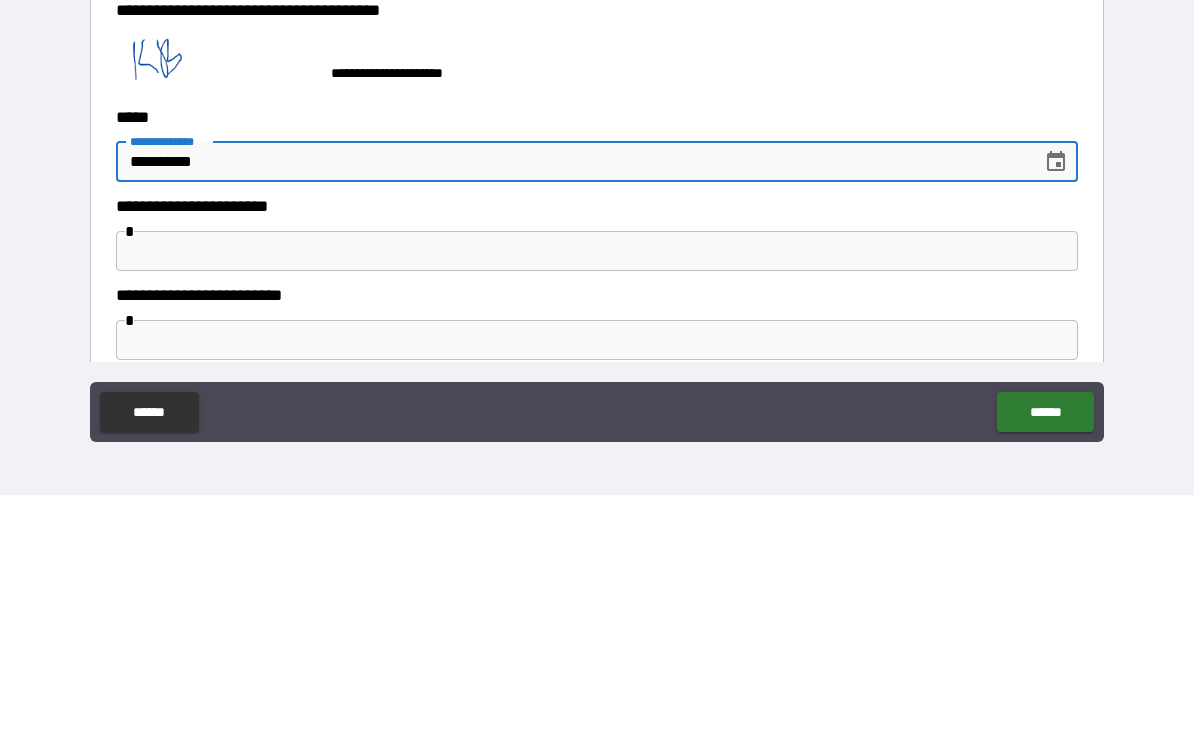 type on "**********" 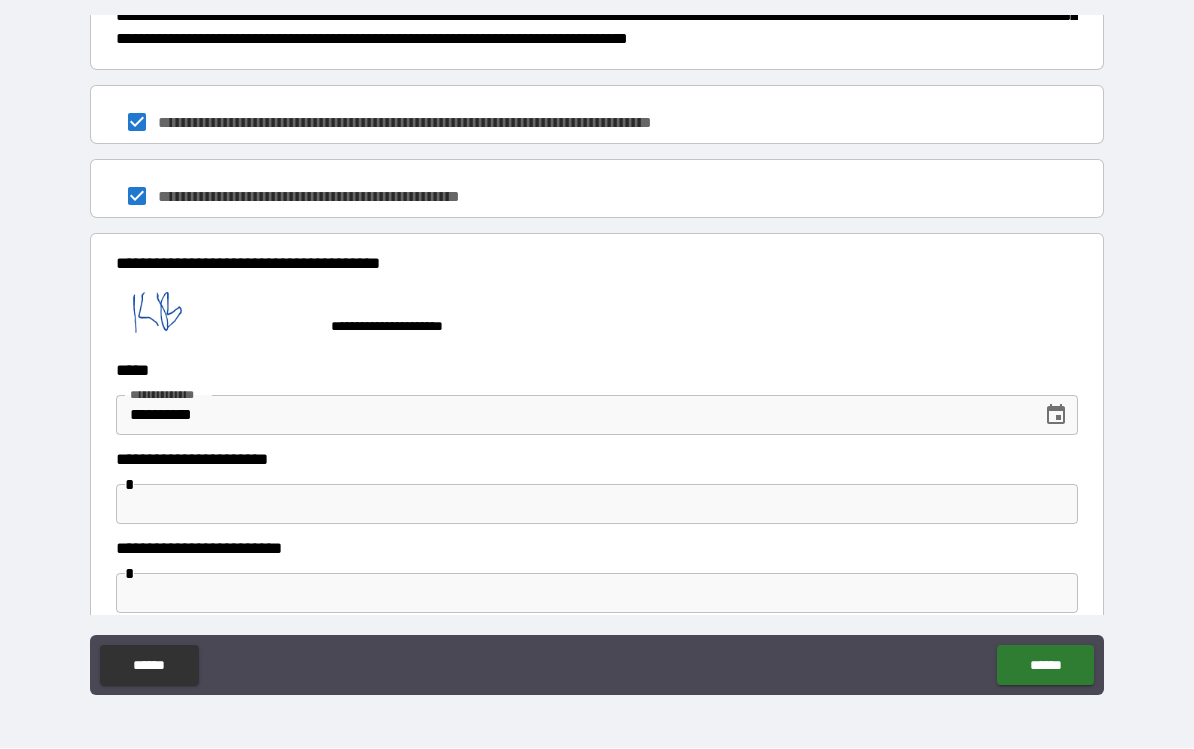 click on "******" at bounding box center [1045, 666] 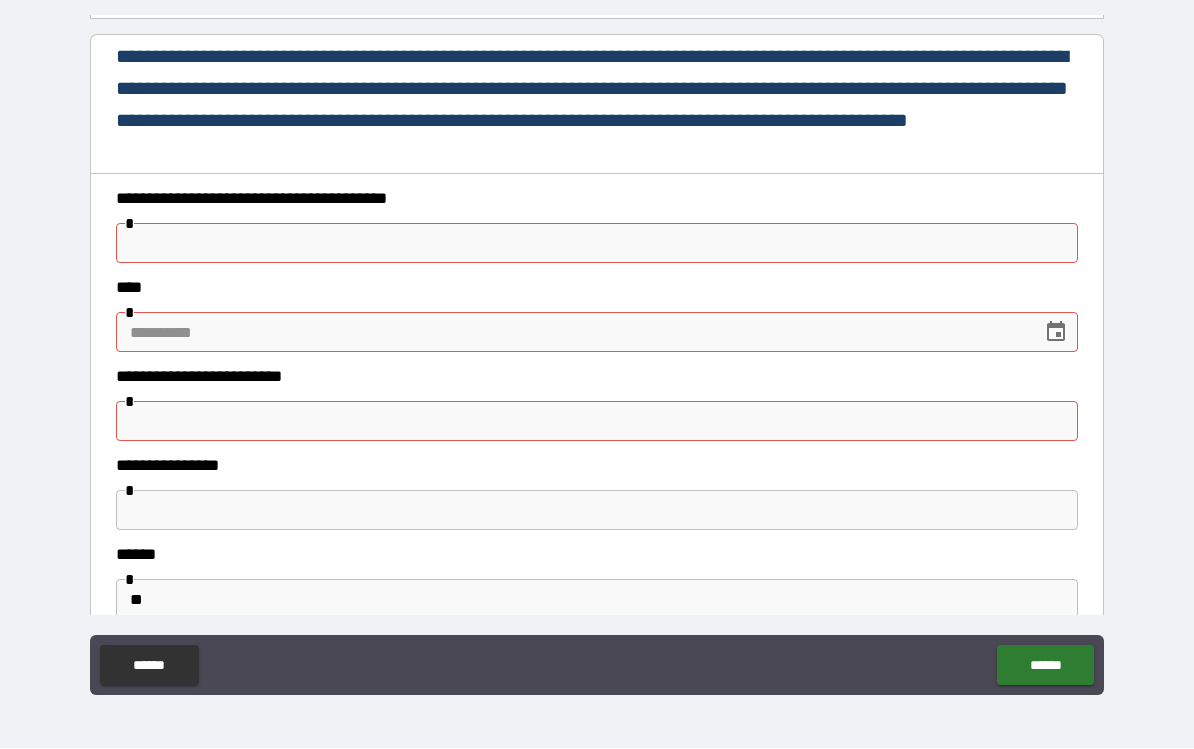 scroll, scrollTop: 227, scrollLeft: 0, axis: vertical 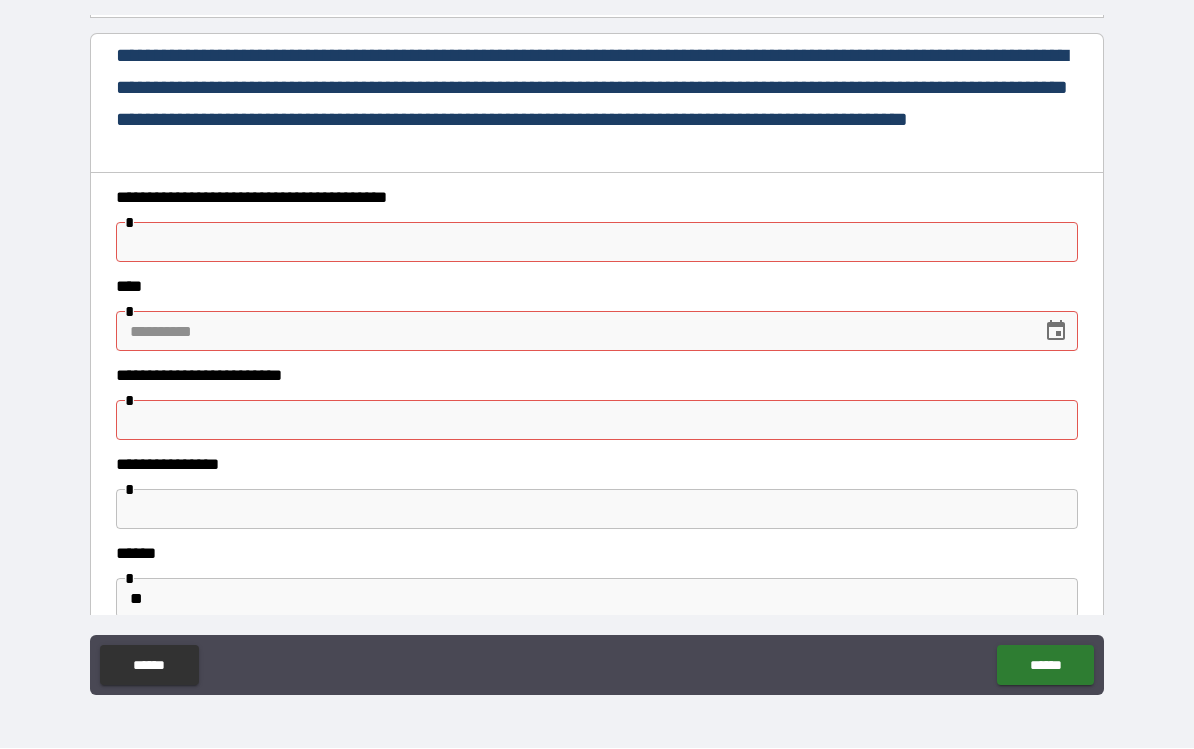 click at bounding box center (597, 243) 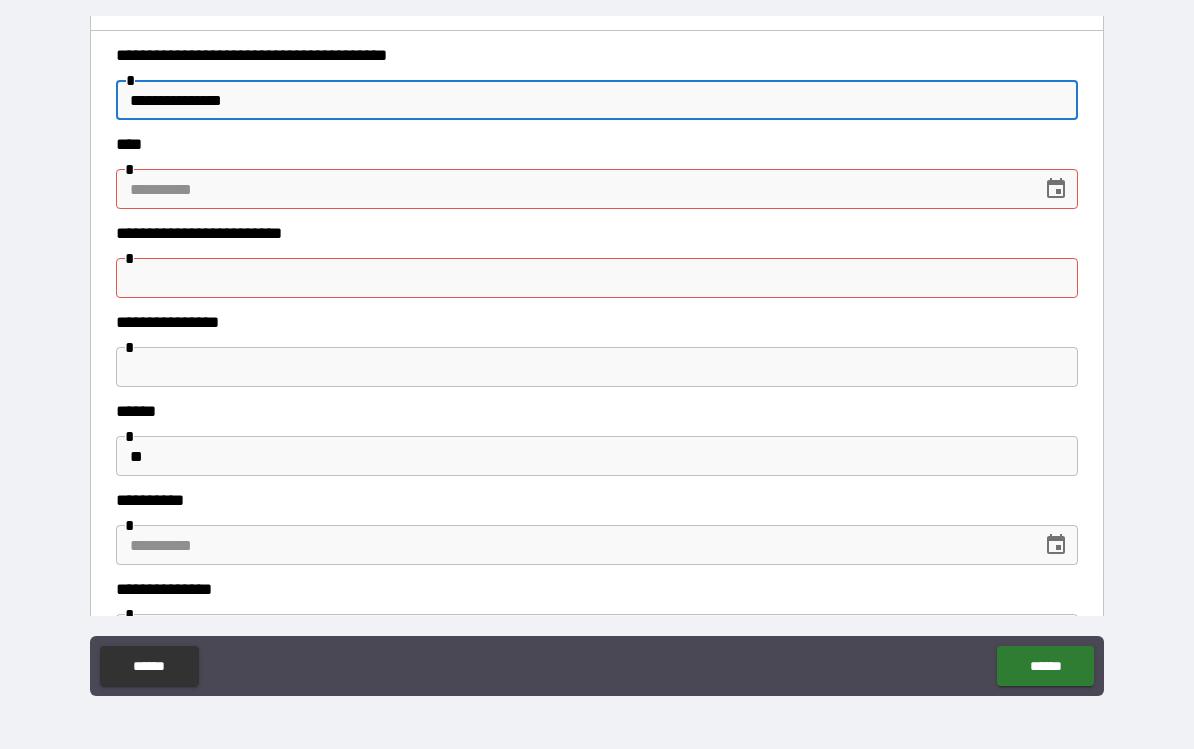 scroll, scrollTop: 371, scrollLeft: 0, axis: vertical 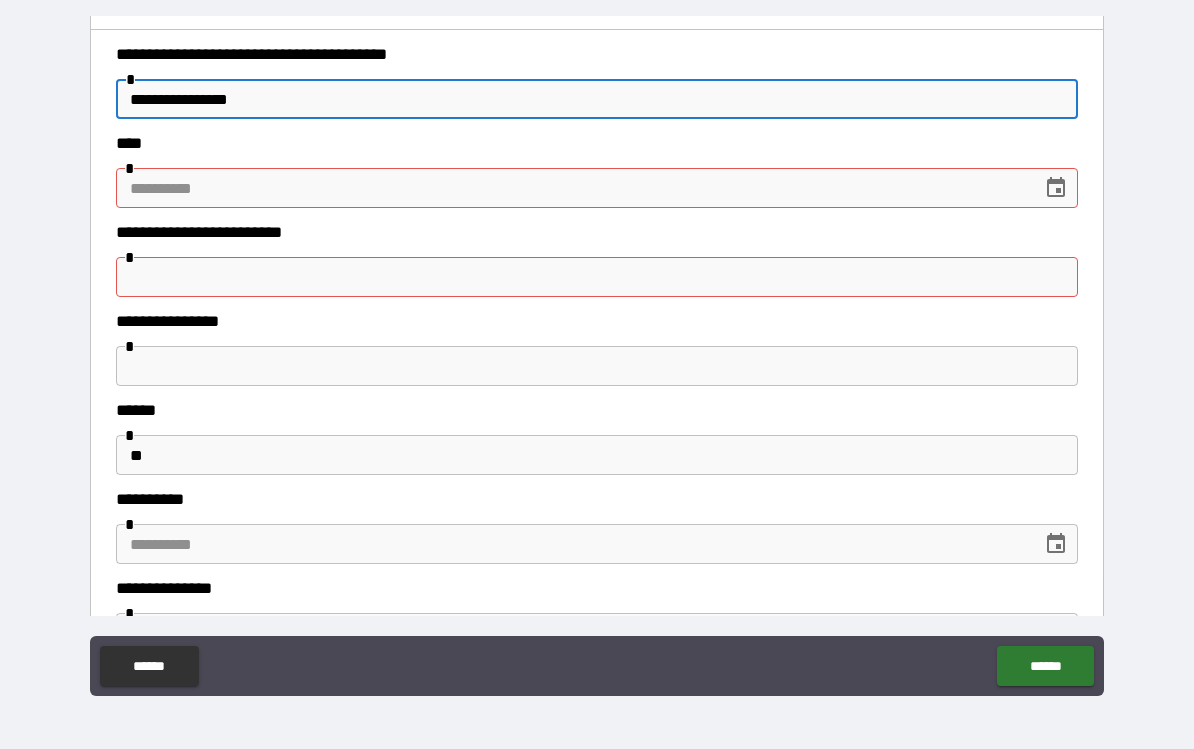type on "**********" 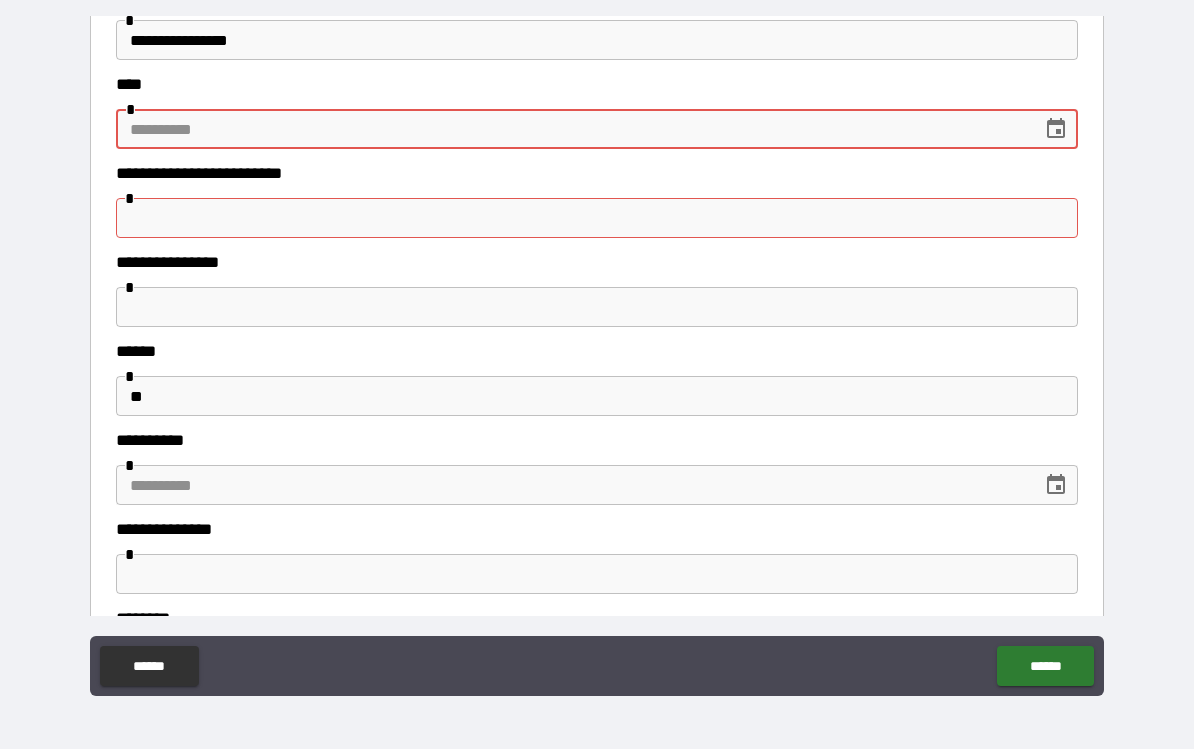 scroll, scrollTop: 432, scrollLeft: 0, axis: vertical 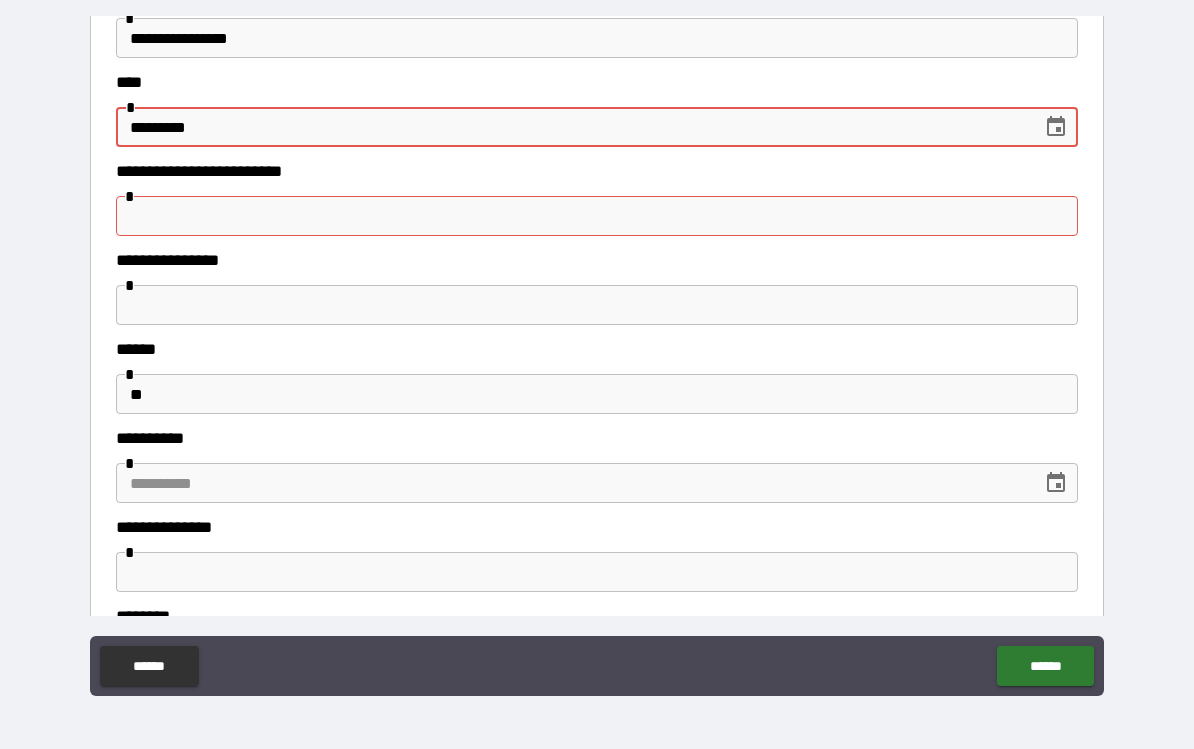 click on "*********" at bounding box center (572, 127) 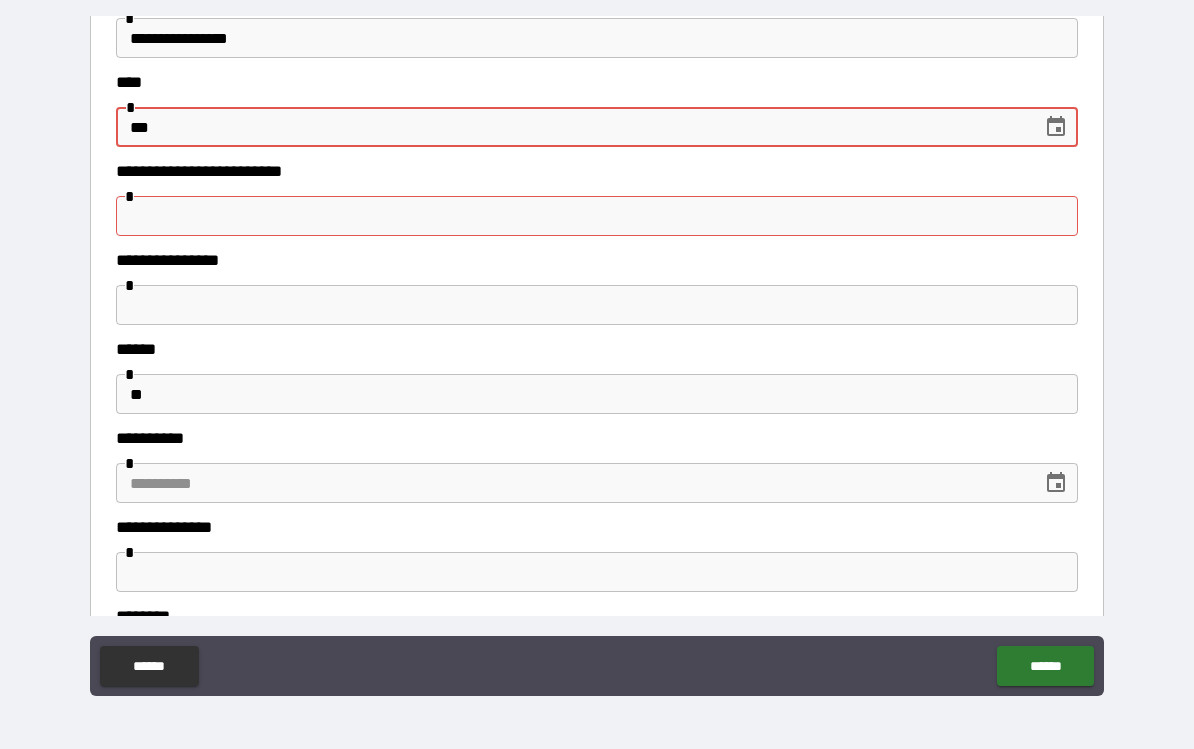 type on "*" 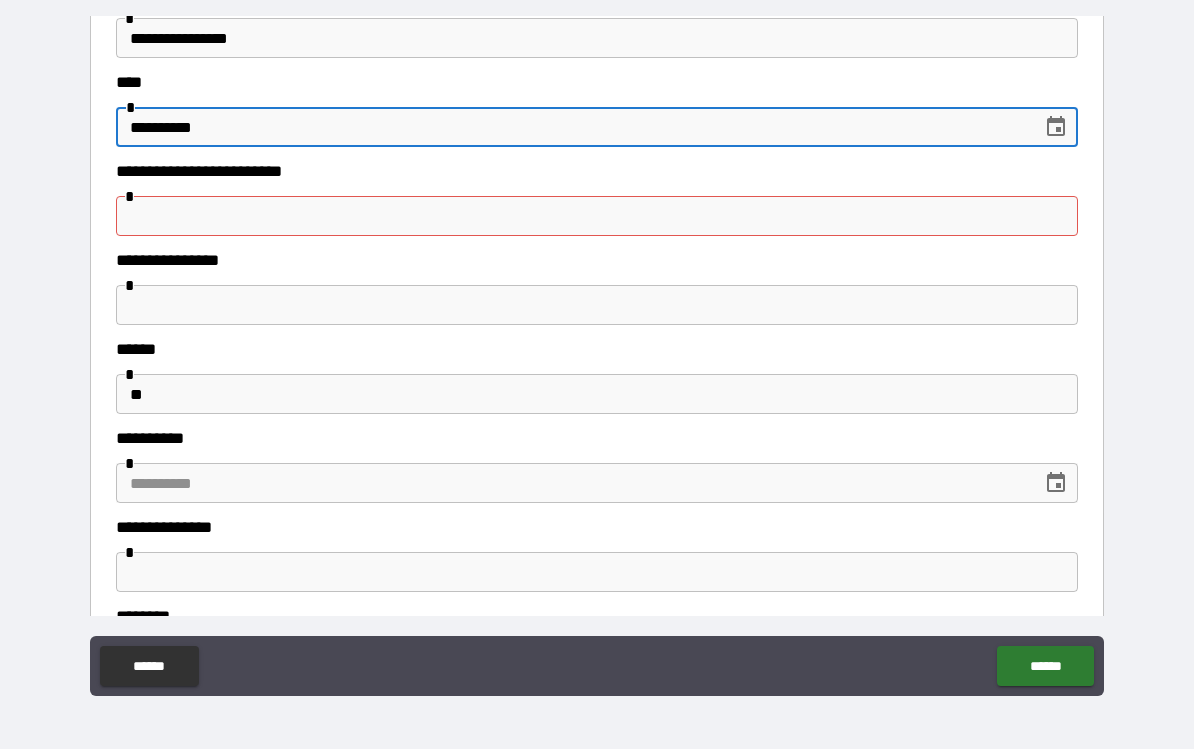 type on "**********" 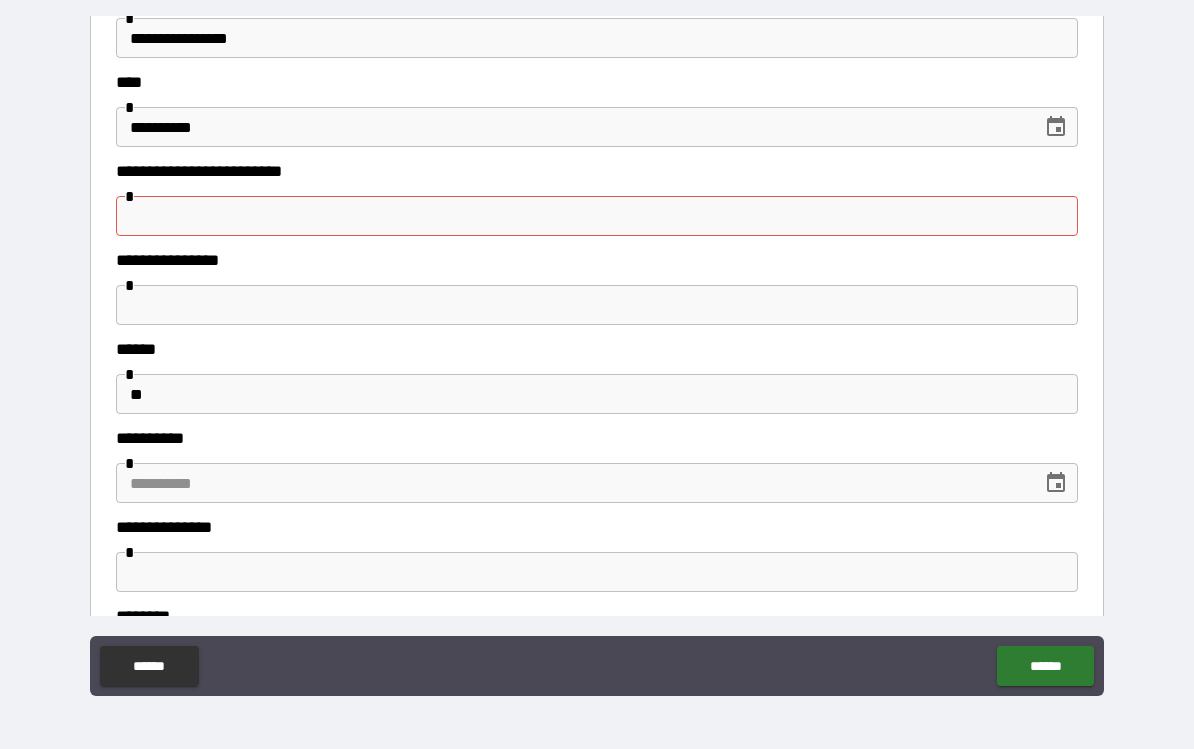 click at bounding box center [597, 216] 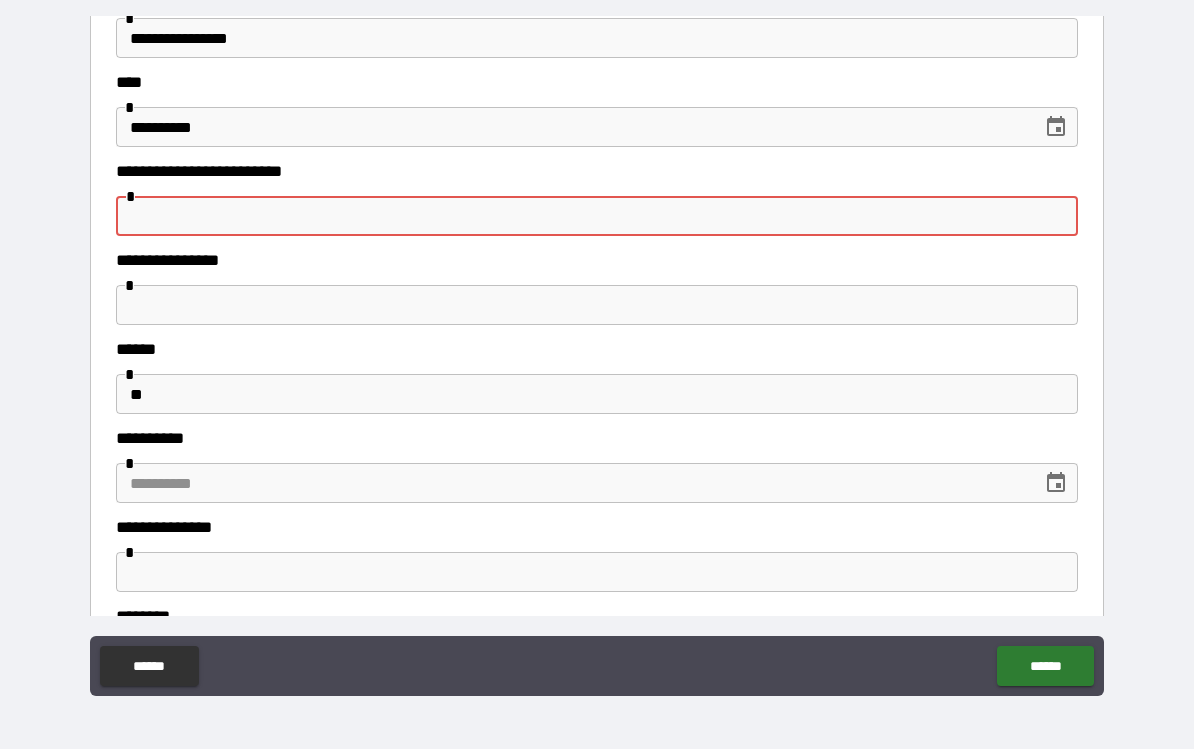 type on "*" 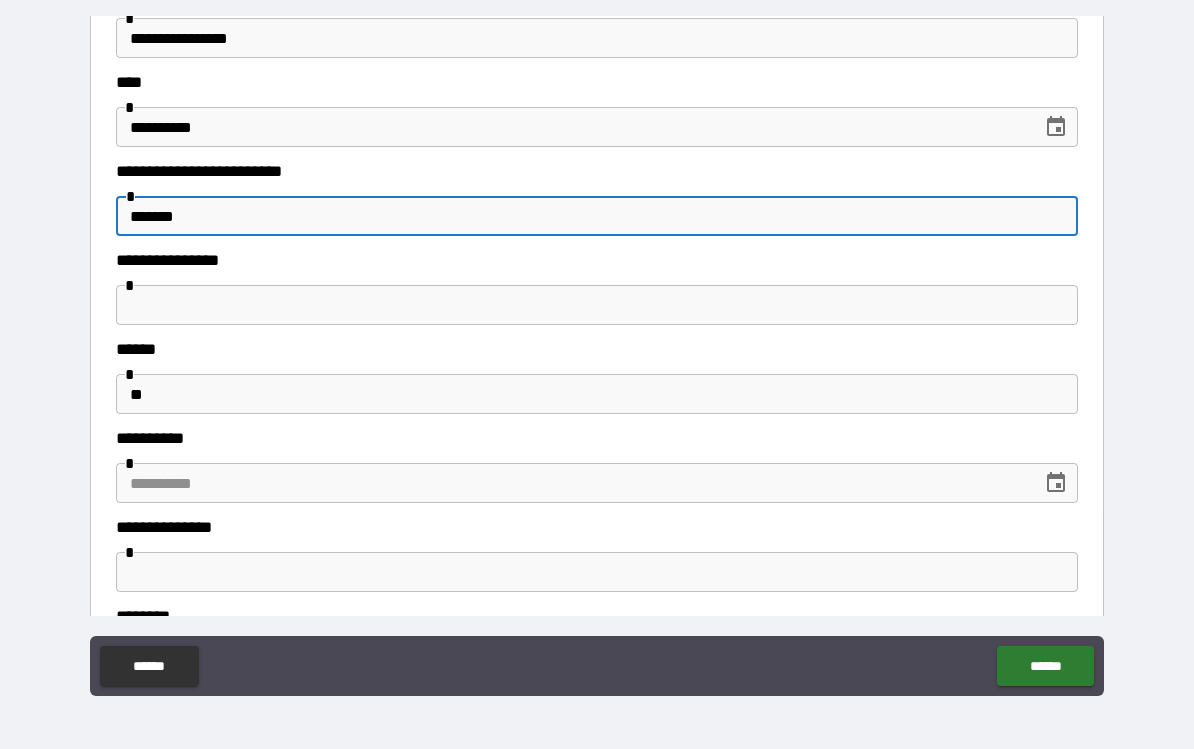 type on "******" 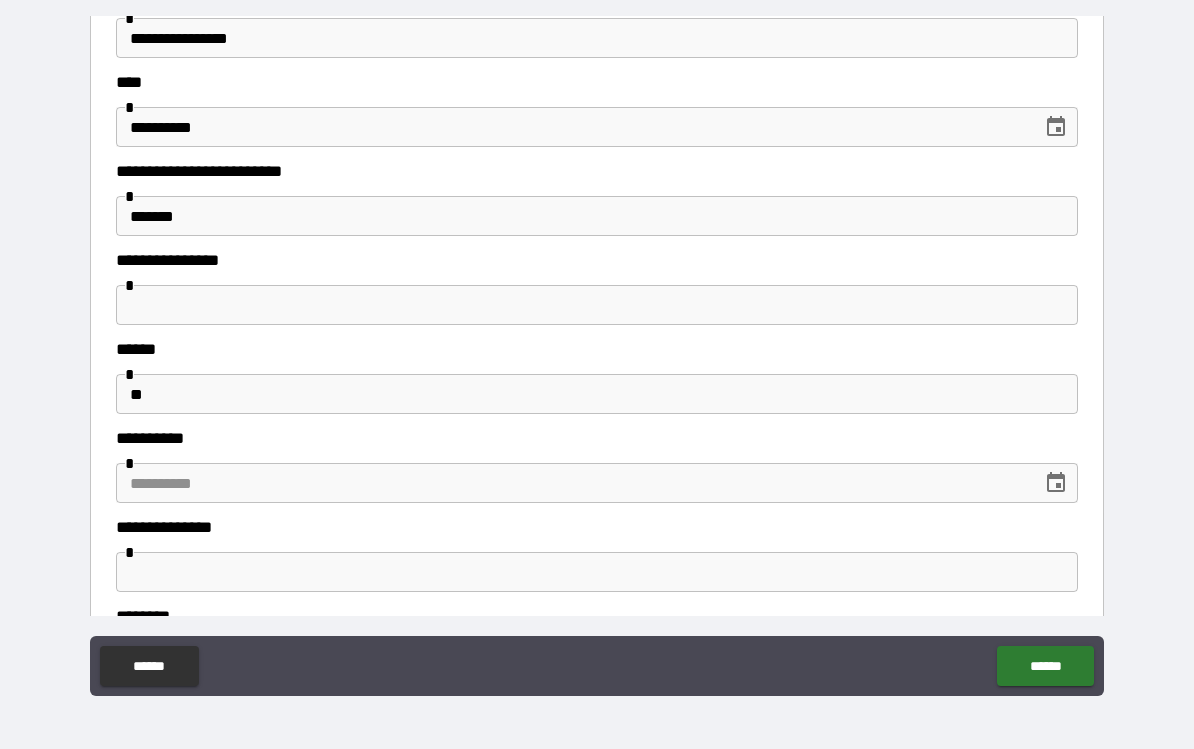 click on "******" at bounding box center (1045, 666) 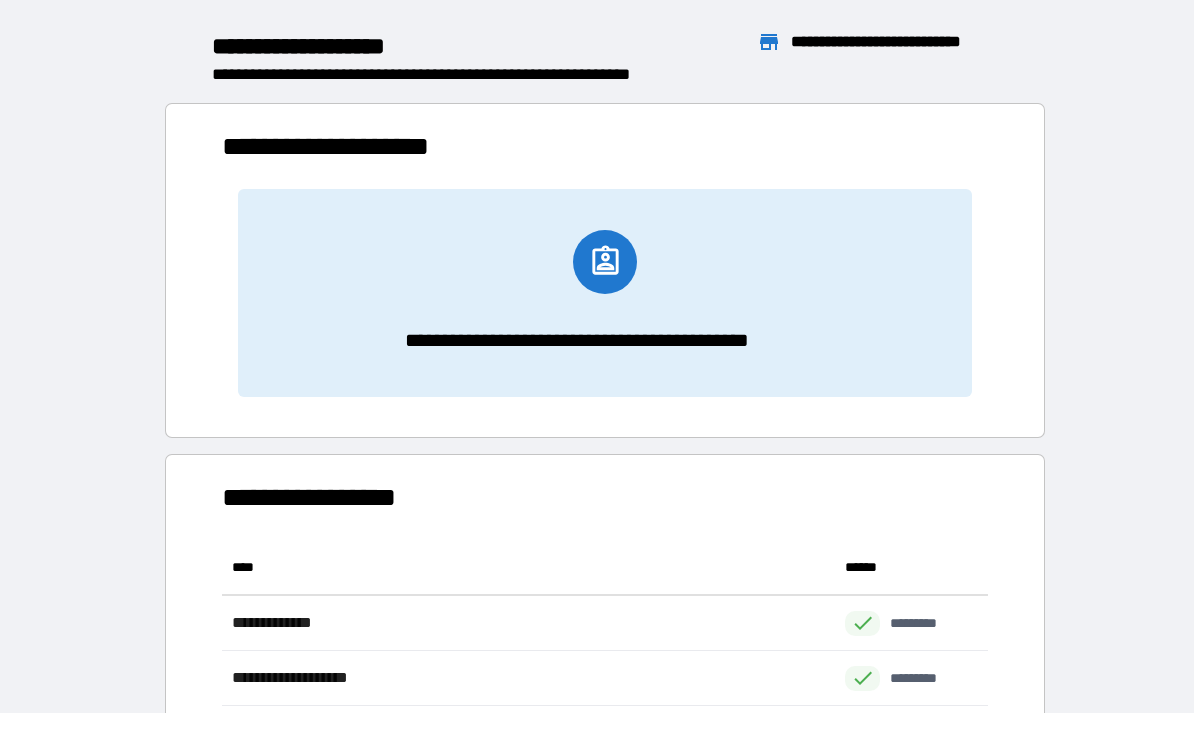 scroll, scrollTop: 1, scrollLeft: 1, axis: both 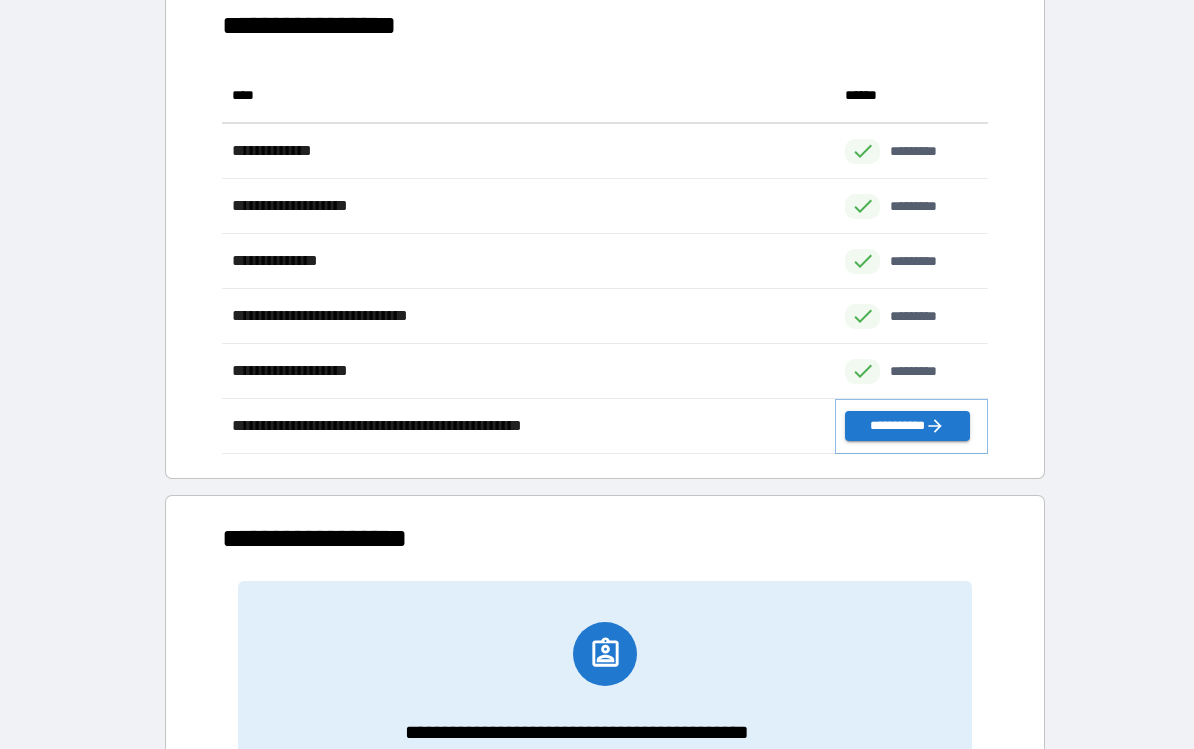 click on "**********" at bounding box center (907, 426) 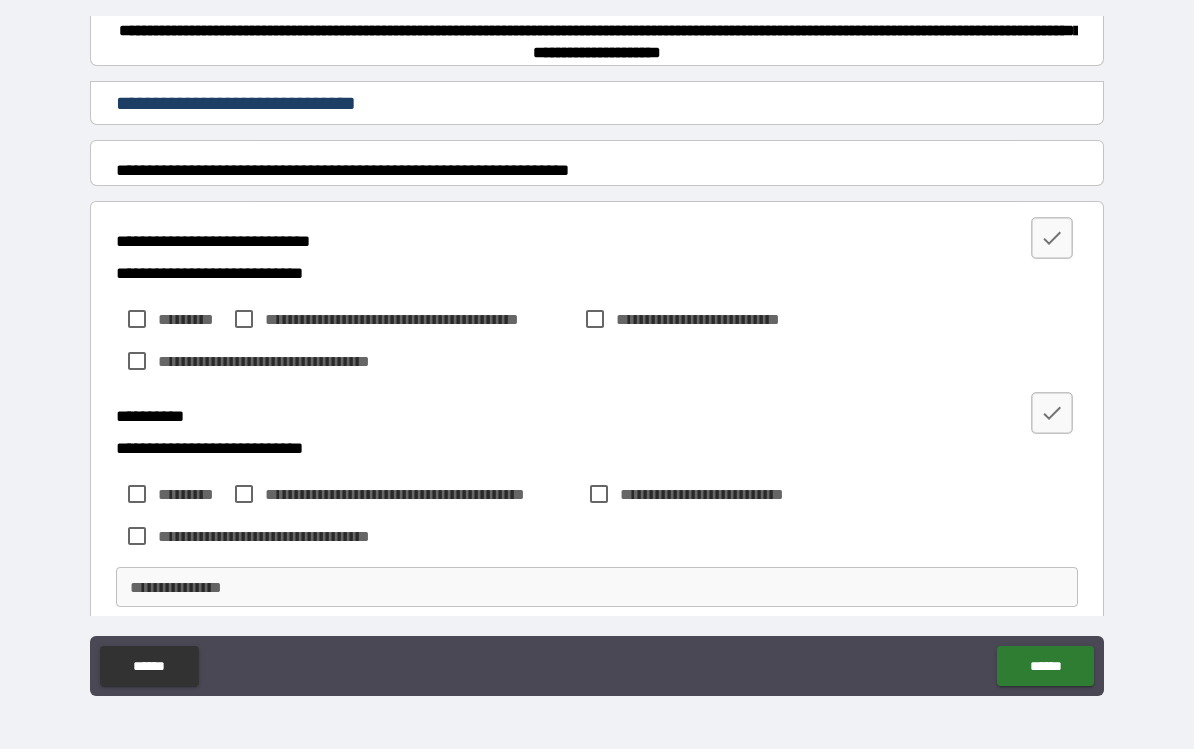scroll, scrollTop: 285, scrollLeft: 0, axis: vertical 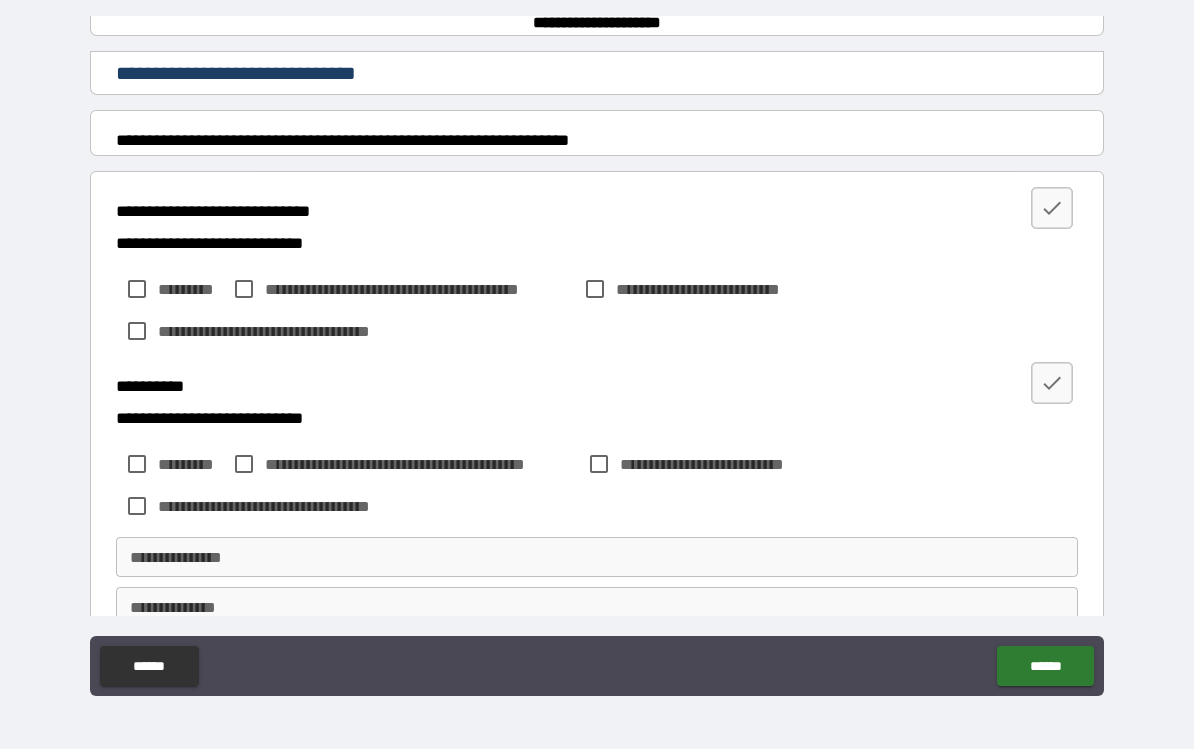 click 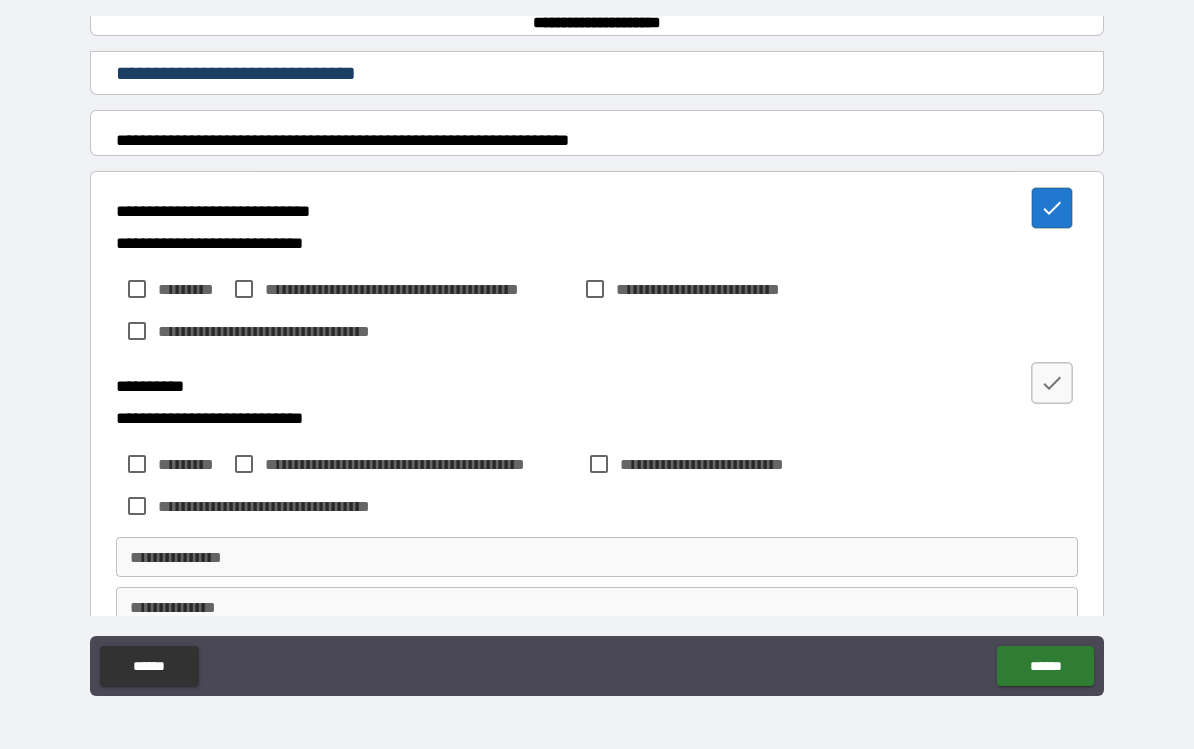 click 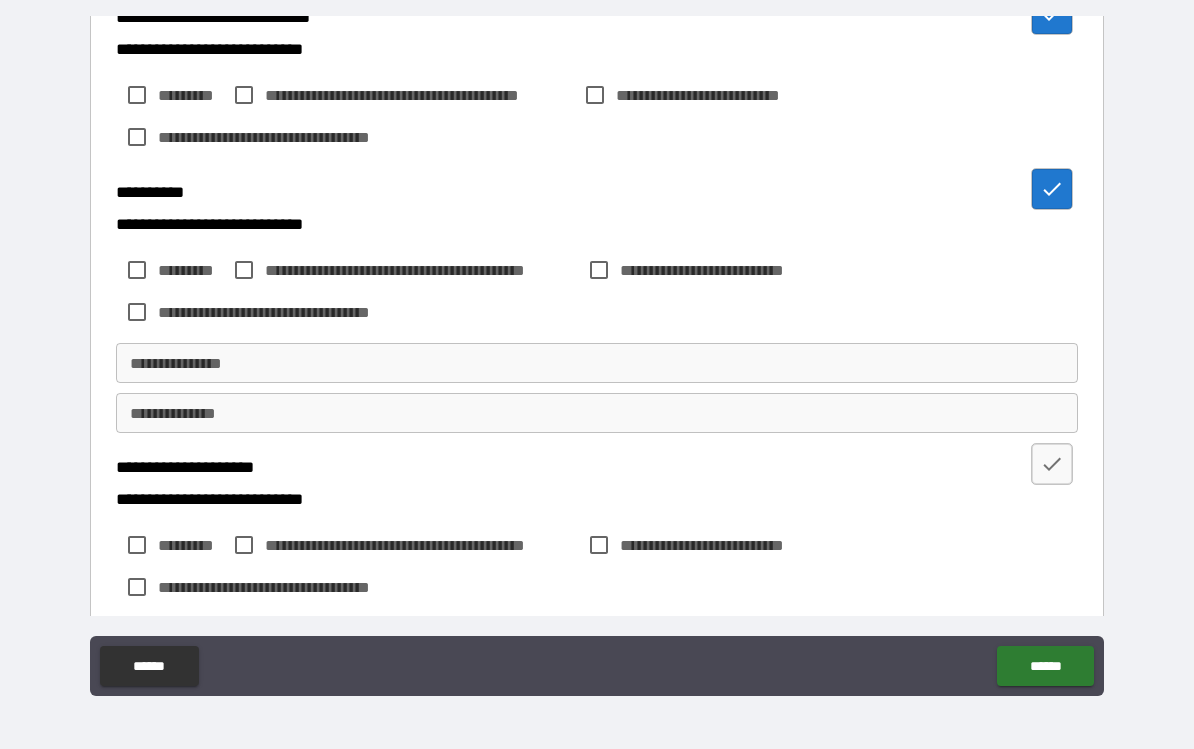 scroll, scrollTop: 508, scrollLeft: 0, axis: vertical 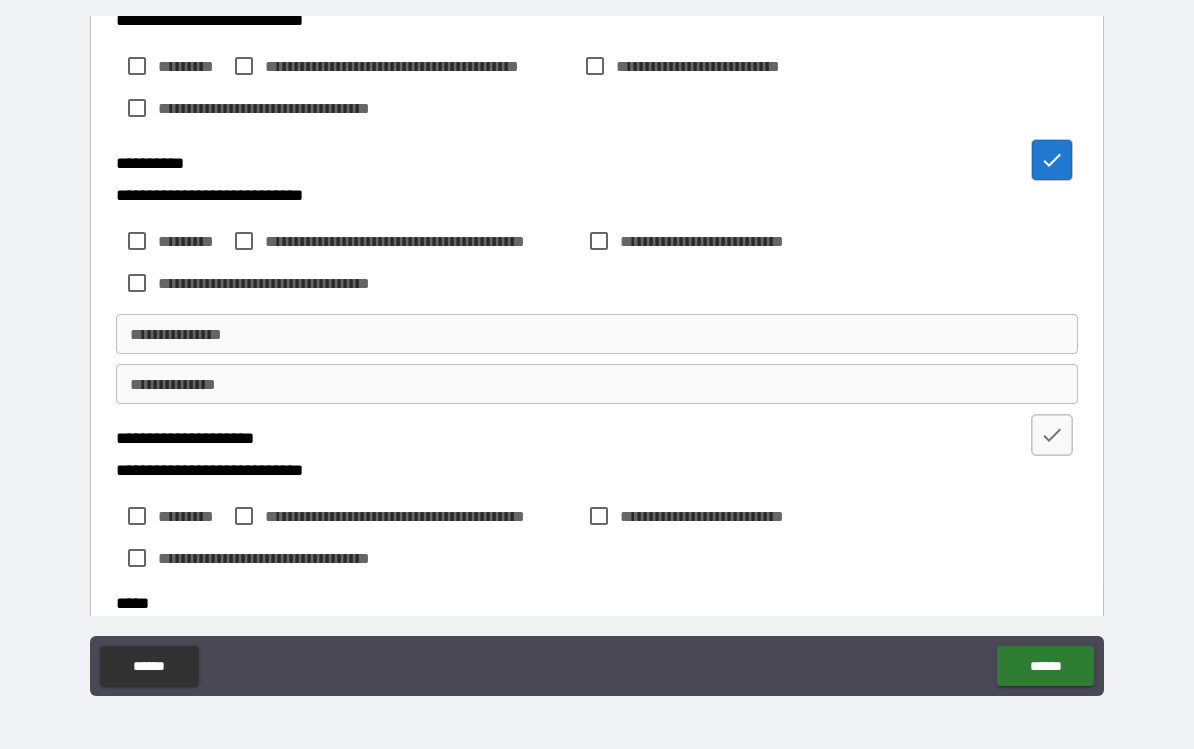 click on "**********" at bounding box center [597, 334] 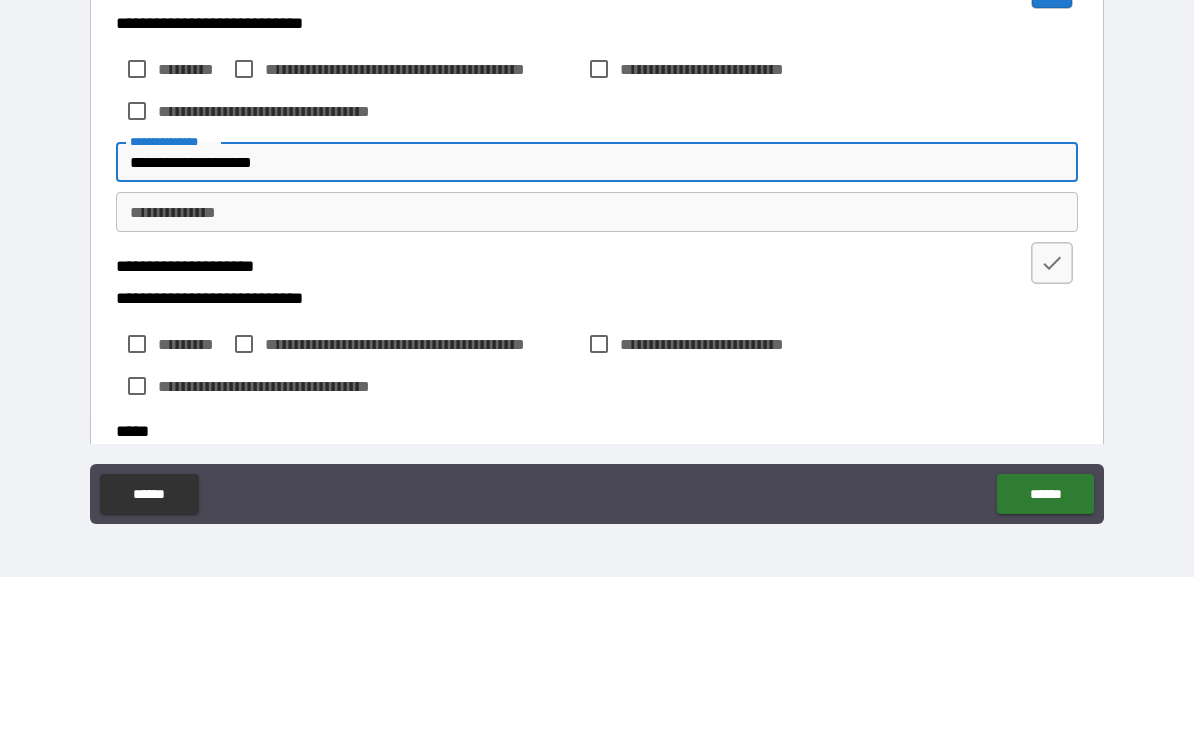 type on "**********" 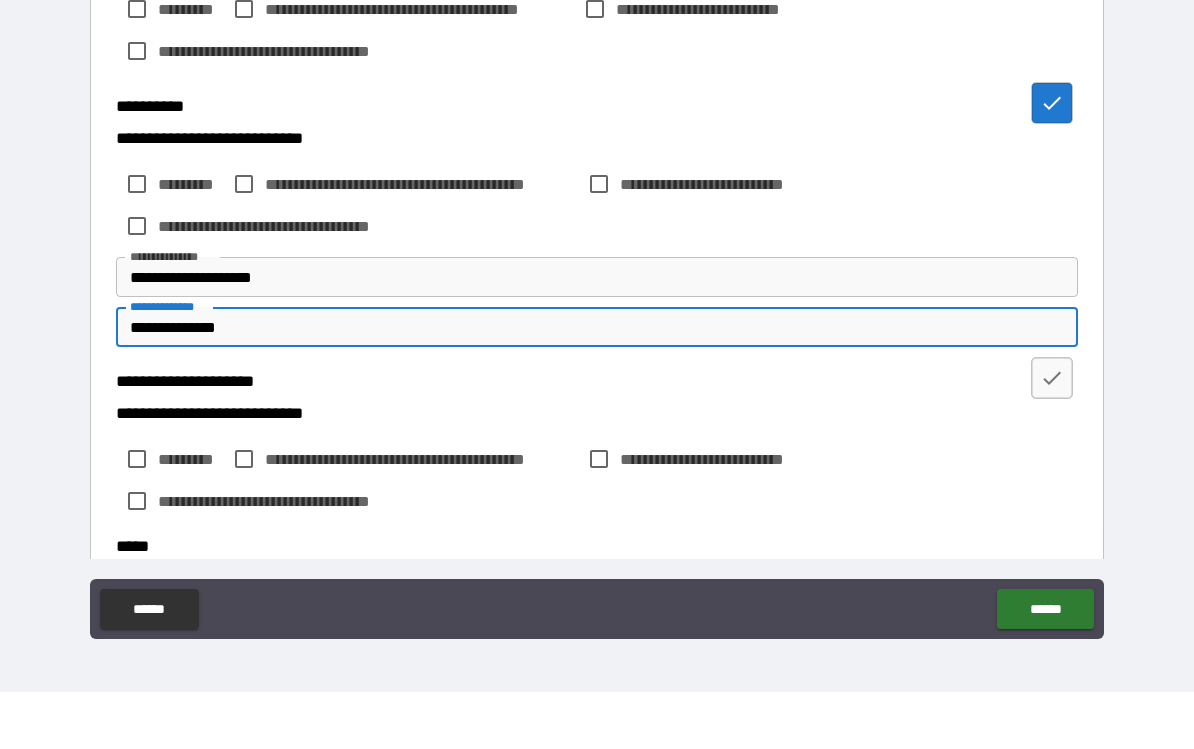 type on "**********" 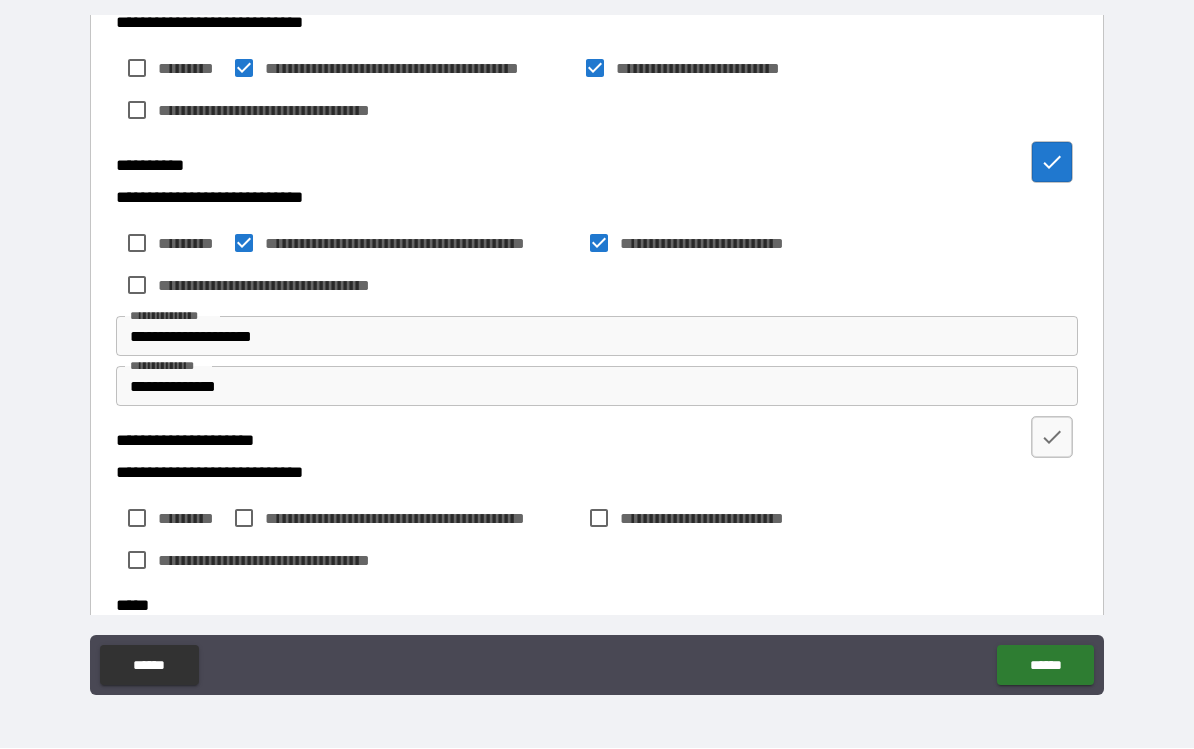 scroll, scrollTop: 506, scrollLeft: 0, axis: vertical 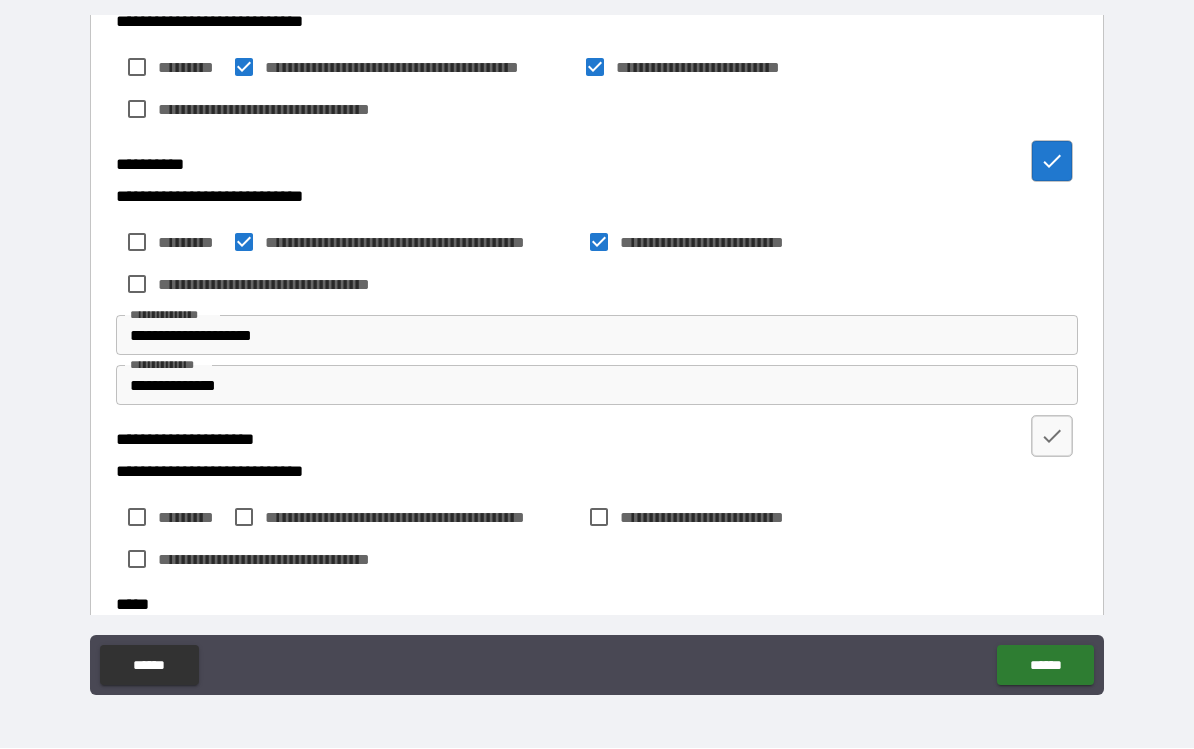 click on "**********" at bounding box center [597, 264] 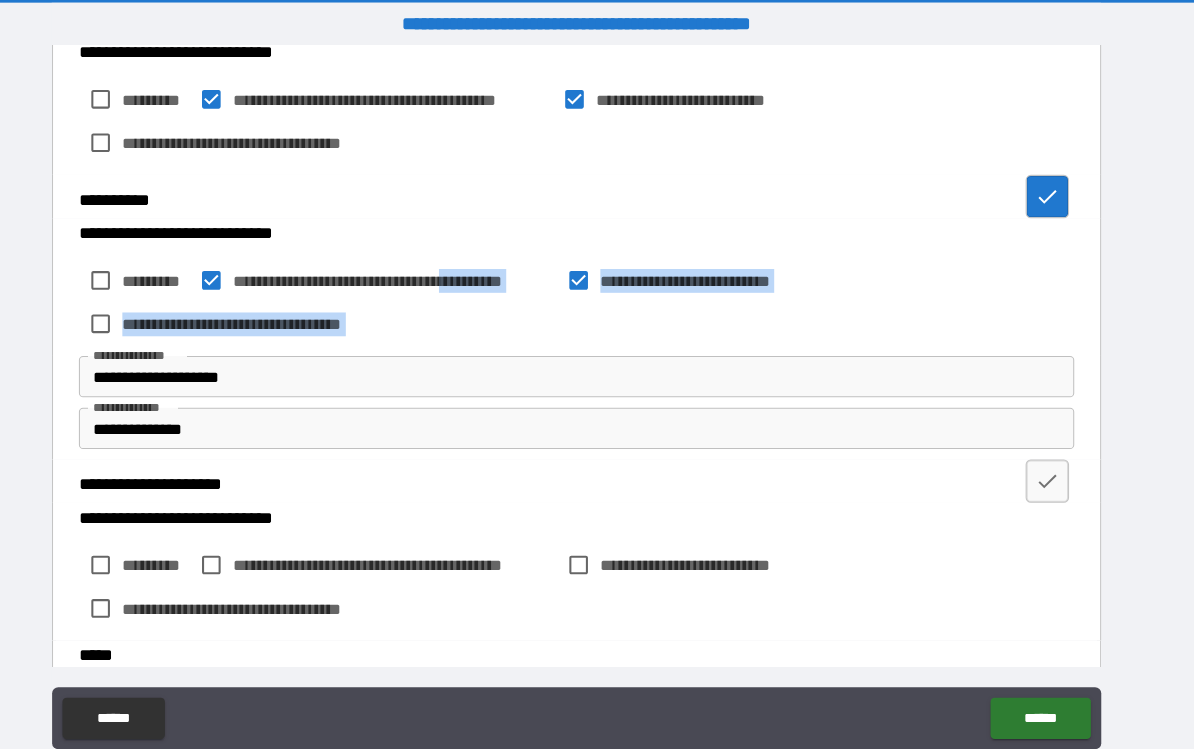 scroll, scrollTop: 0, scrollLeft: 0, axis: both 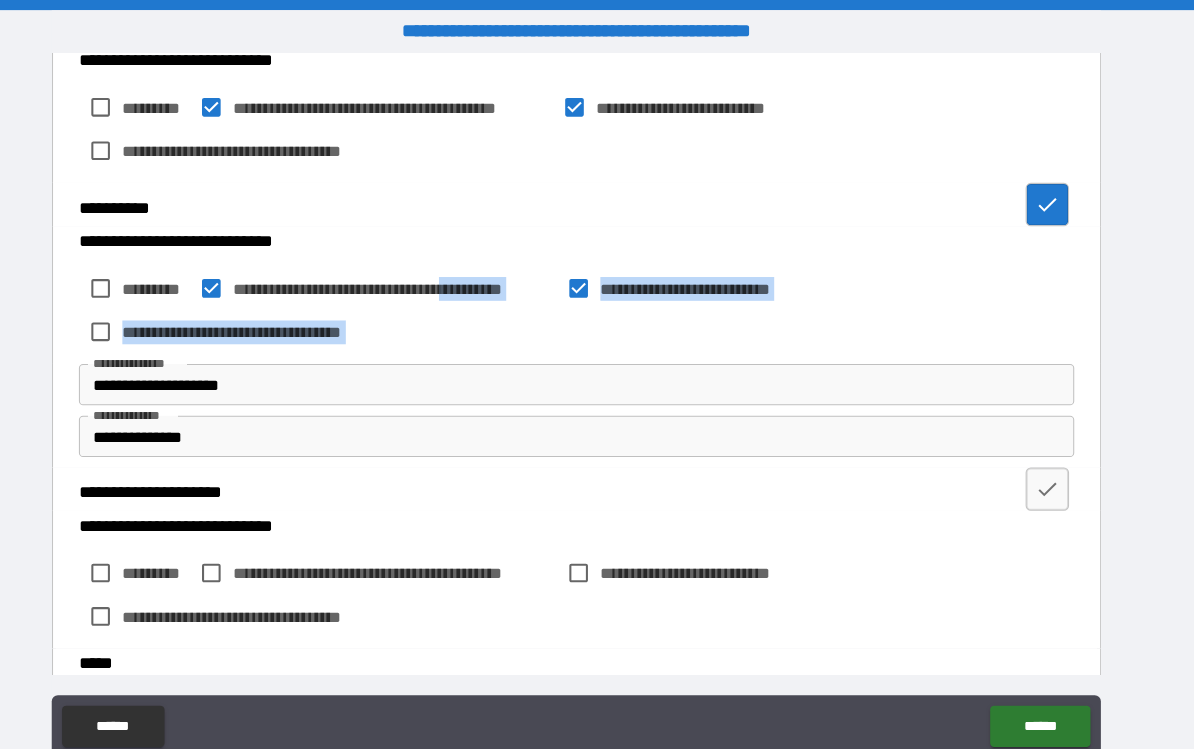 click on "**********" at bounding box center [594, 473] 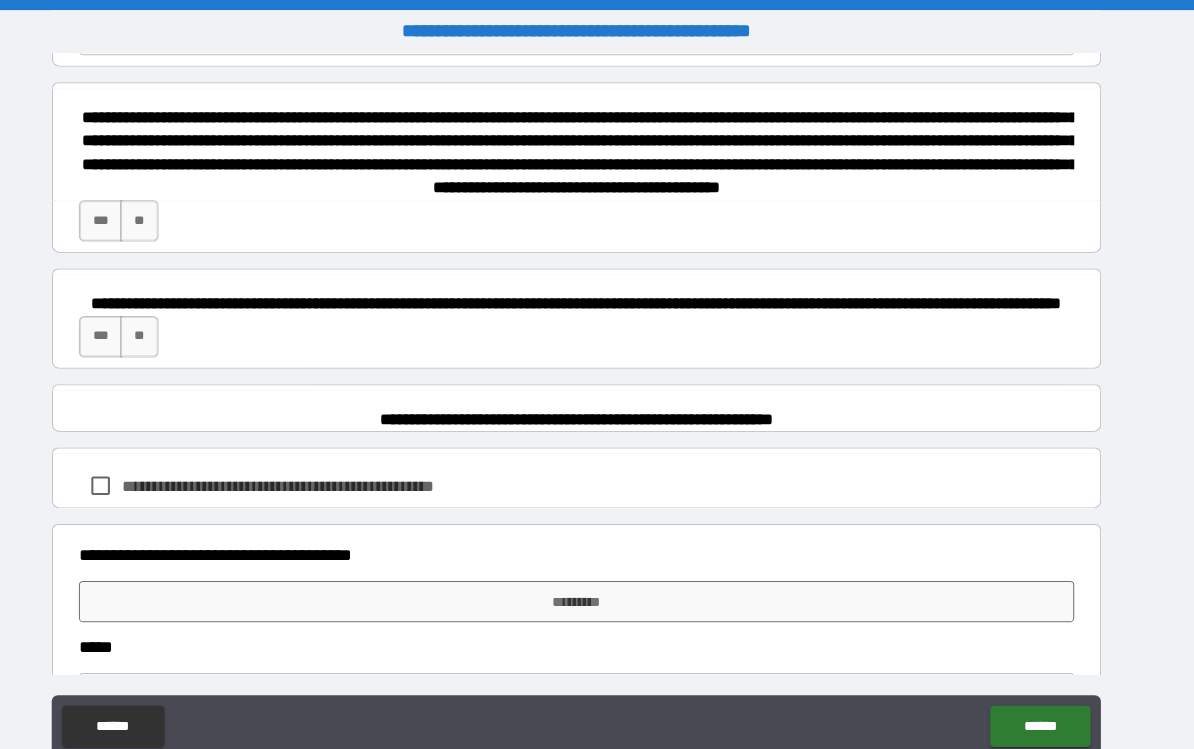 scroll, scrollTop: 1247, scrollLeft: 0, axis: vertical 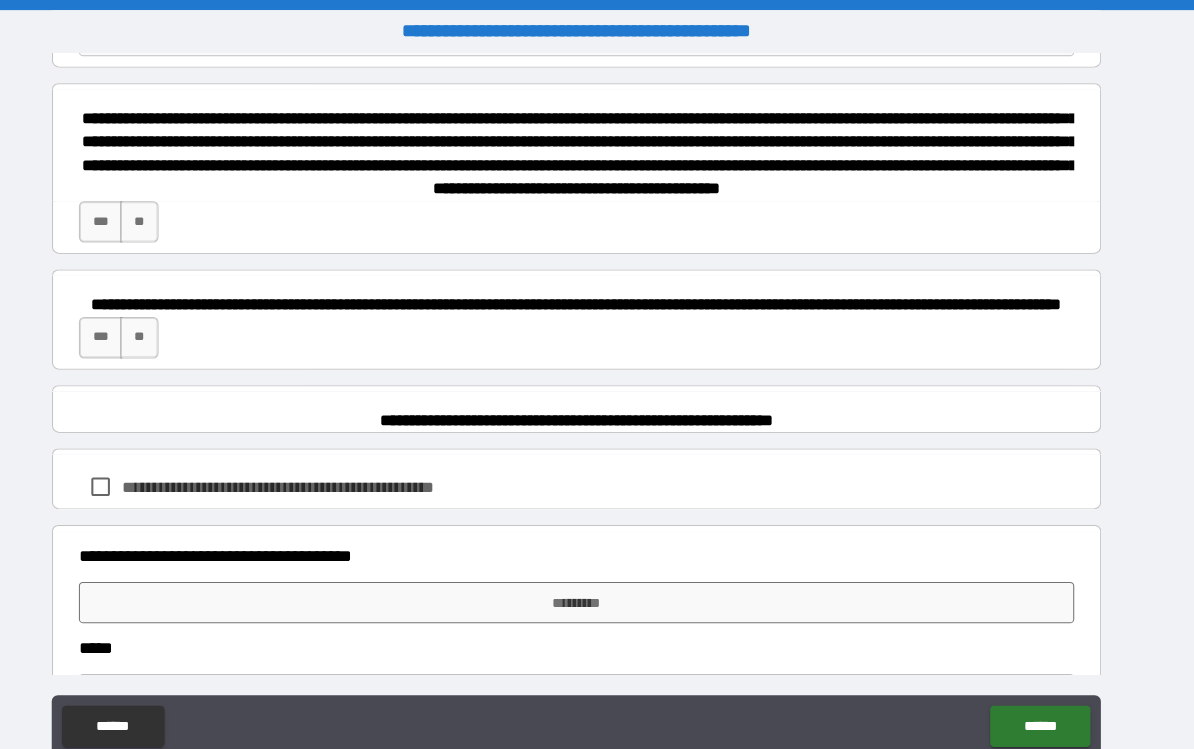 click on "***" at bounding box center [137, 214] 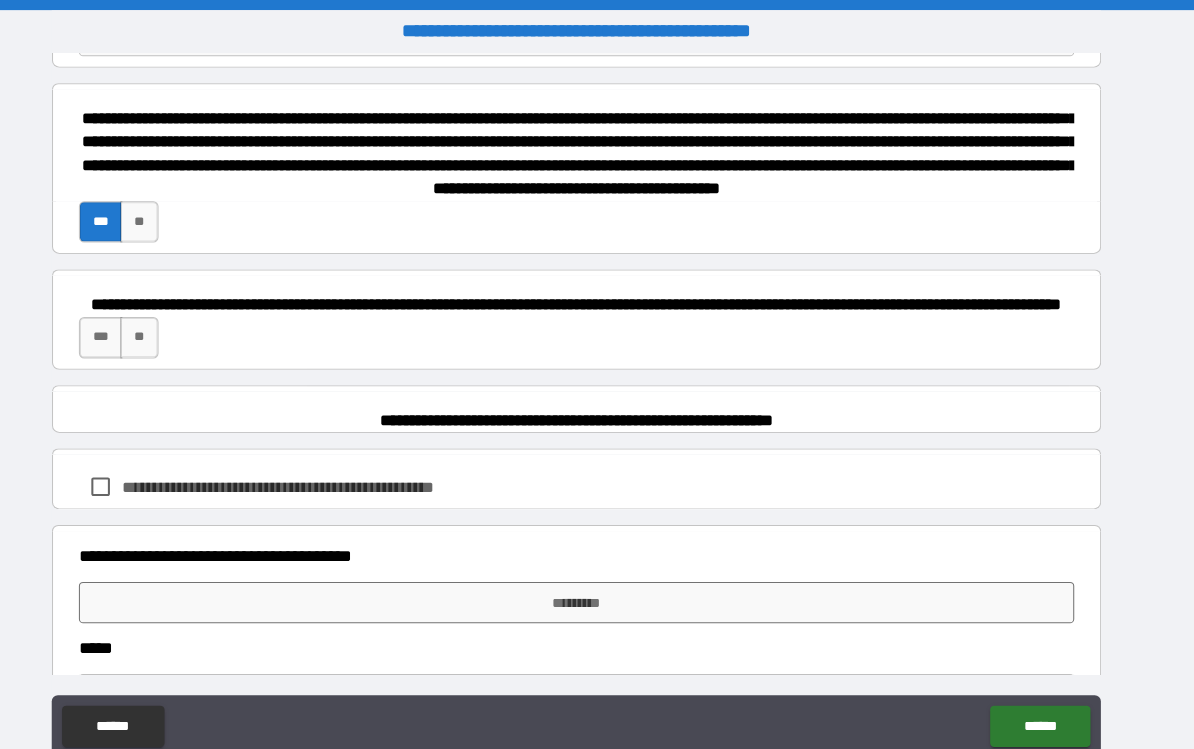 click on "***" at bounding box center [137, 326] 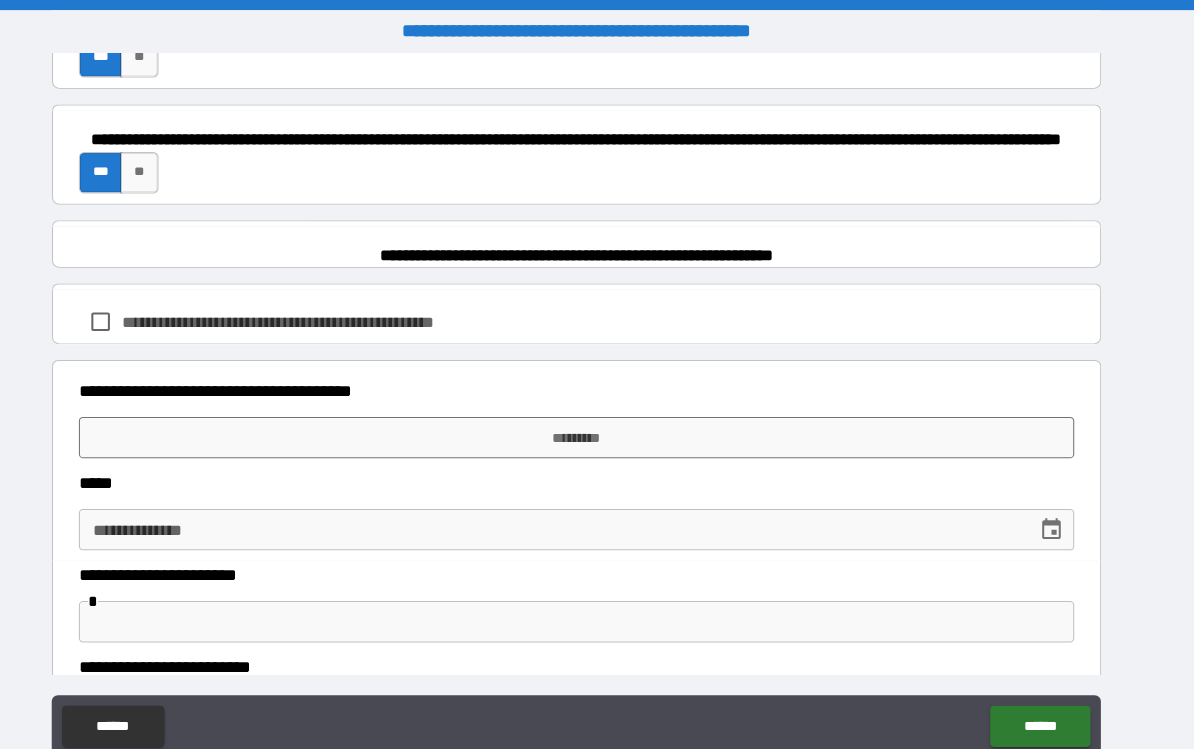 scroll, scrollTop: 1460, scrollLeft: 0, axis: vertical 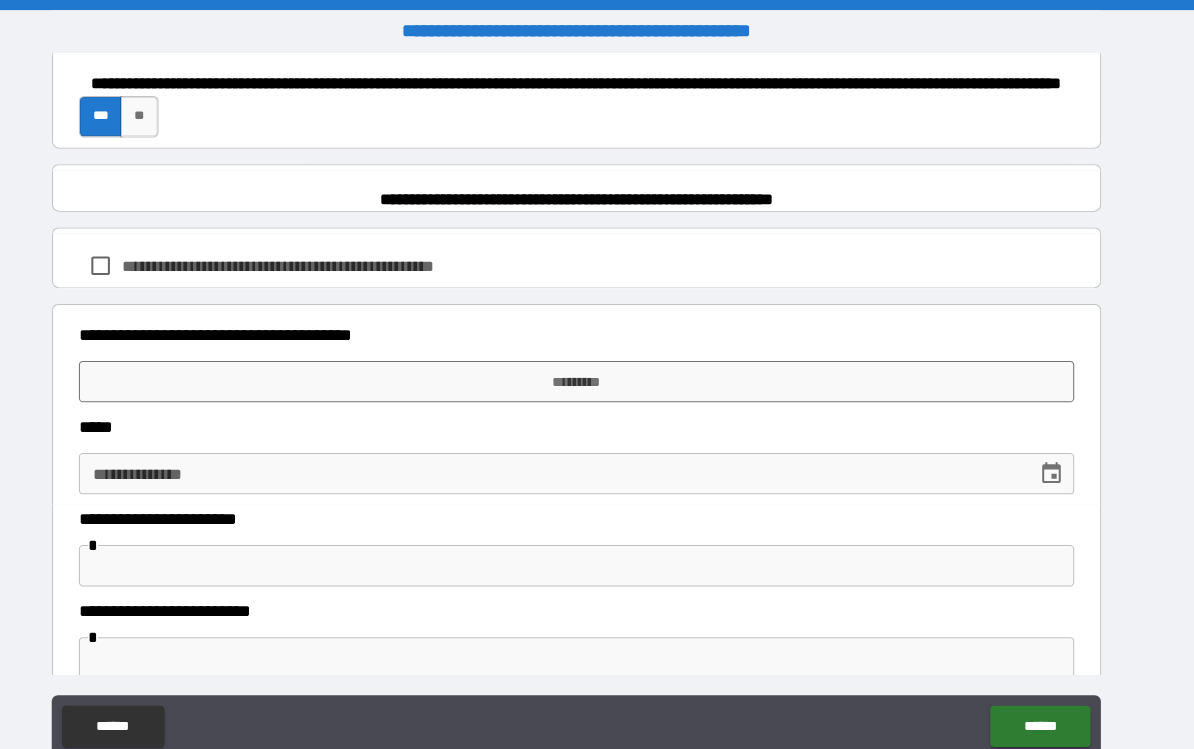click on "*********" at bounding box center [597, 369] 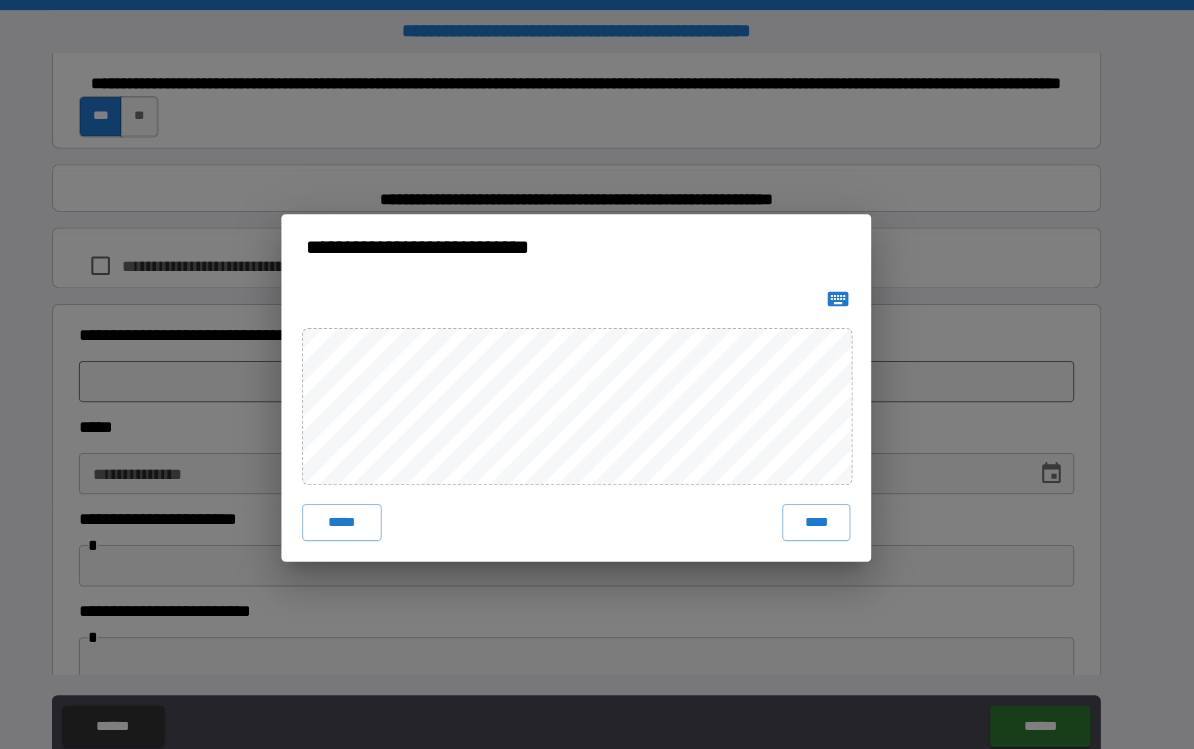 click on "****" at bounding box center (829, 505) 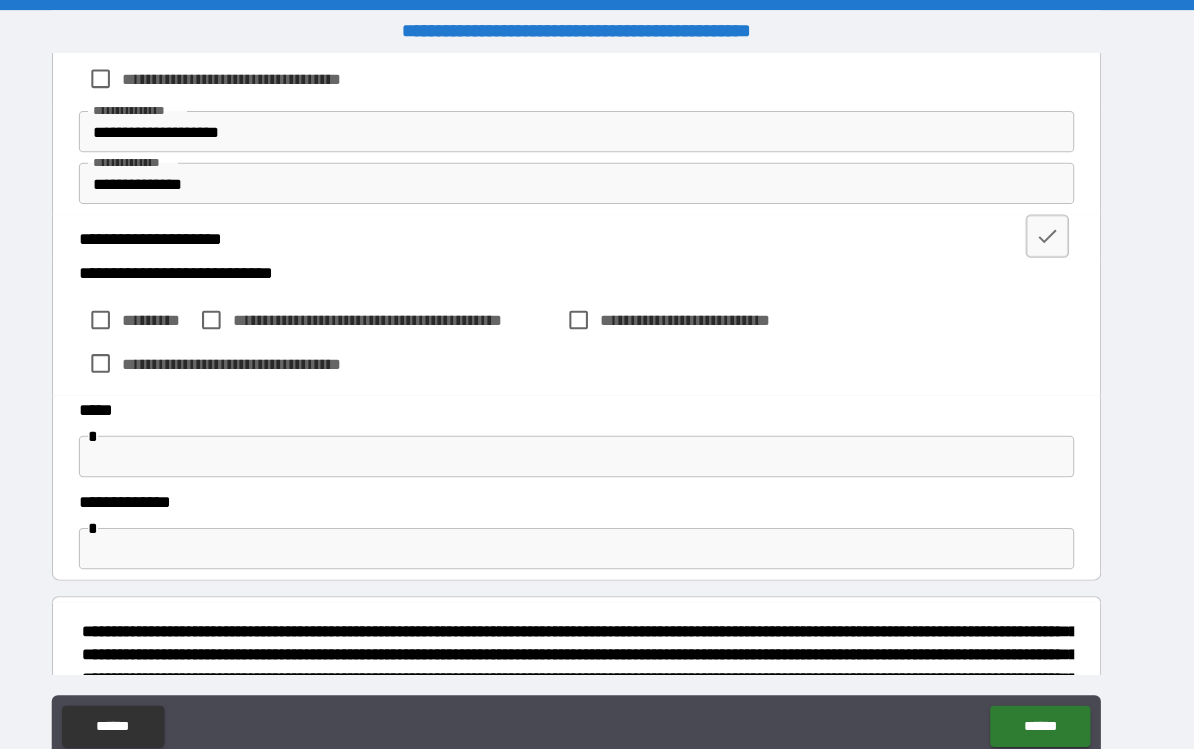 scroll, scrollTop: 770, scrollLeft: 0, axis: vertical 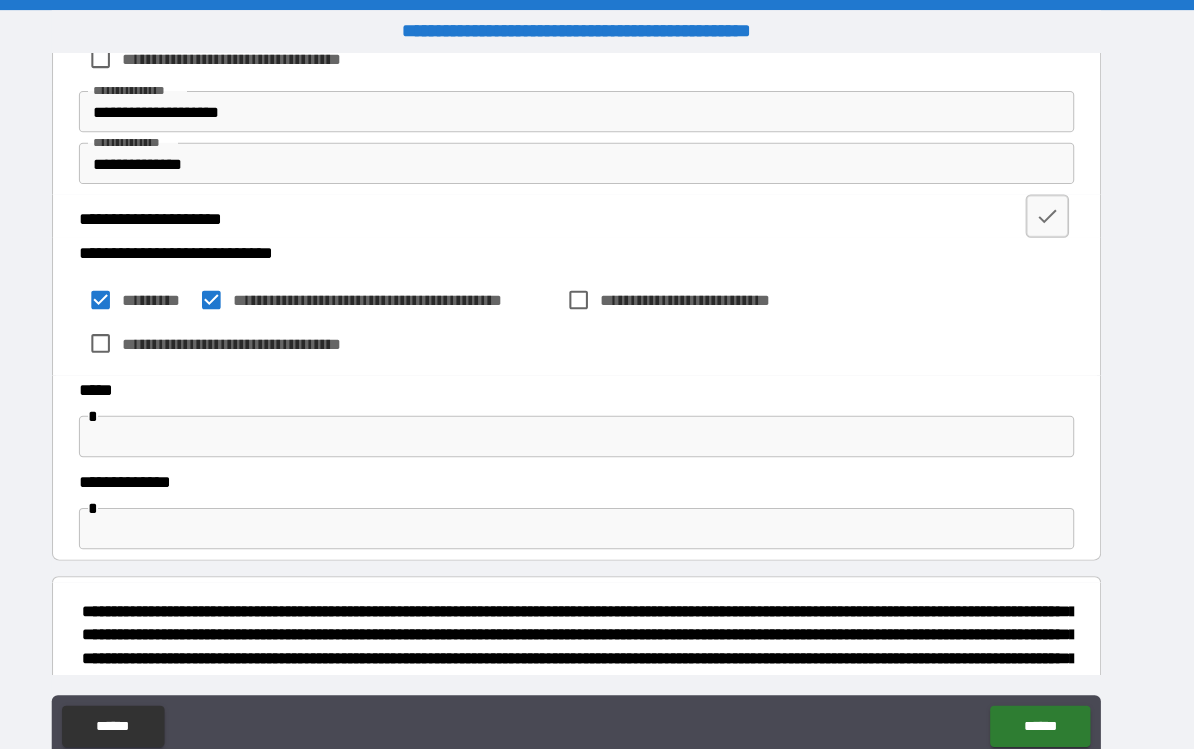 click at bounding box center [597, 422] 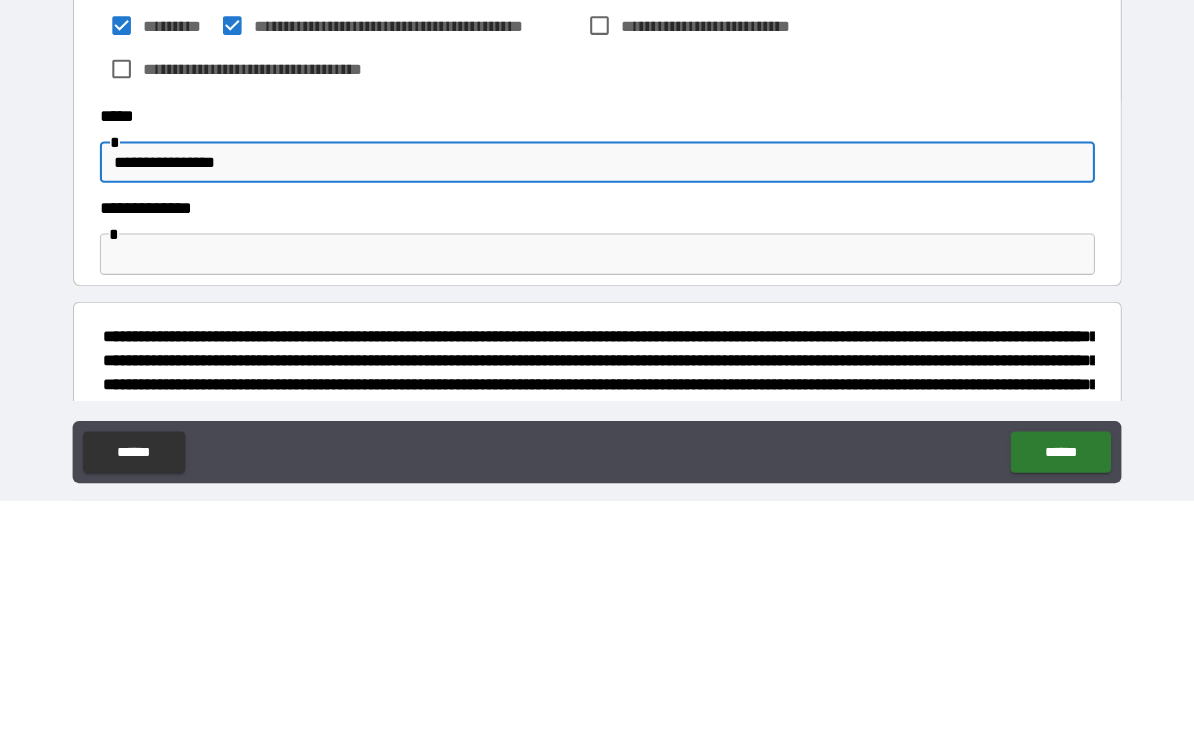 type on "**********" 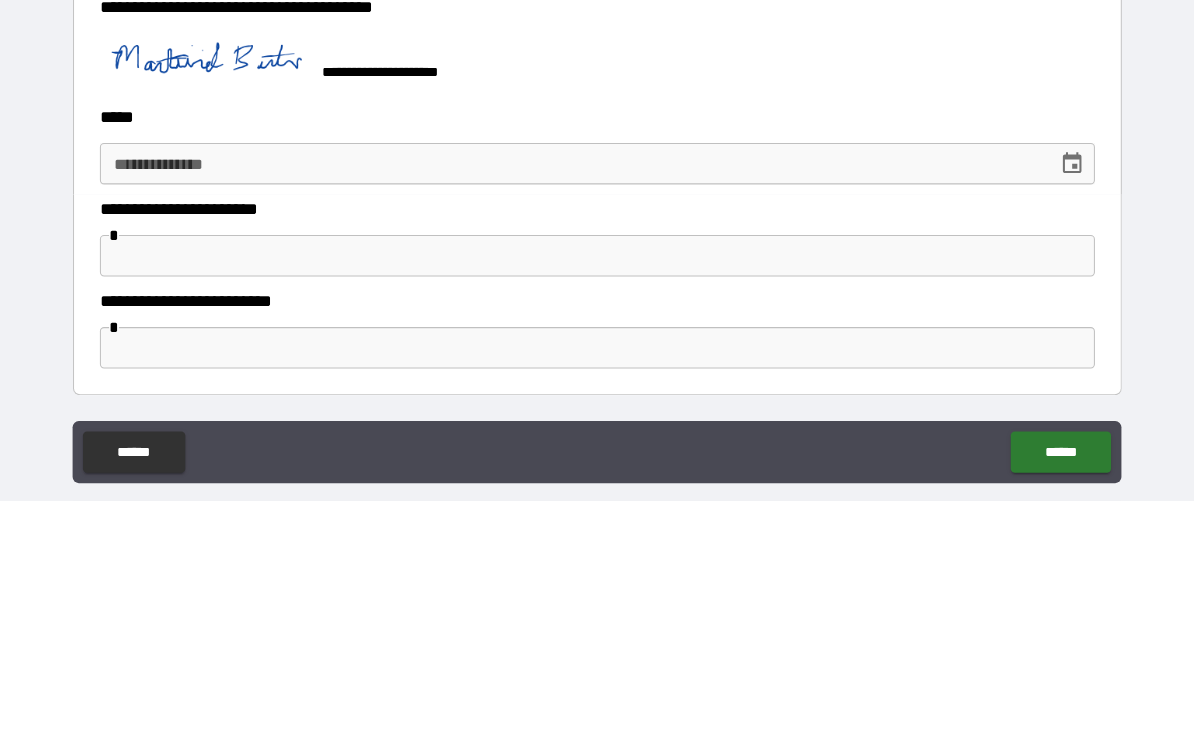 scroll, scrollTop: 1528, scrollLeft: 0, axis: vertical 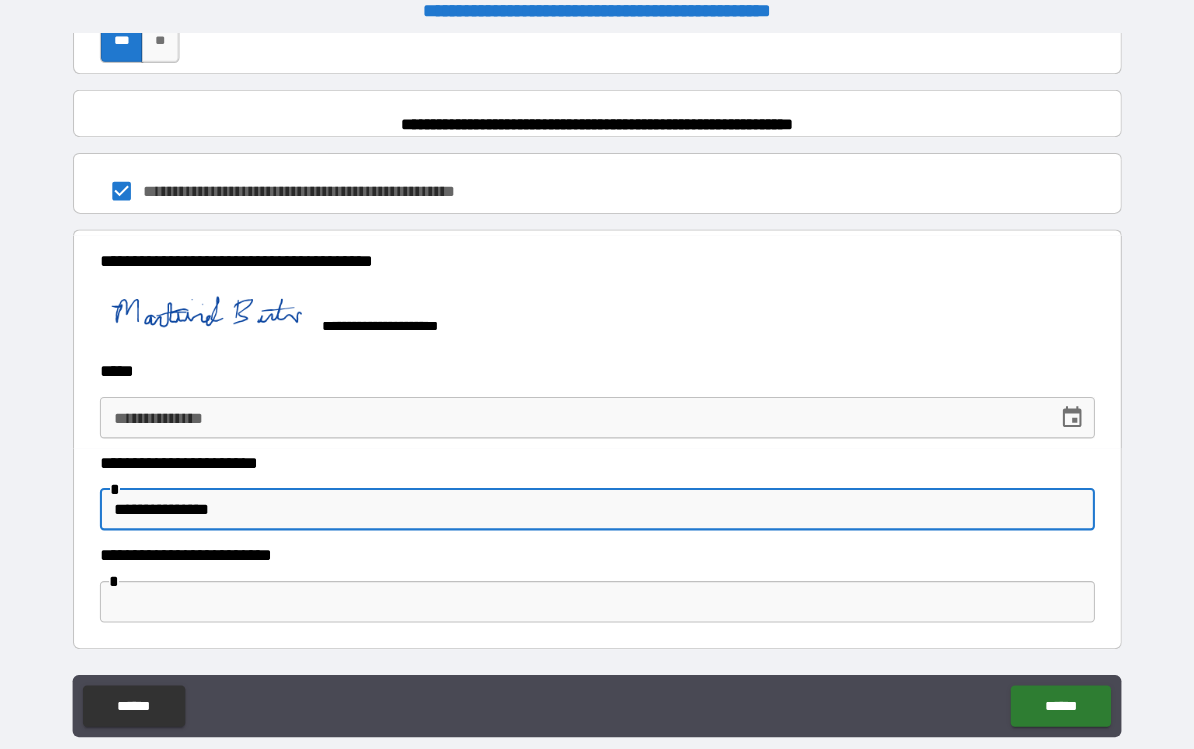 type on "**********" 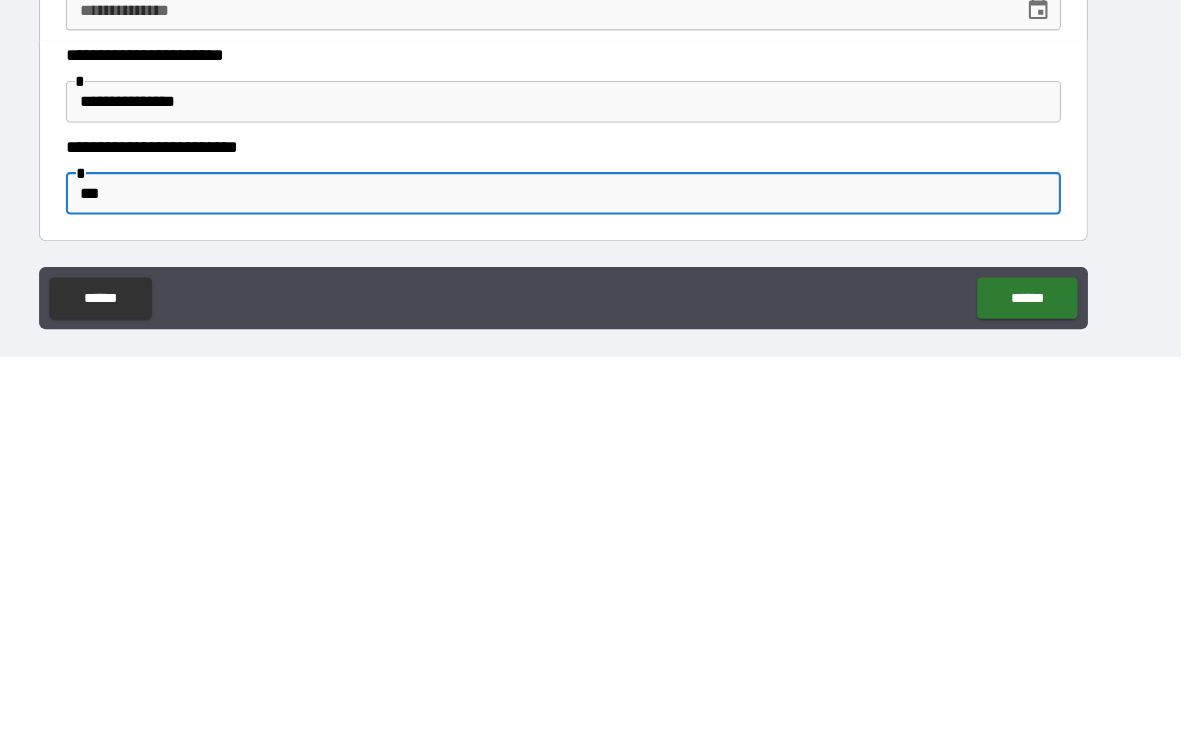 scroll, scrollTop: 36, scrollLeft: 0, axis: vertical 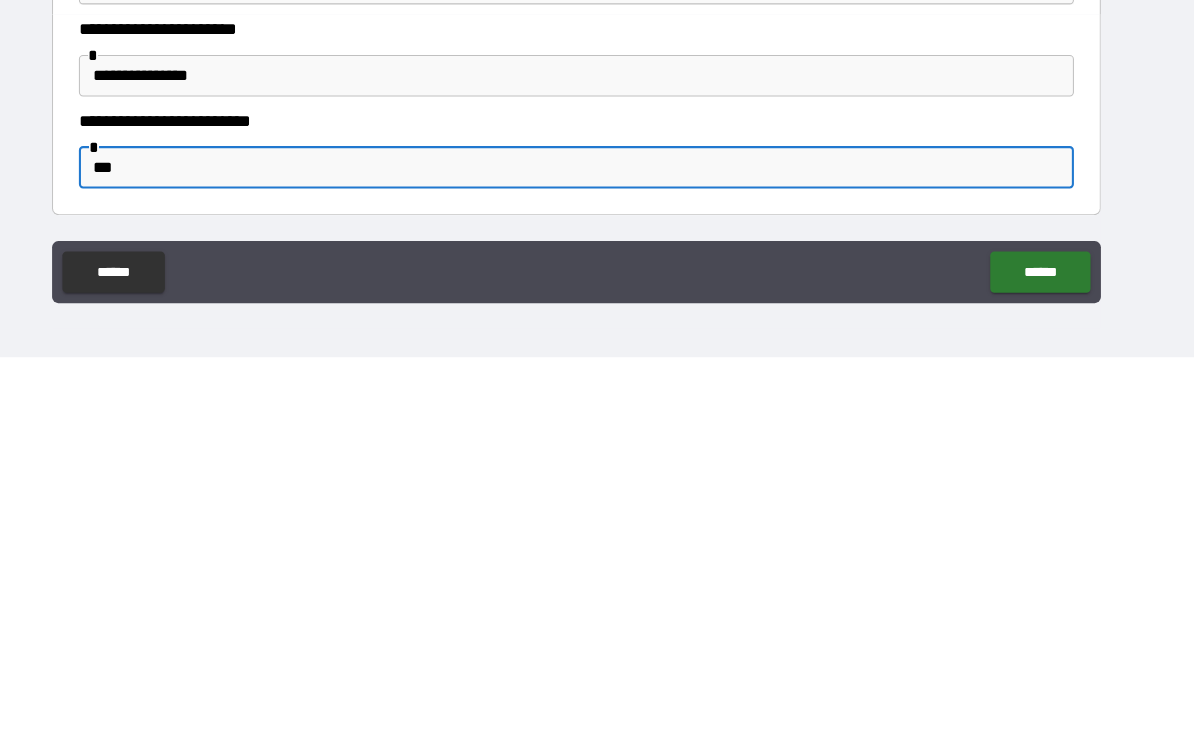 type on "***" 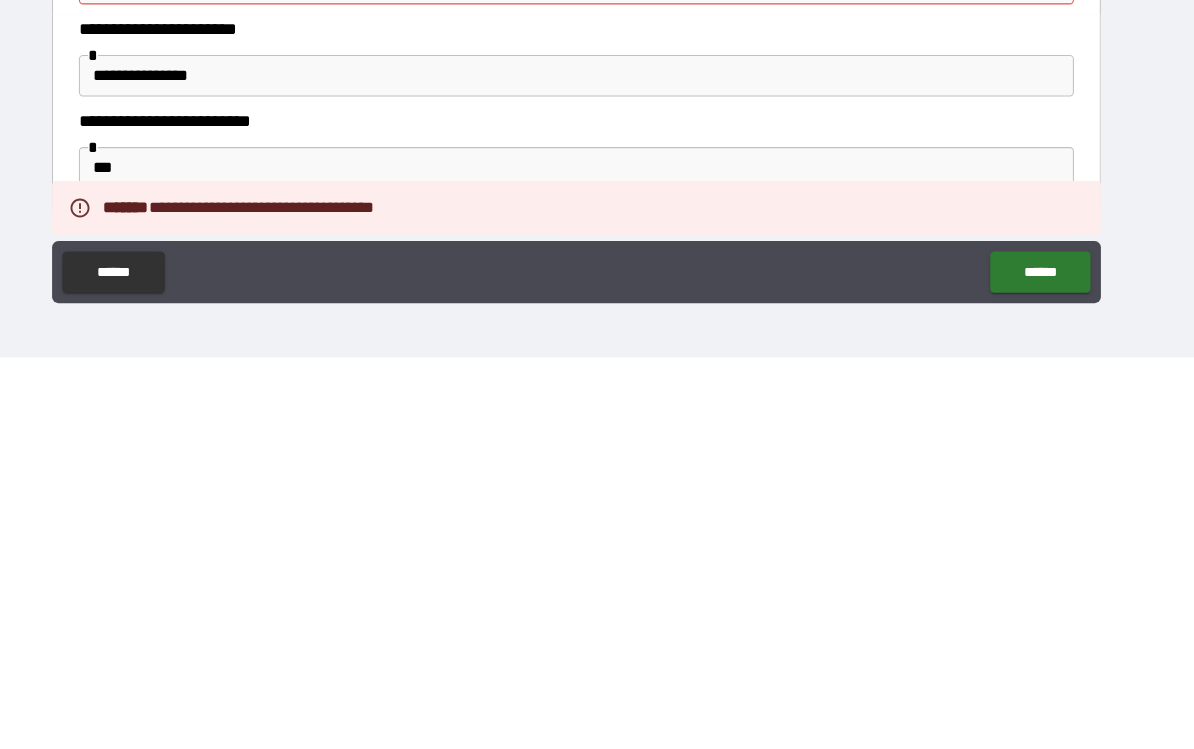 scroll, scrollTop: 26, scrollLeft: 0, axis: vertical 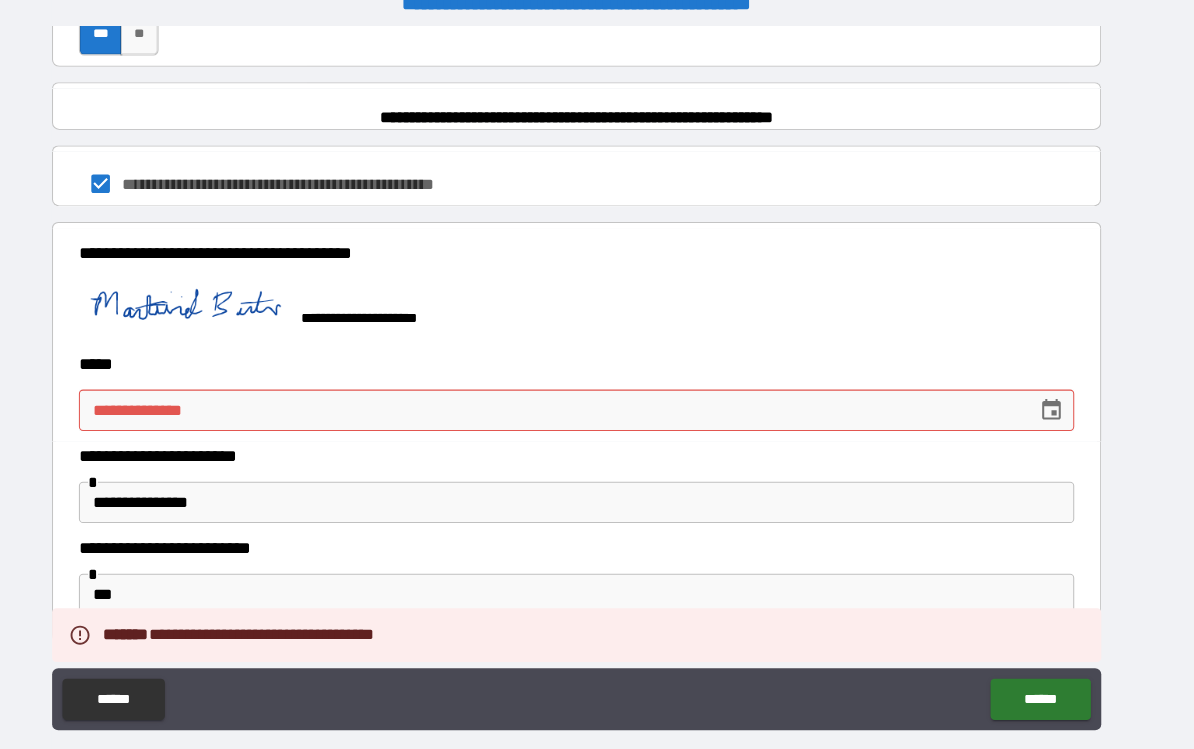 click on "**********" at bounding box center (572, 397) 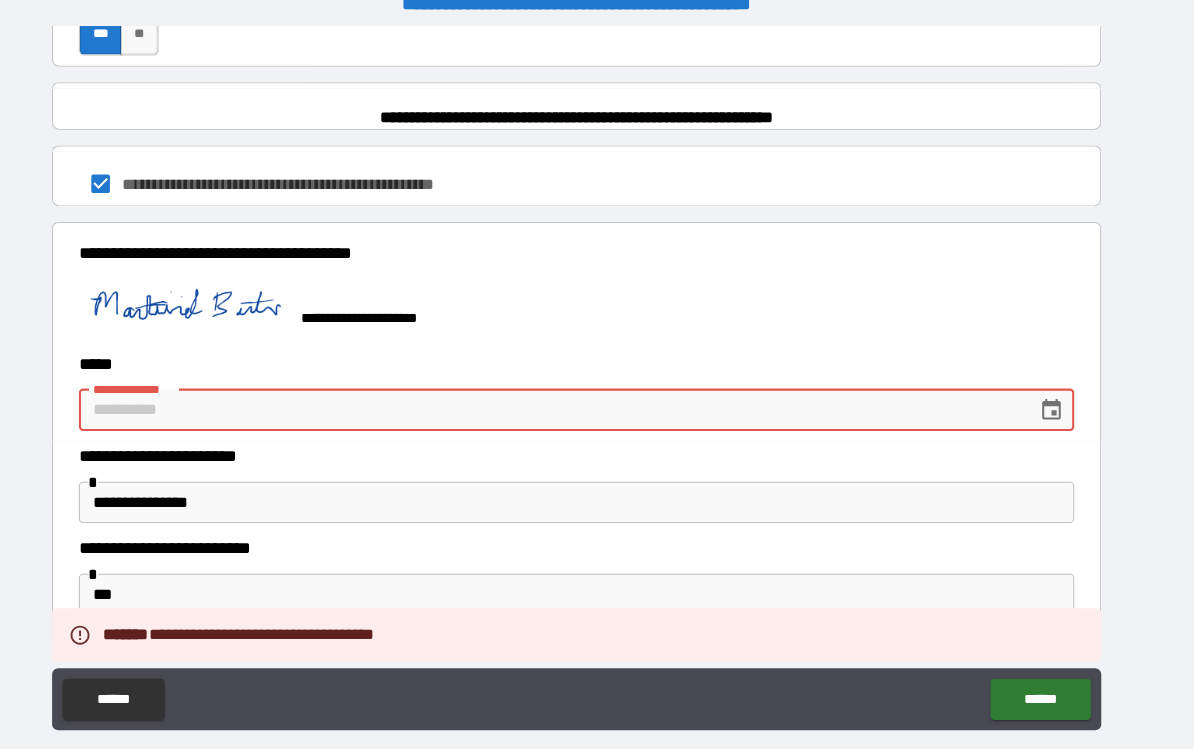 scroll, scrollTop: 25, scrollLeft: 0, axis: vertical 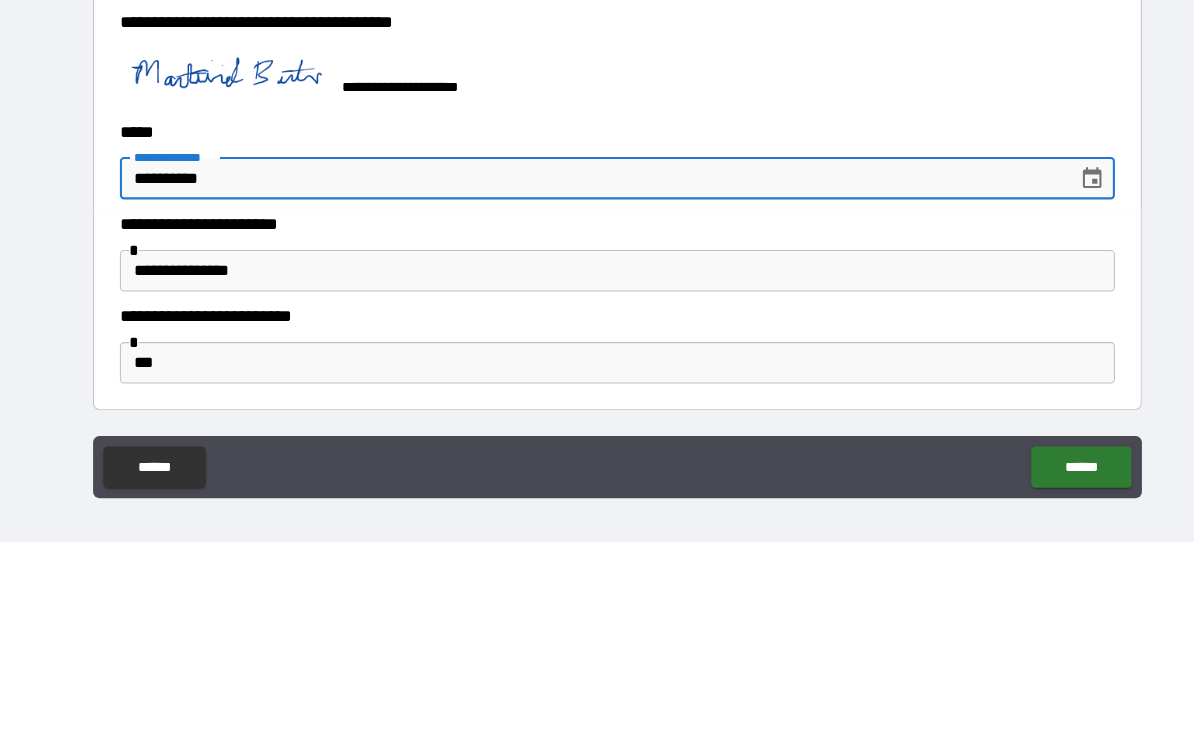 type on "**********" 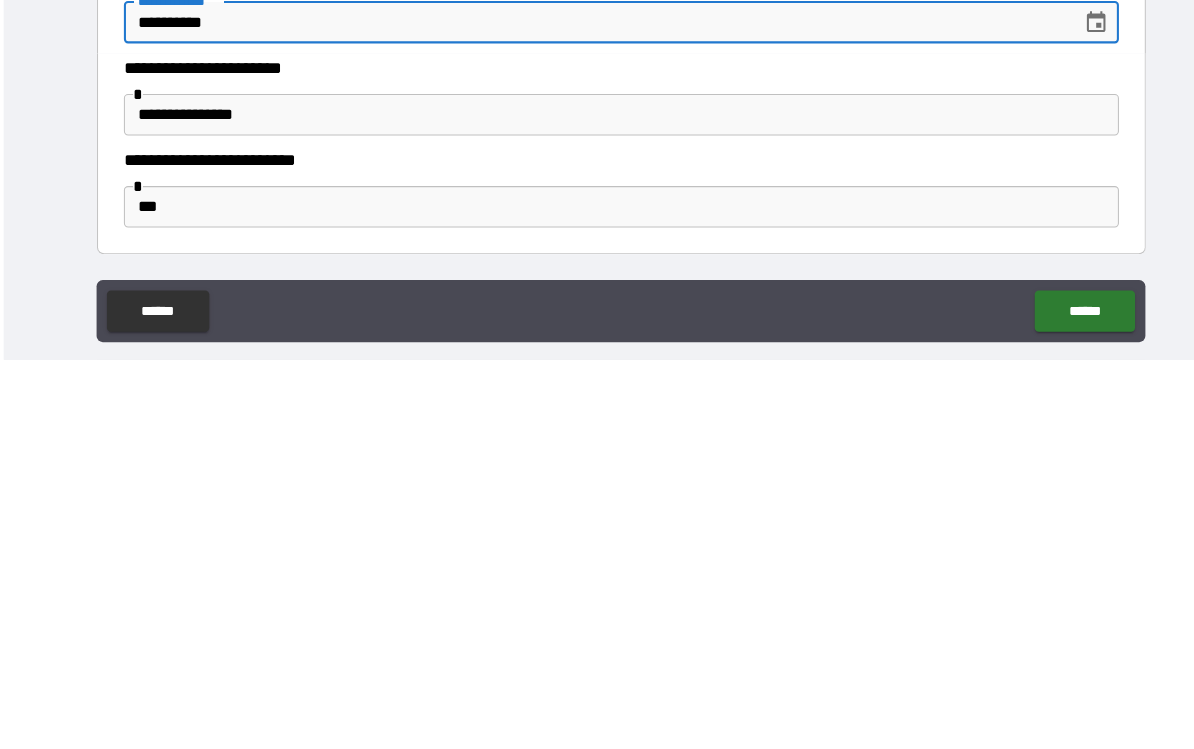 scroll, scrollTop: 36, scrollLeft: 0, axis: vertical 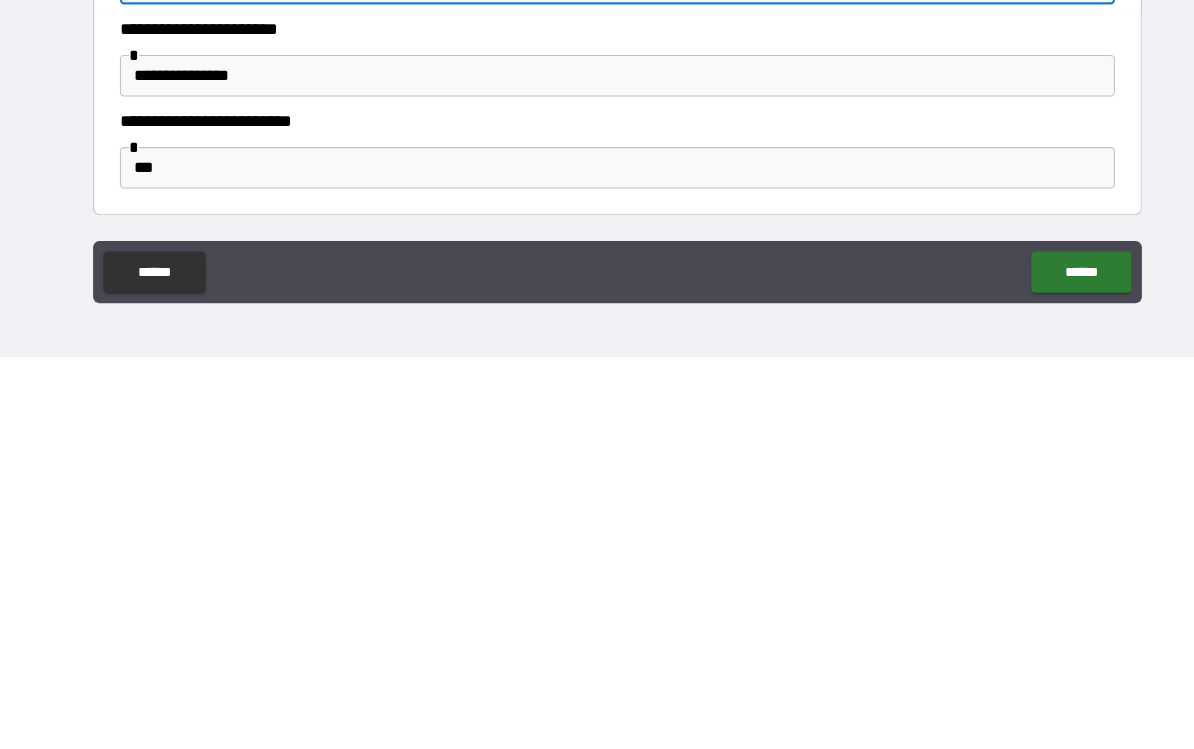 click on "******" at bounding box center (1045, 666) 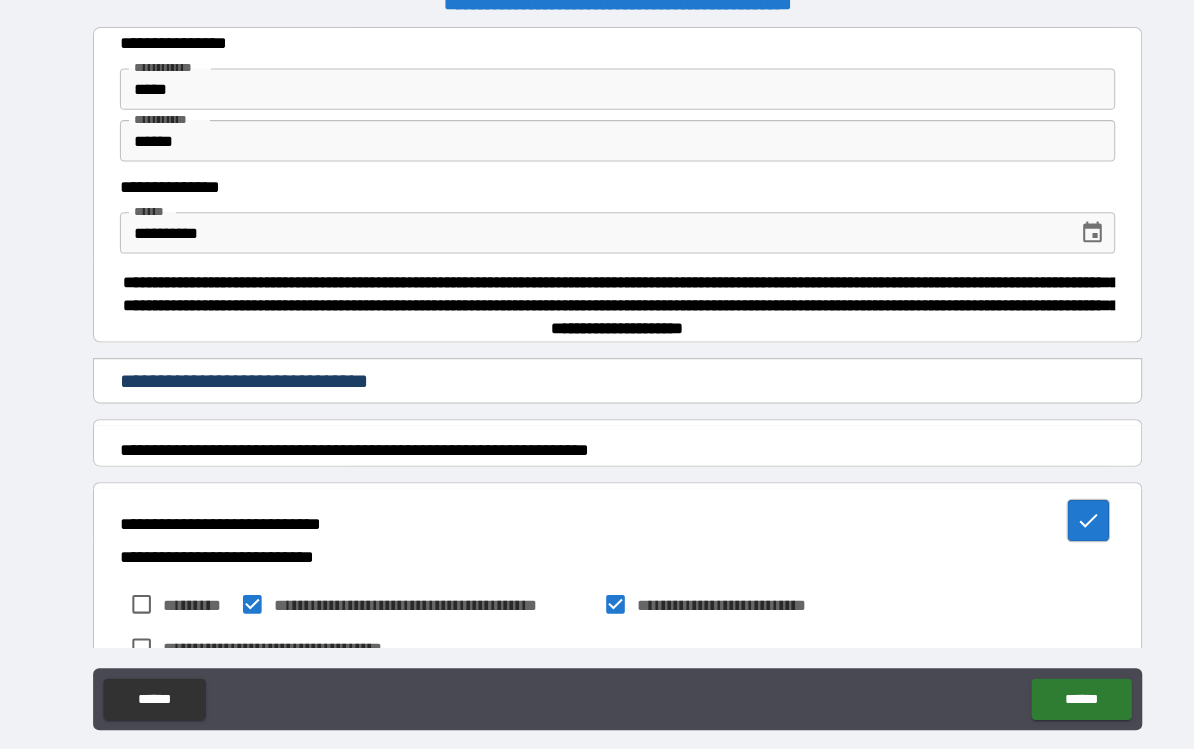 scroll, scrollTop: 0, scrollLeft: 0, axis: both 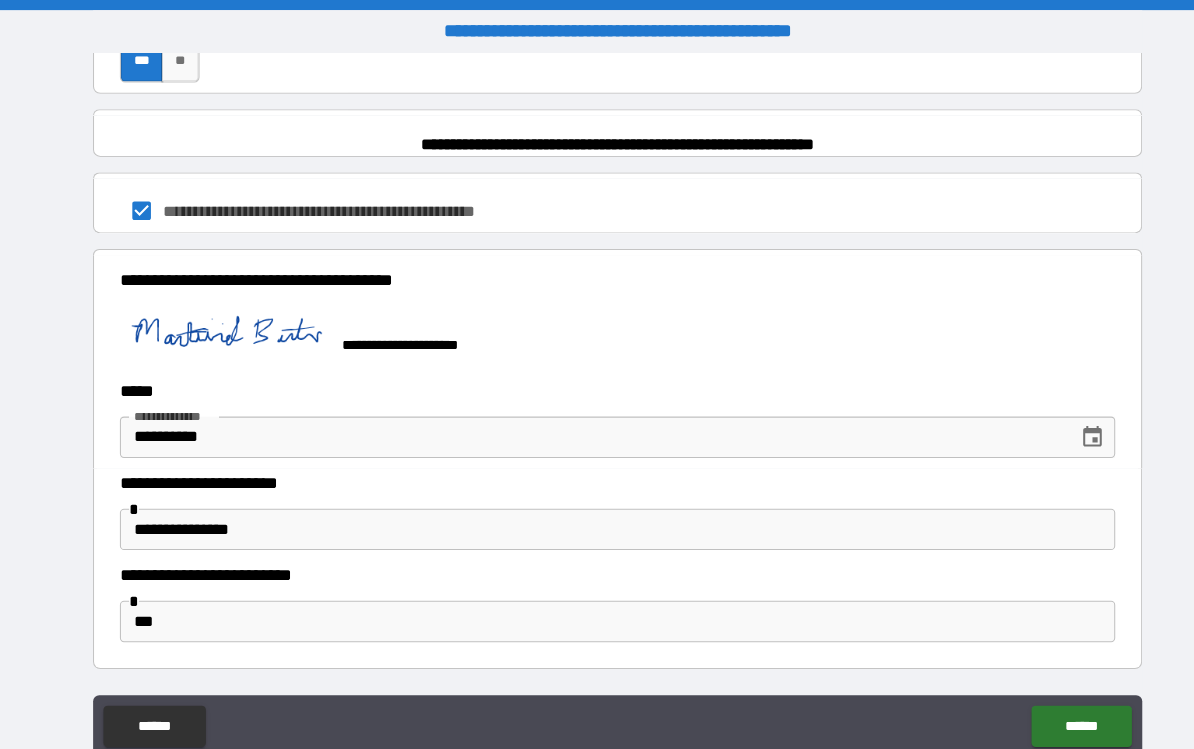 click on "******" at bounding box center (1045, 702) 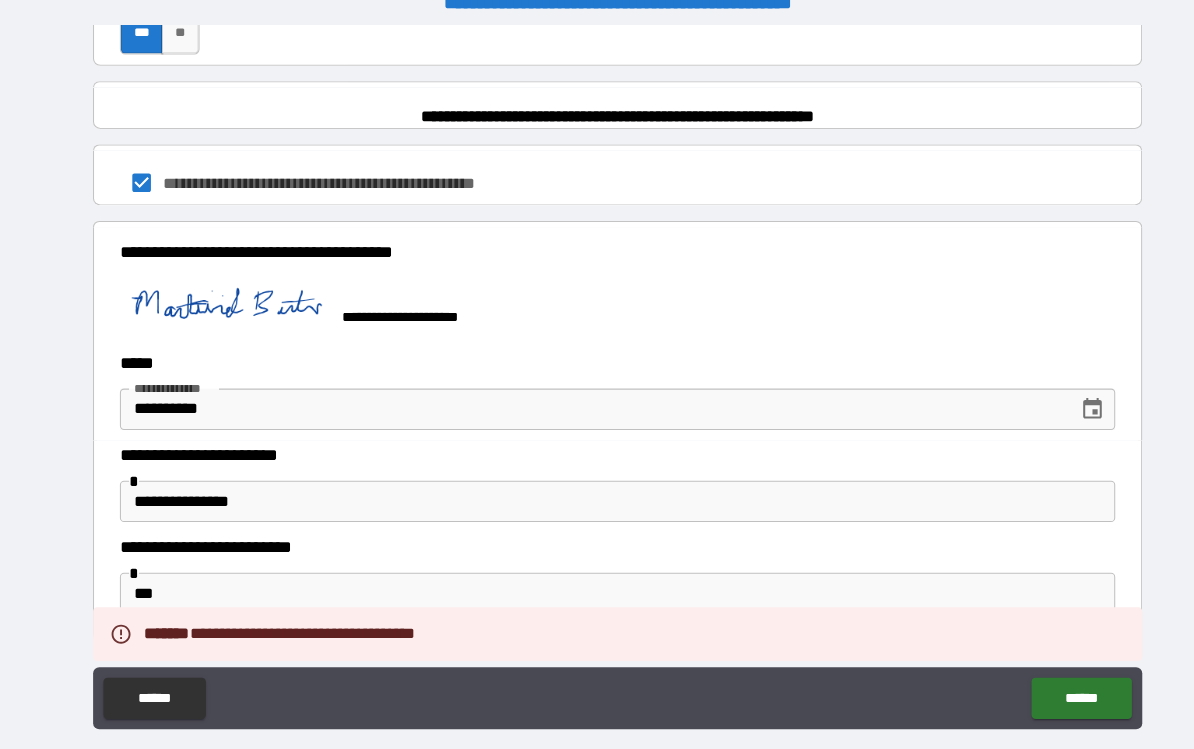 scroll, scrollTop: 25, scrollLeft: 0, axis: vertical 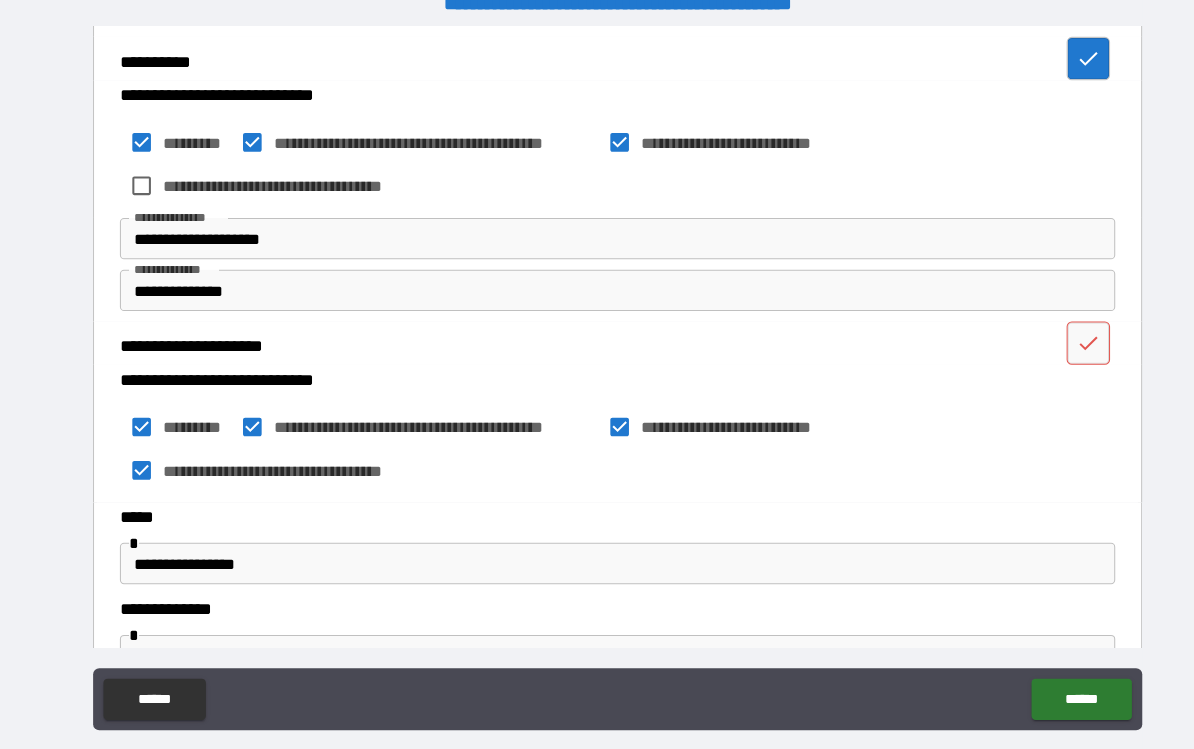 click on "*****" at bounding box center (597, 500) 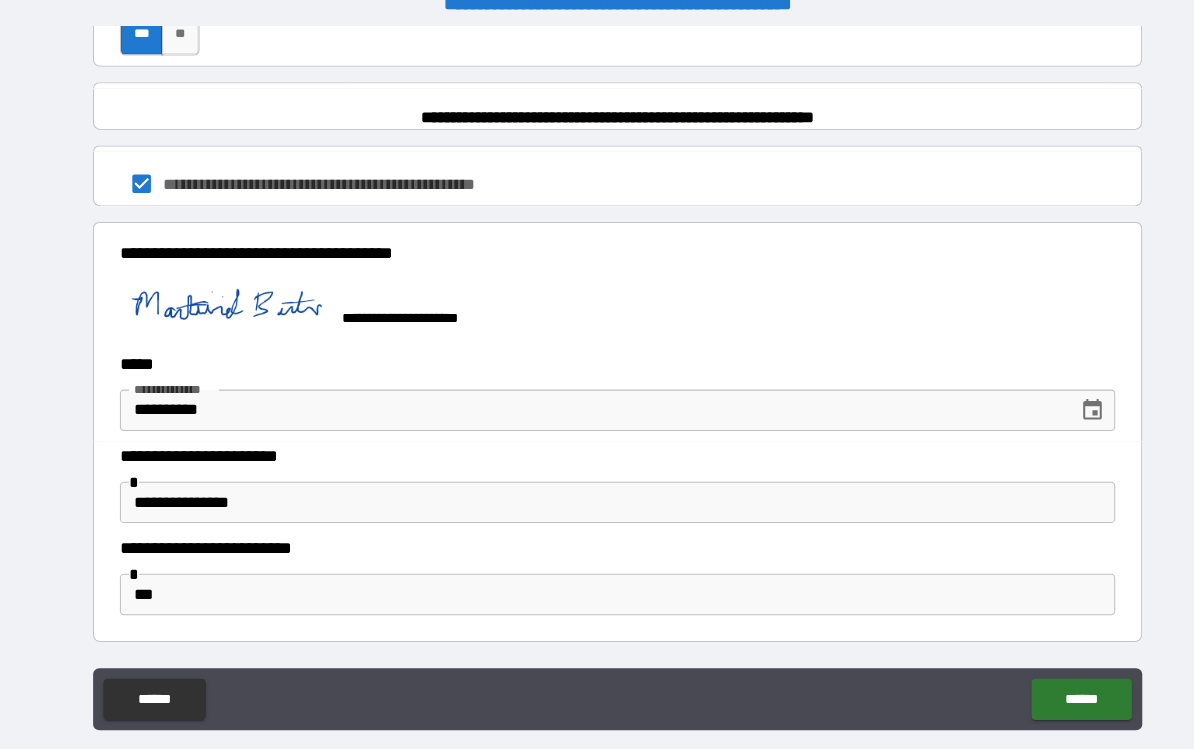 scroll, scrollTop: 1528, scrollLeft: 0, axis: vertical 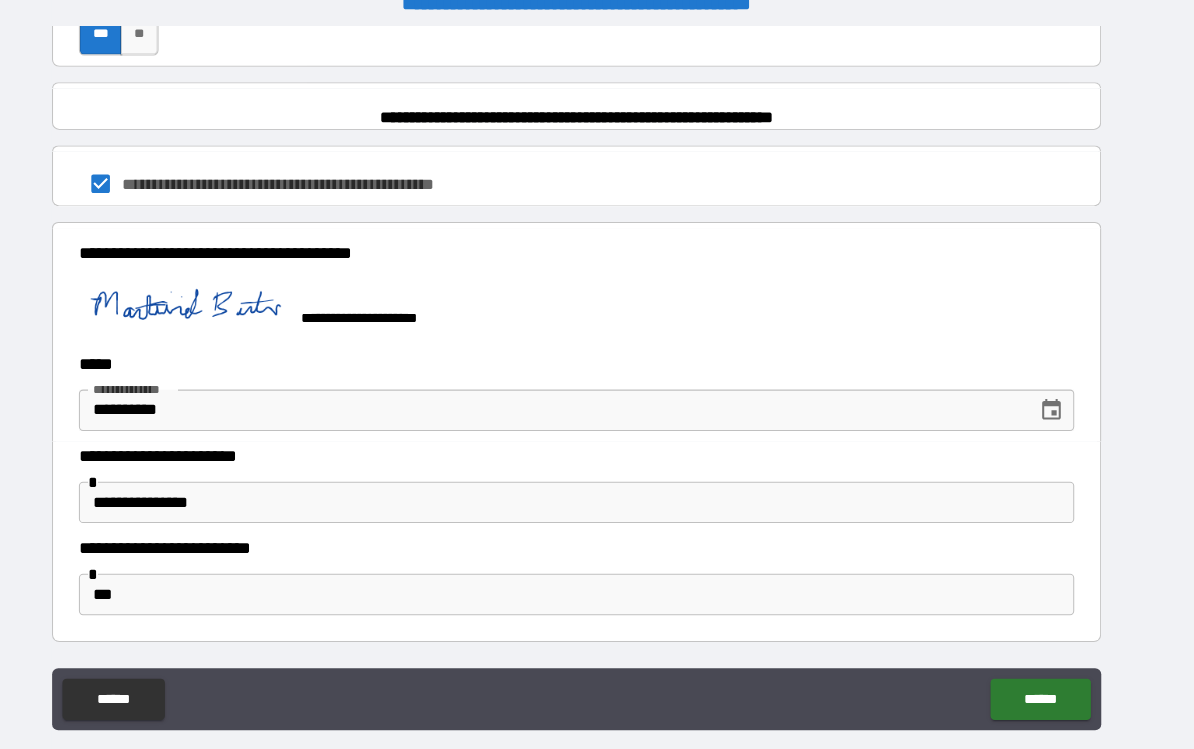 click on "******" at bounding box center (1045, 676) 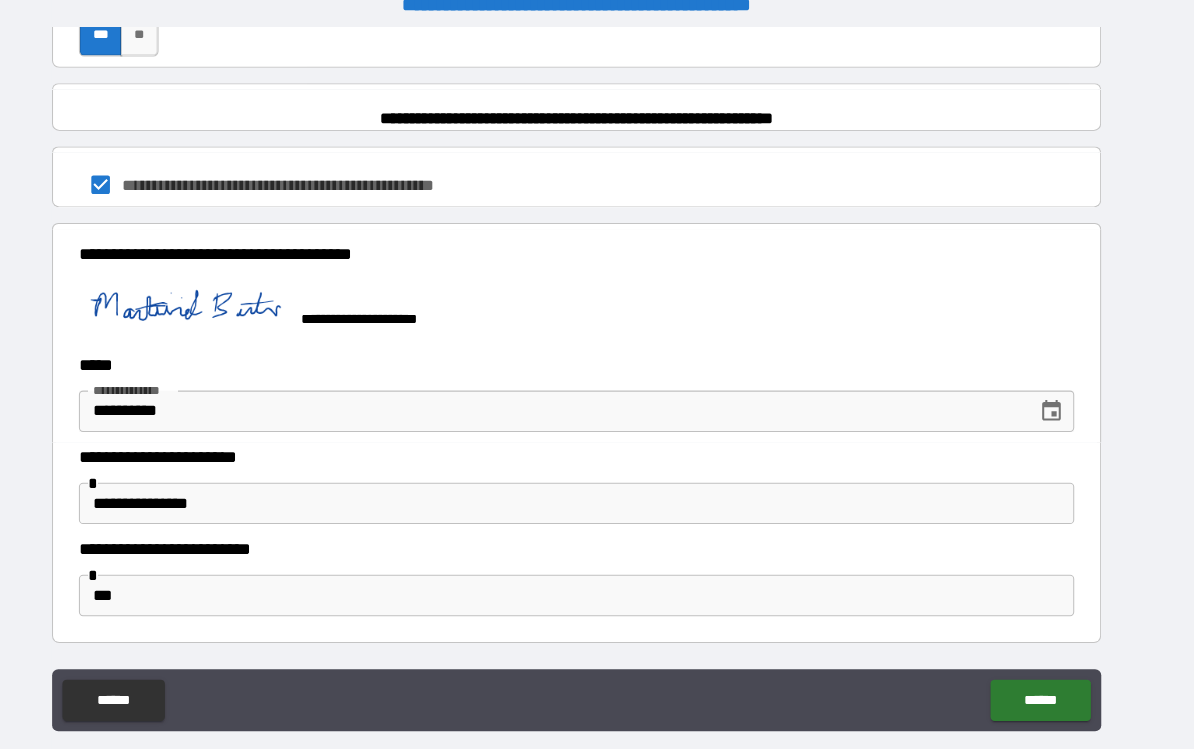 click on "**********" at bounding box center (597, 487) 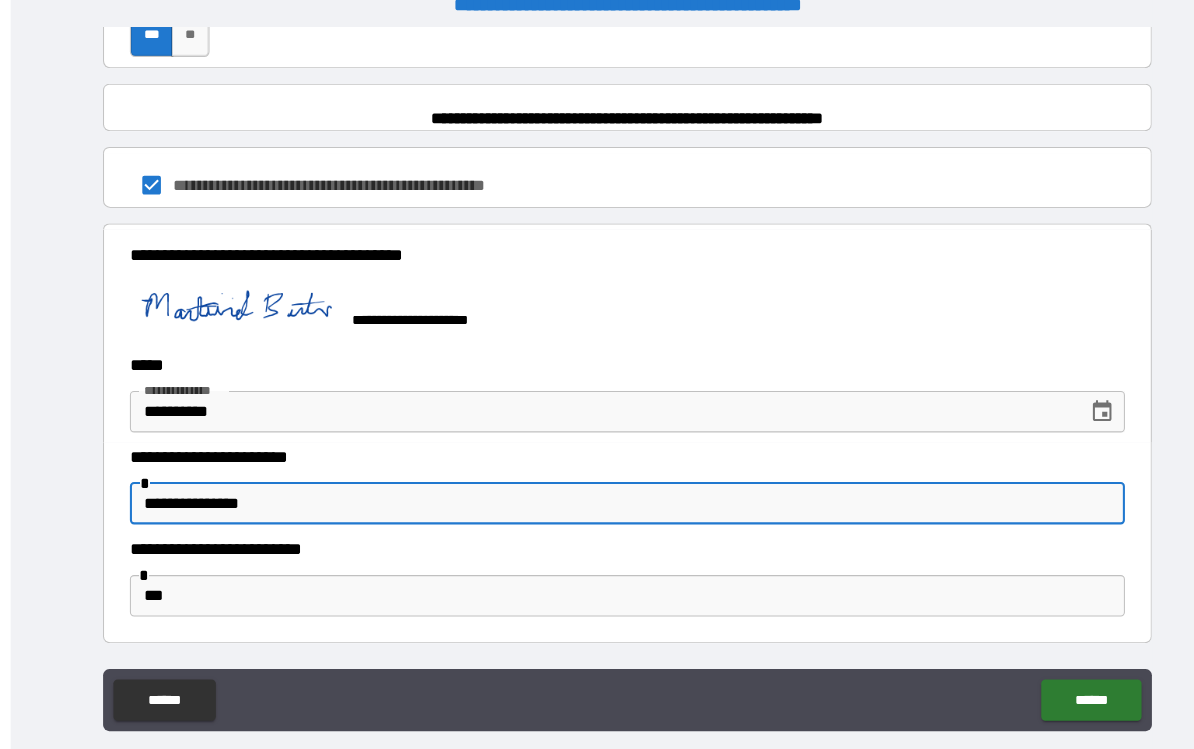 scroll, scrollTop: 0, scrollLeft: 0, axis: both 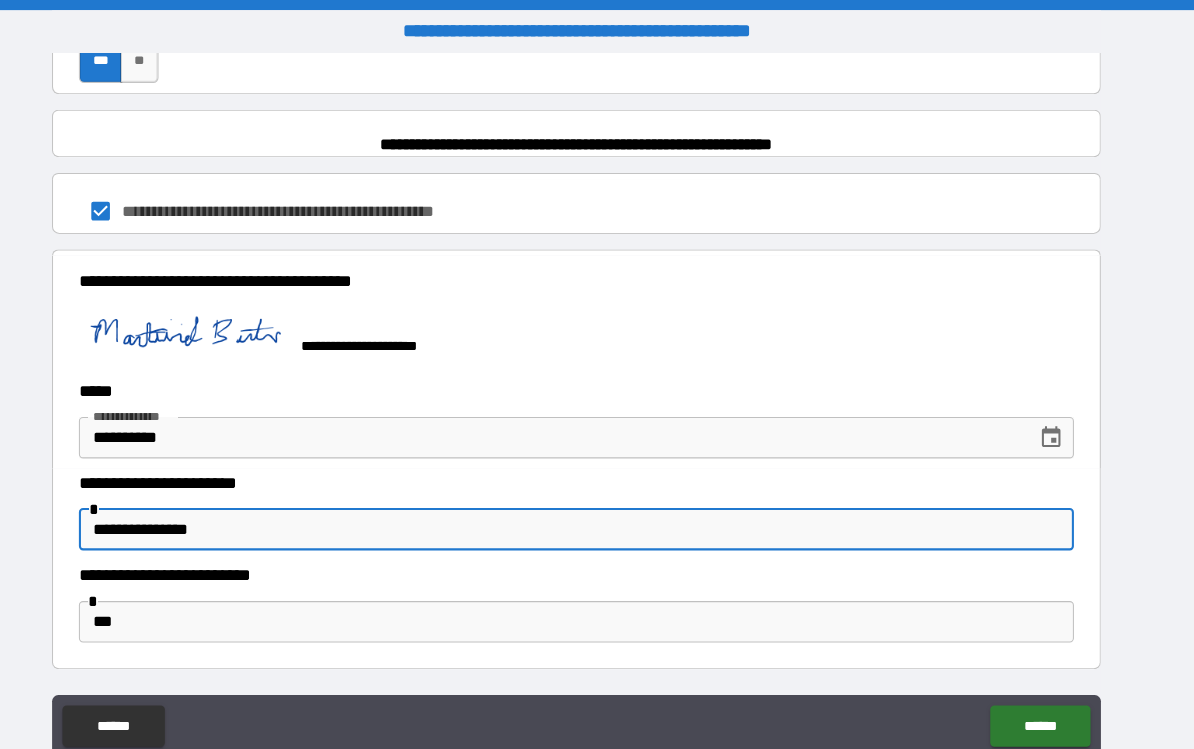 click on "**********" at bounding box center [597, 395] 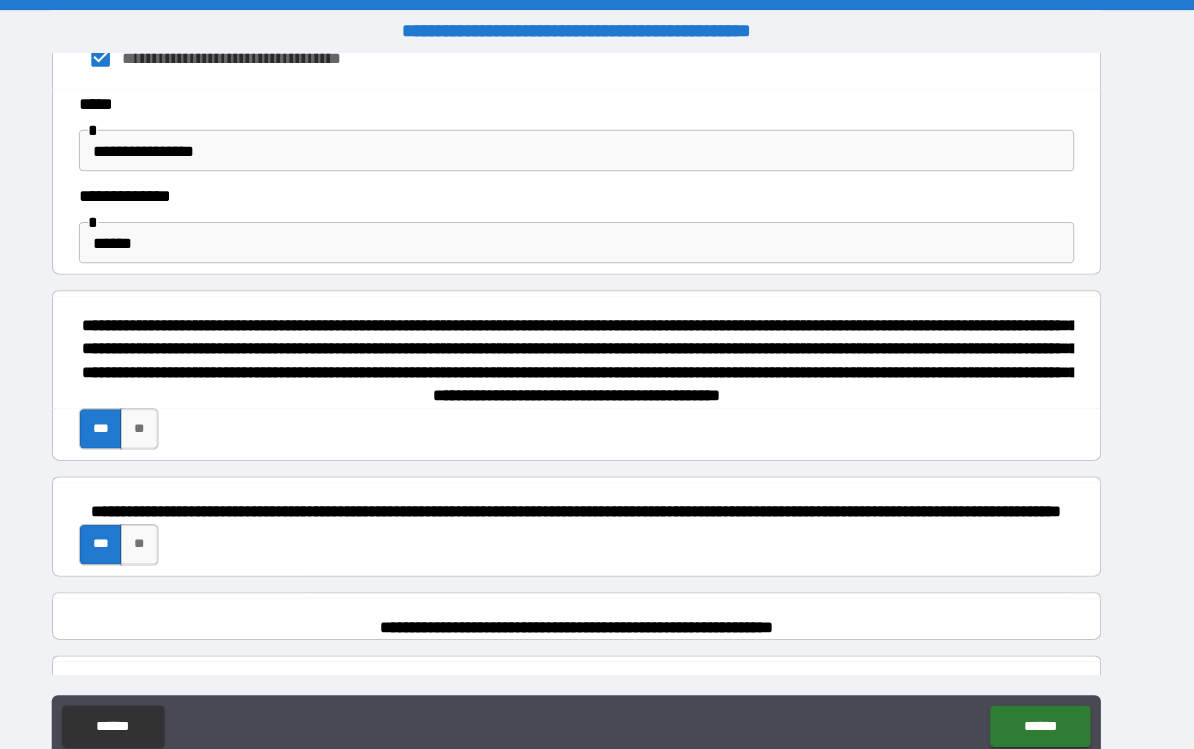 scroll, scrollTop: 1050, scrollLeft: 0, axis: vertical 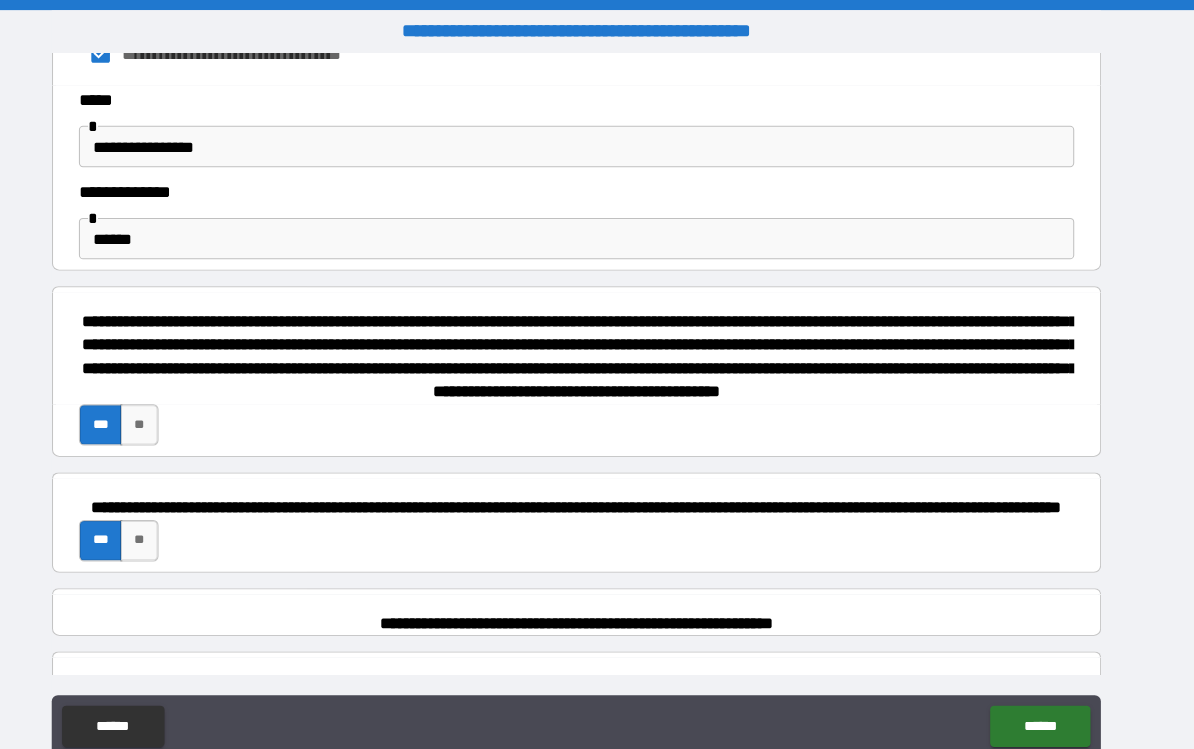 click on "**********" at bounding box center (597, 345) 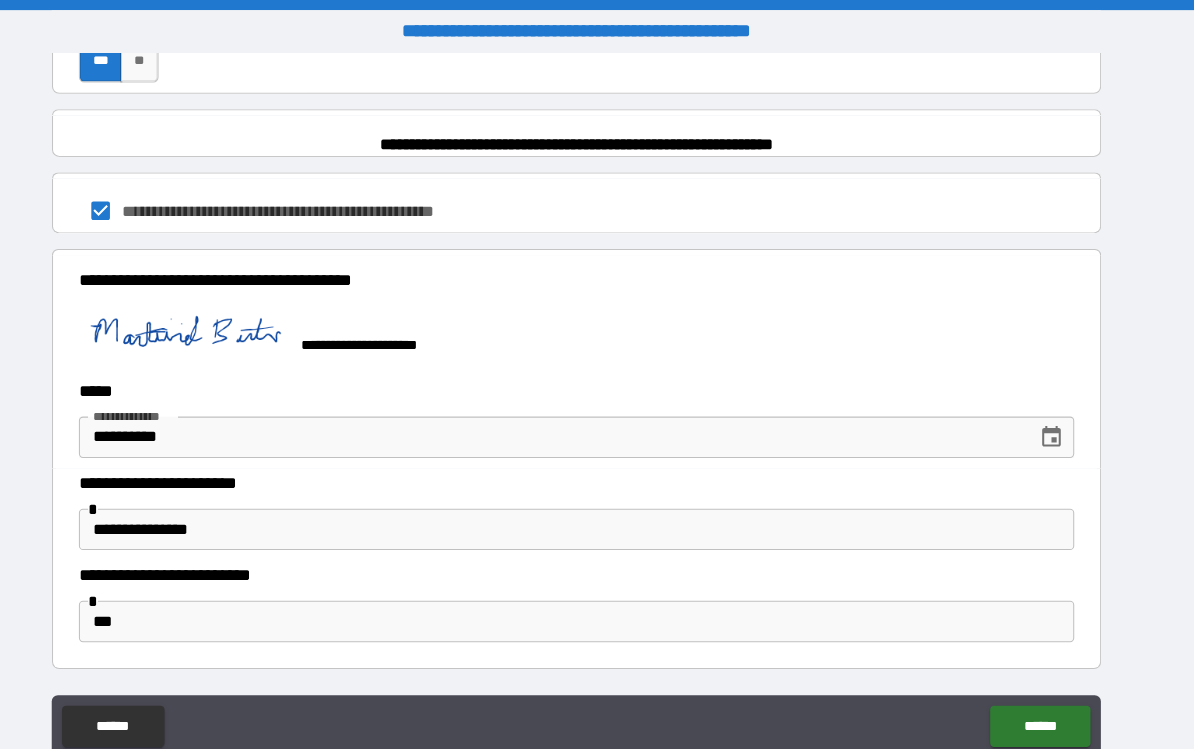 scroll, scrollTop: 1528, scrollLeft: 0, axis: vertical 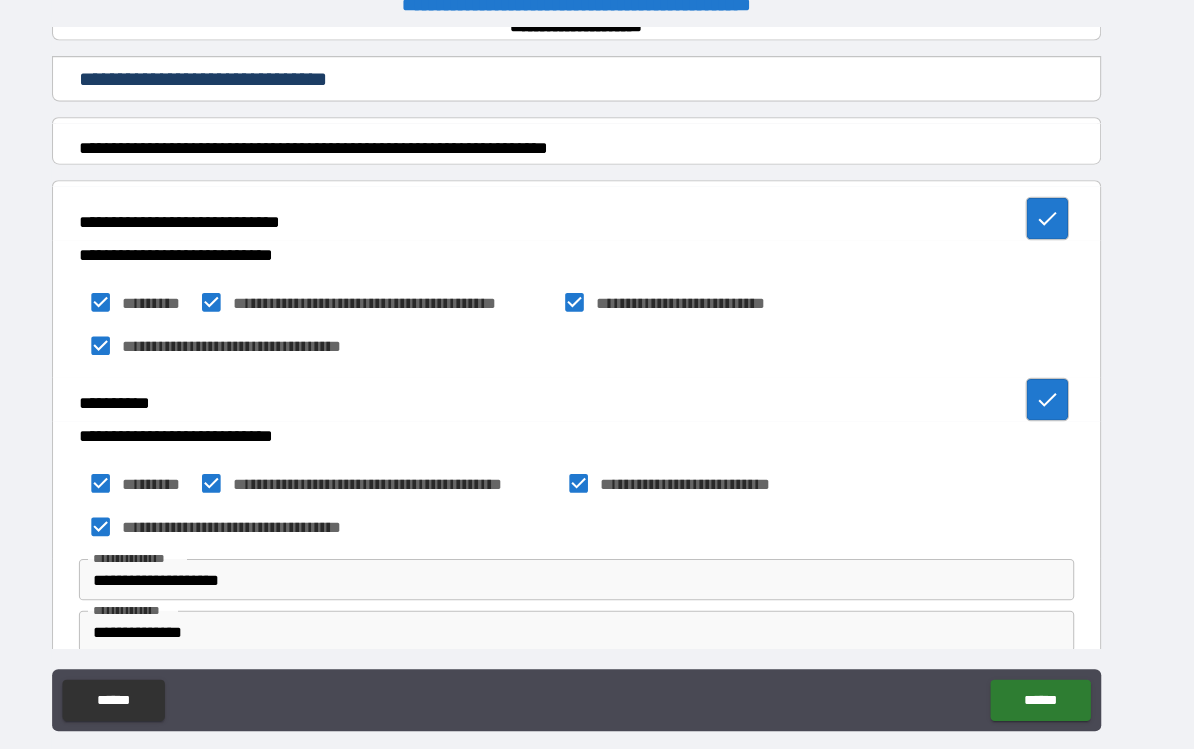 click on "******" at bounding box center (1045, 677) 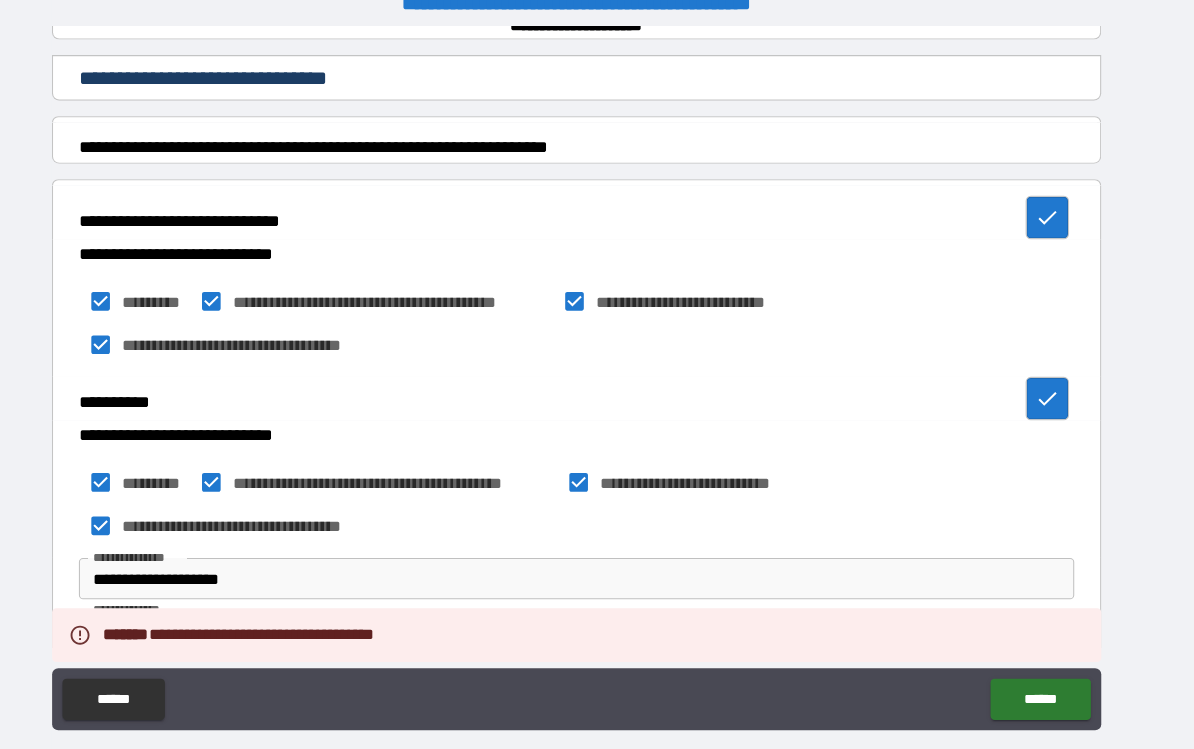 click on "******" at bounding box center (1045, 676) 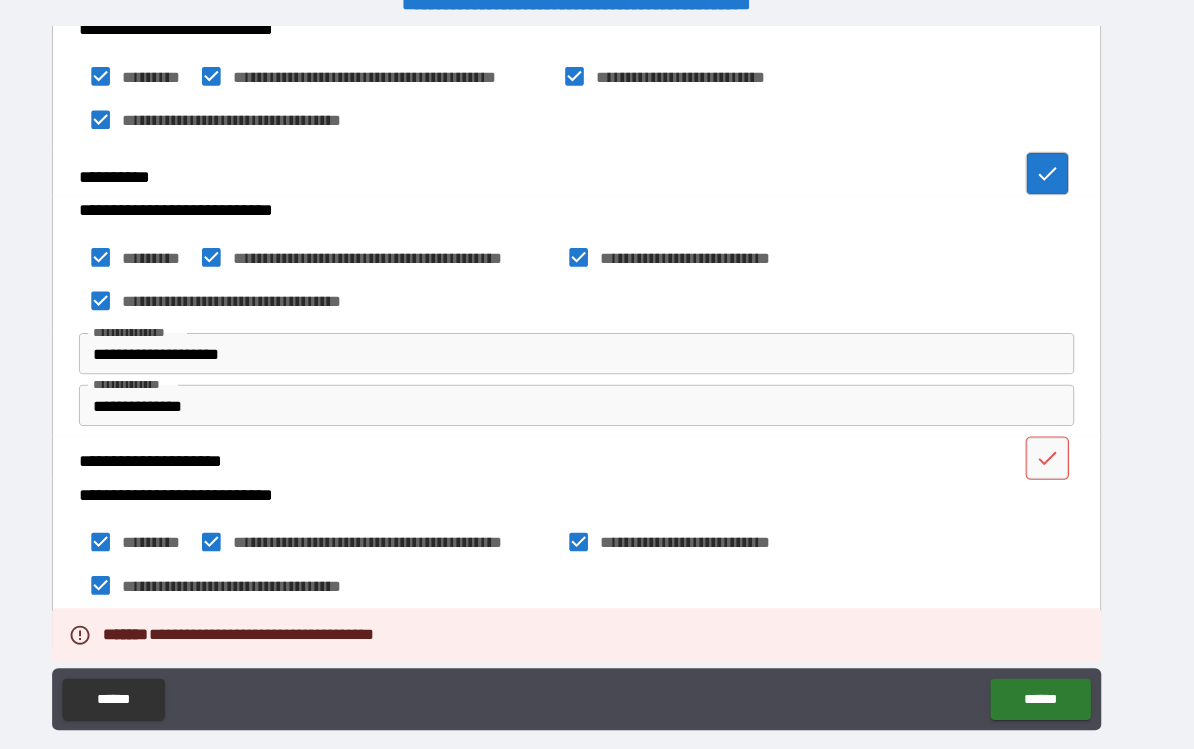 scroll, scrollTop: 510, scrollLeft: 0, axis: vertical 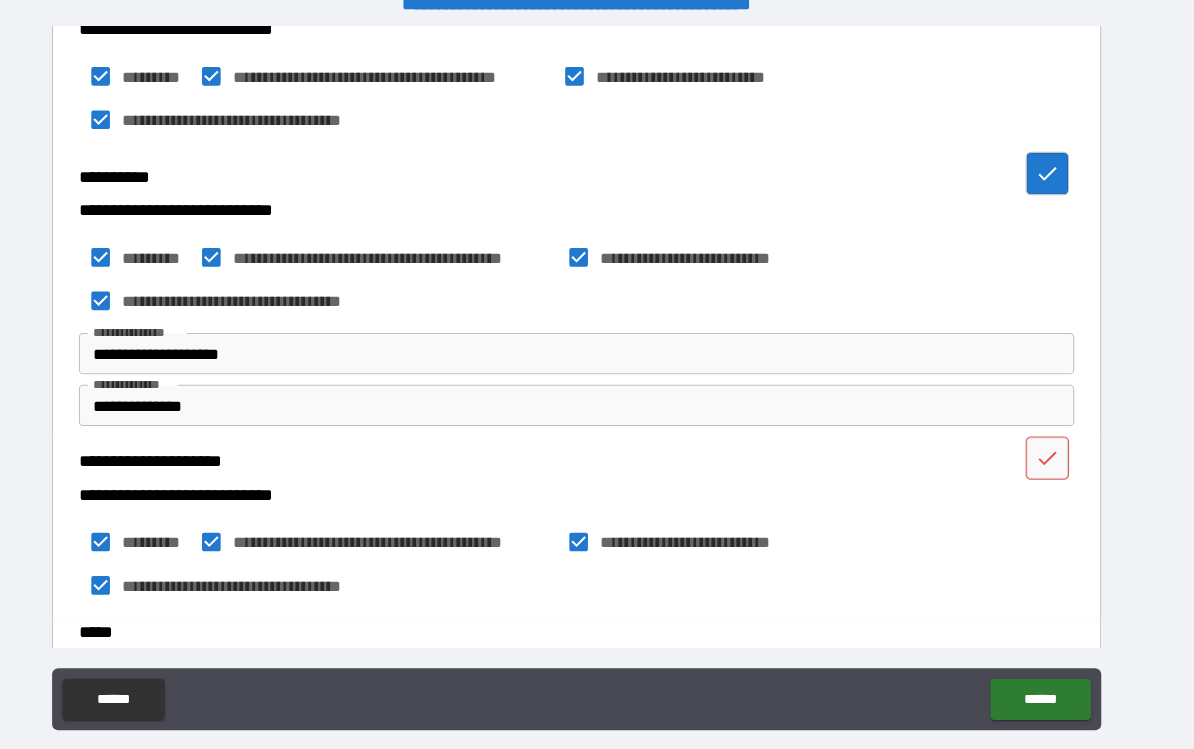 click on "**********" at bounding box center [597, 342] 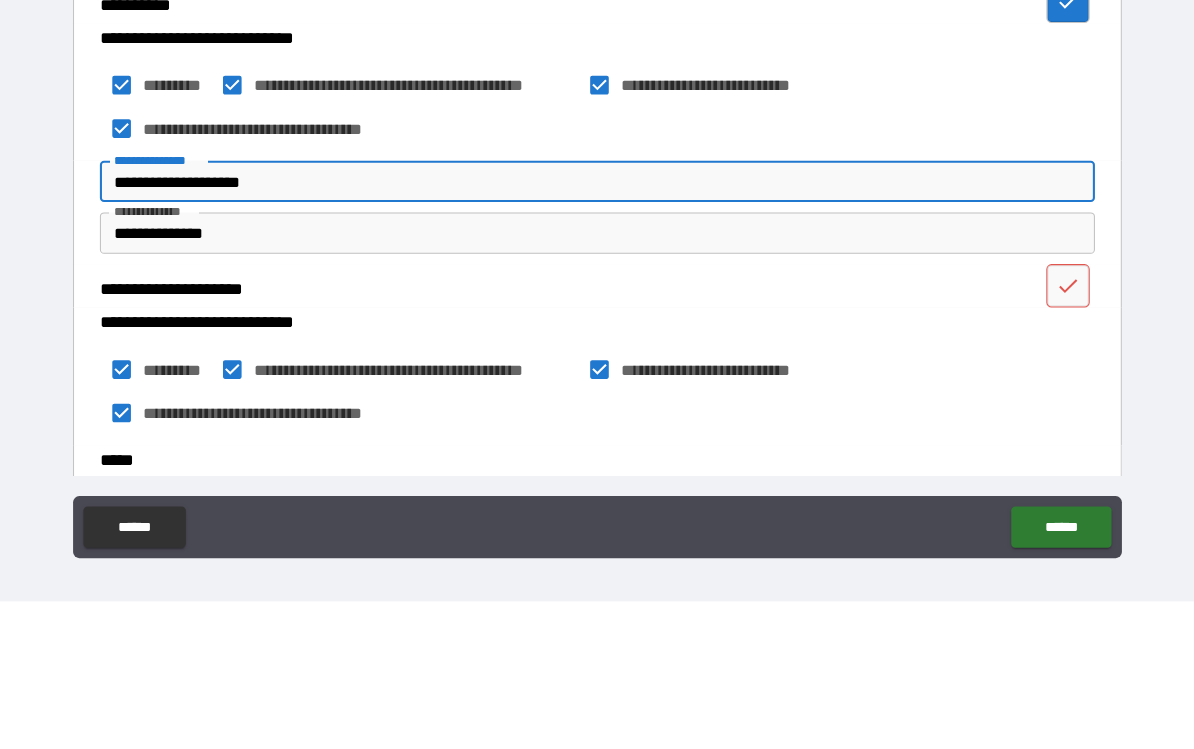 click on "**********" at bounding box center (597, 343) 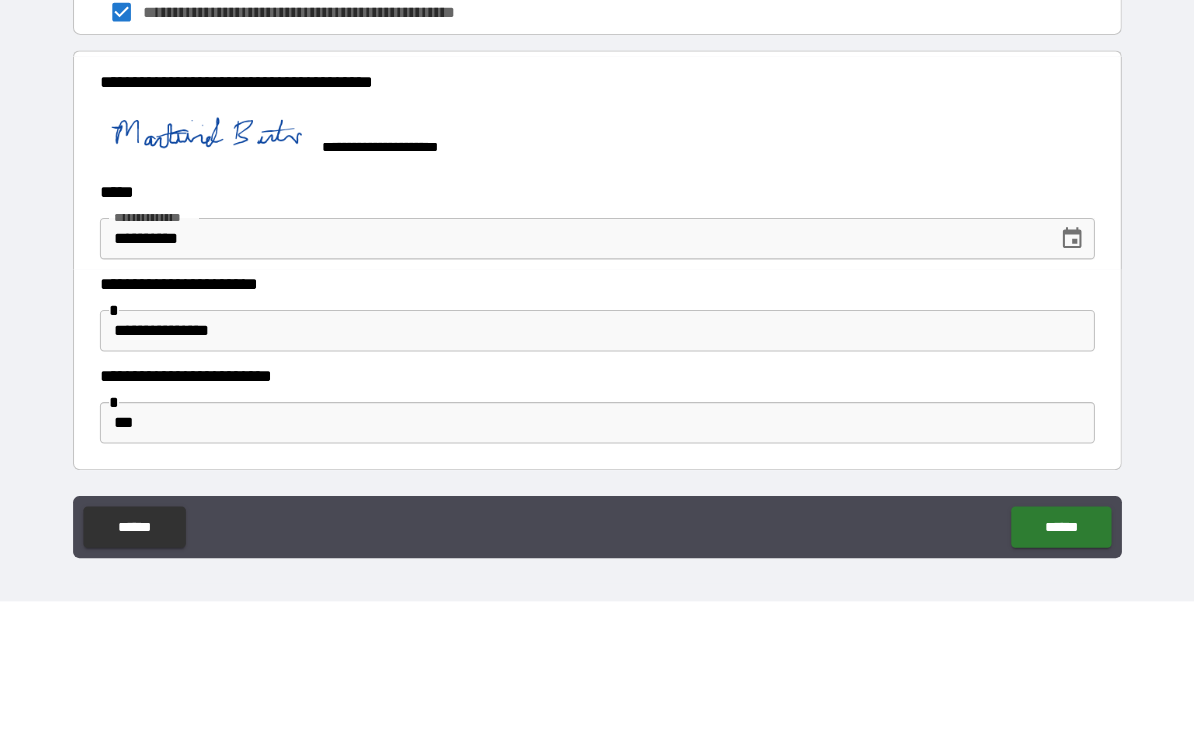 scroll, scrollTop: 1528, scrollLeft: 0, axis: vertical 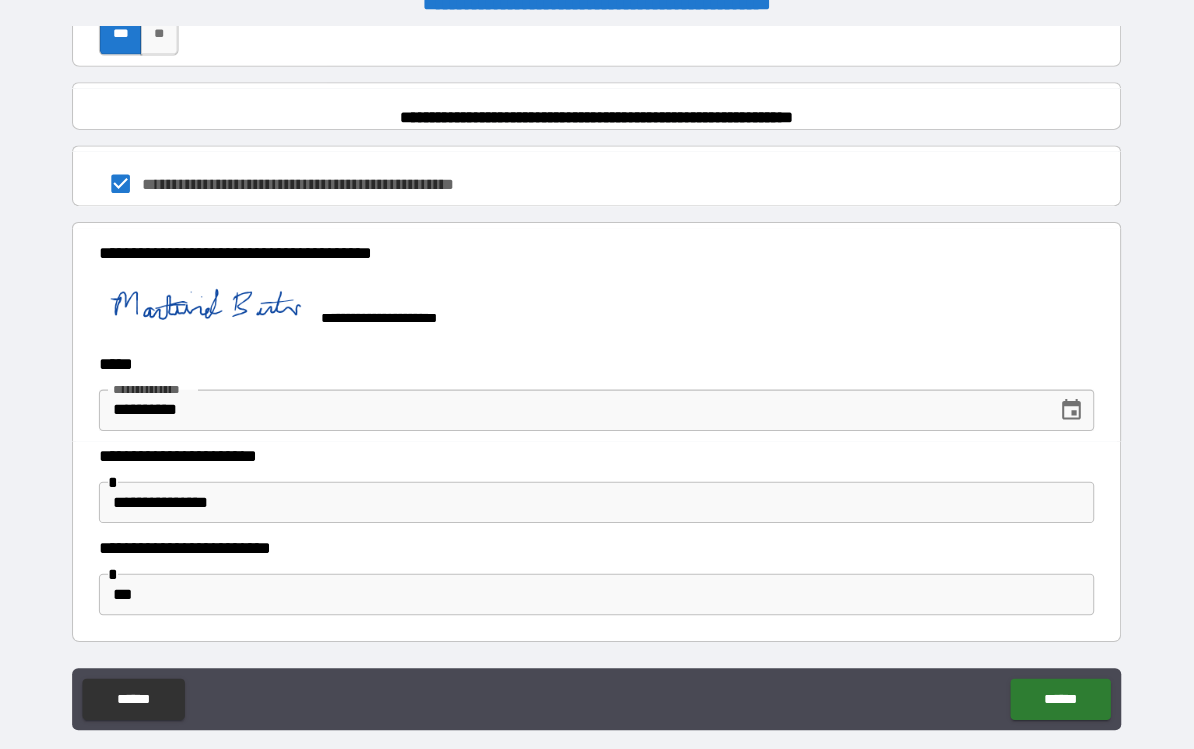 click on "******" at bounding box center (1045, 676) 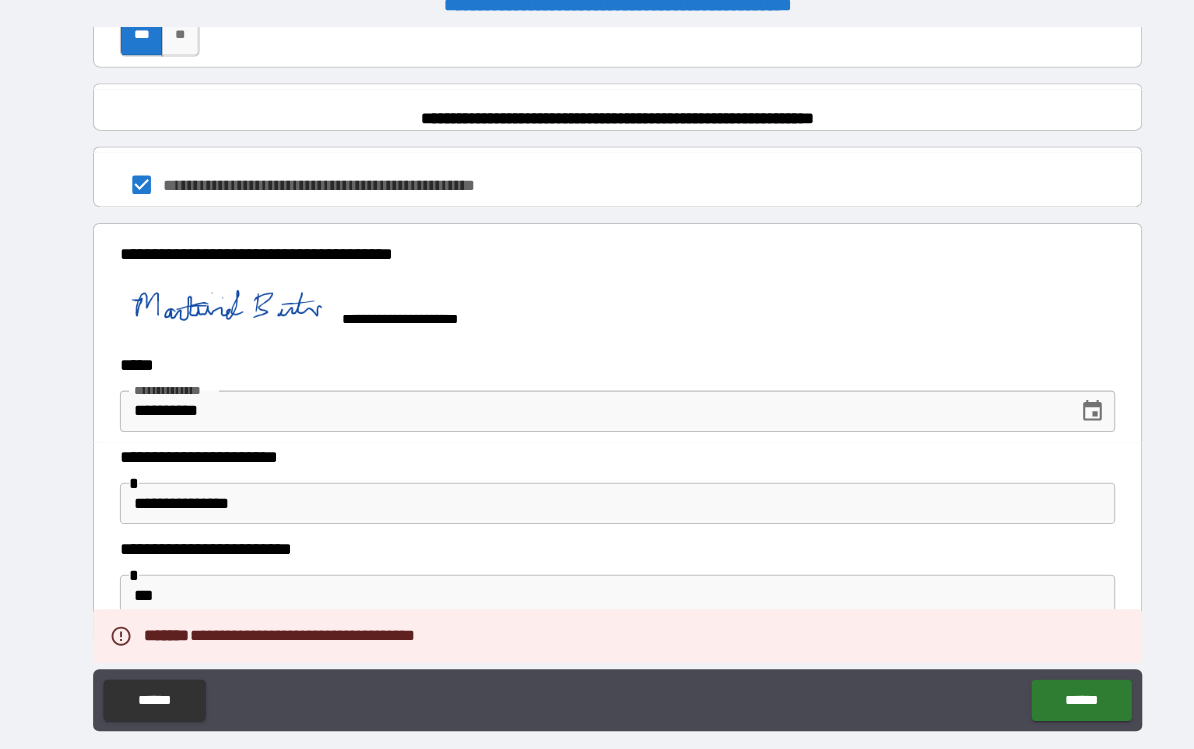 scroll, scrollTop: 26, scrollLeft: 0, axis: vertical 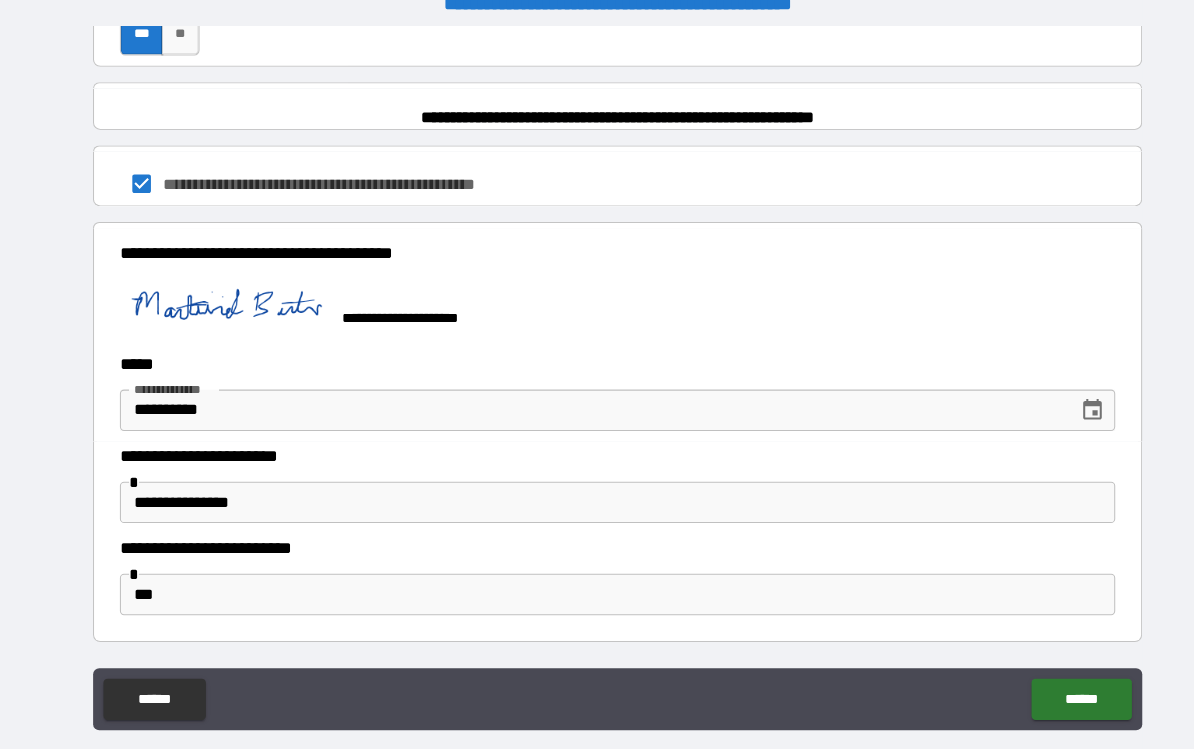 click on "**********" at bounding box center (597, 369) 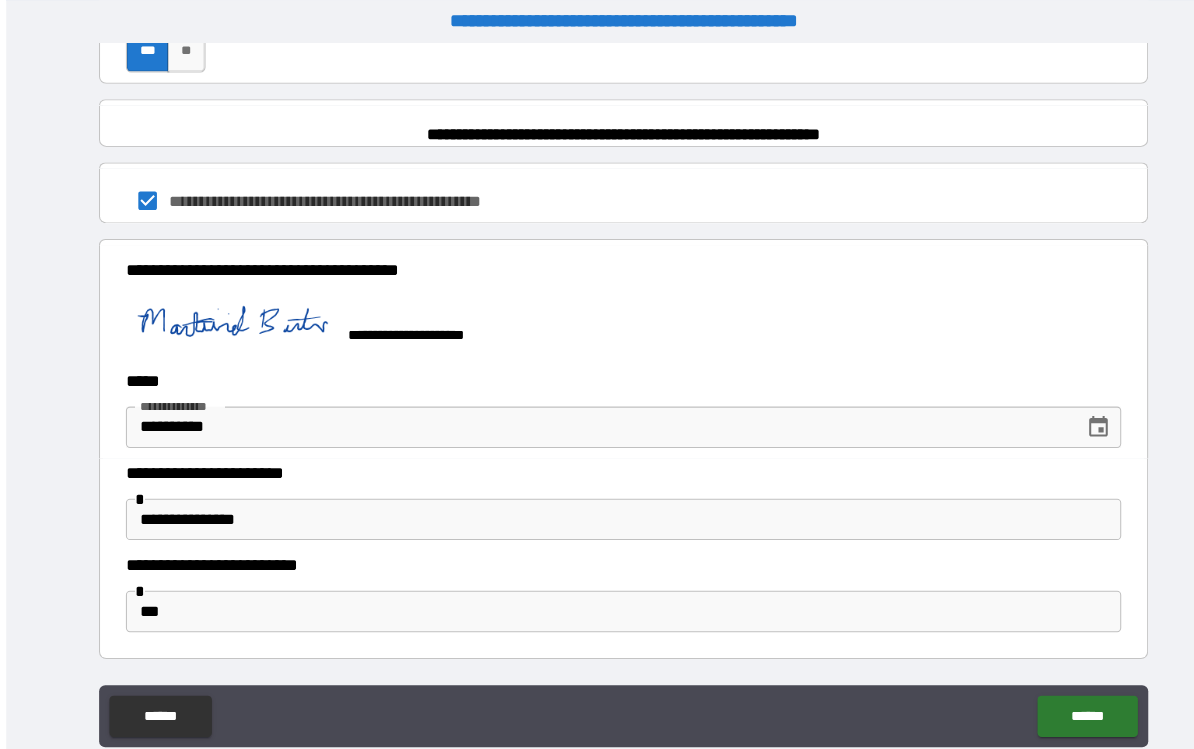 scroll, scrollTop: 0, scrollLeft: 0, axis: both 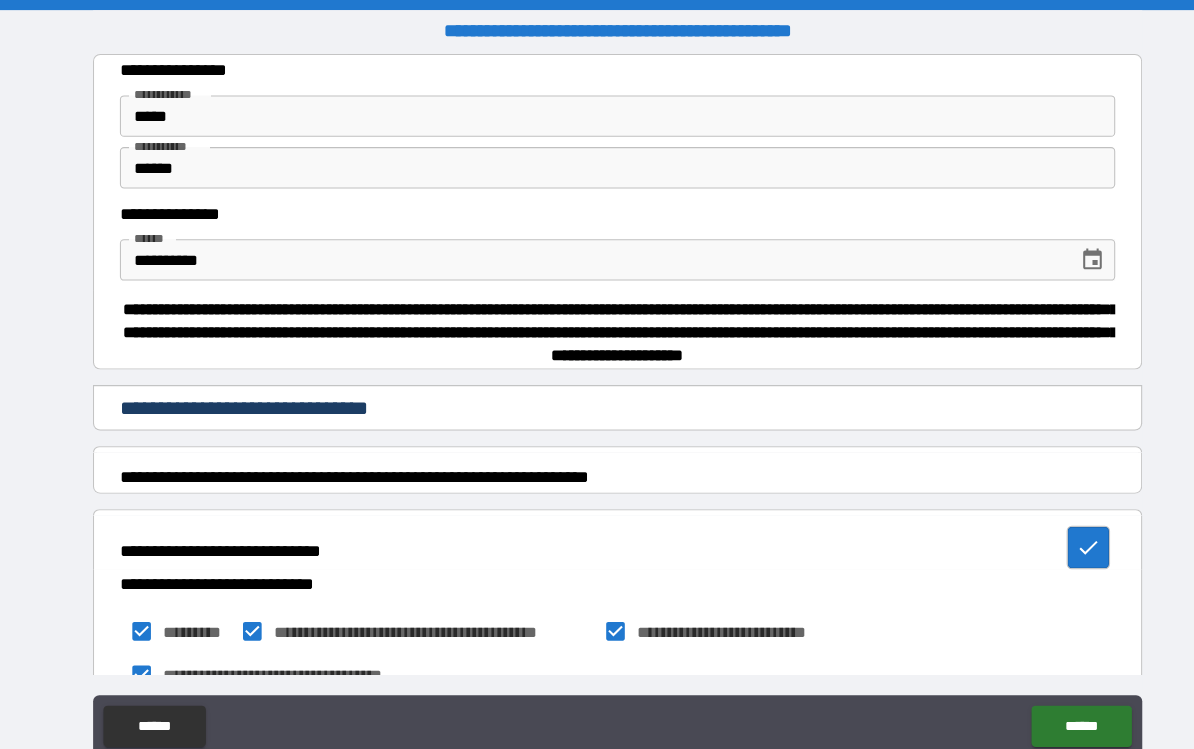click on "**********" at bounding box center (250, 394) 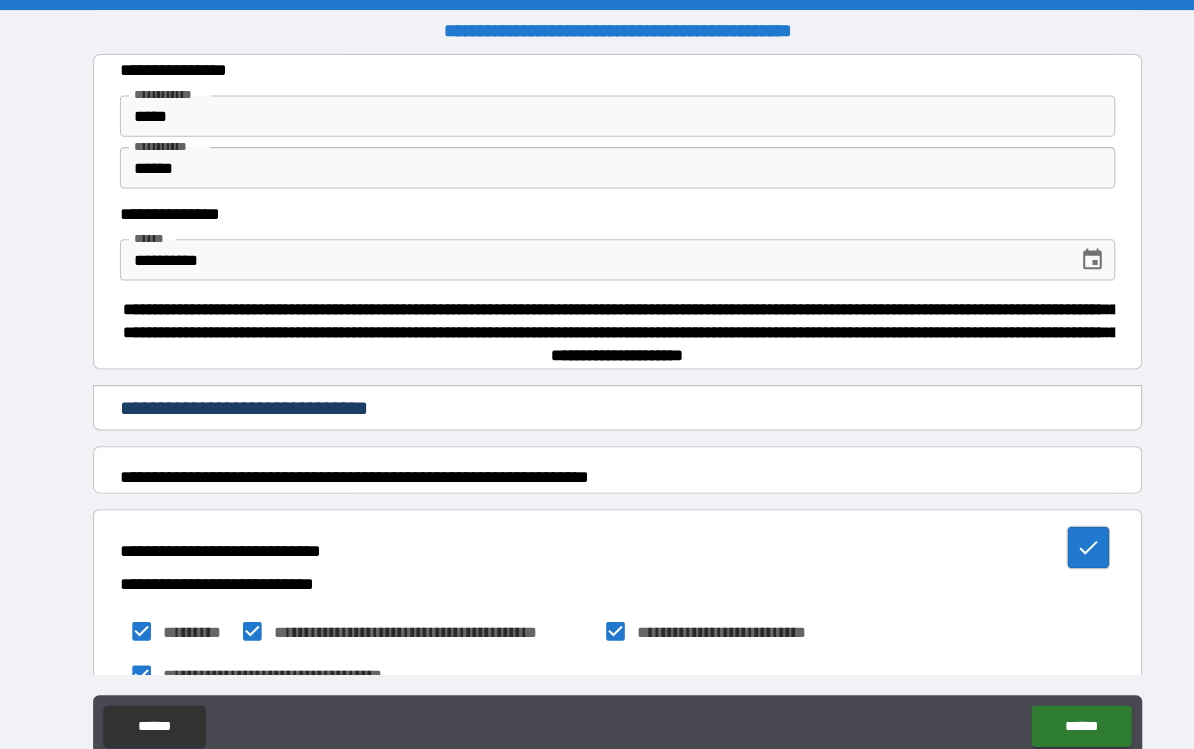 click on "**********" at bounding box center [597, 457] 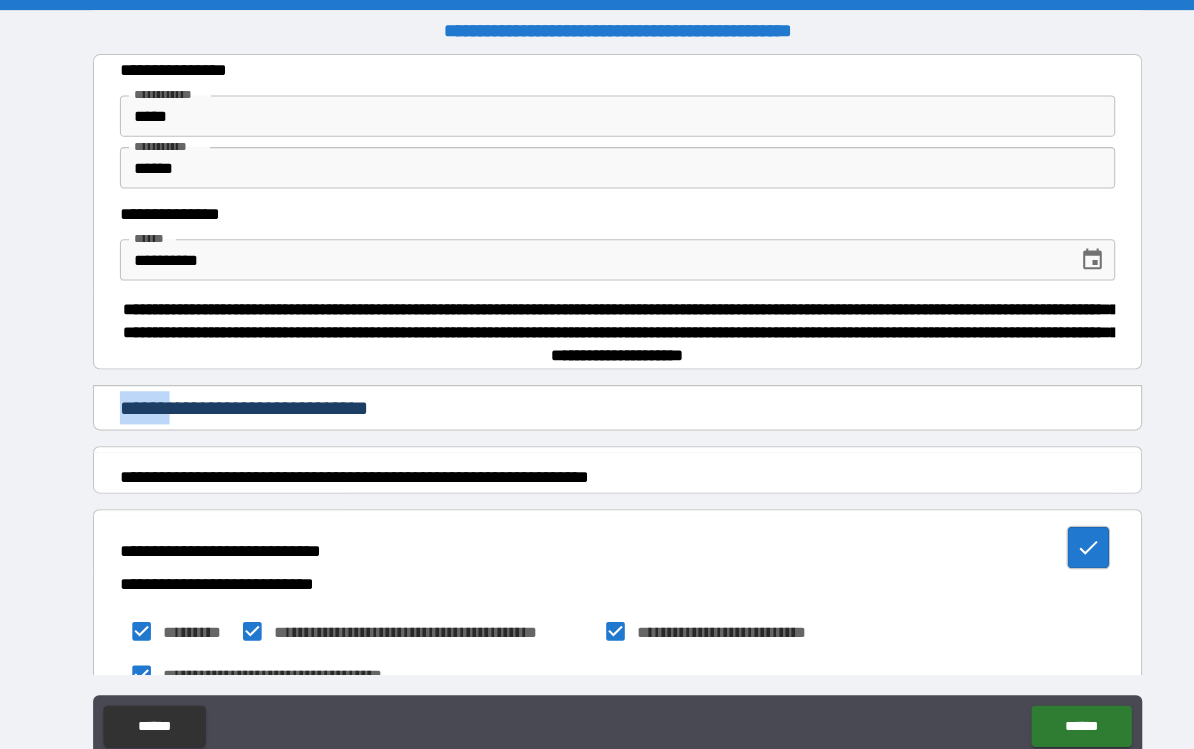 copy on "******" 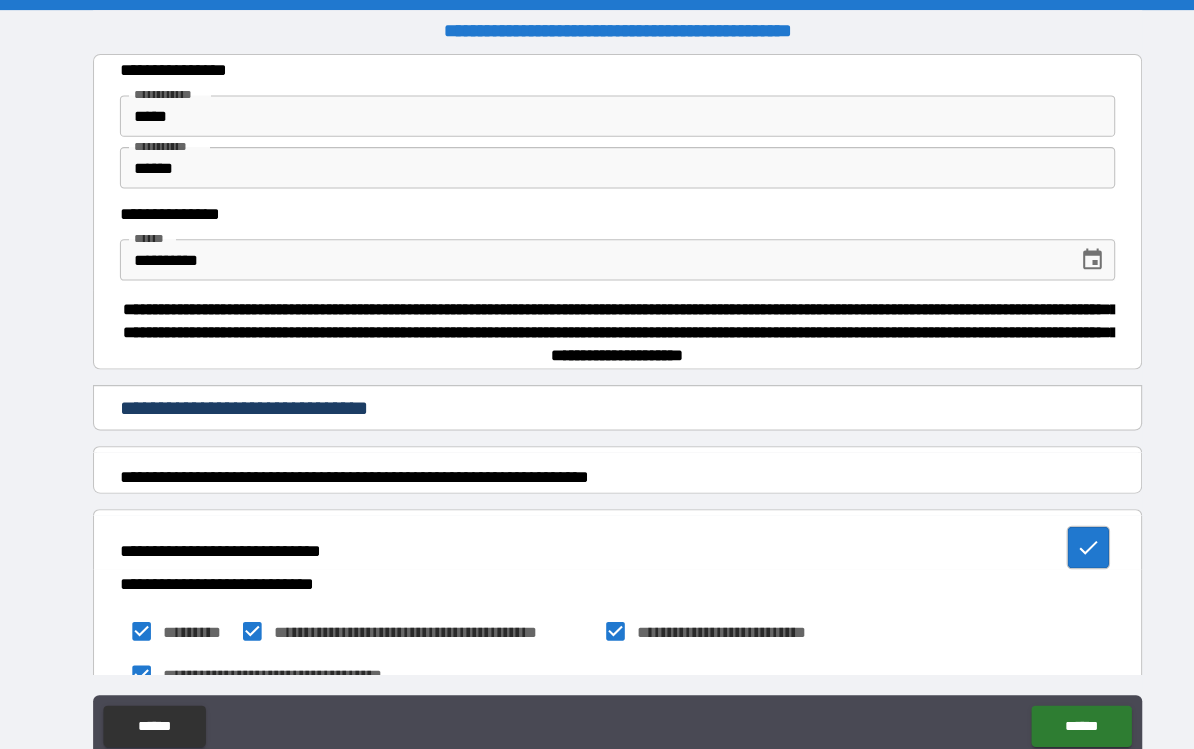 click on "**********" at bounding box center [597, 396] 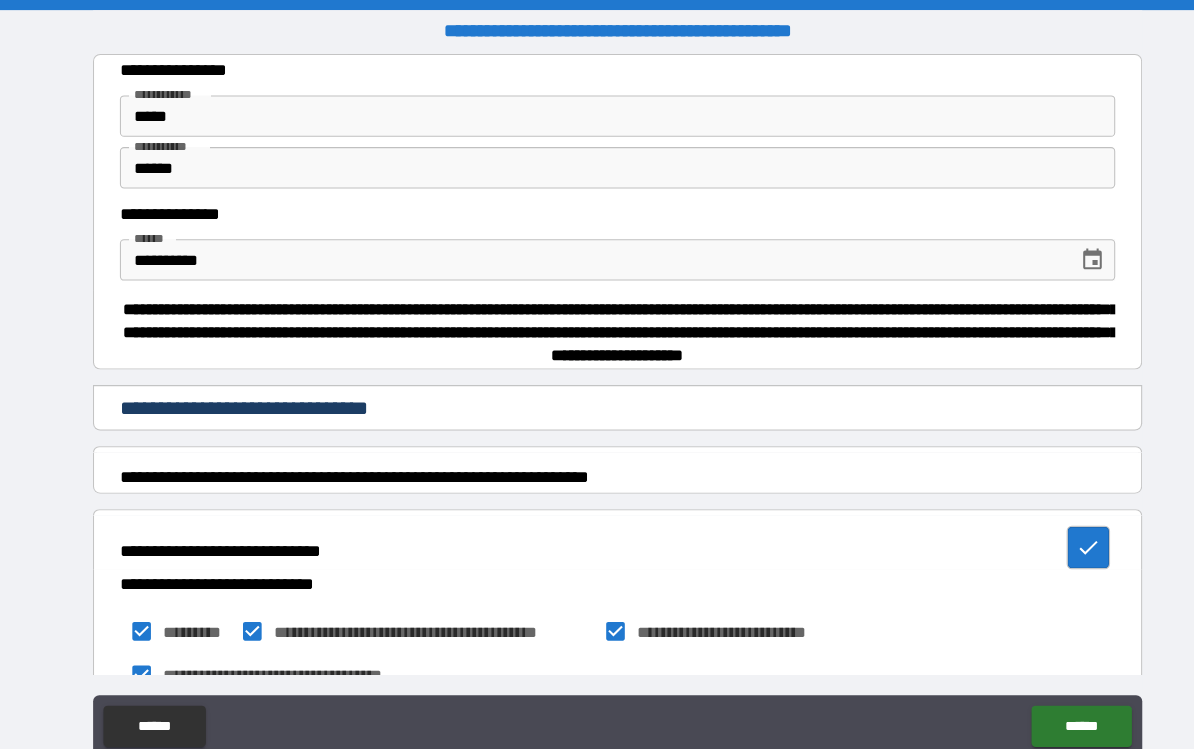 click on "**********" at bounding box center [597, 461] 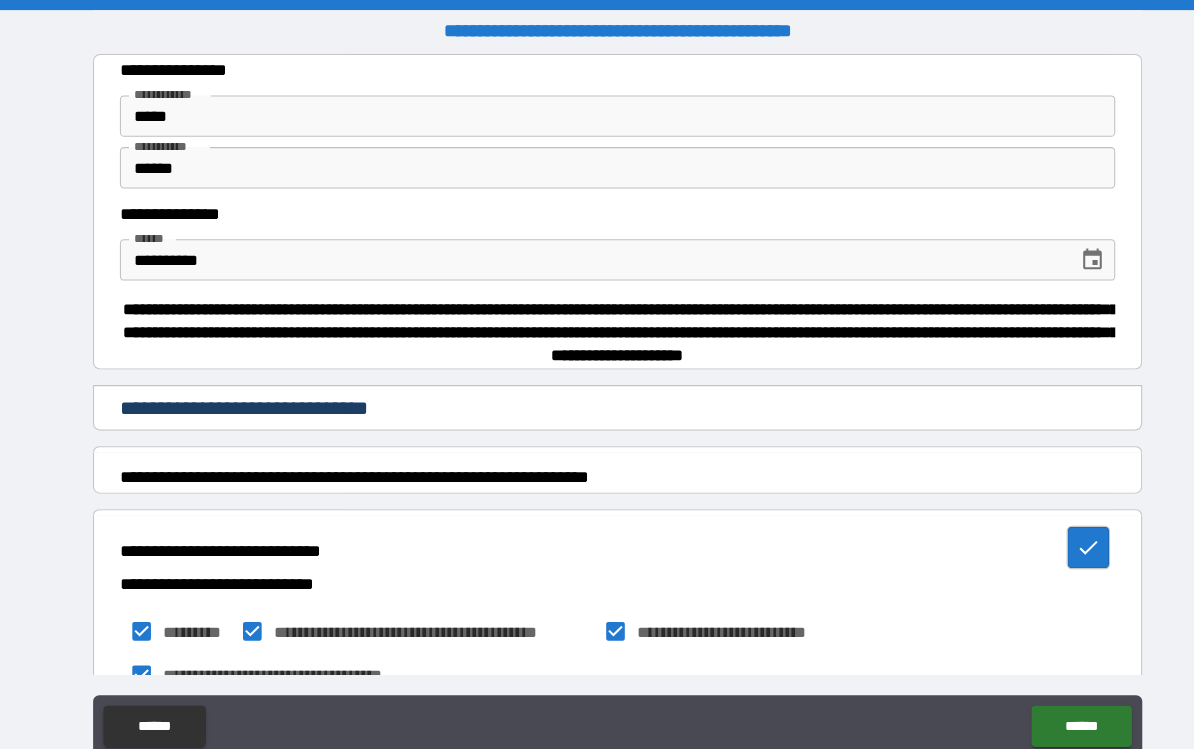 click on "*****" at bounding box center (597, 112) 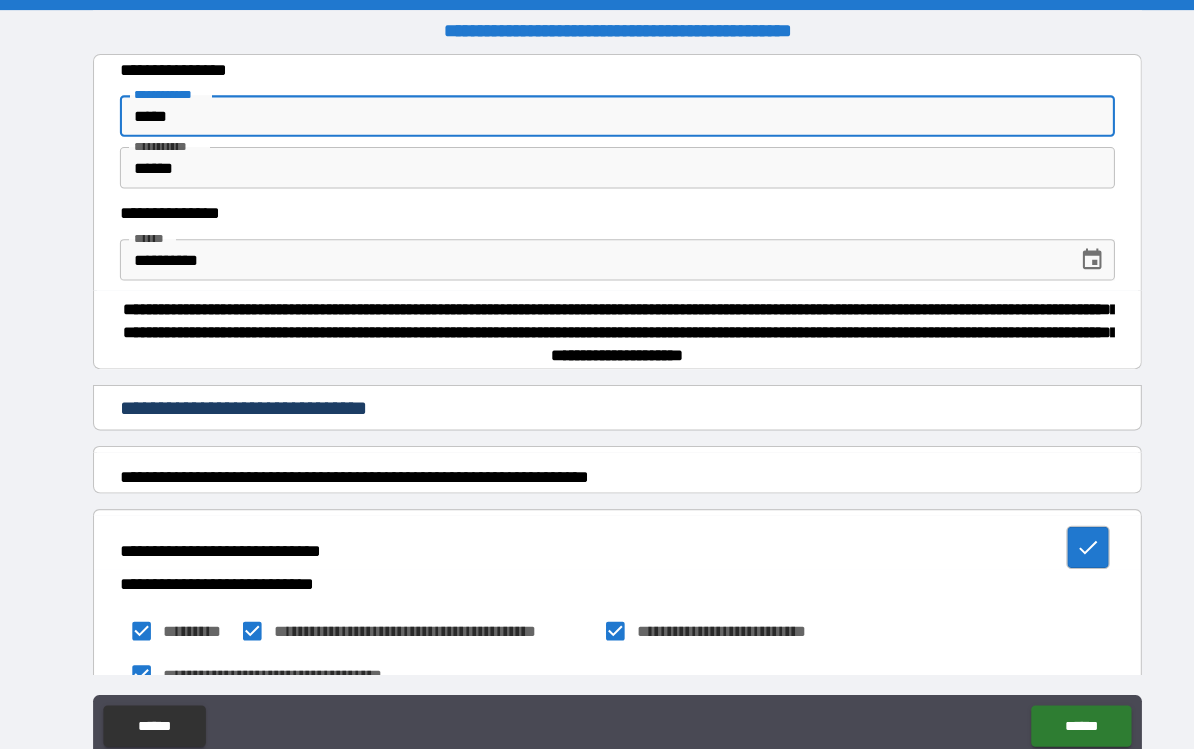 click on "******" at bounding box center (597, 162) 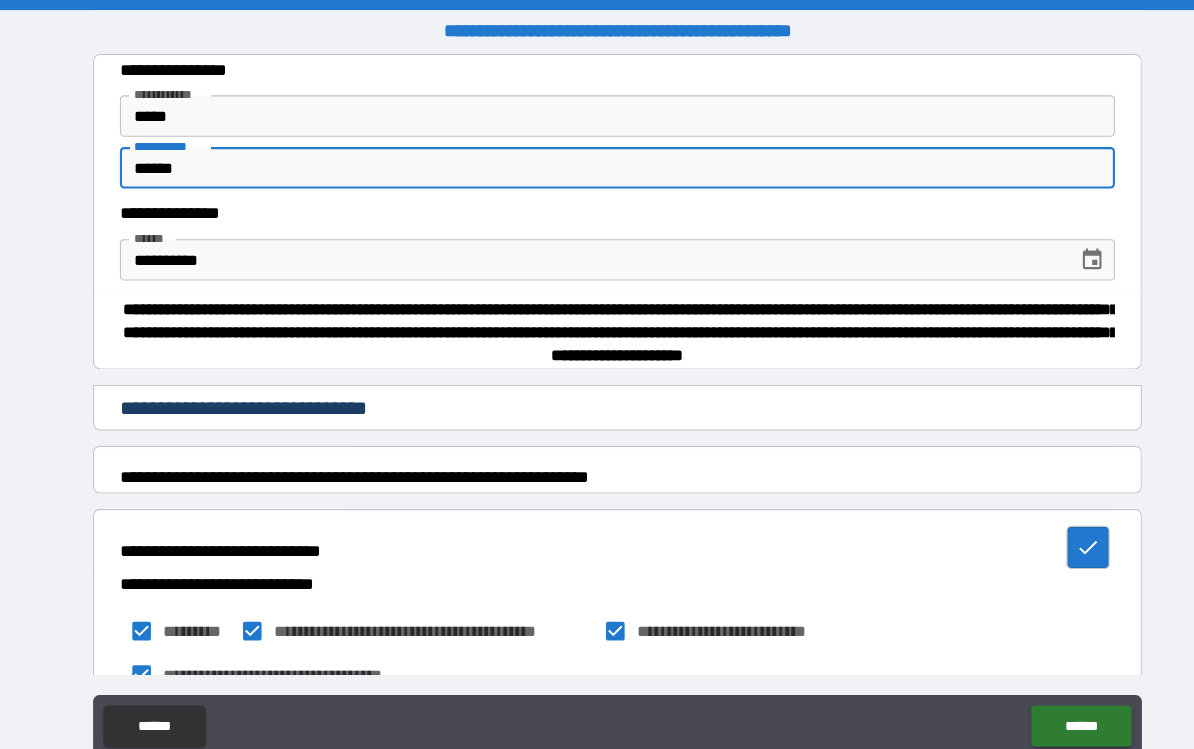 click on "**********" at bounding box center [572, 251] 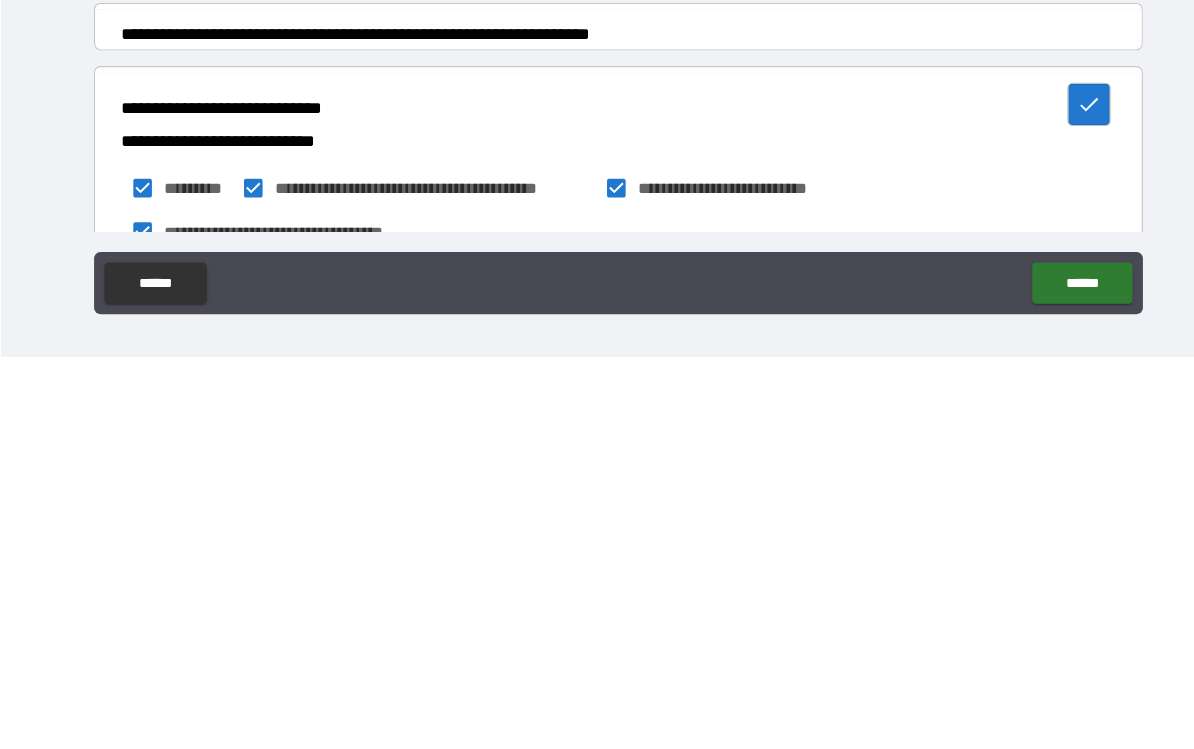 scroll, scrollTop: 36, scrollLeft: 0, axis: vertical 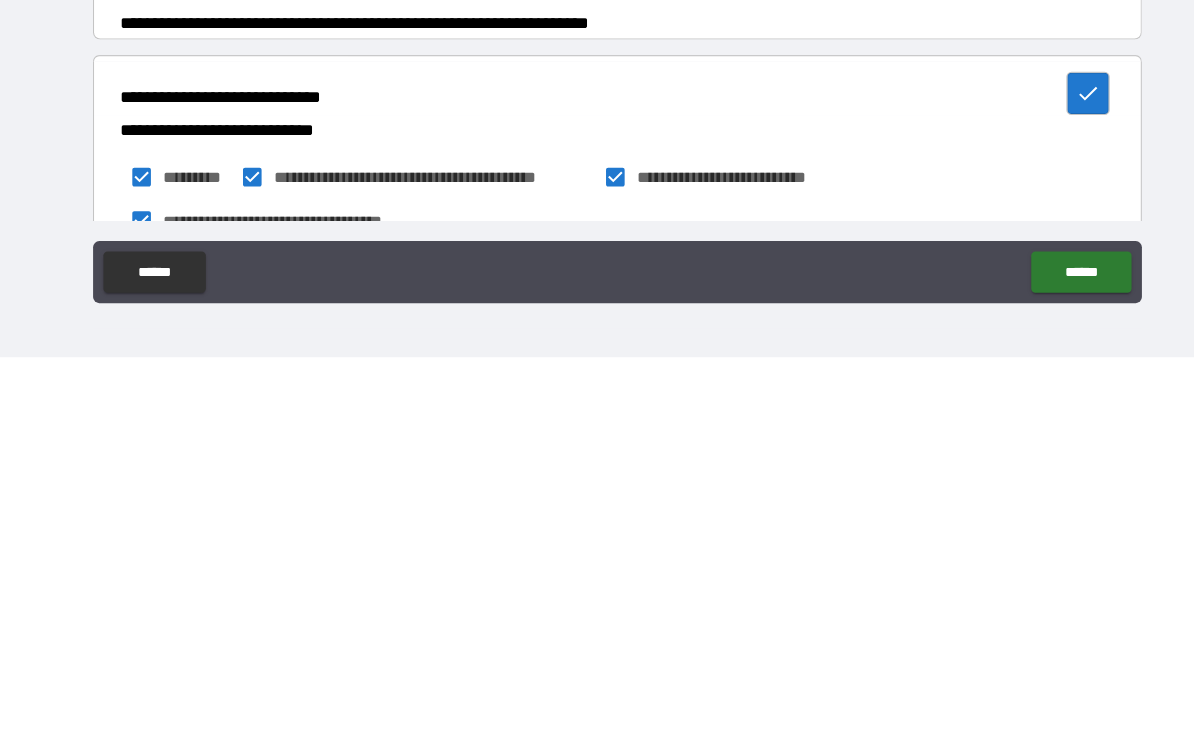 click on "******" at bounding box center (149, 666) 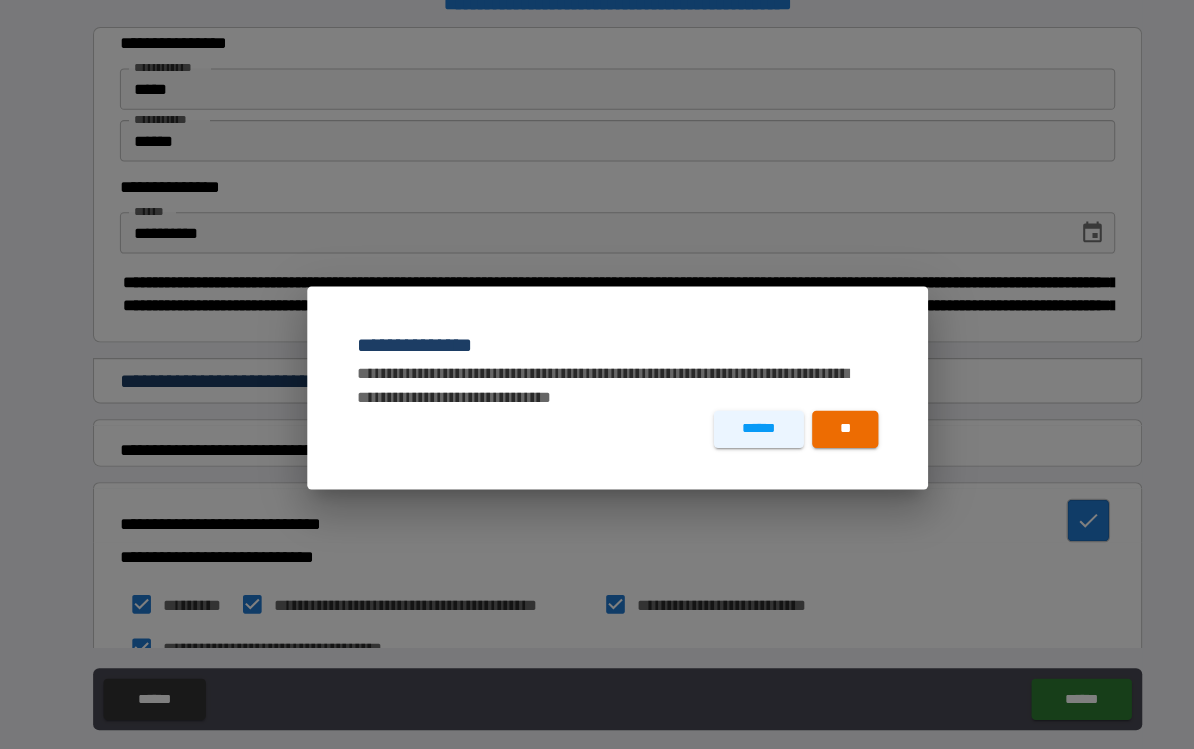 click on "******" at bounding box center (733, 415) 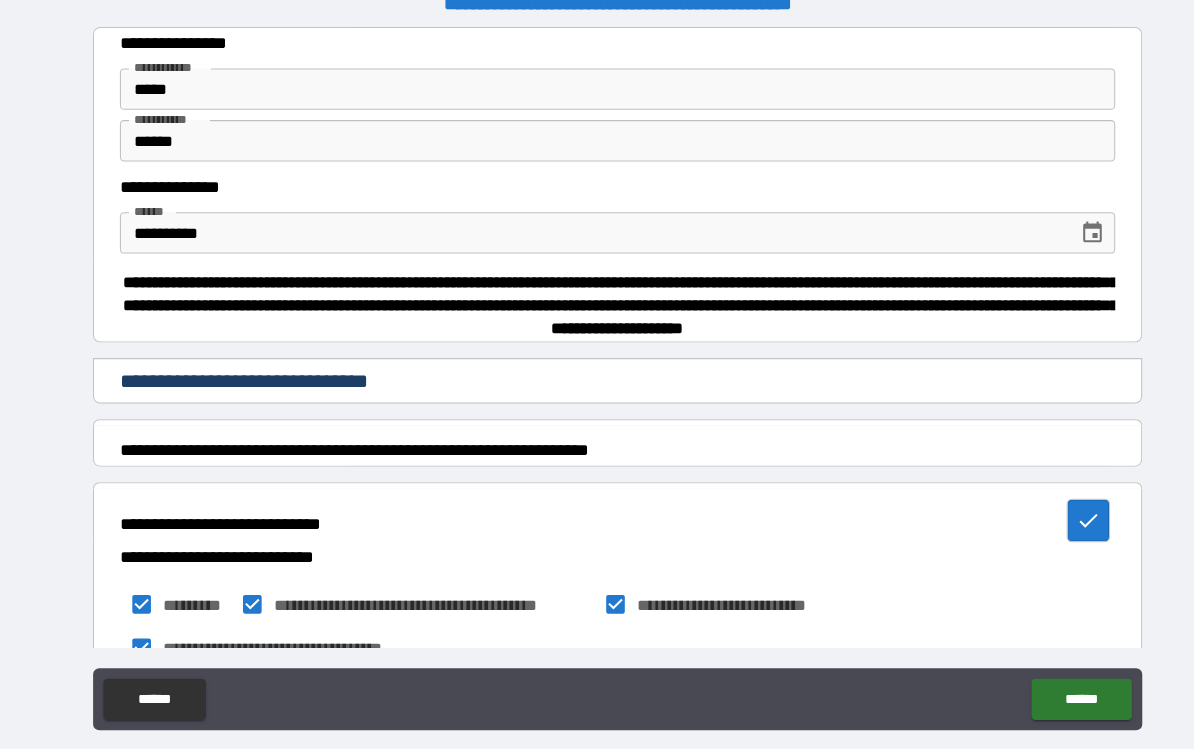 scroll, scrollTop: 0, scrollLeft: 0, axis: both 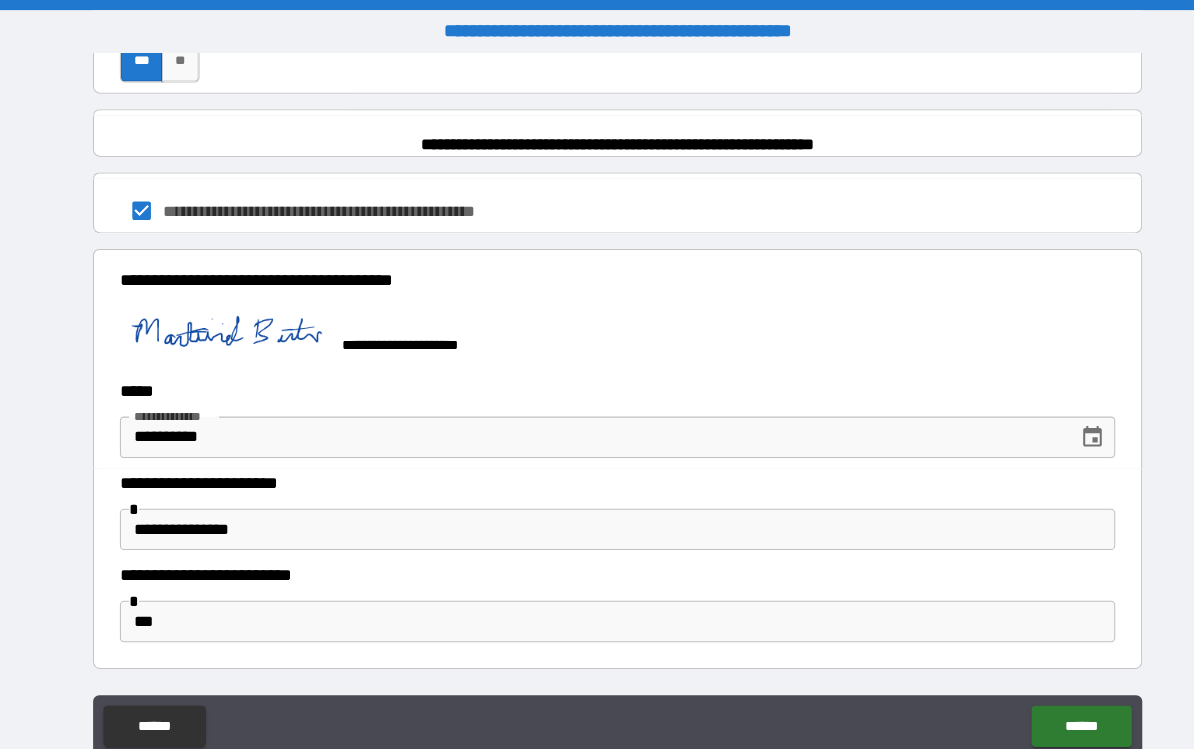 click on "**********" at bounding box center (597, 512) 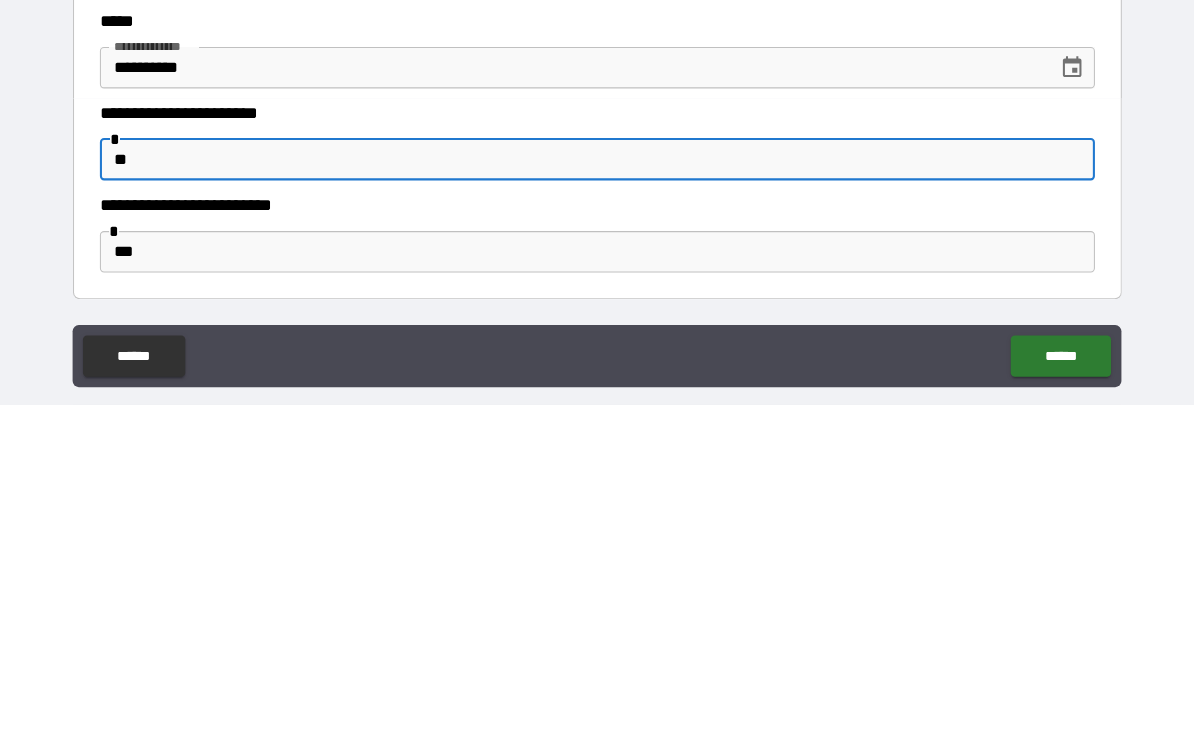 type on "*" 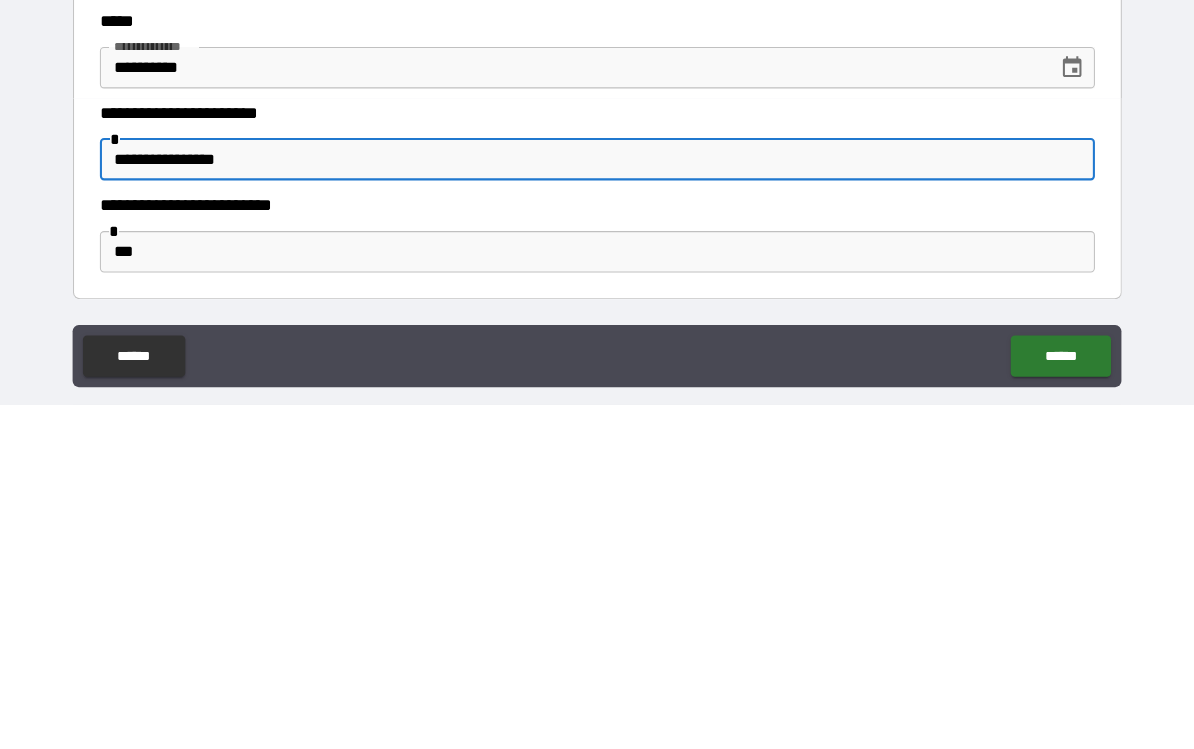type on "**********" 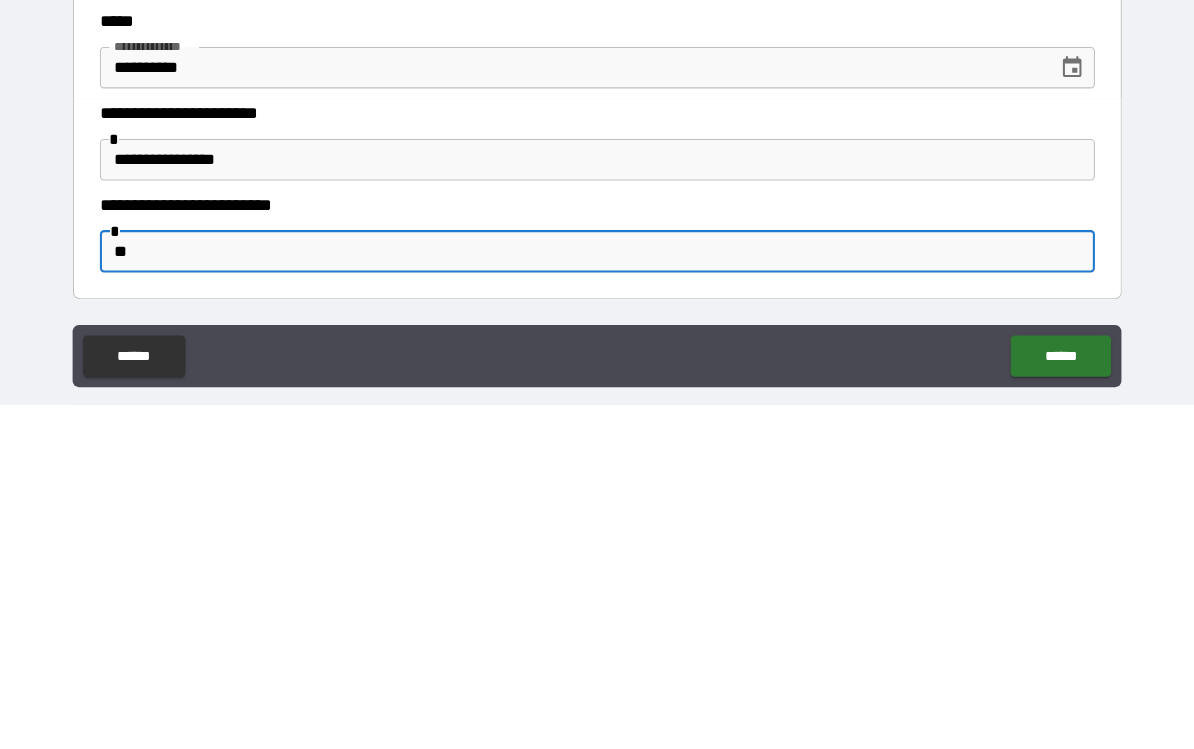 type on "*" 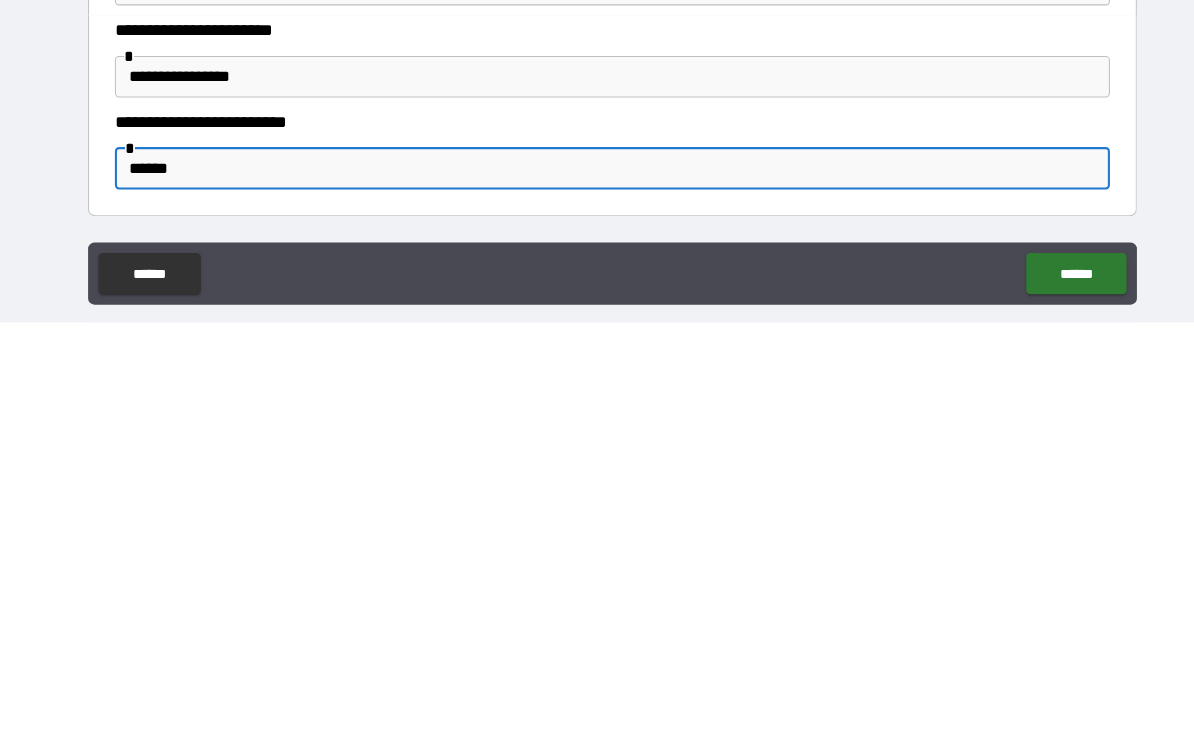 scroll, scrollTop: 36, scrollLeft: 0, axis: vertical 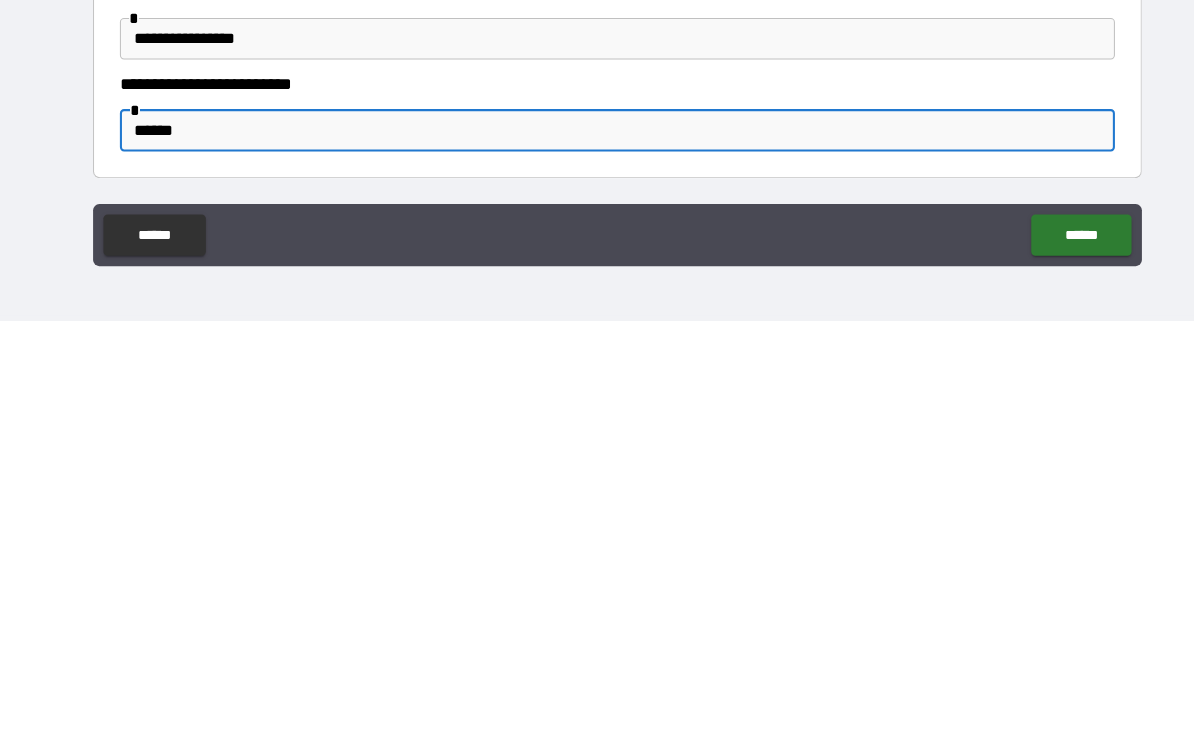 type on "******" 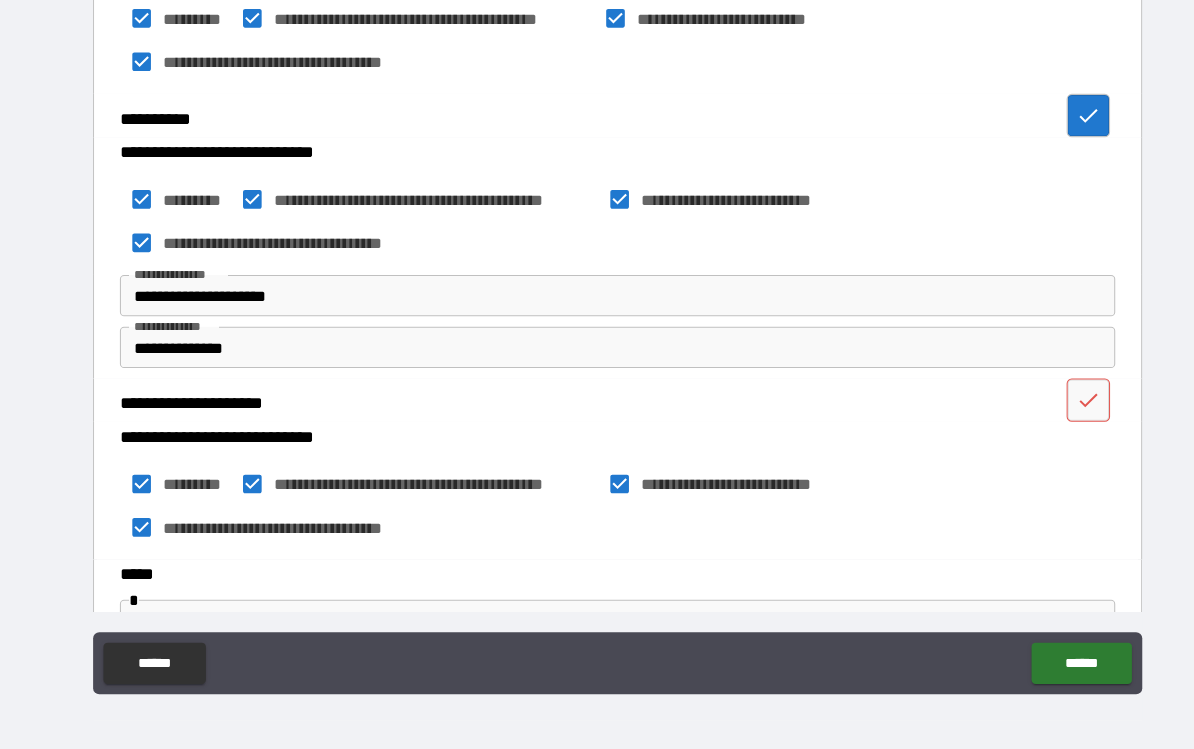 scroll, scrollTop: 538, scrollLeft: 0, axis: vertical 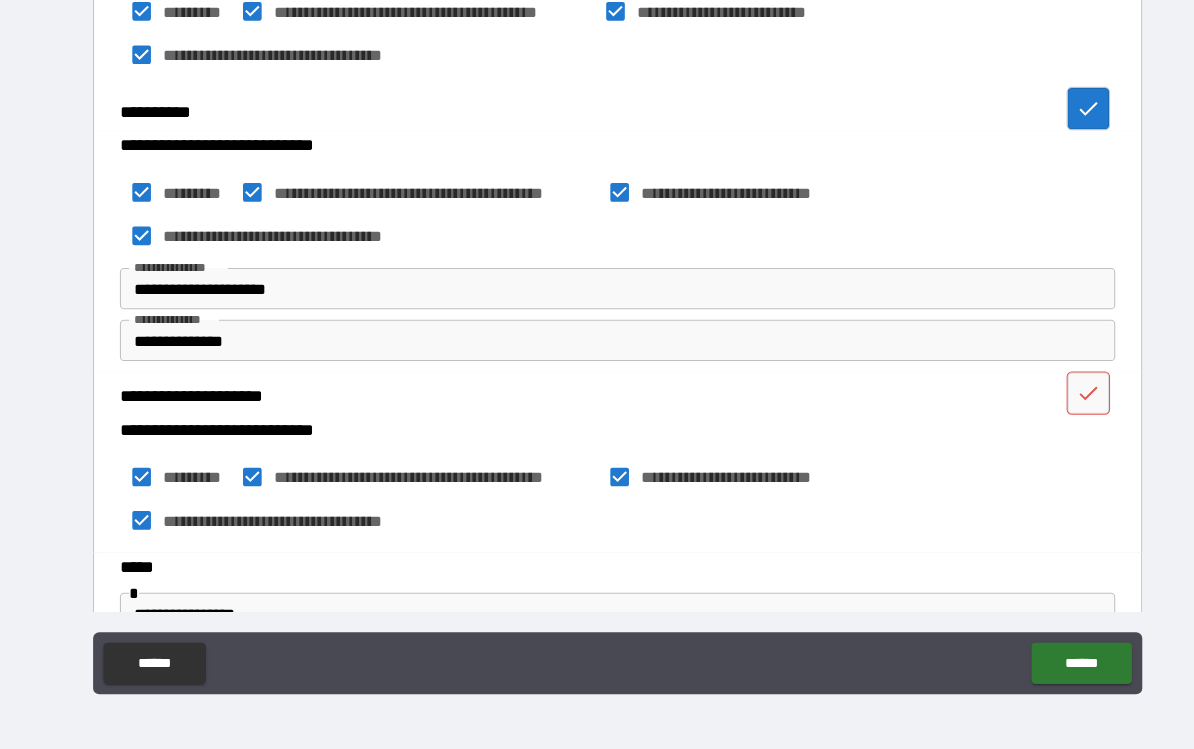 click 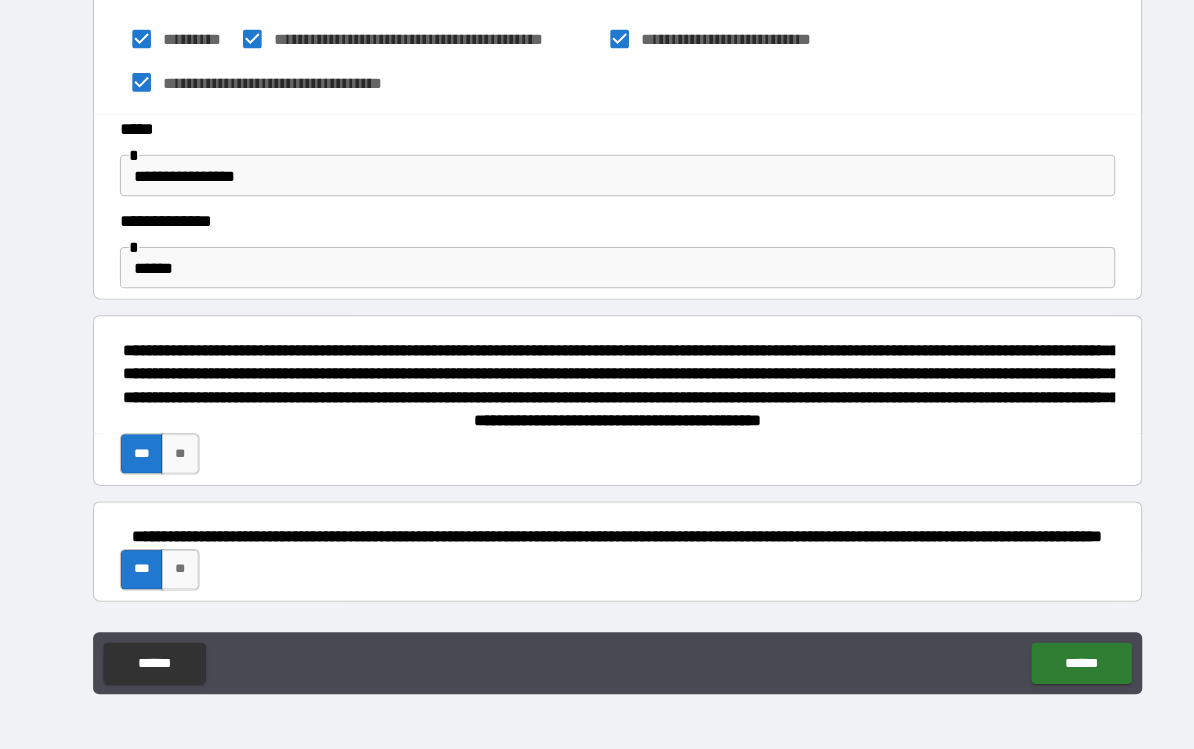 scroll, scrollTop: 989, scrollLeft: 0, axis: vertical 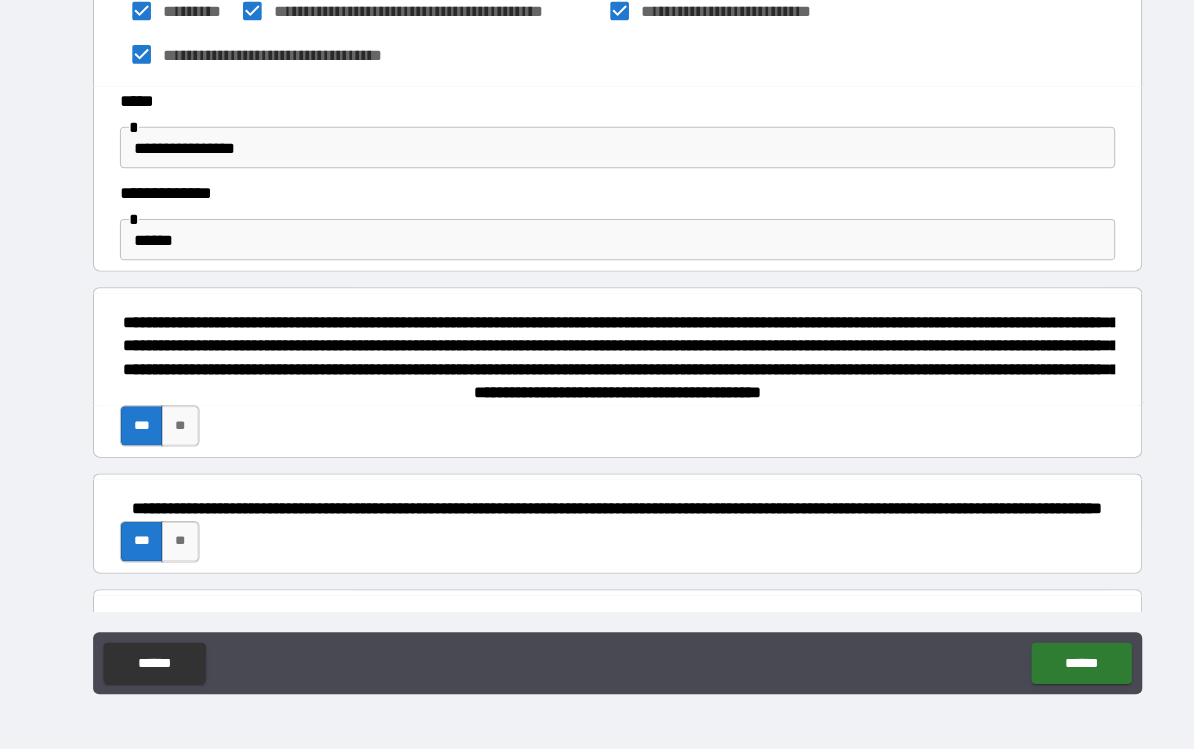 click on "******" at bounding box center [1045, 666] 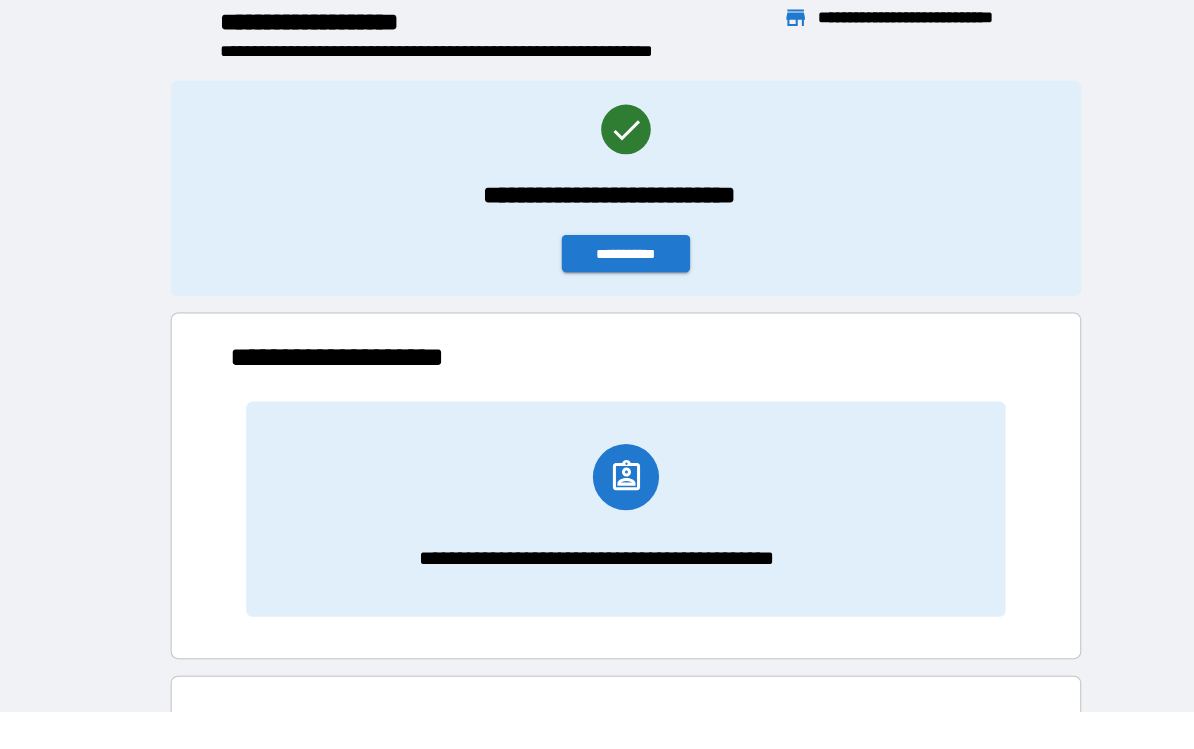 scroll, scrollTop: 1, scrollLeft: 1, axis: both 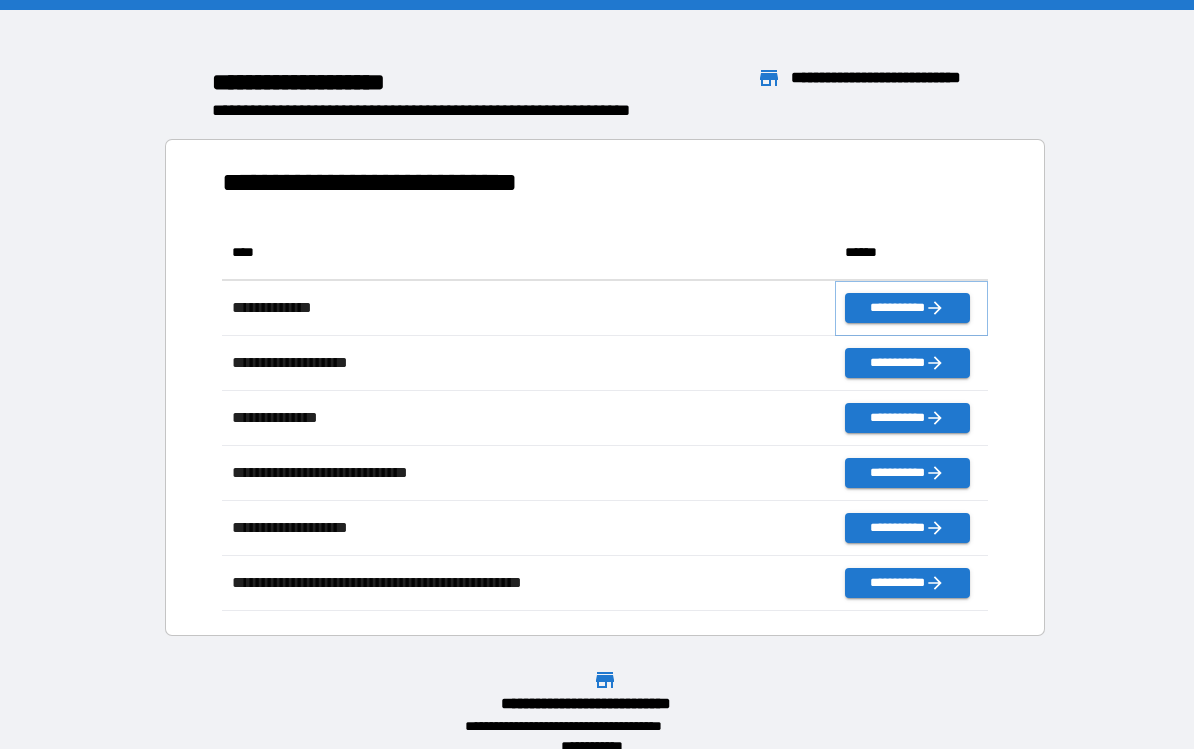click on "**********" at bounding box center [907, 308] 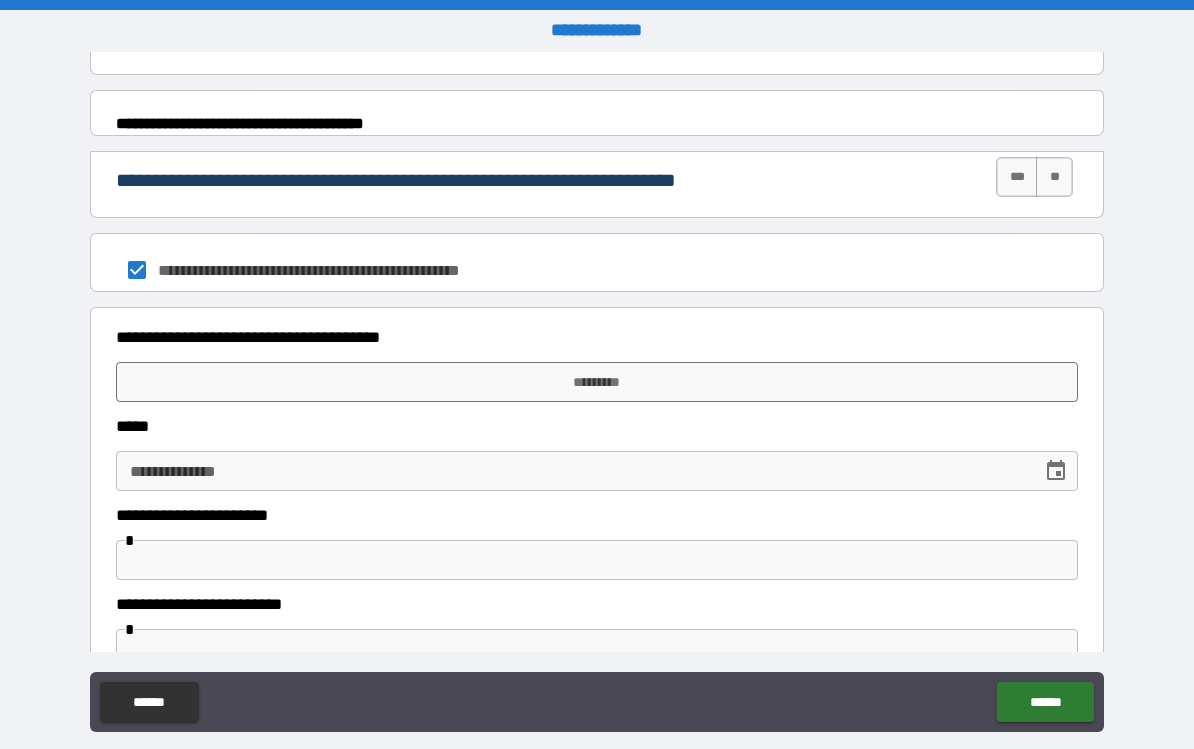 scroll, scrollTop: 929, scrollLeft: 0, axis: vertical 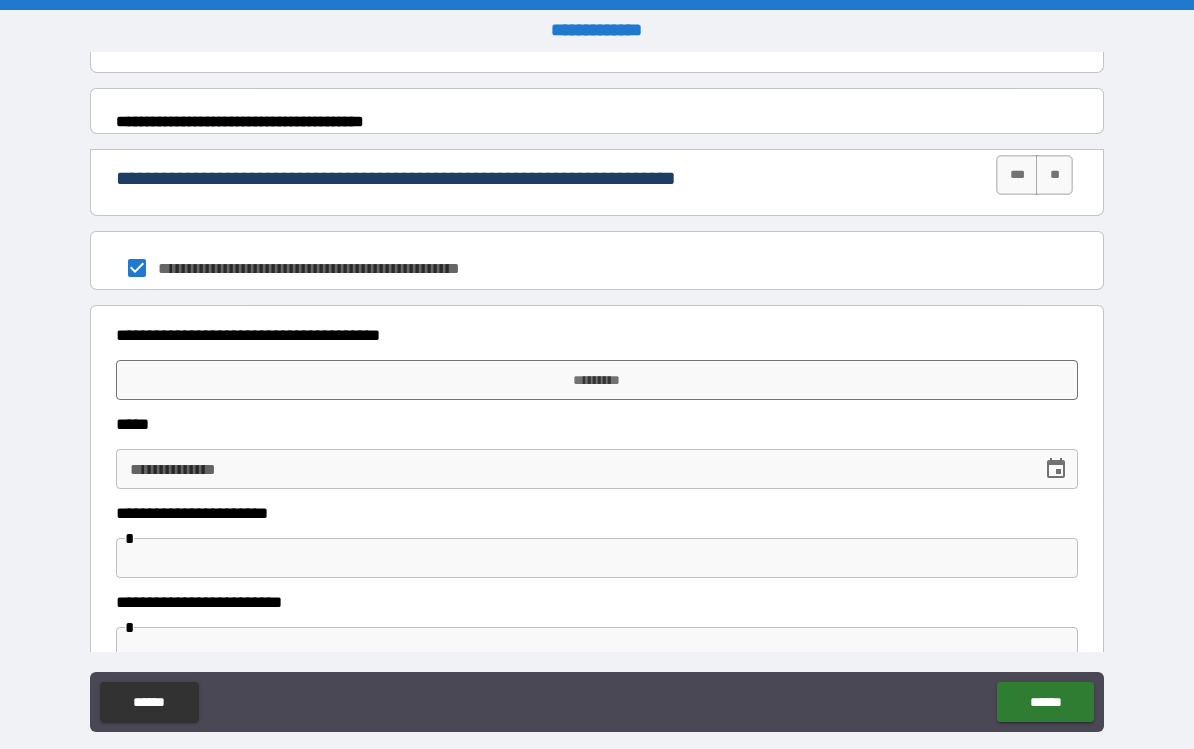 click on "*********" at bounding box center (597, 380) 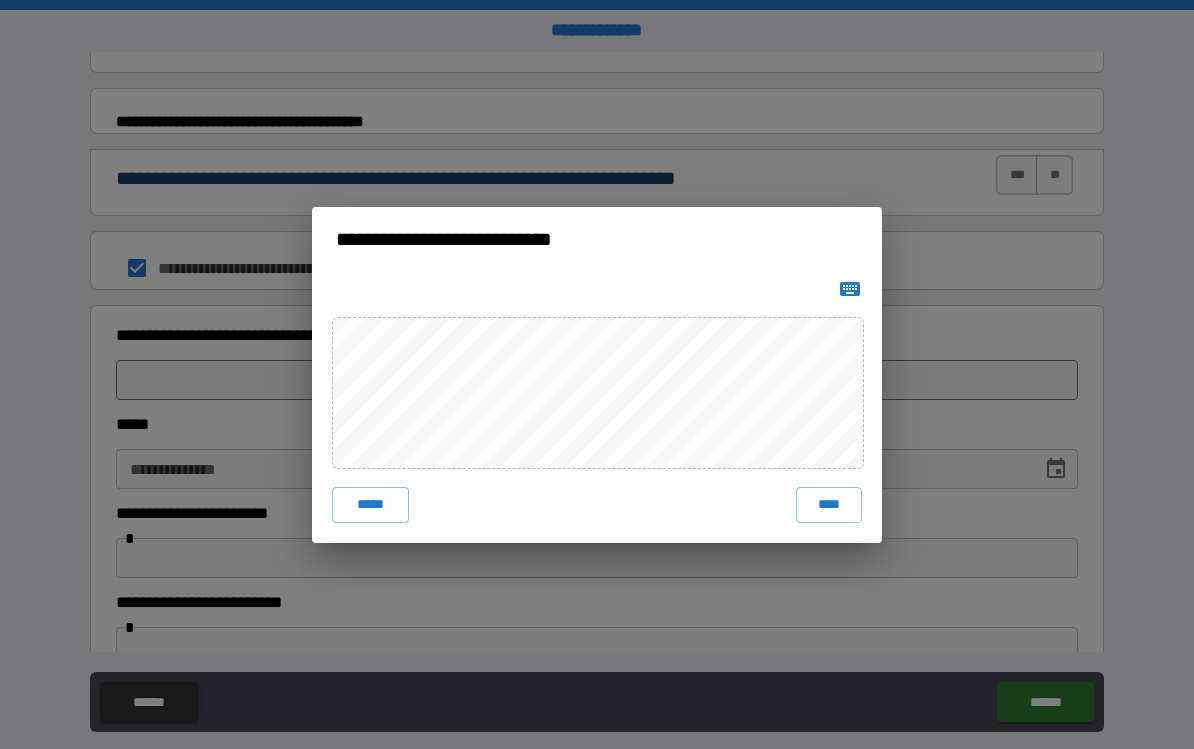 click on "****" at bounding box center (829, 505) 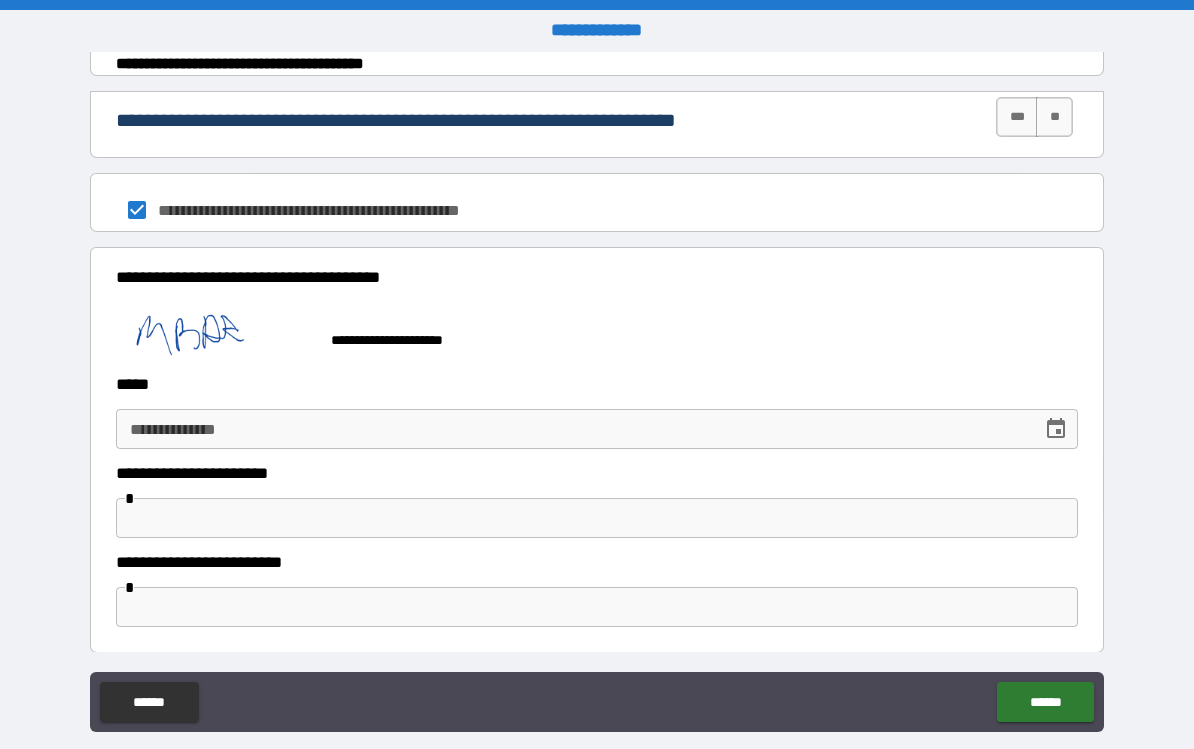 scroll, scrollTop: 986, scrollLeft: 0, axis: vertical 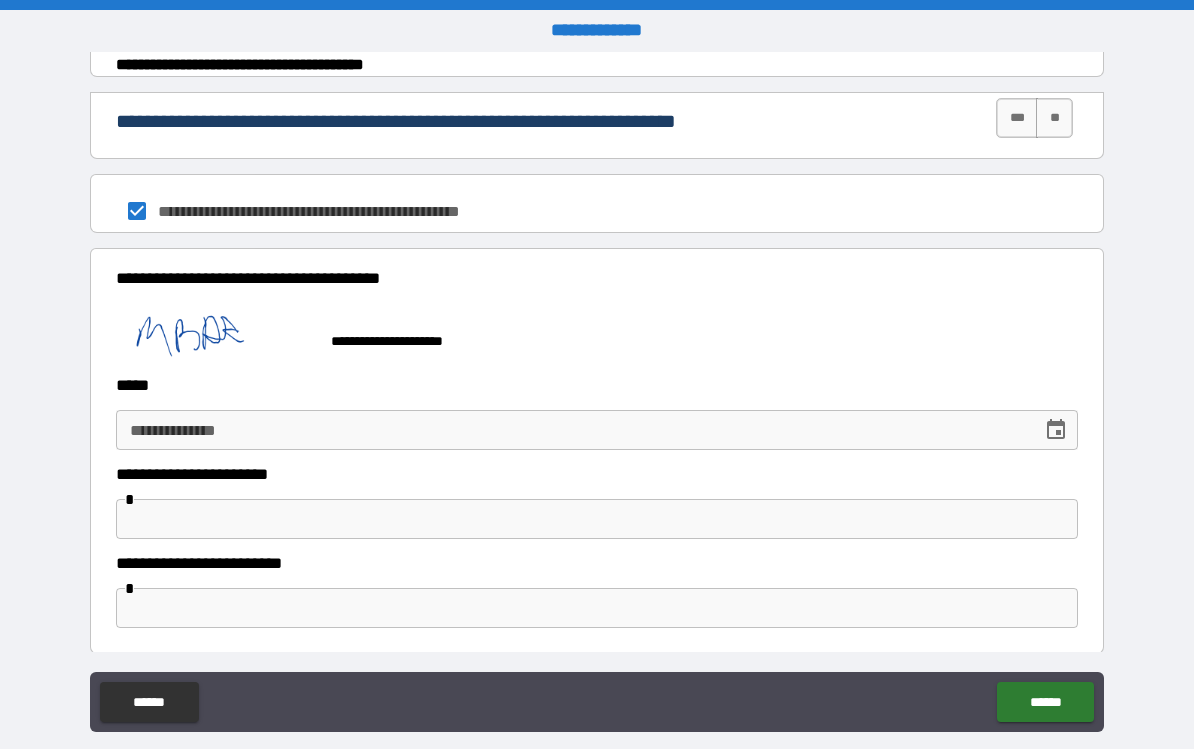 click on "**********" at bounding box center (572, 430) 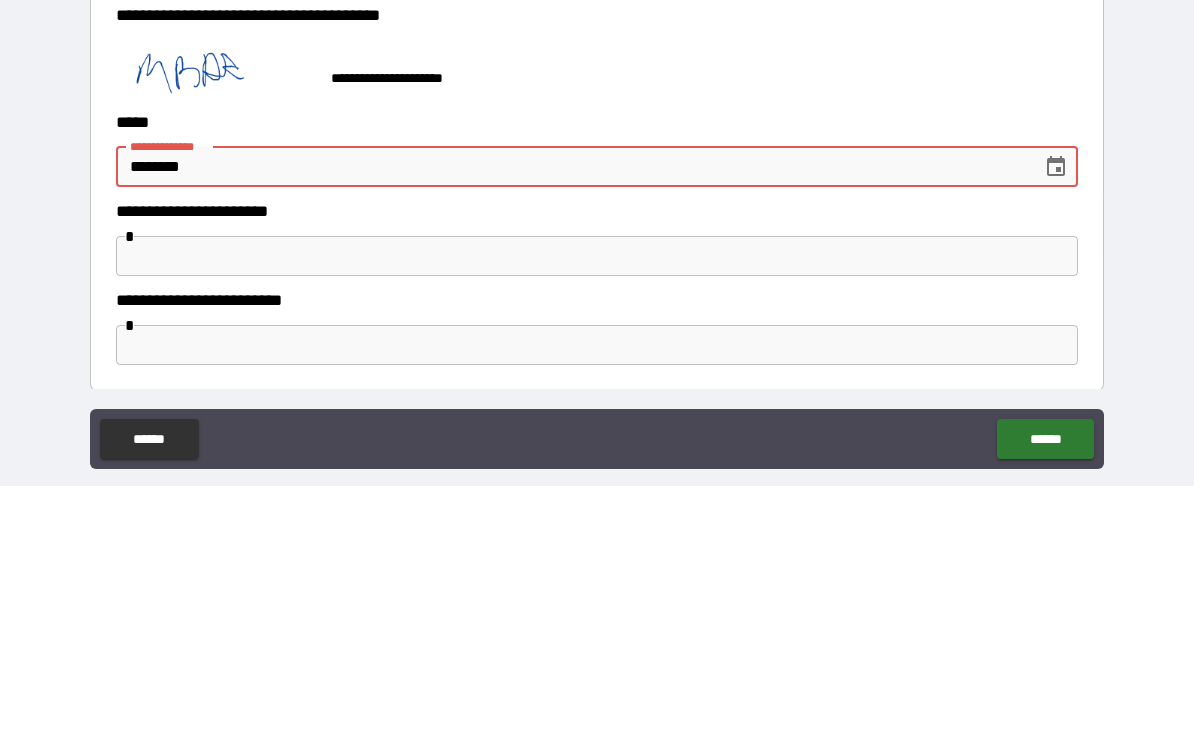 click on "**********" at bounding box center (597, 395) 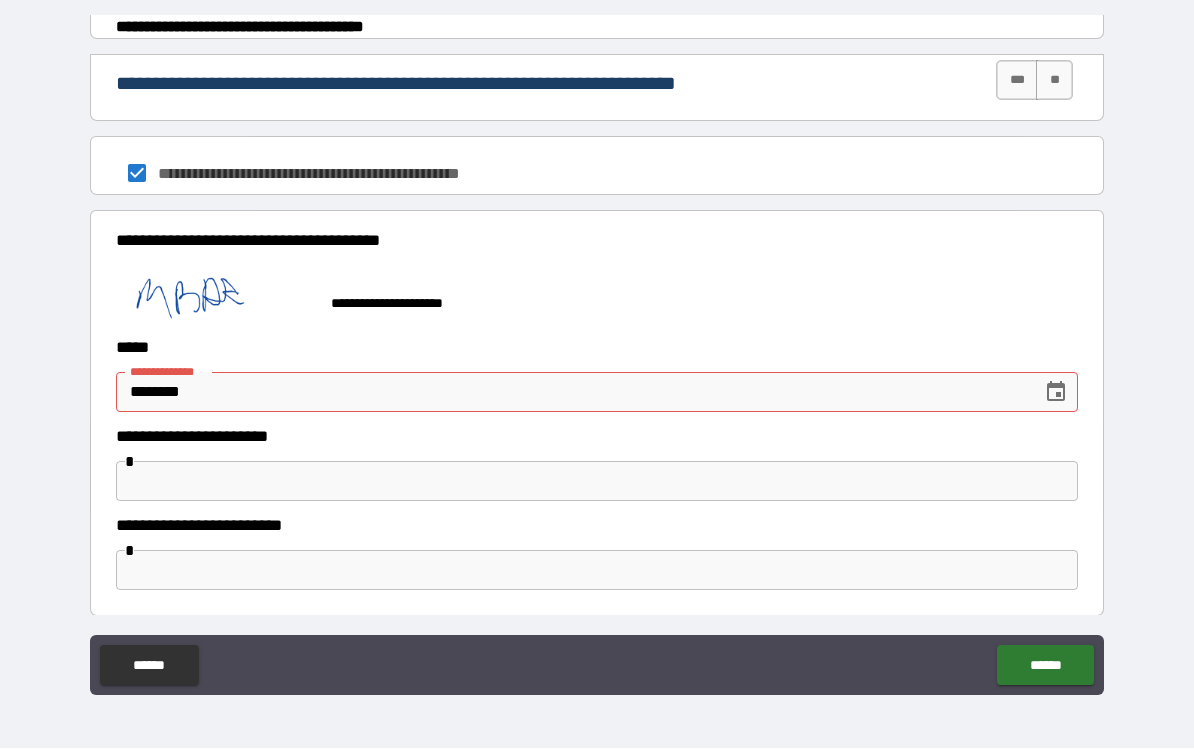 scroll, scrollTop: 986, scrollLeft: 0, axis: vertical 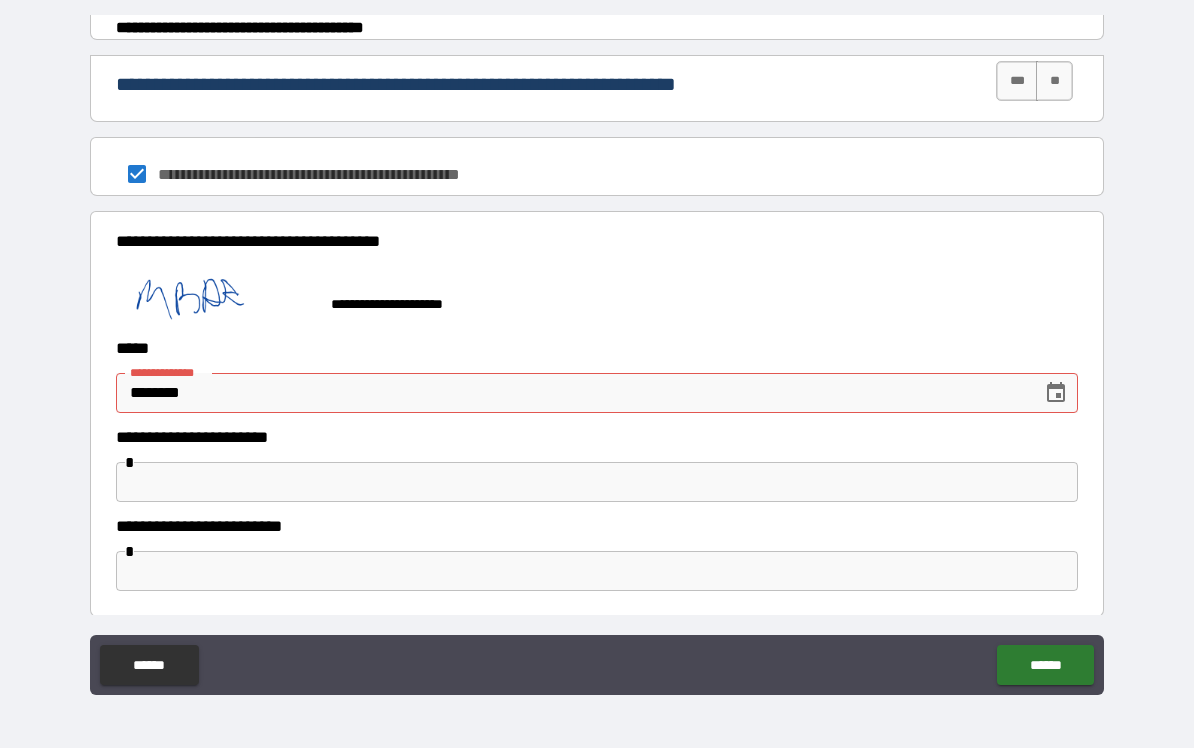 click on "******" at bounding box center [1045, 666] 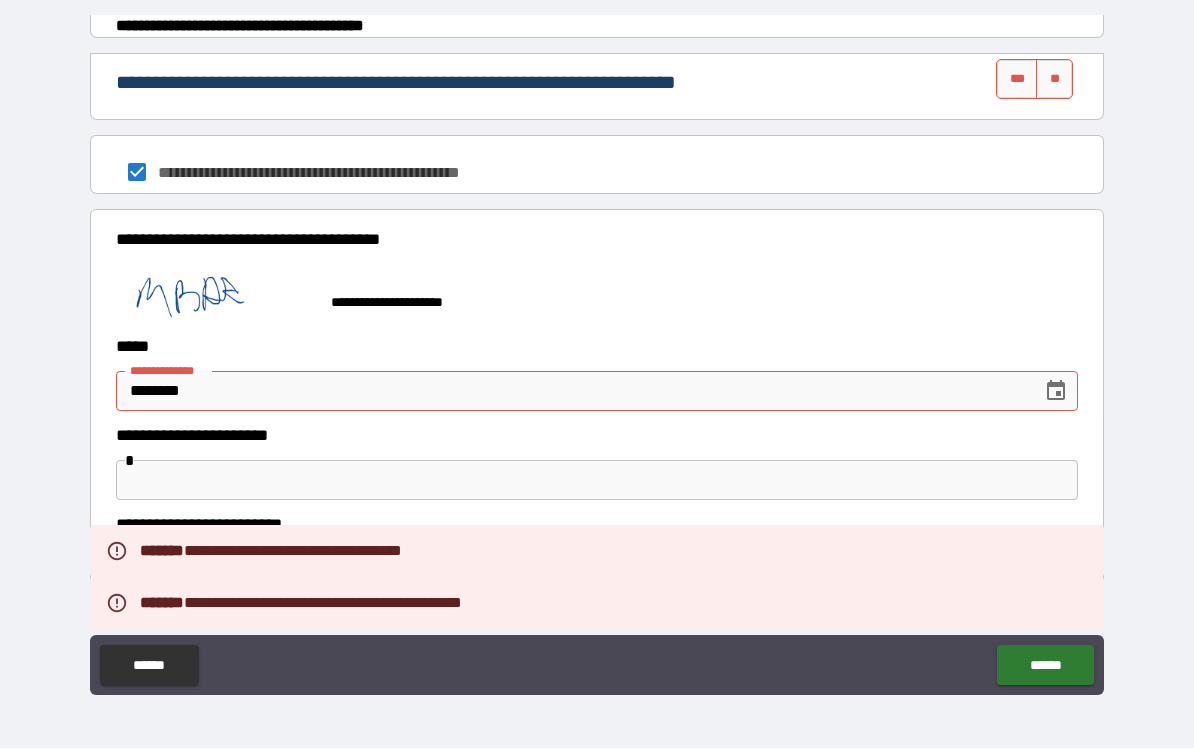 scroll, scrollTop: 986, scrollLeft: 0, axis: vertical 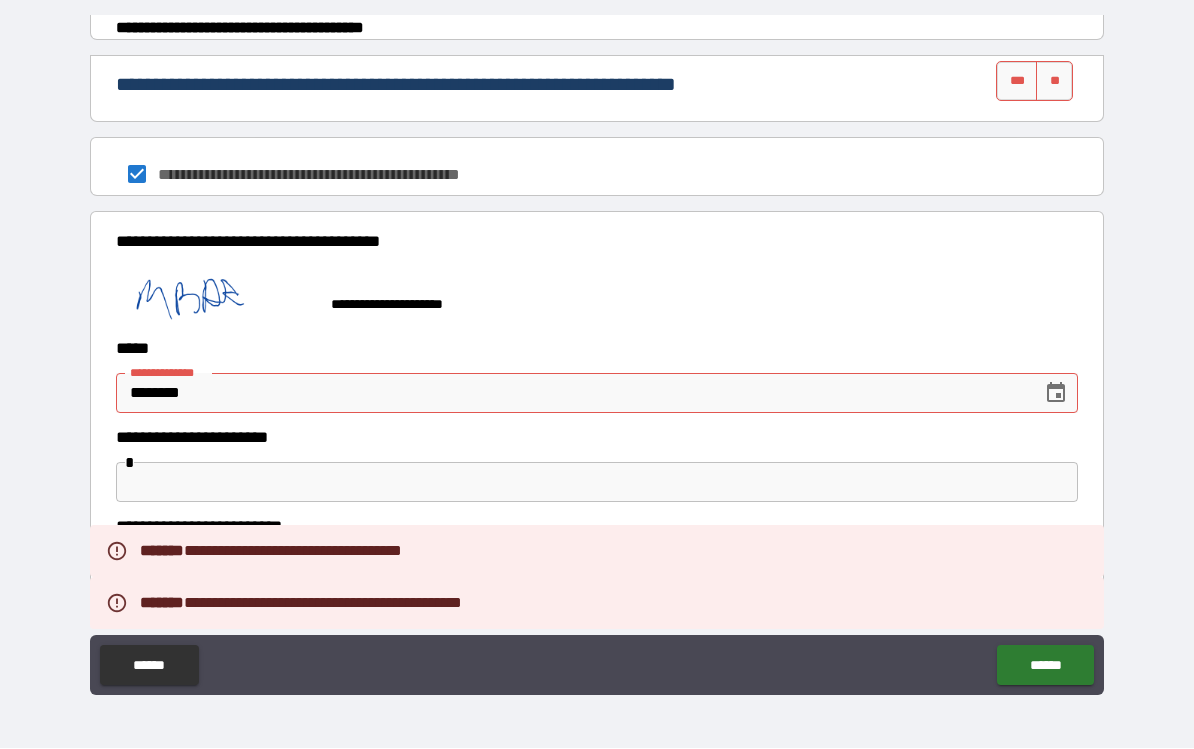 click at bounding box center [1056, 394] 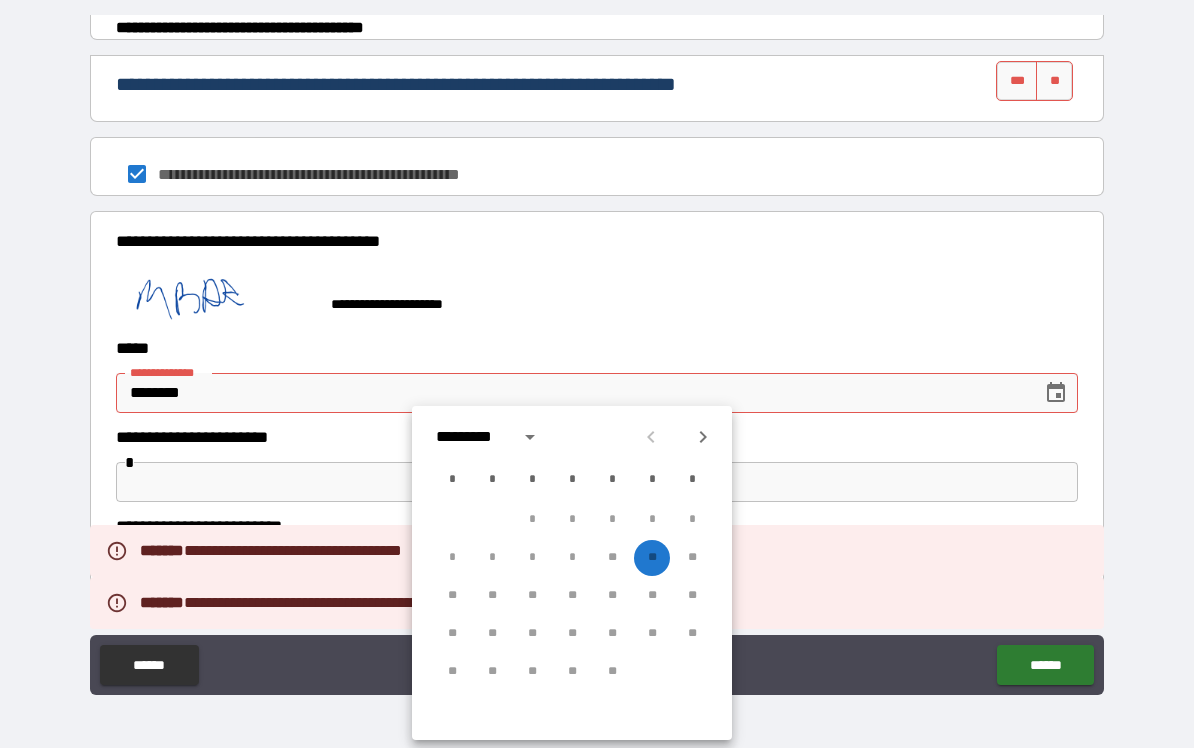 click on "* * * * ** ** **" at bounding box center [572, 559] 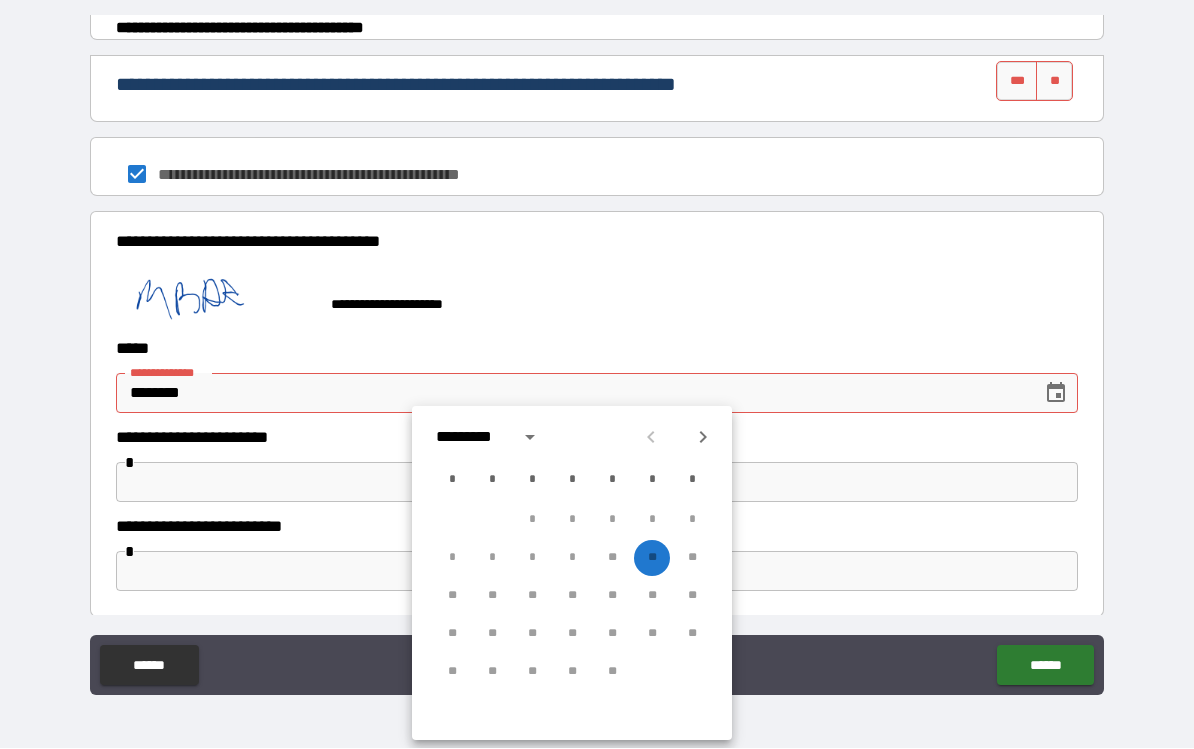 click on "* * * * ** ** **" at bounding box center [572, 559] 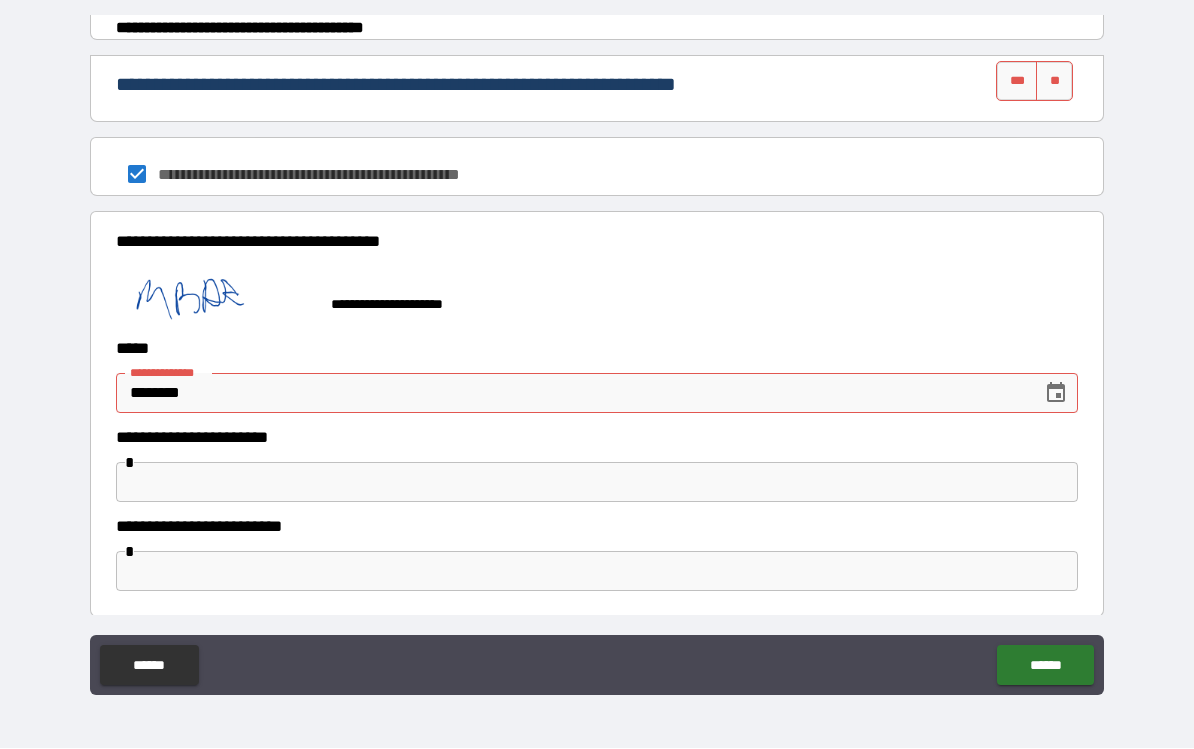 click on "**********" at bounding box center [597, 438] 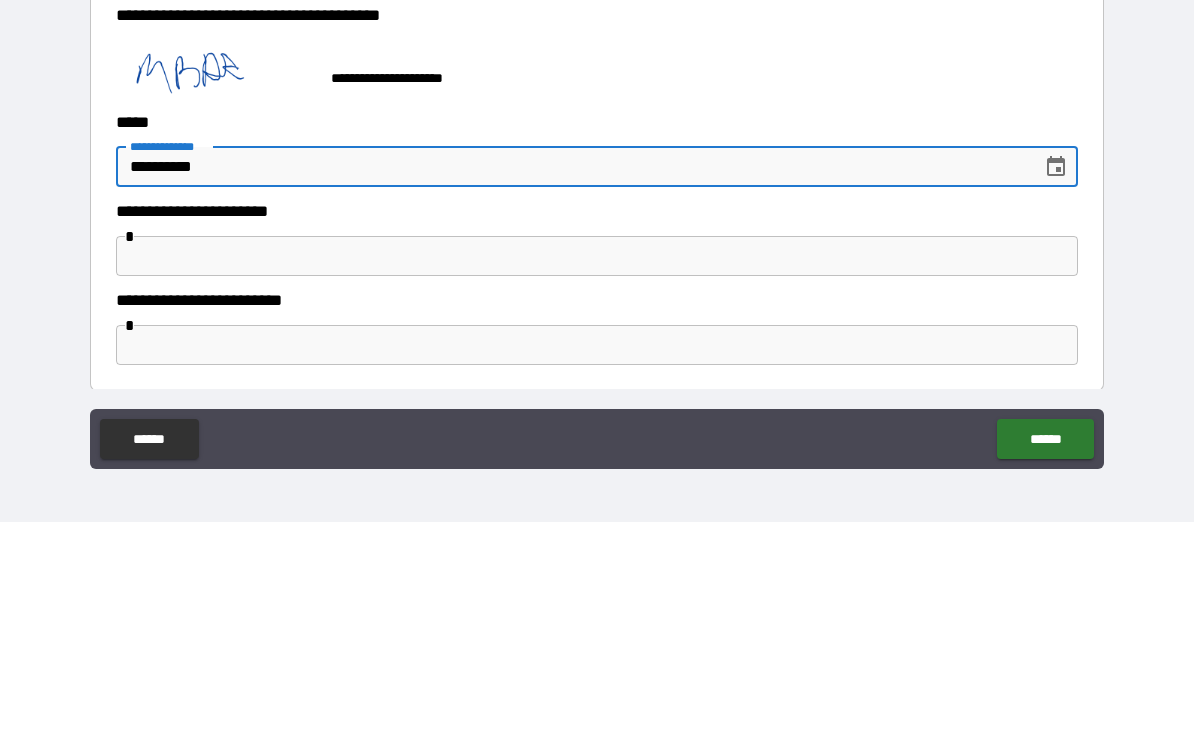 type on "**********" 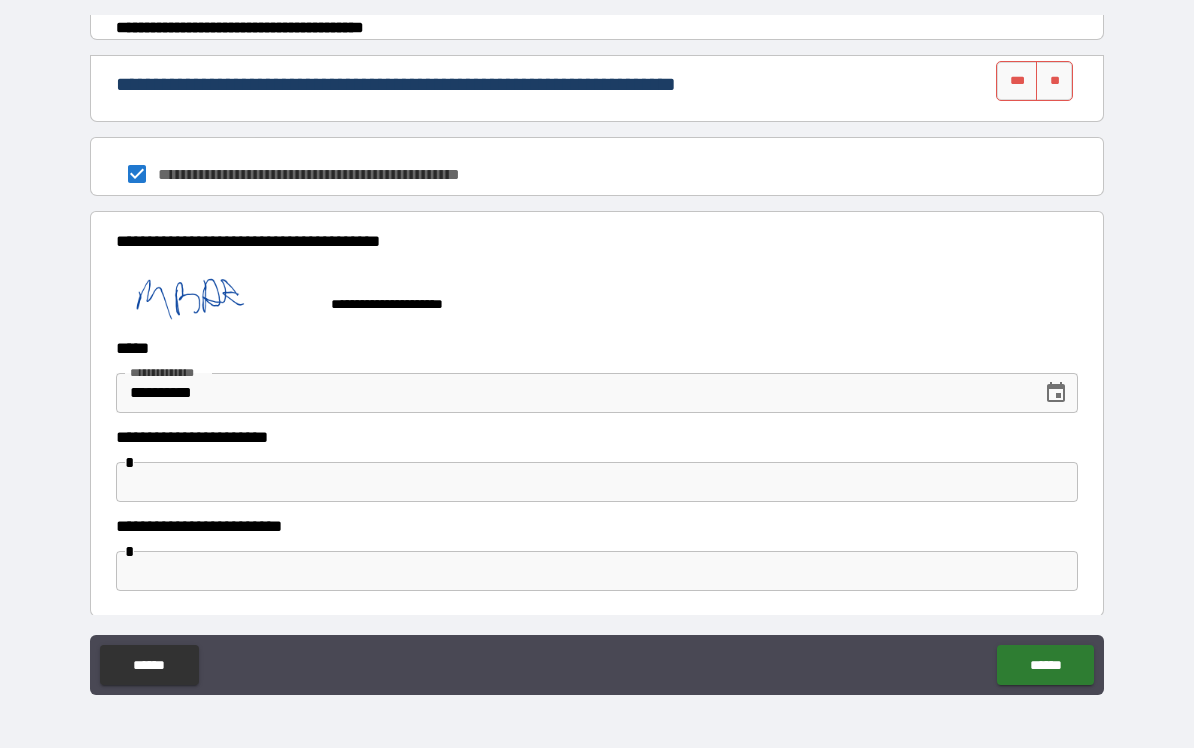 click on "******" at bounding box center [1045, 666] 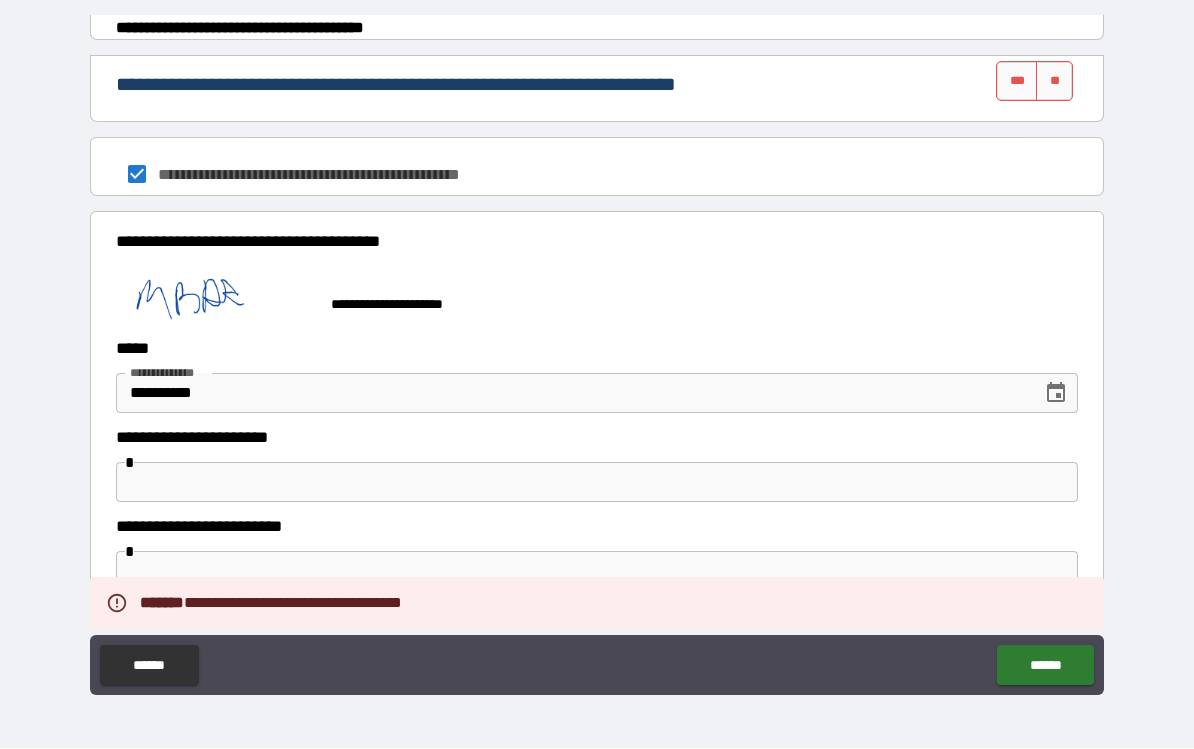 click on "******" at bounding box center [1045, 666] 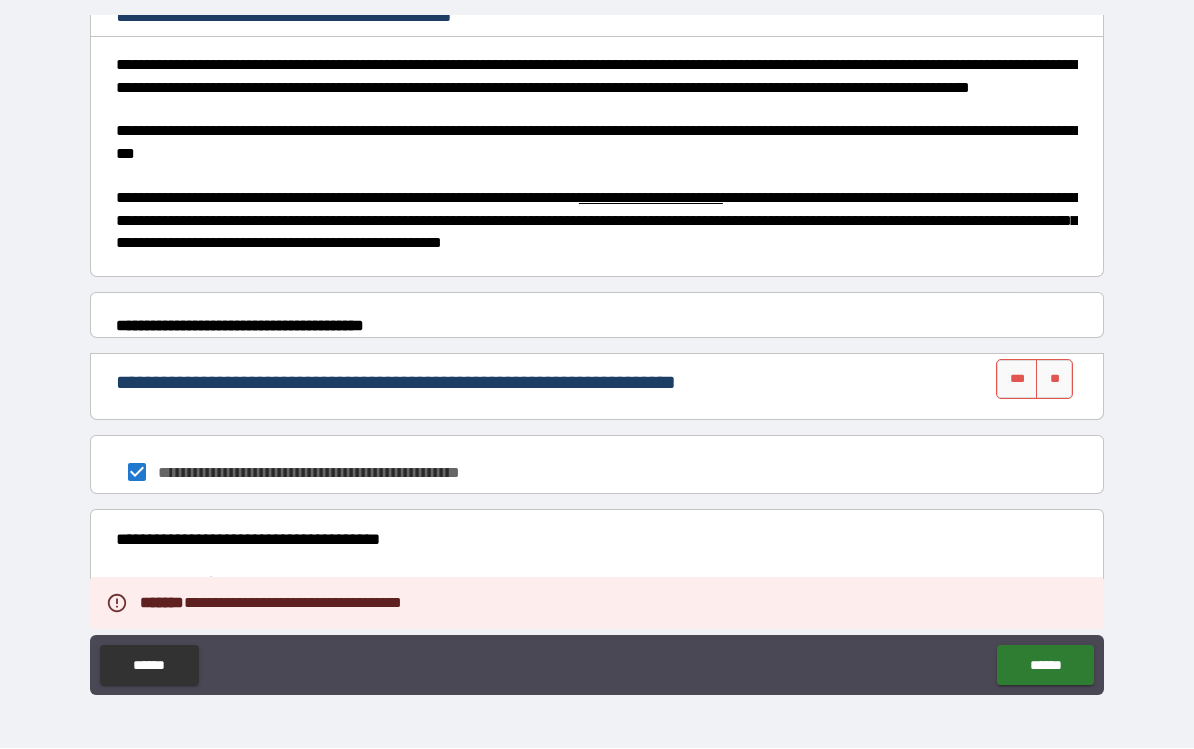 scroll, scrollTop: 722, scrollLeft: 0, axis: vertical 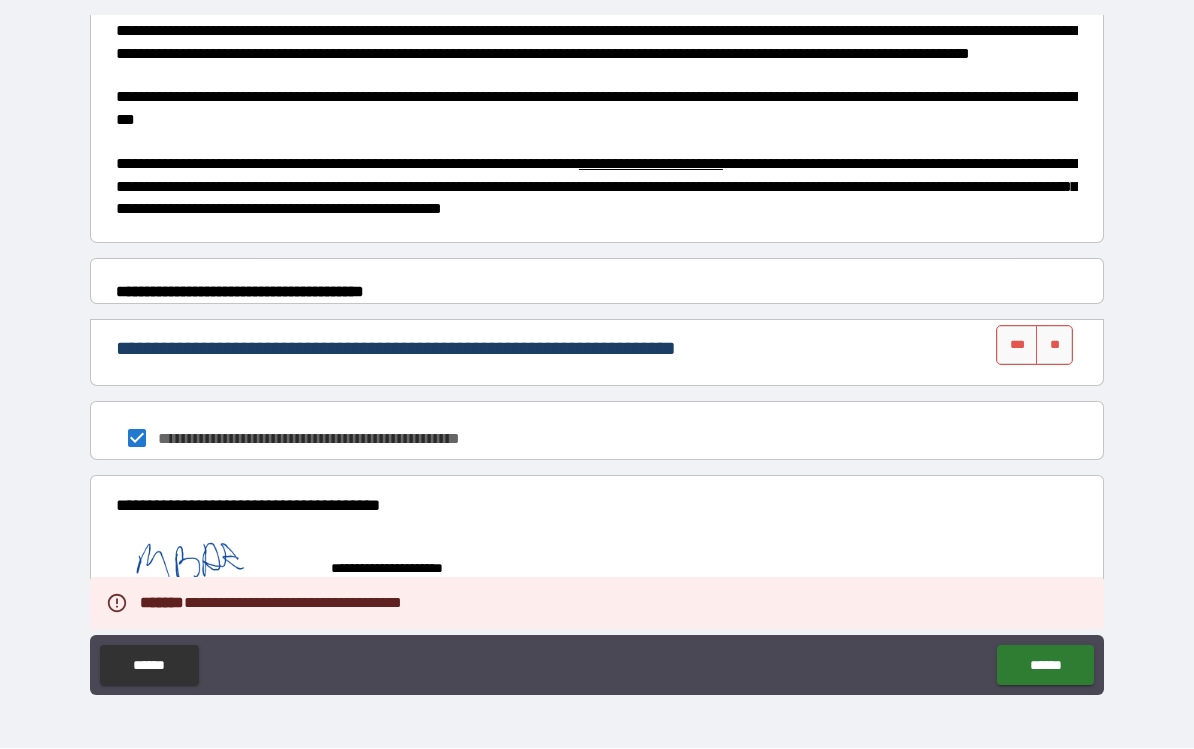 click on "***" at bounding box center [1017, 346] 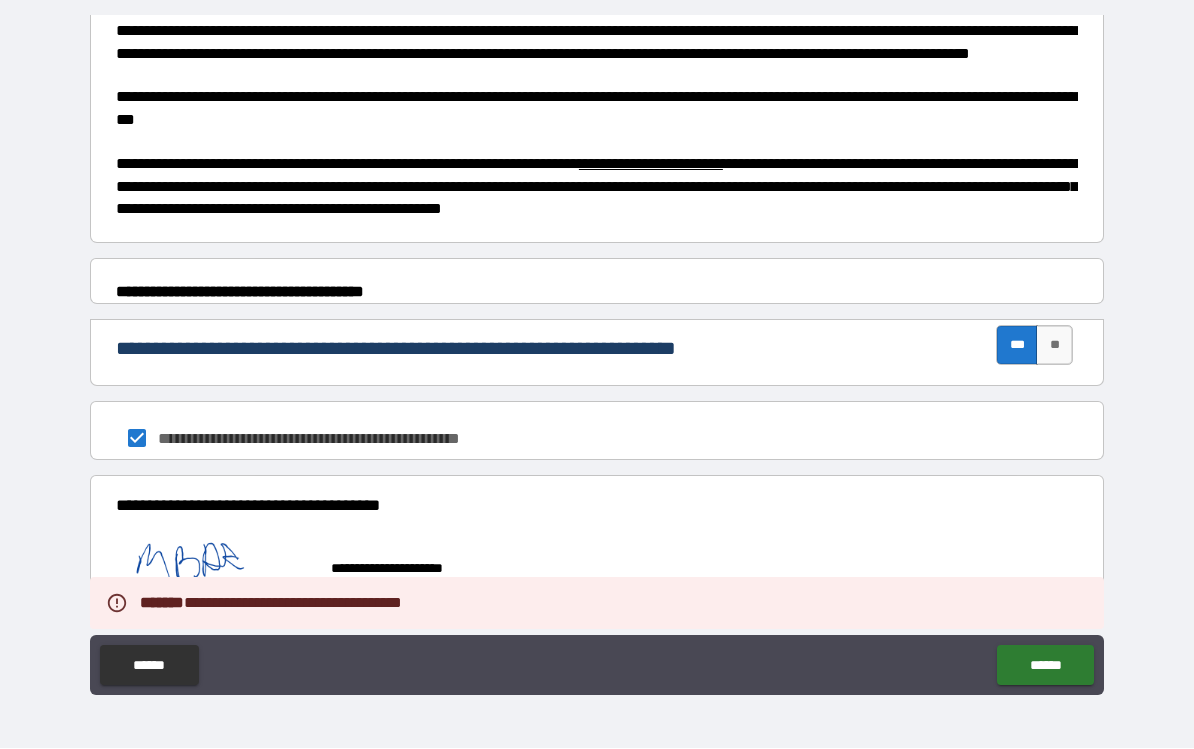 click on "******" at bounding box center [1045, 666] 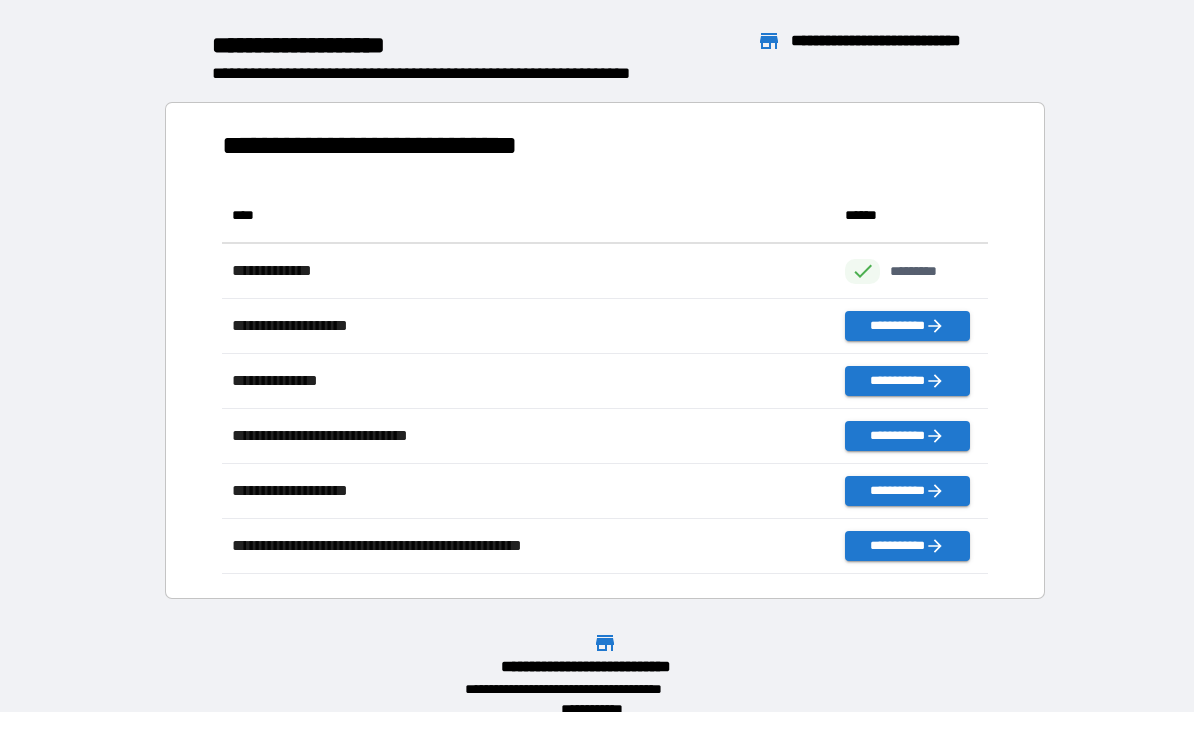 scroll, scrollTop: 1, scrollLeft: 1, axis: both 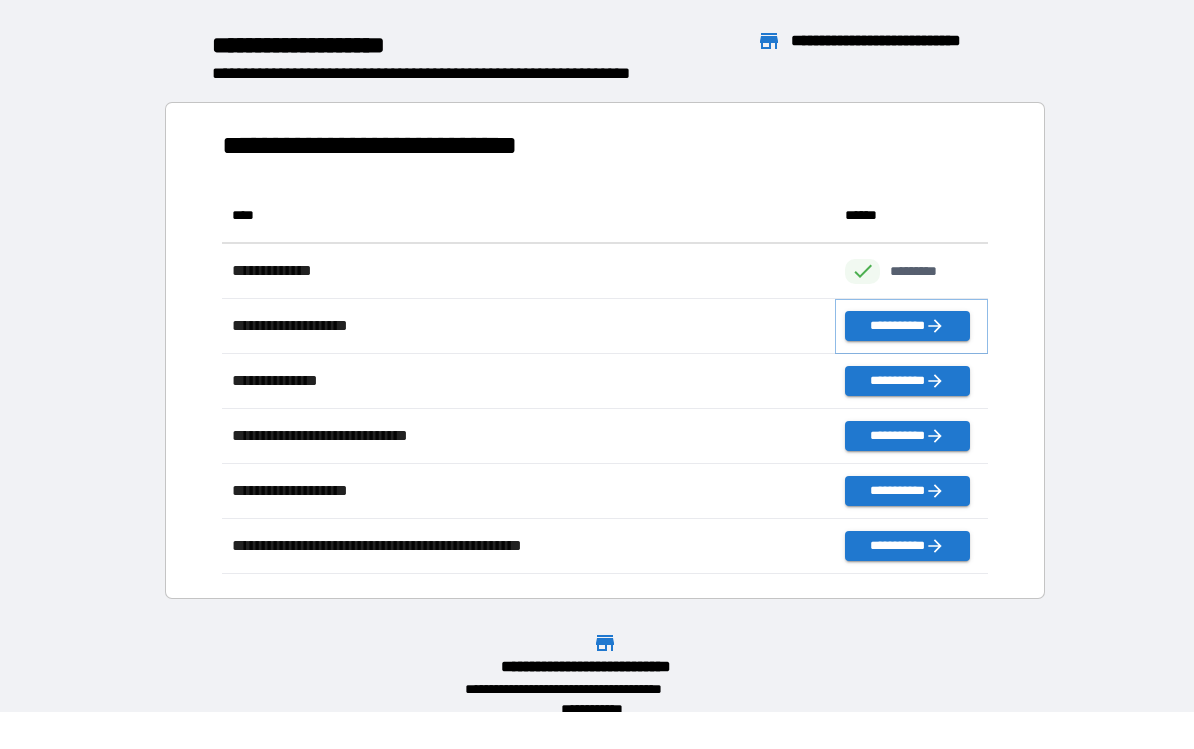 click on "**********" at bounding box center [907, 327] 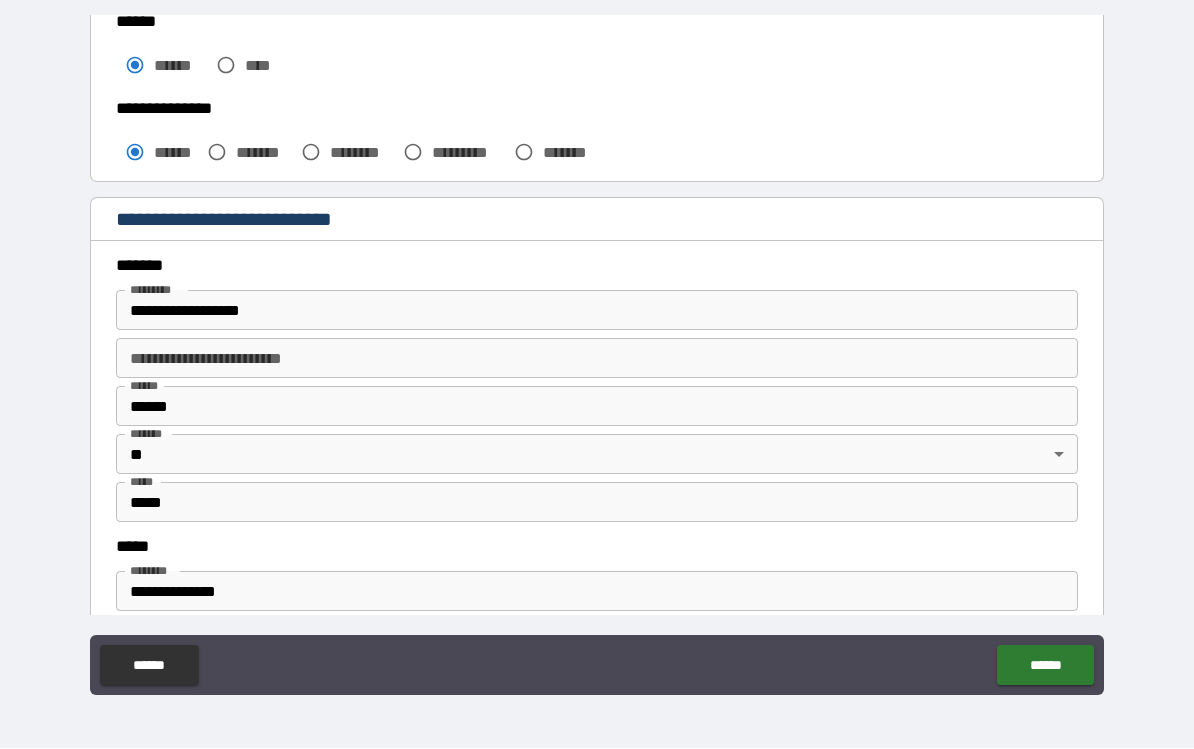 scroll, scrollTop: 548, scrollLeft: 0, axis: vertical 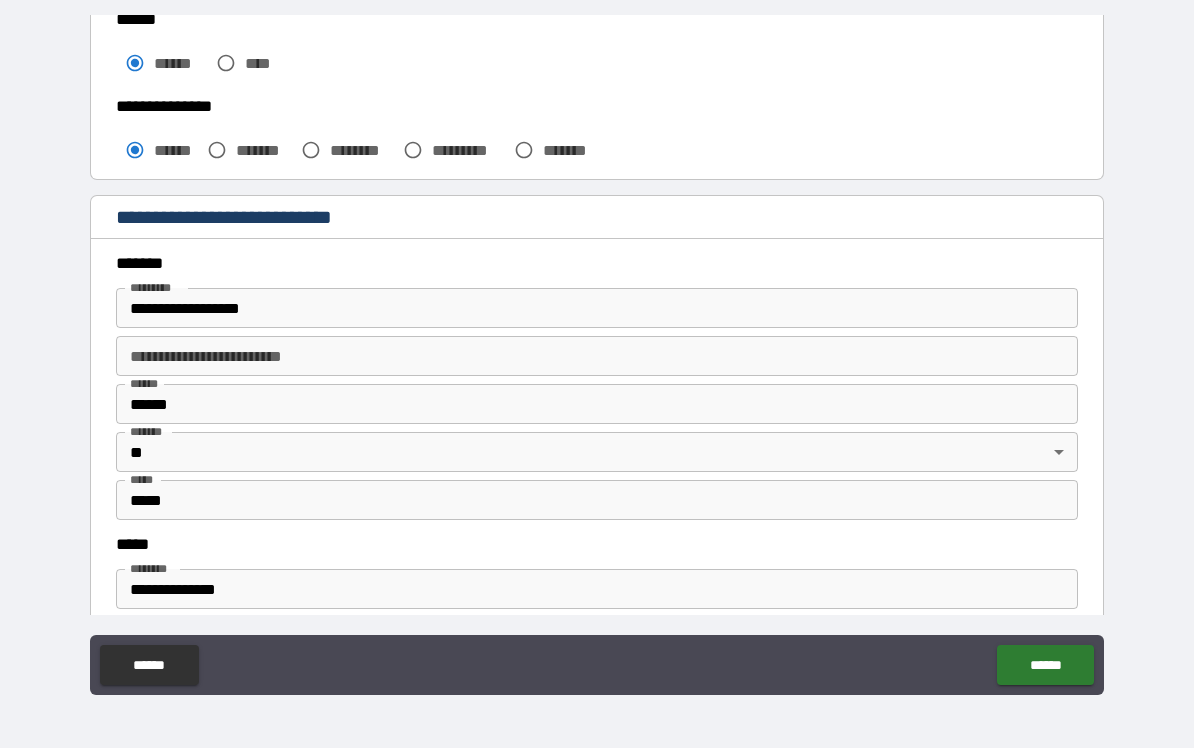 click on "**********" at bounding box center [597, 309] 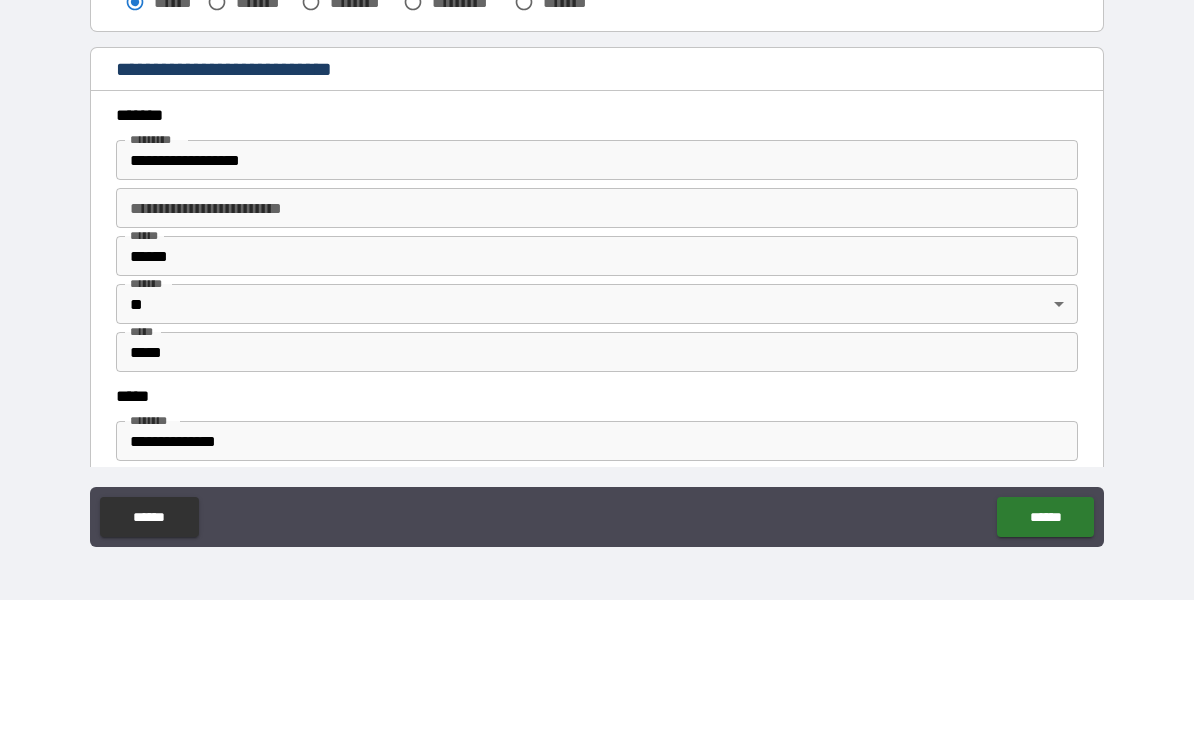 click on "**********" at bounding box center (597, 137) 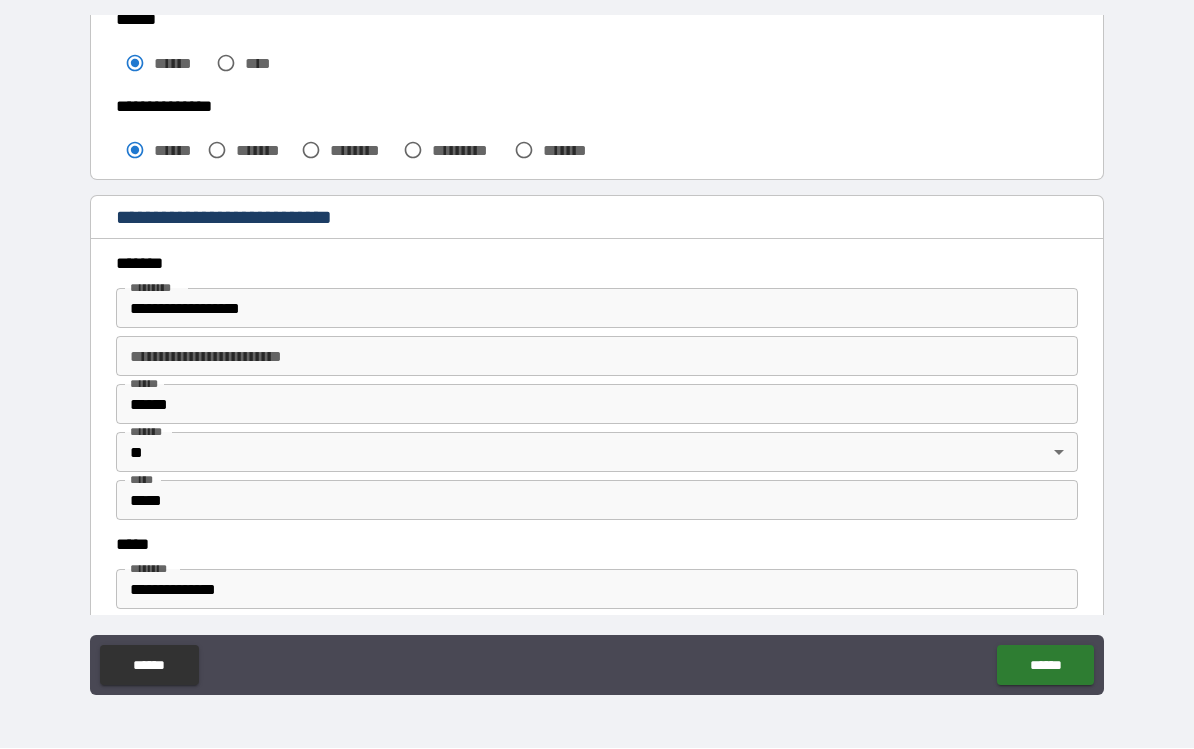click on "**********" at bounding box center (597, 309) 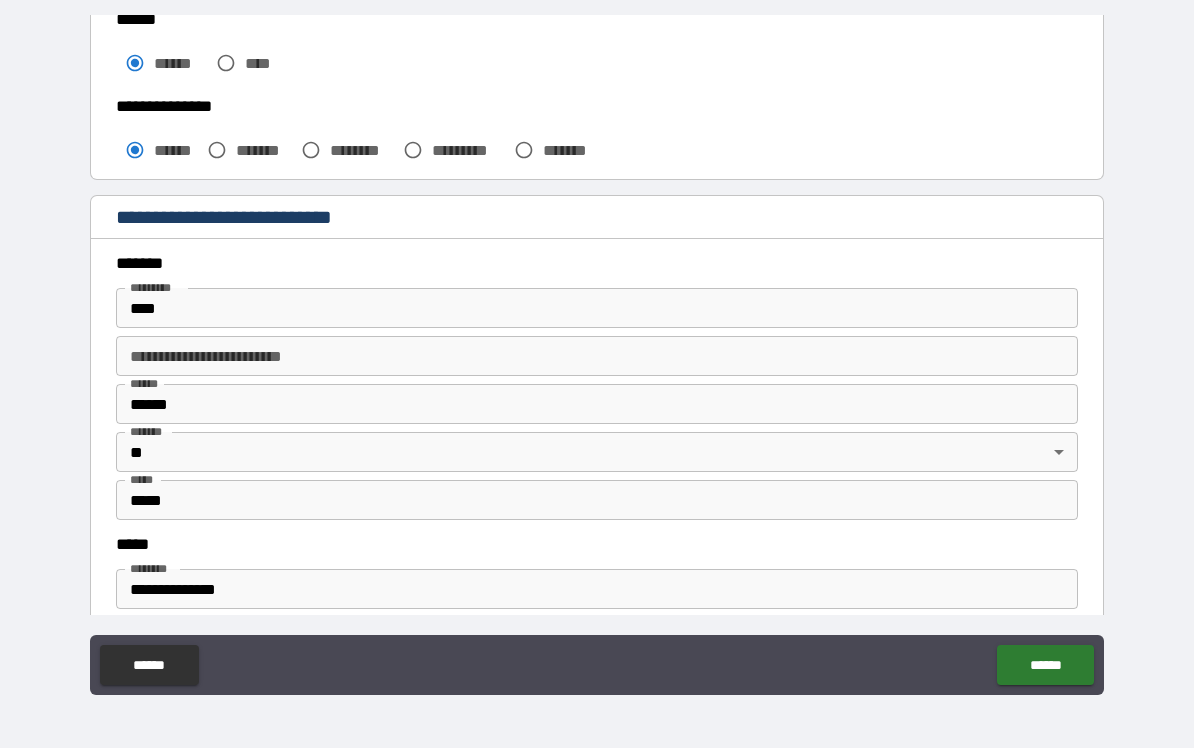 type on "**********" 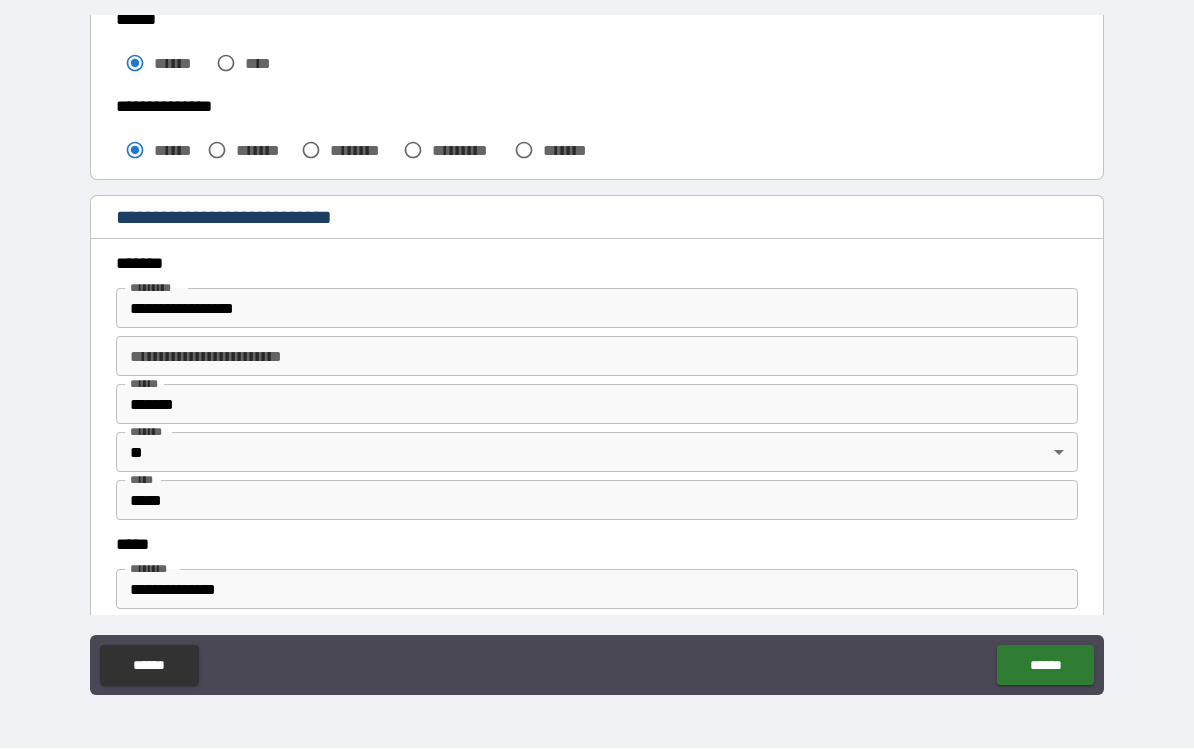 click on "**********" at bounding box center (597, 357) 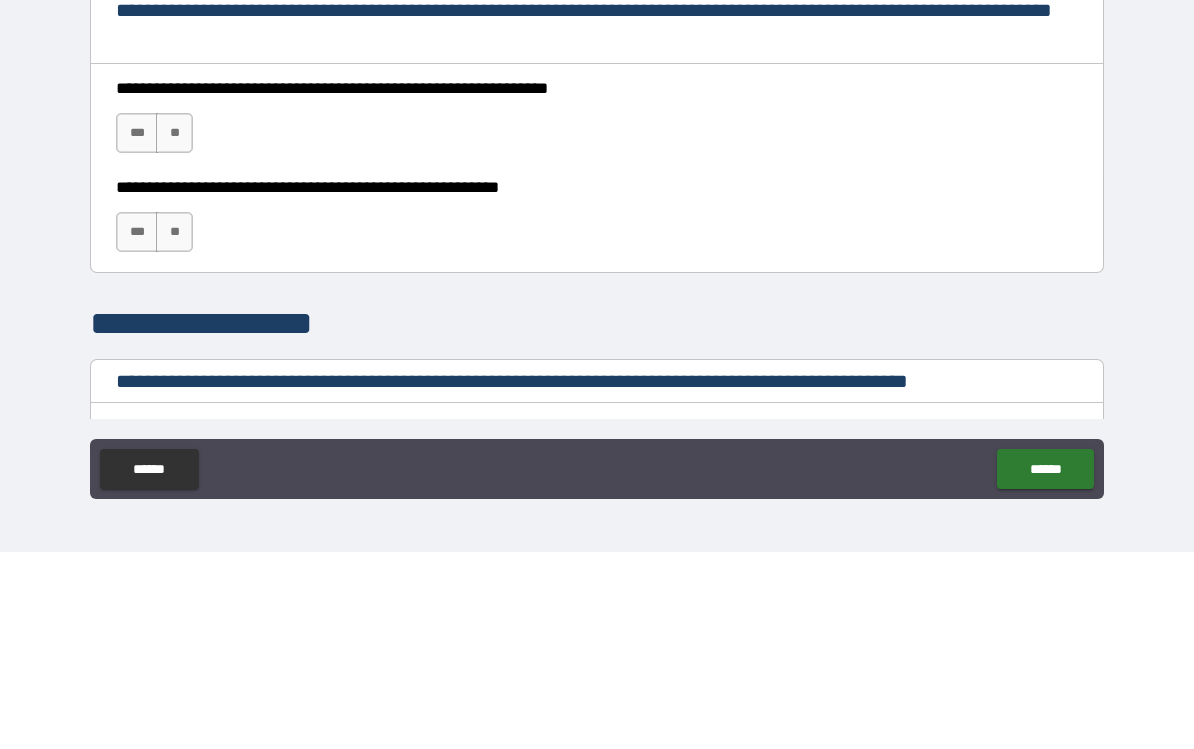 scroll, scrollTop: 1185, scrollLeft: 0, axis: vertical 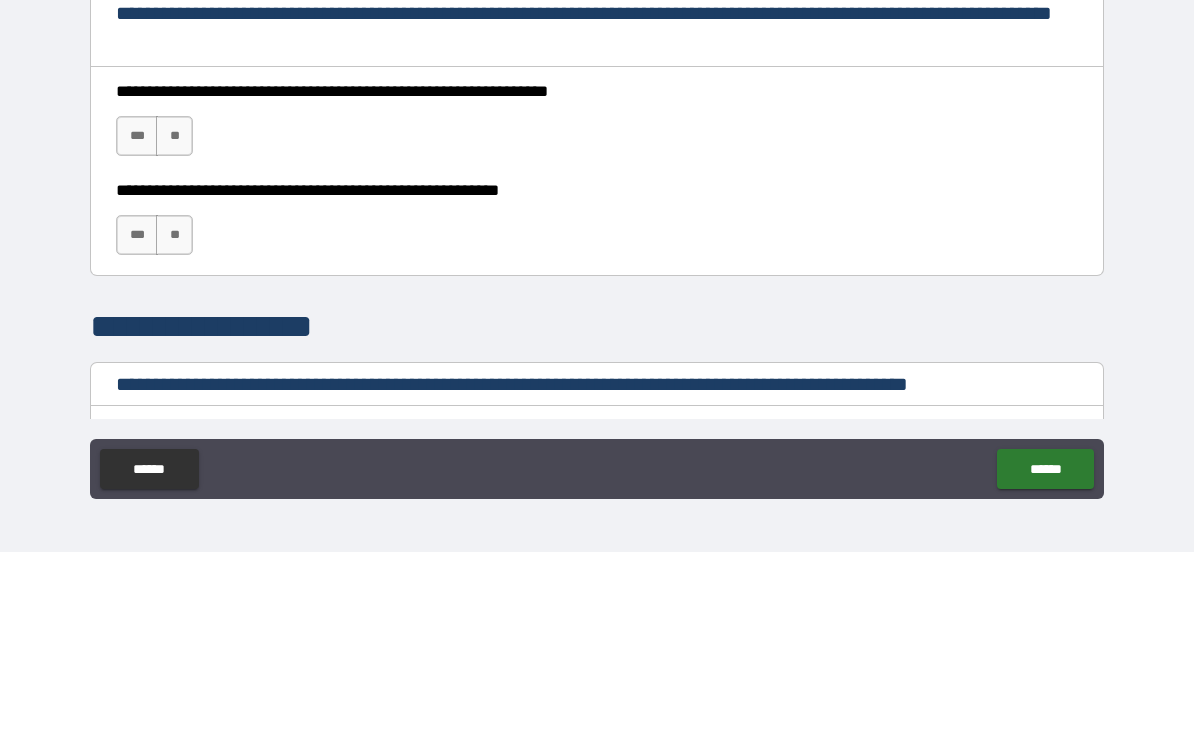 type on "*******" 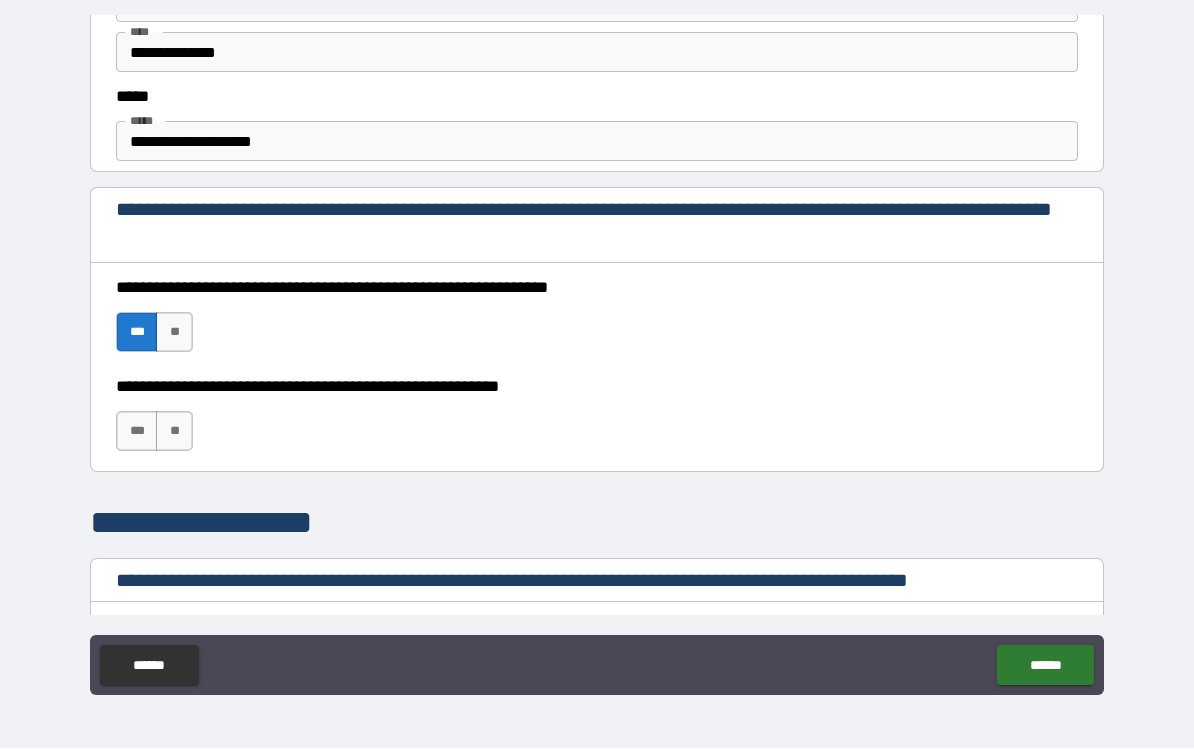click on "***" at bounding box center [137, 432] 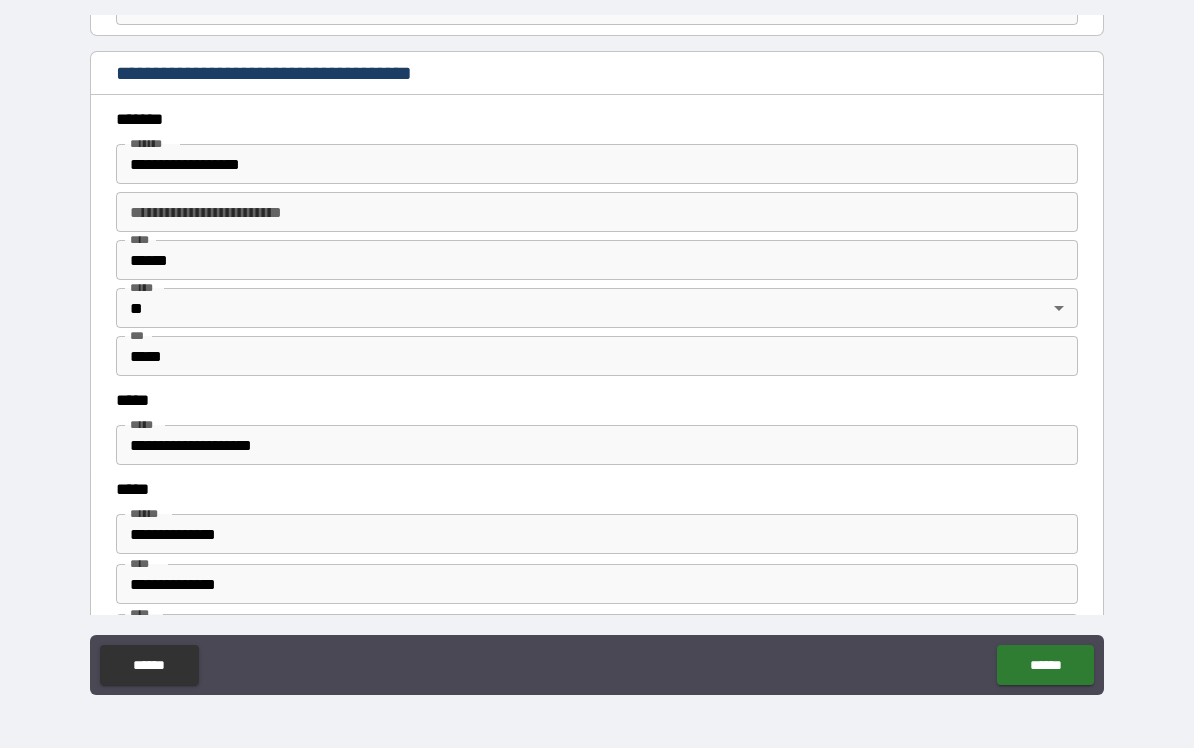 scroll, scrollTop: 2295, scrollLeft: 0, axis: vertical 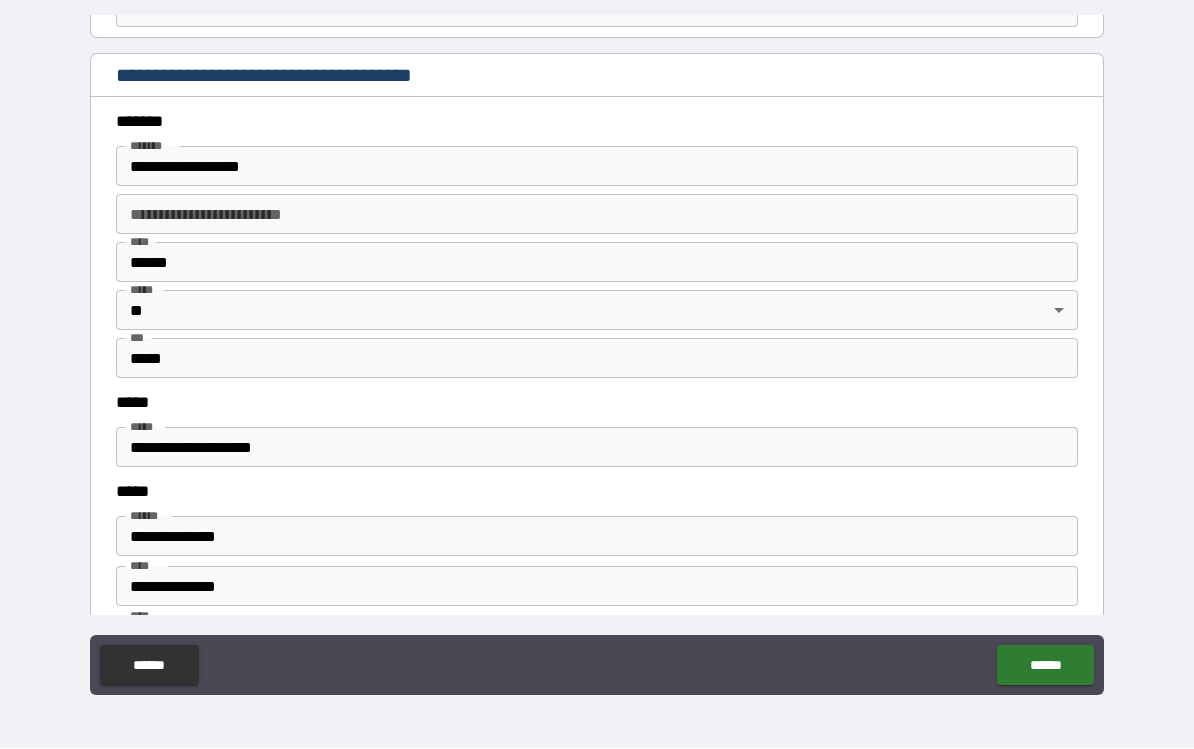 click on "**********" at bounding box center [597, 167] 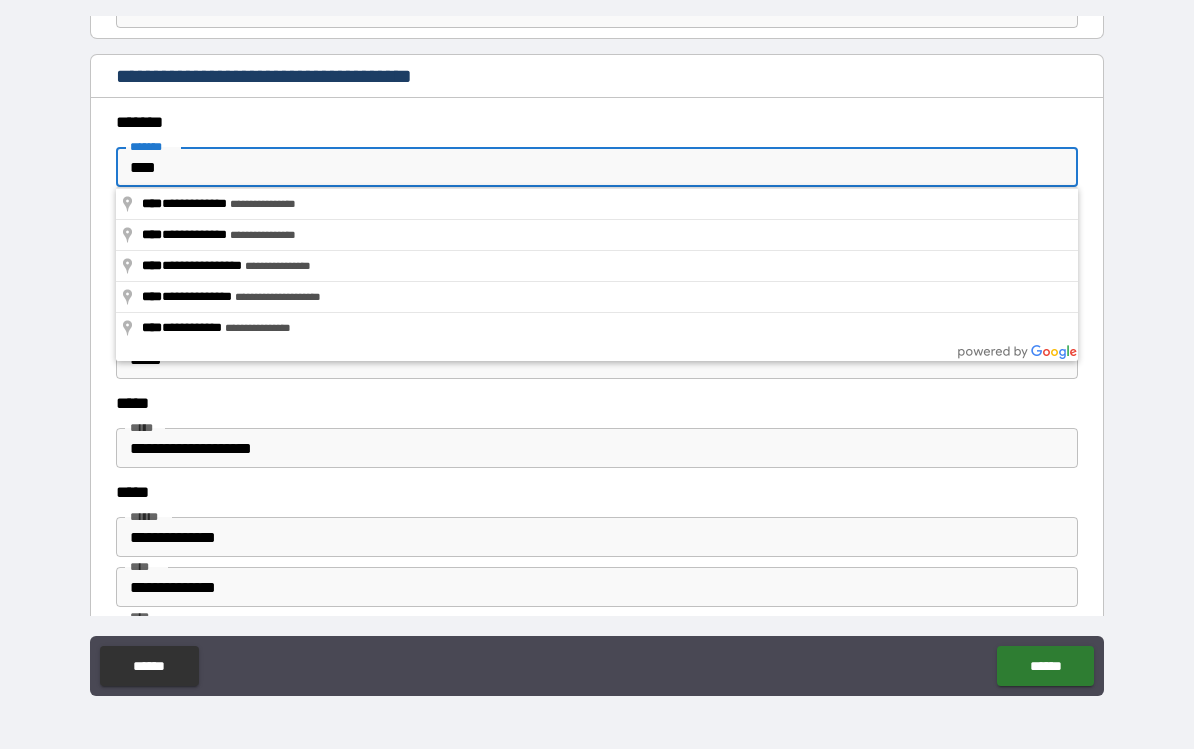 type on "**********" 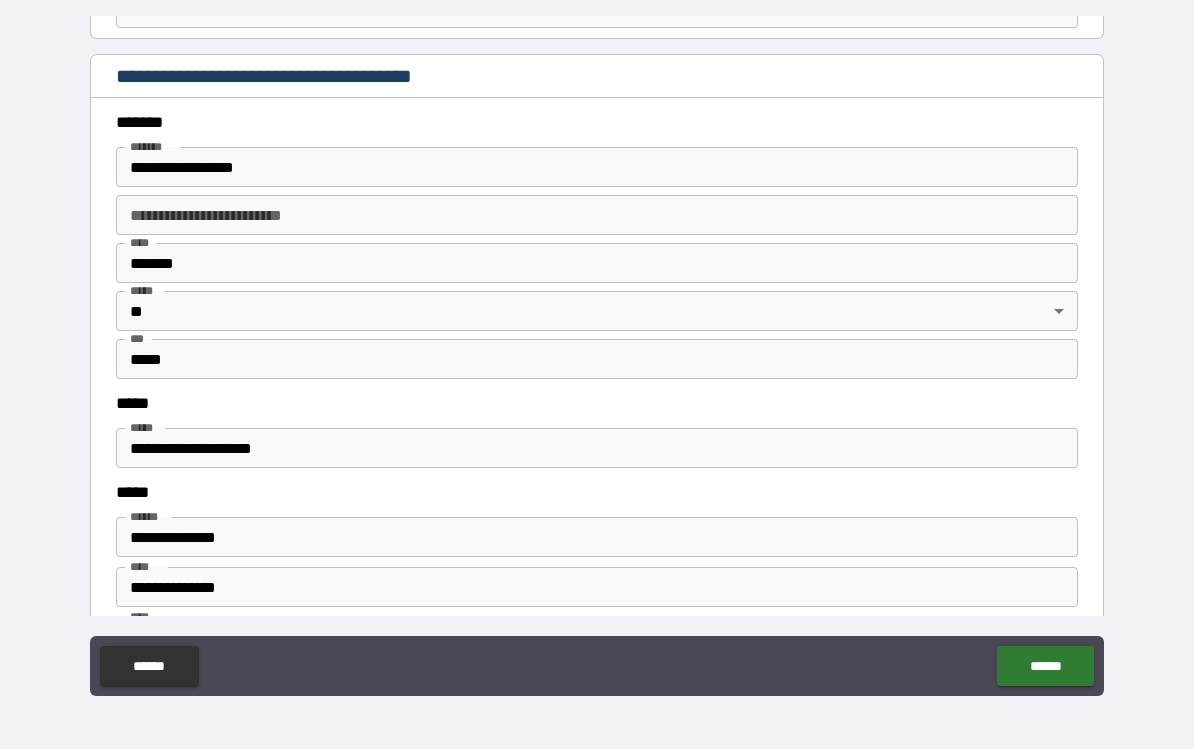 click on "**********" at bounding box center (597, 167) 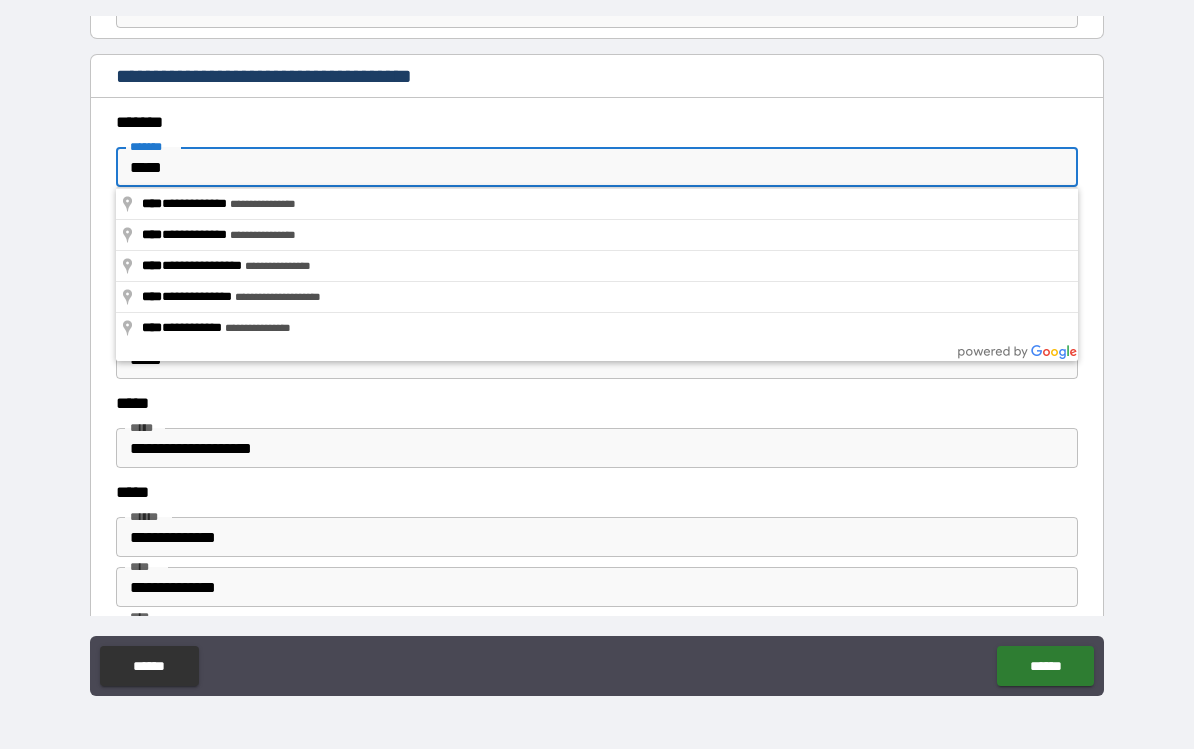 type on "**********" 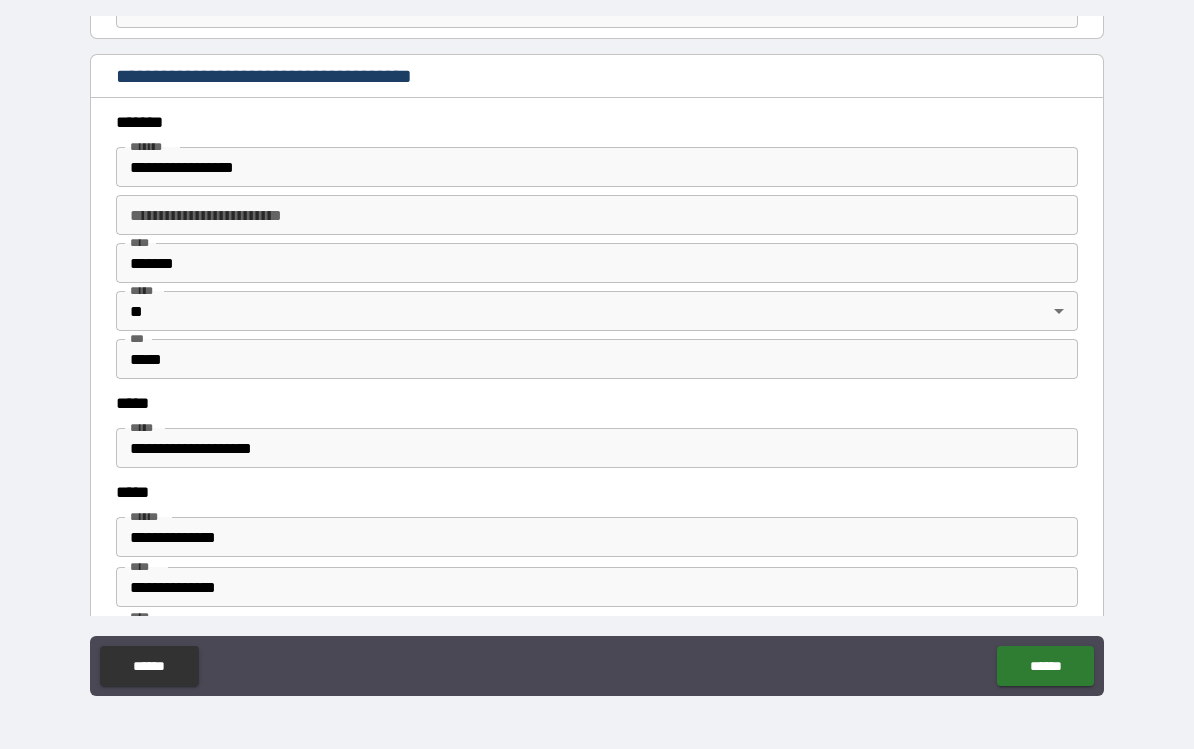 click on "**********" at bounding box center (597, 215) 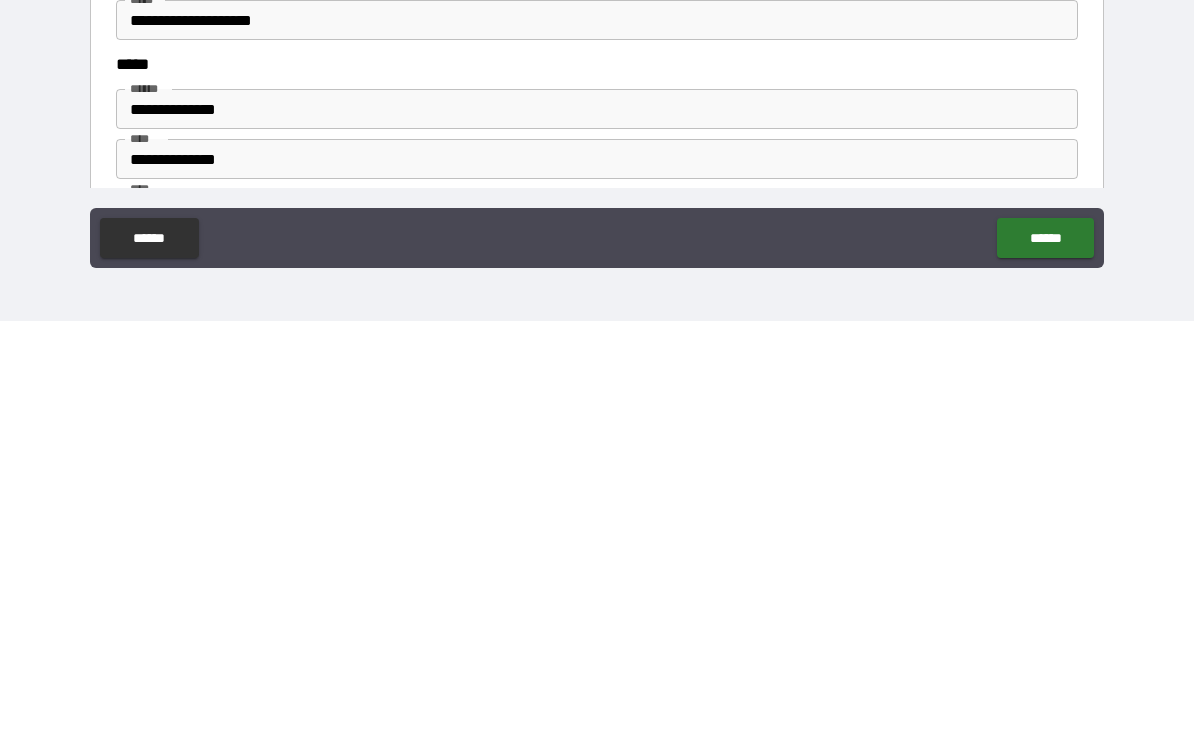 type on "*******" 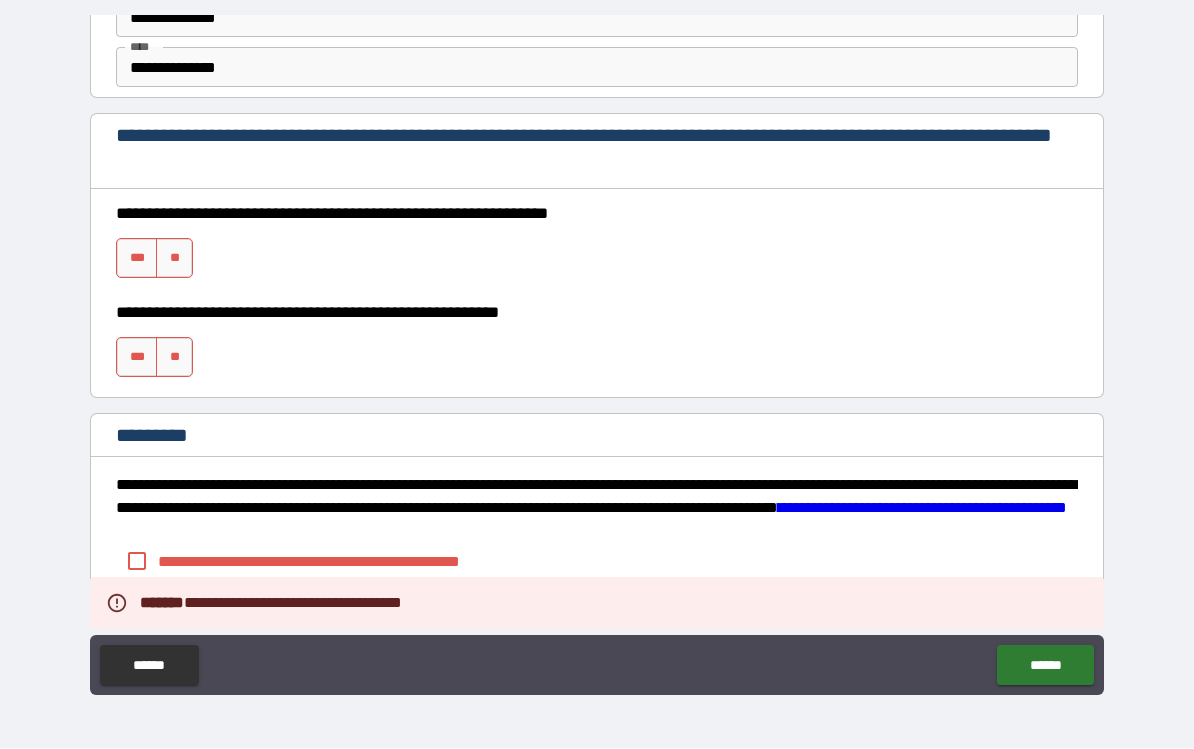 scroll, scrollTop: 2873, scrollLeft: 0, axis: vertical 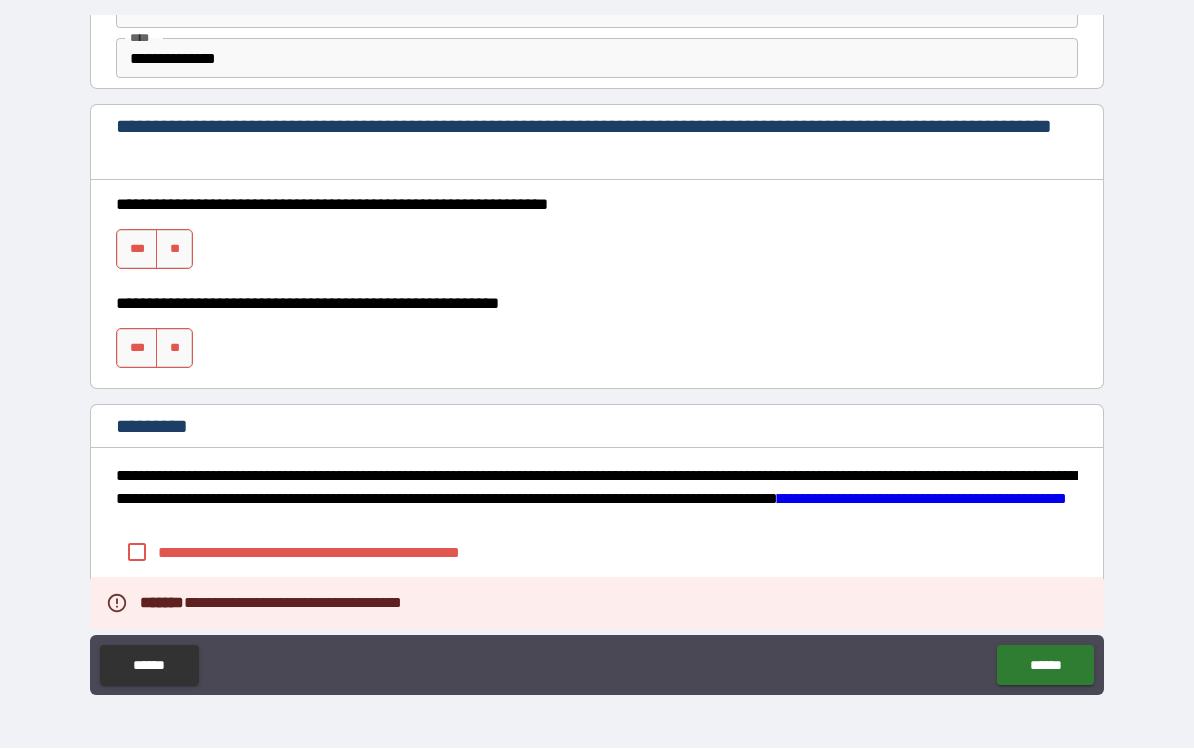 click on "**********" at bounding box center (597, 240) 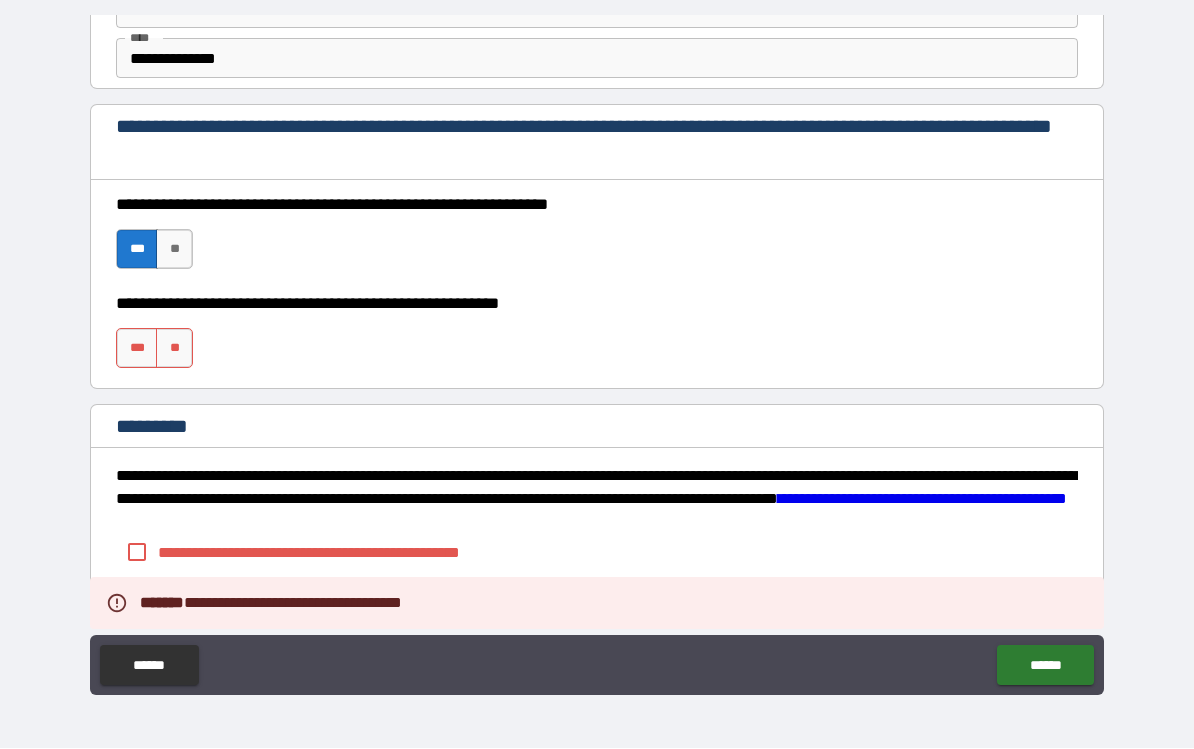 click on "***" at bounding box center [137, 349] 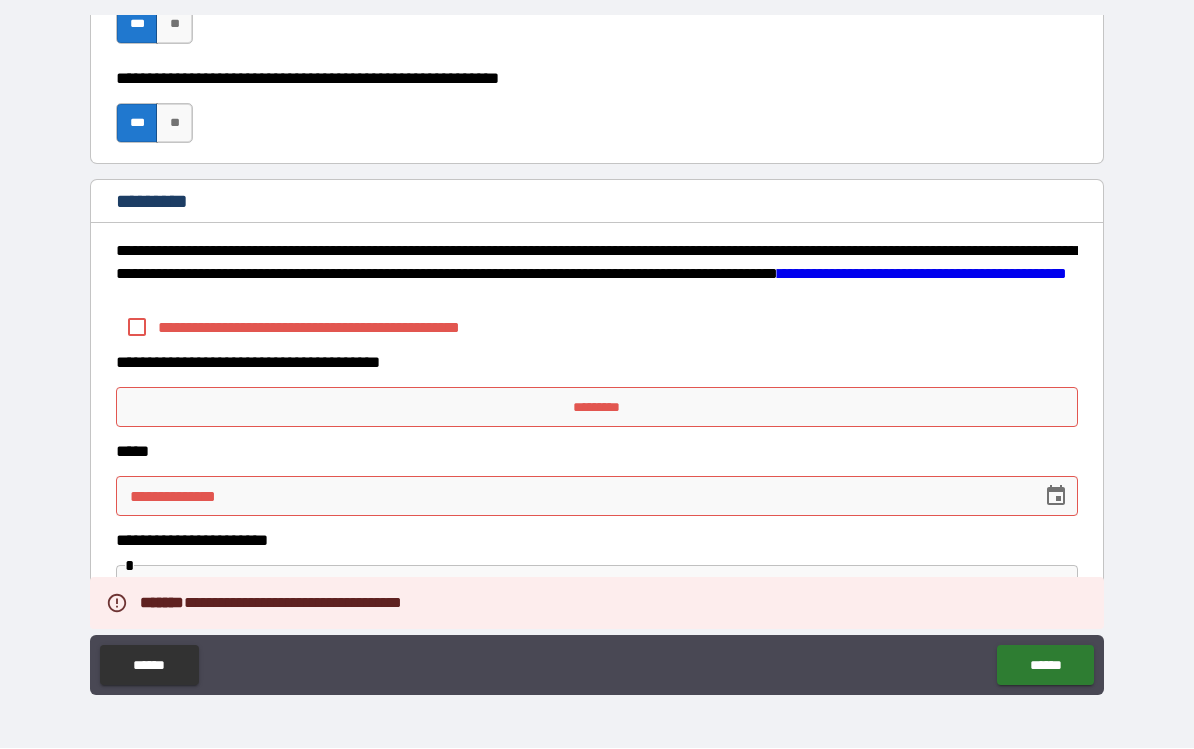 scroll, scrollTop: 3139, scrollLeft: 0, axis: vertical 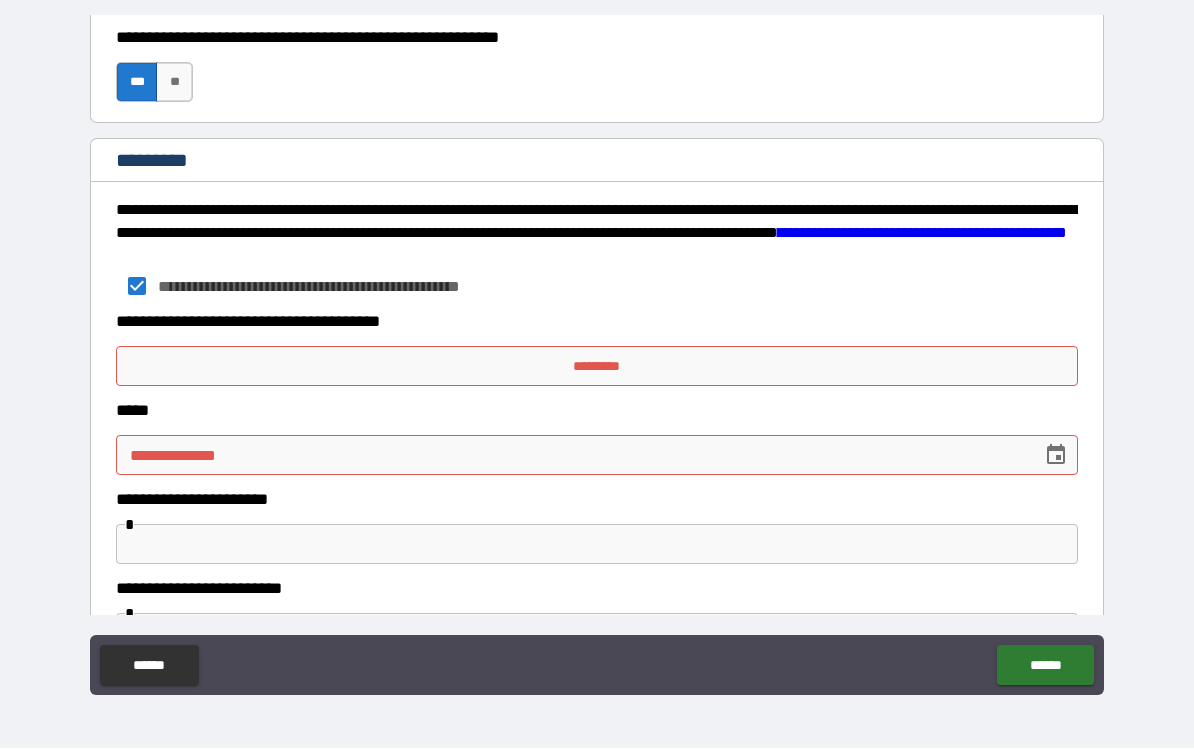 click on "*********" at bounding box center (597, 367) 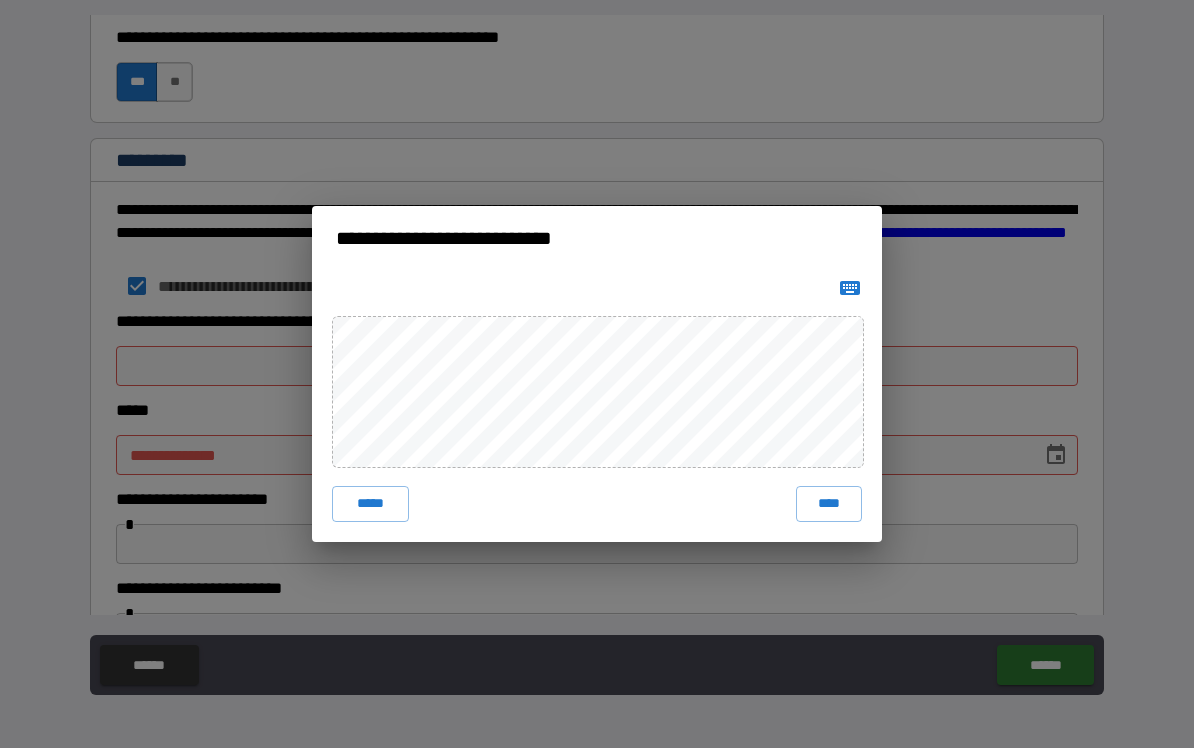 click on "****" at bounding box center [829, 505] 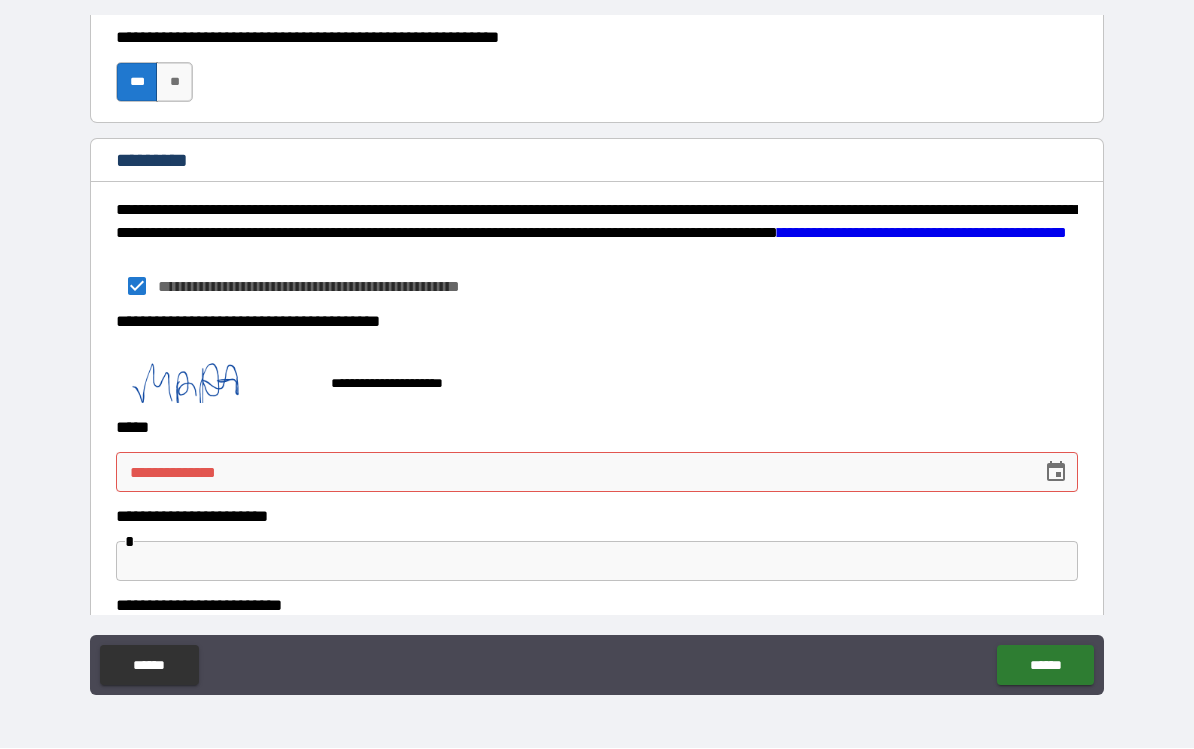 click on "**********" at bounding box center (572, 473) 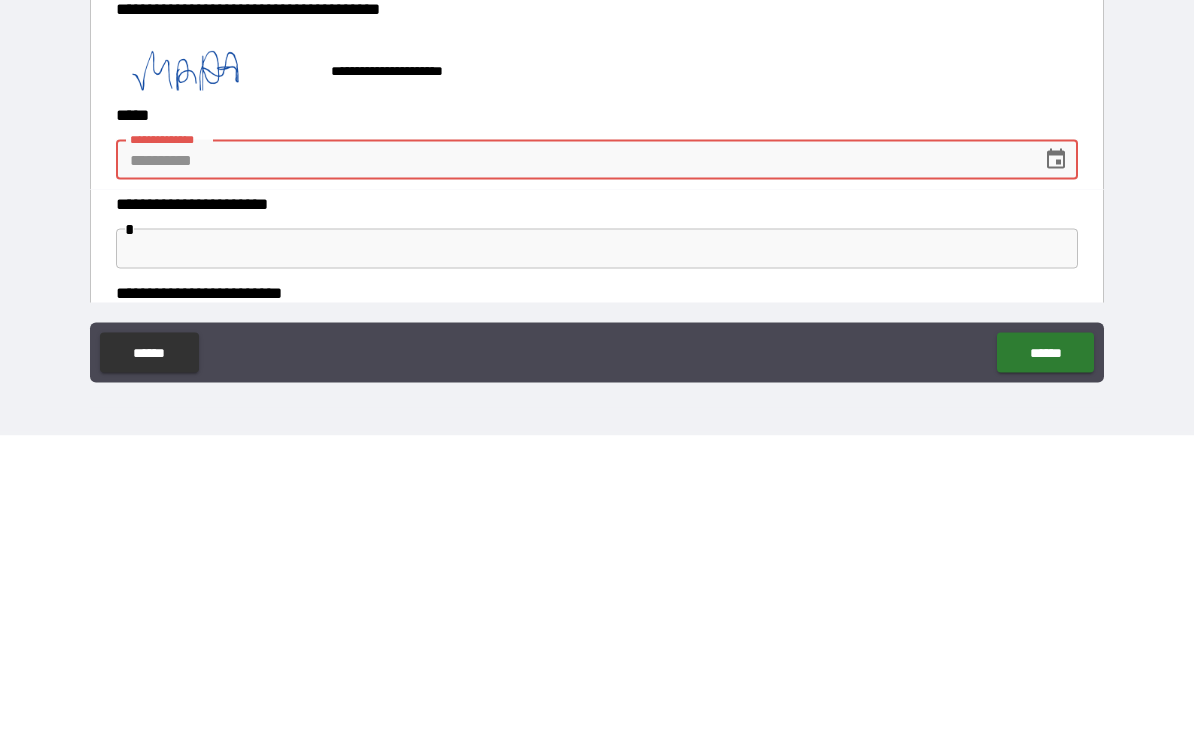 click 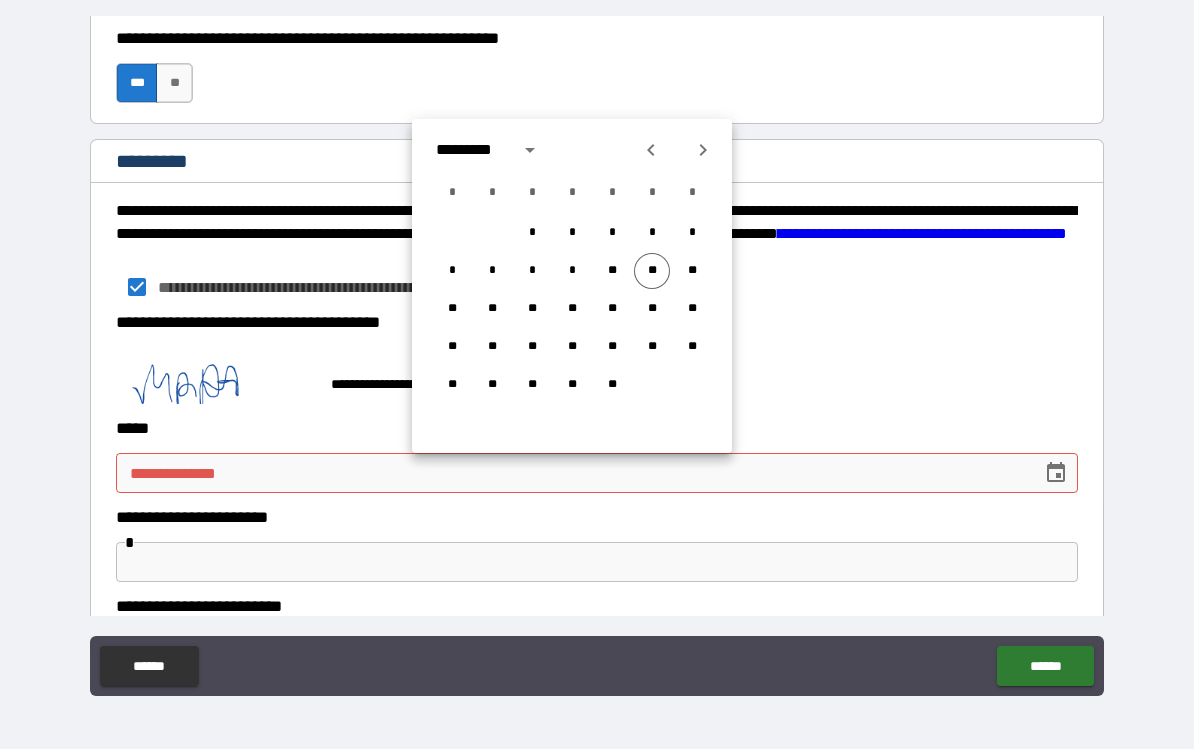 click on "**" at bounding box center (652, 271) 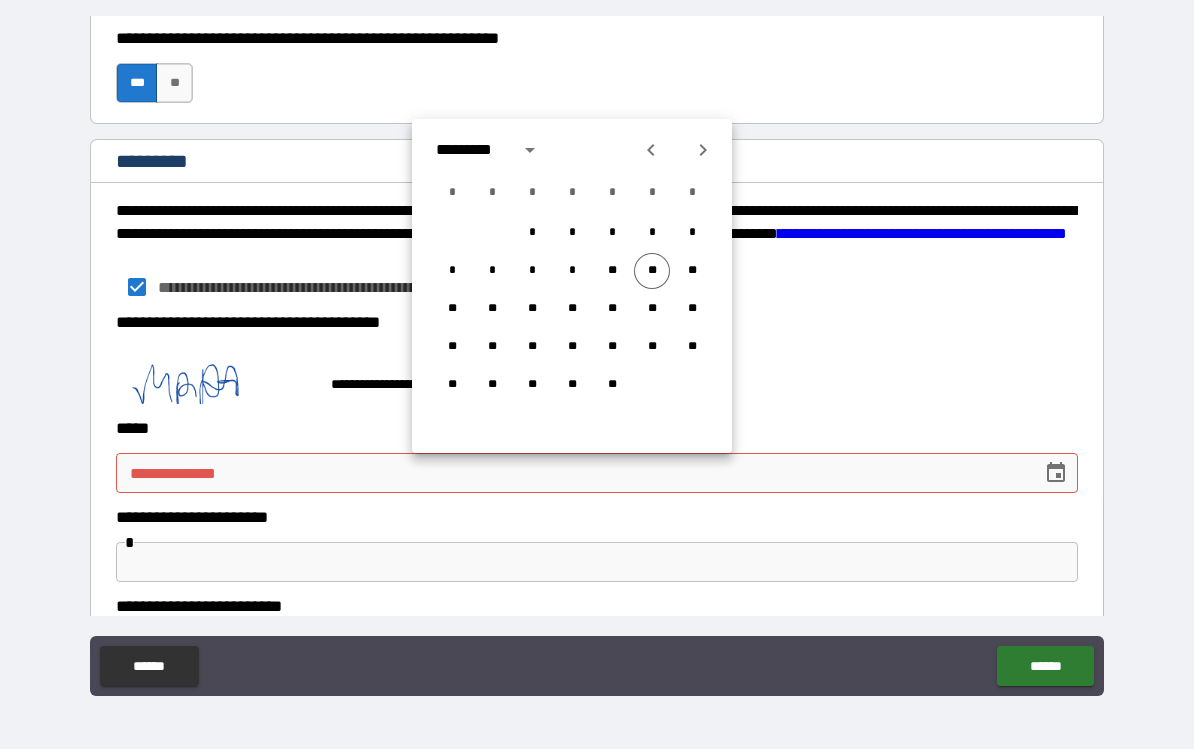 type on "**********" 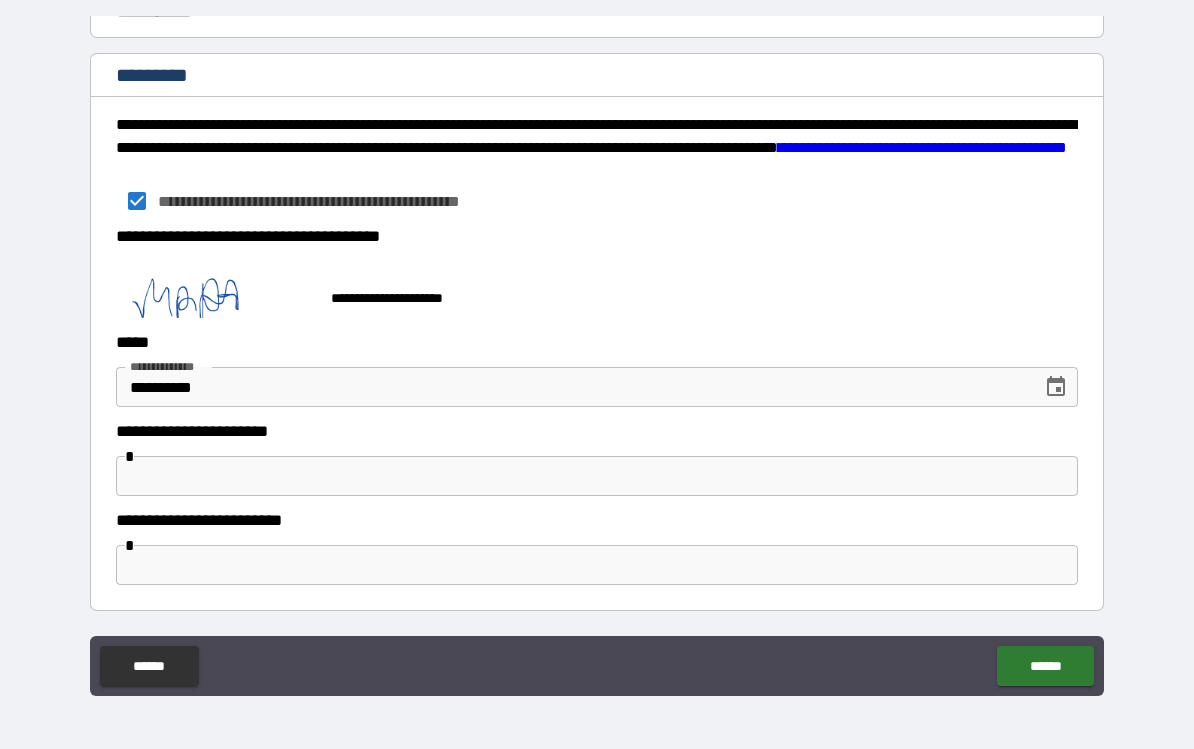 scroll, scrollTop: 3225, scrollLeft: 0, axis: vertical 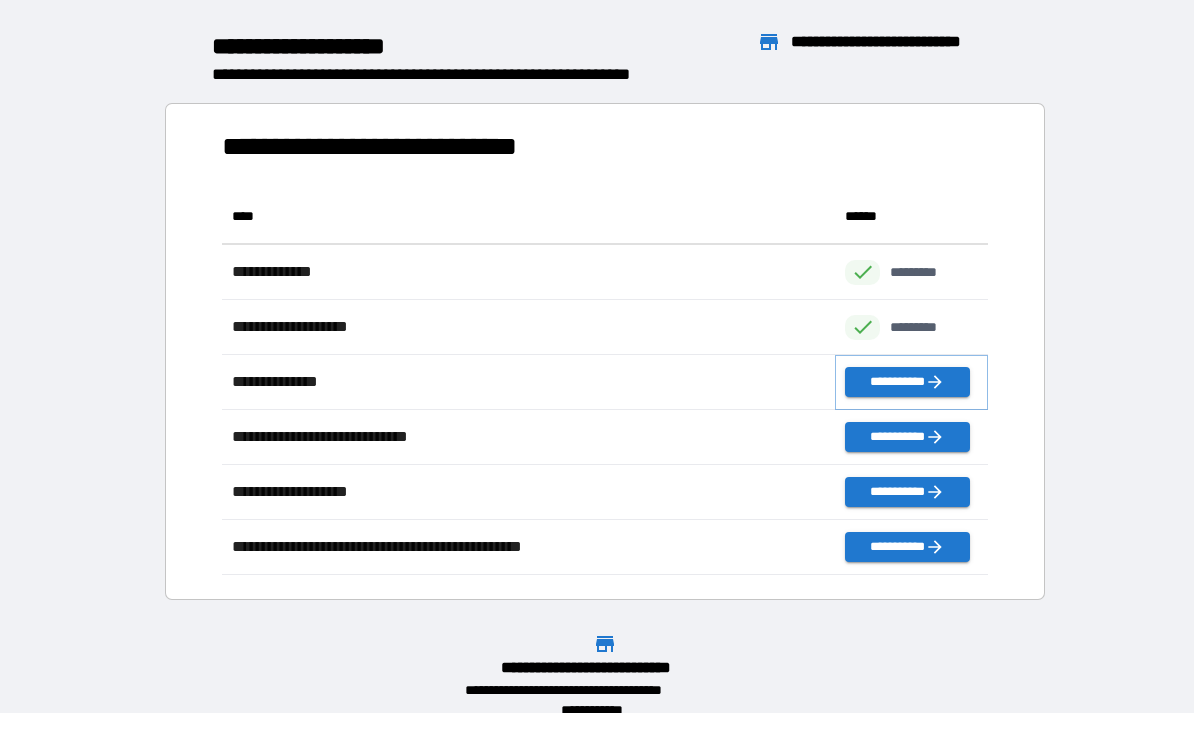 click 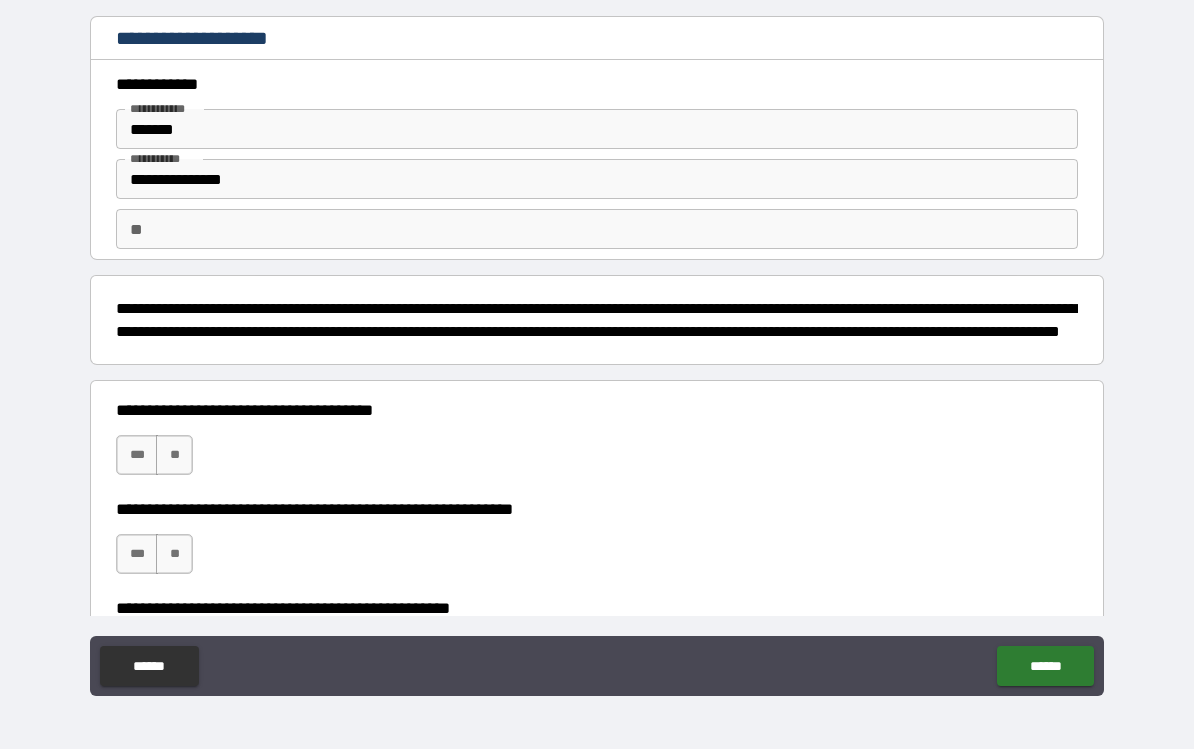 click on "***" at bounding box center [137, 455] 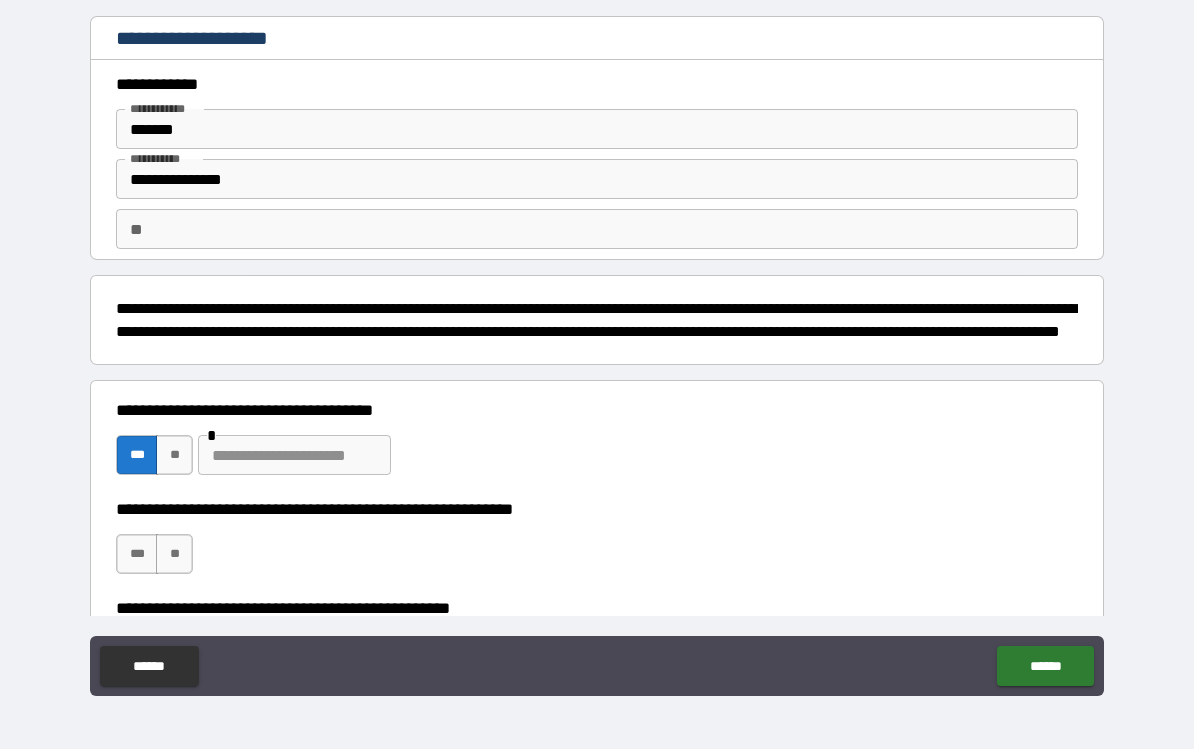 click on "**" at bounding box center (174, 455) 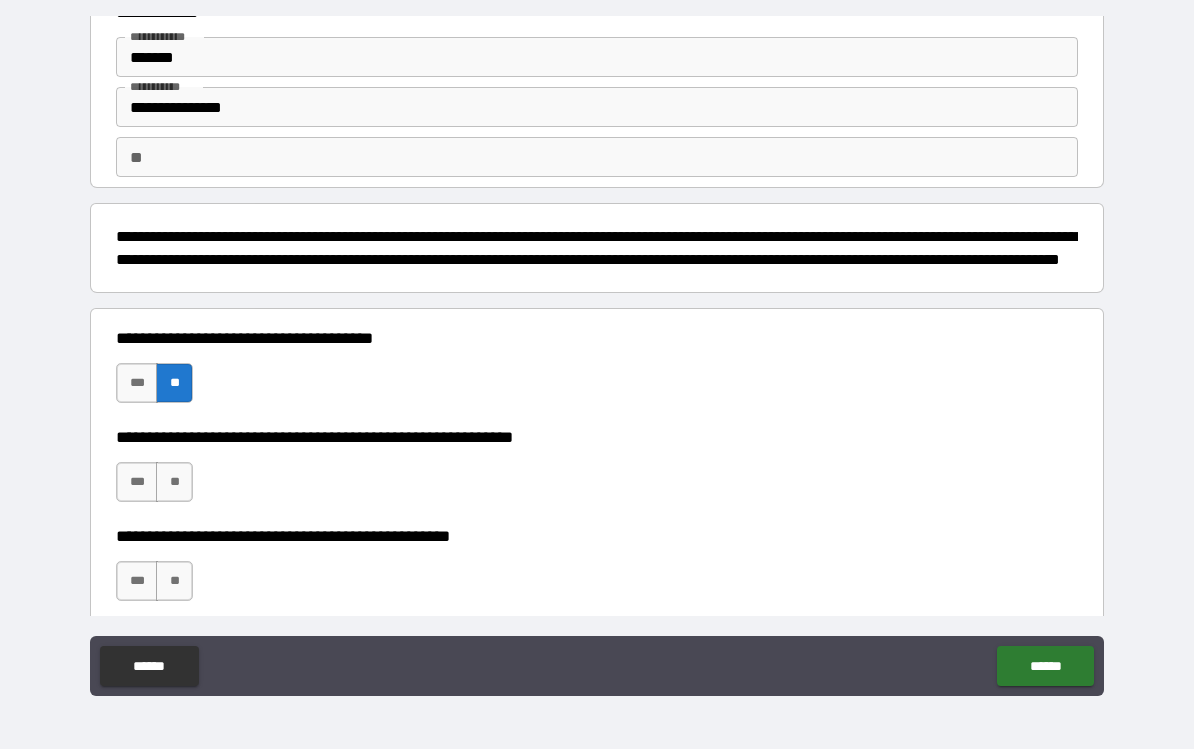 click on "**" at bounding box center (174, 482) 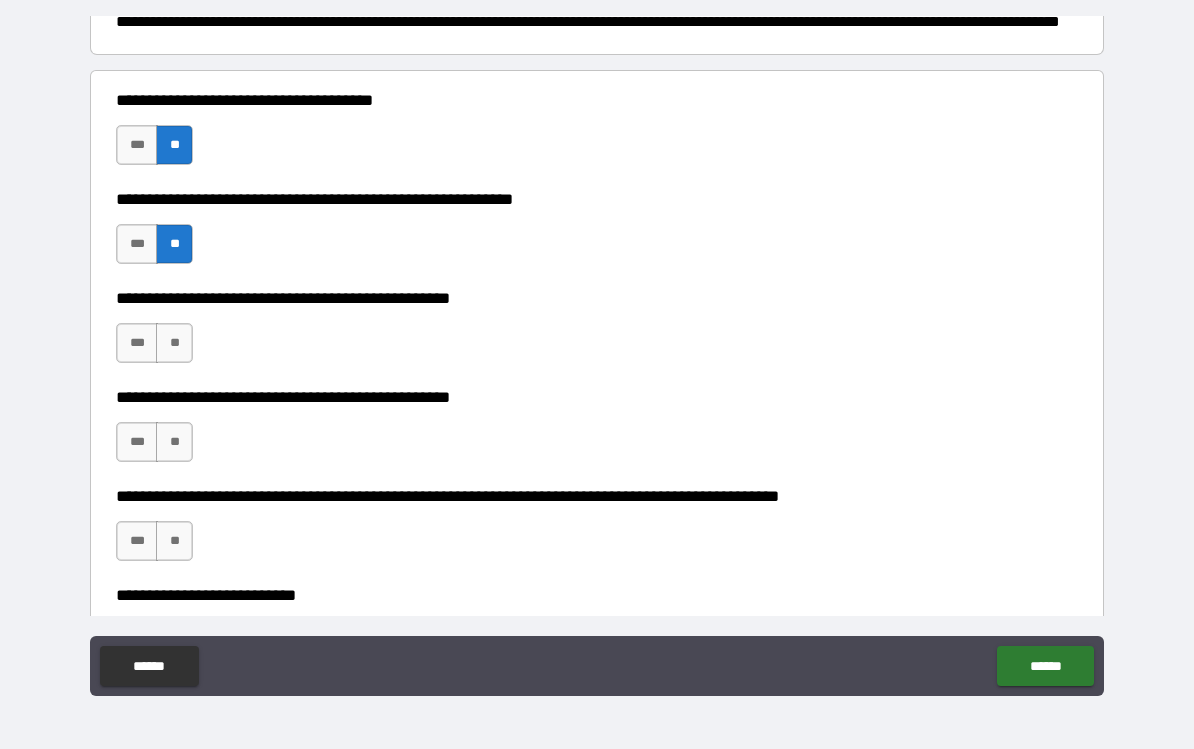 scroll, scrollTop: 325, scrollLeft: 0, axis: vertical 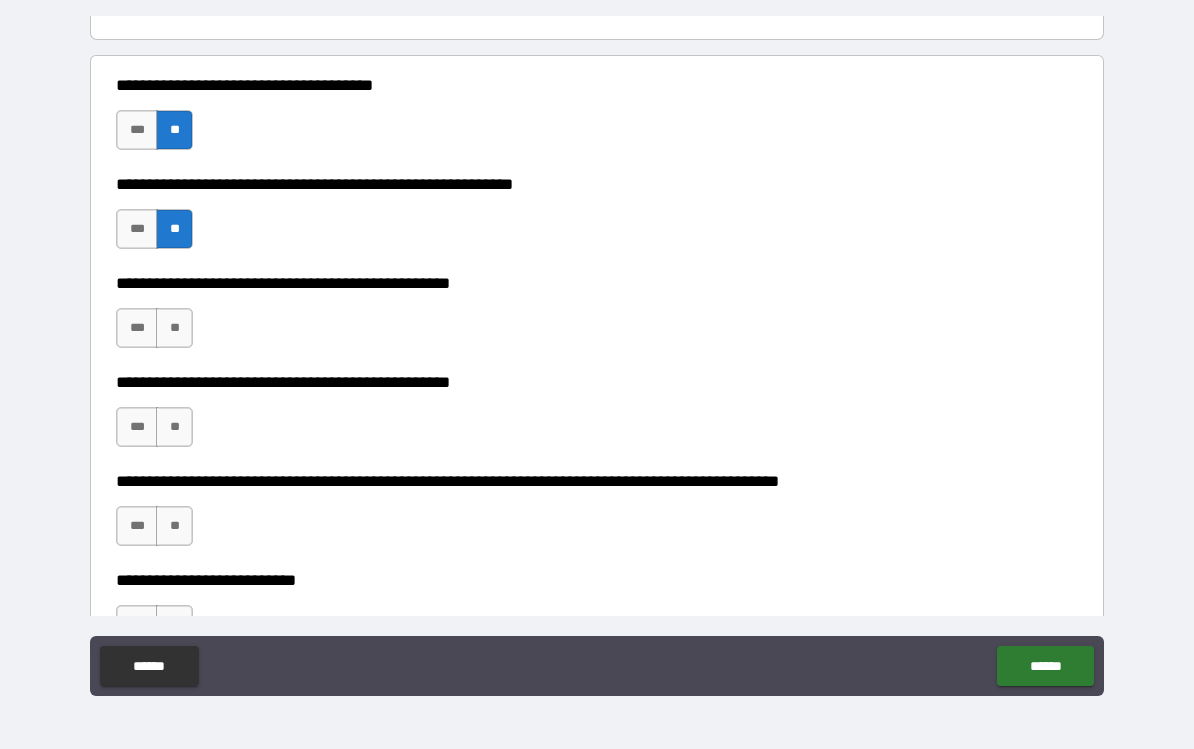 click on "**********" at bounding box center [597, 318] 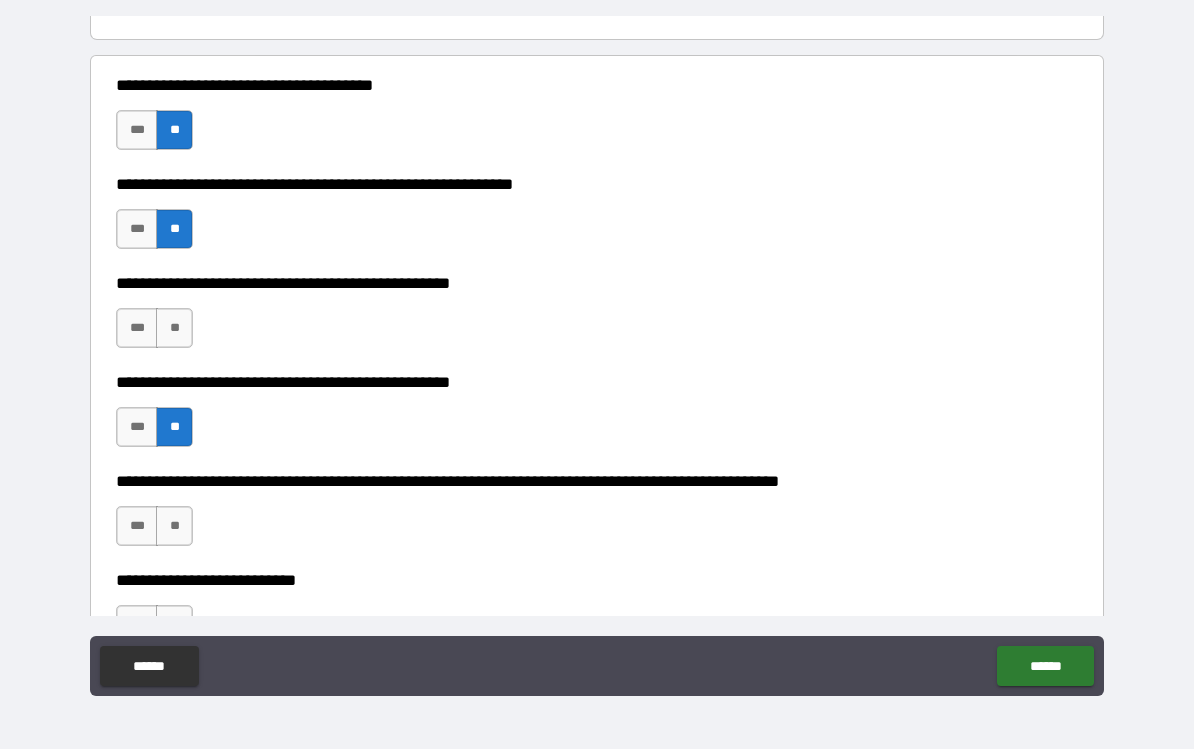 click on "**" at bounding box center (174, 328) 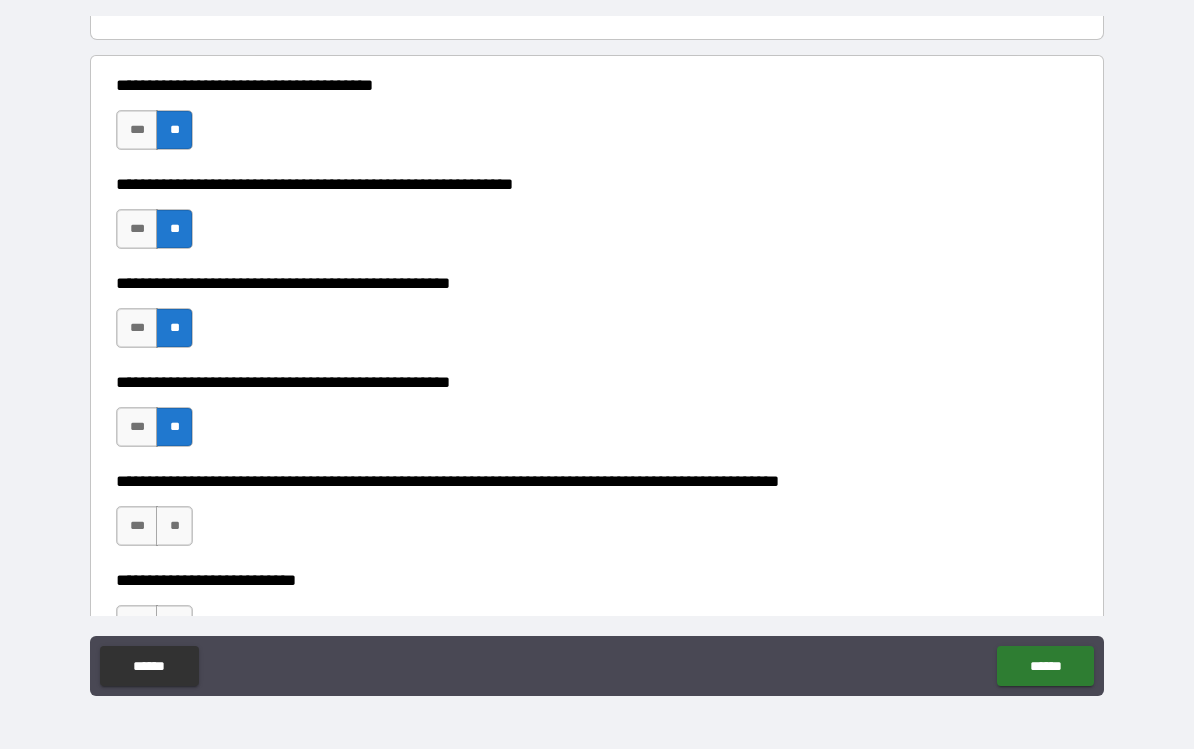 click on "**" at bounding box center [174, 526] 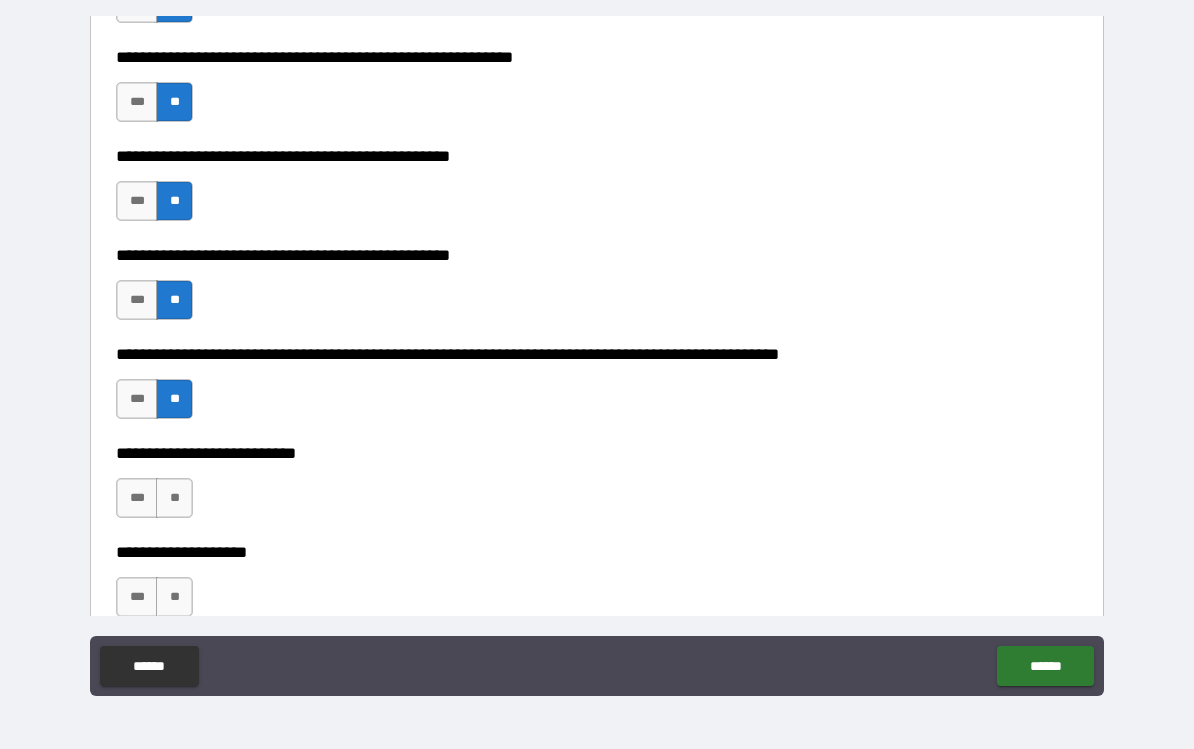 click on "**" at bounding box center (174, 498) 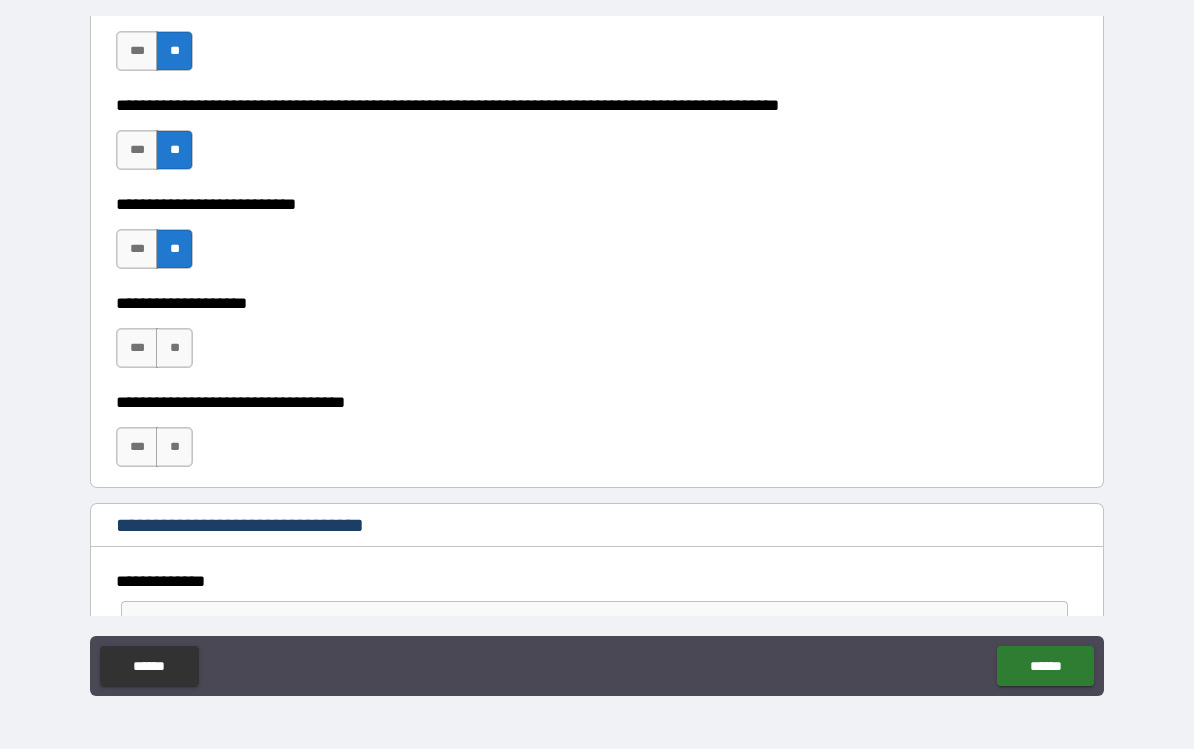 scroll, scrollTop: 705, scrollLeft: 0, axis: vertical 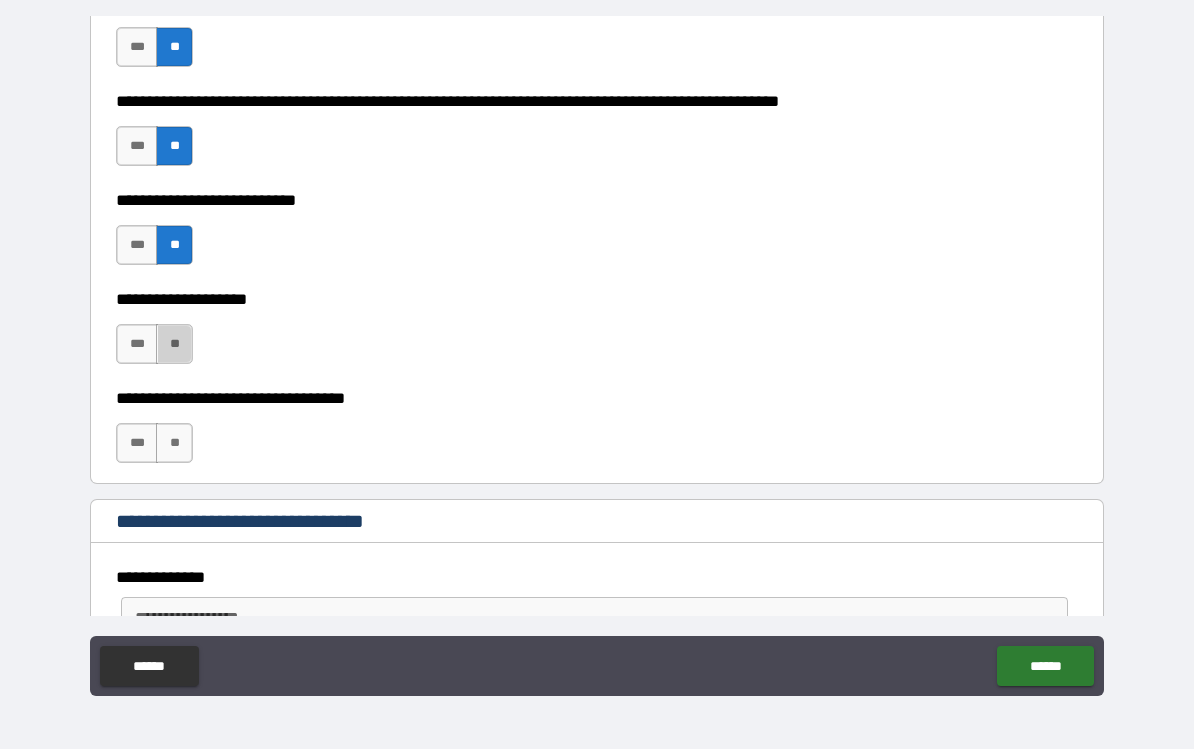 click on "**" at bounding box center [174, 344] 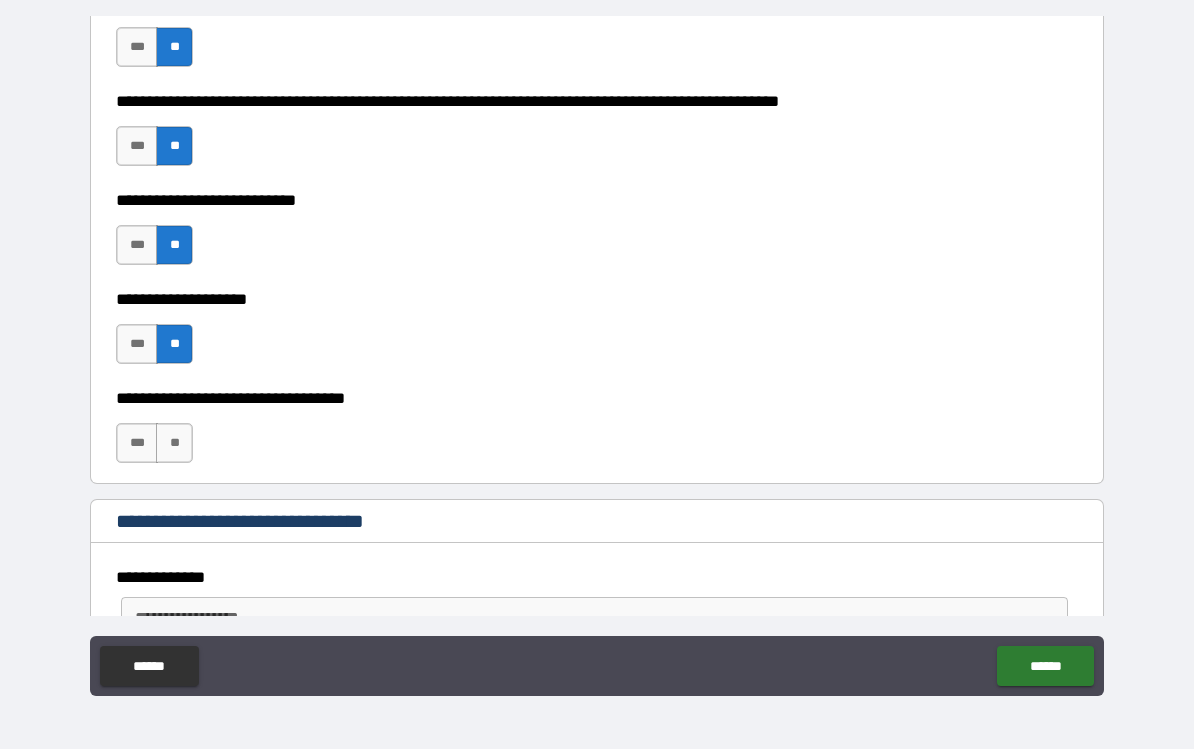 click on "**" at bounding box center [174, 443] 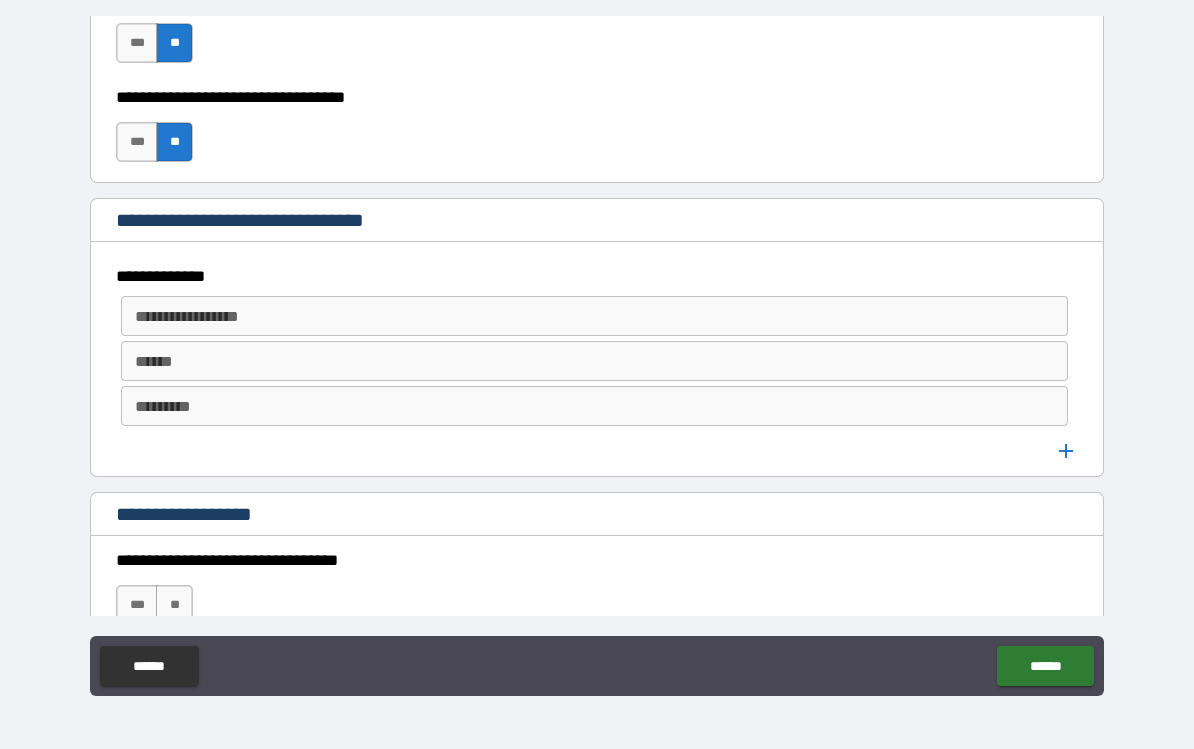 scroll, scrollTop: 1027, scrollLeft: 0, axis: vertical 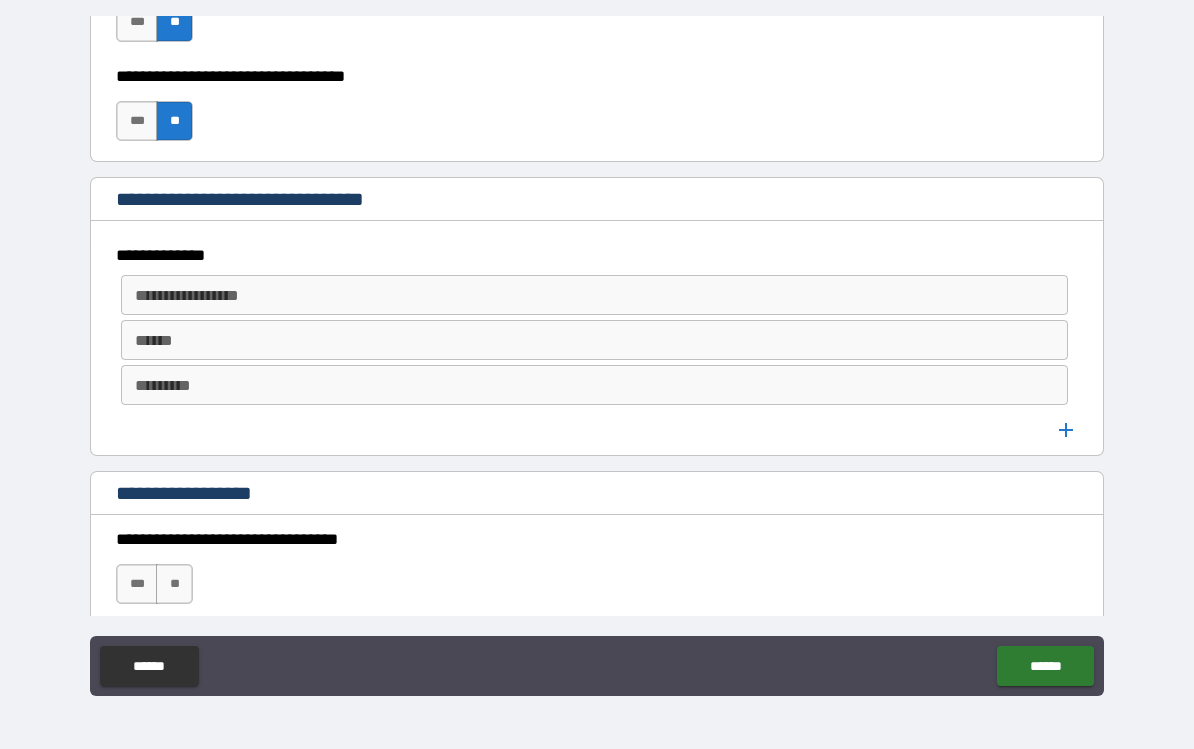 click on "**********" at bounding box center [594, 295] 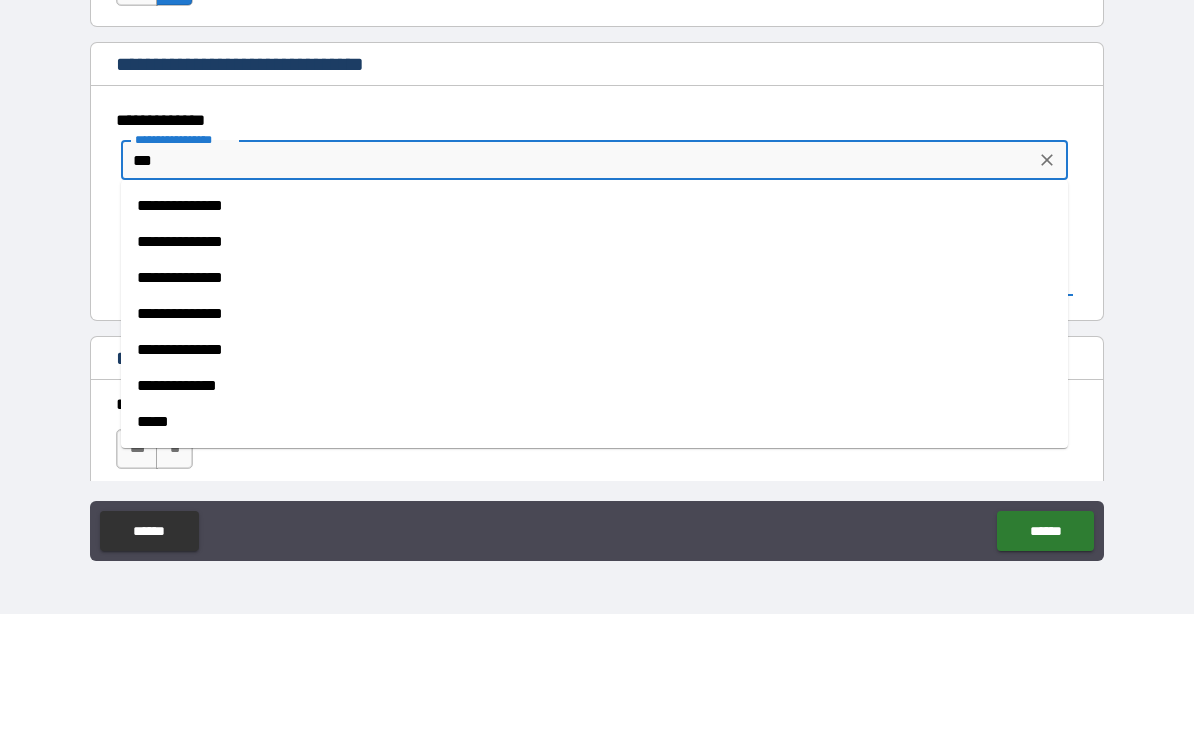 click on "**********" at bounding box center [594, 413] 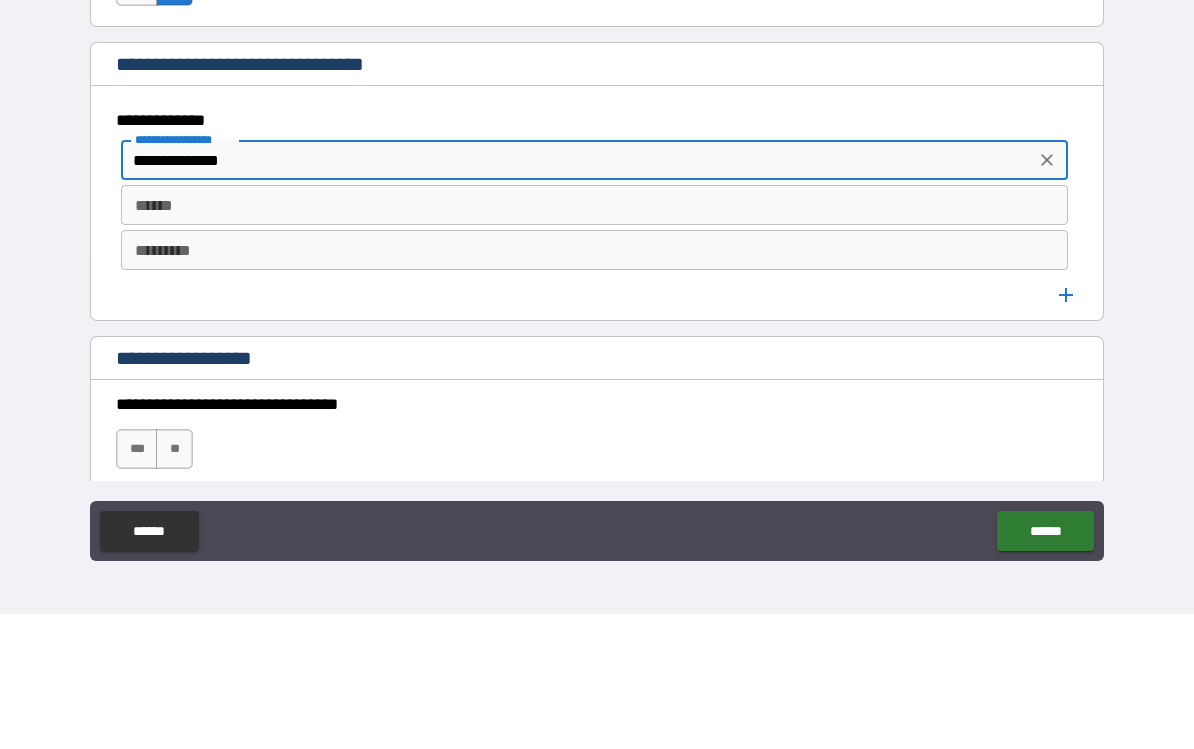 click on "******" at bounding box center [594, 340] 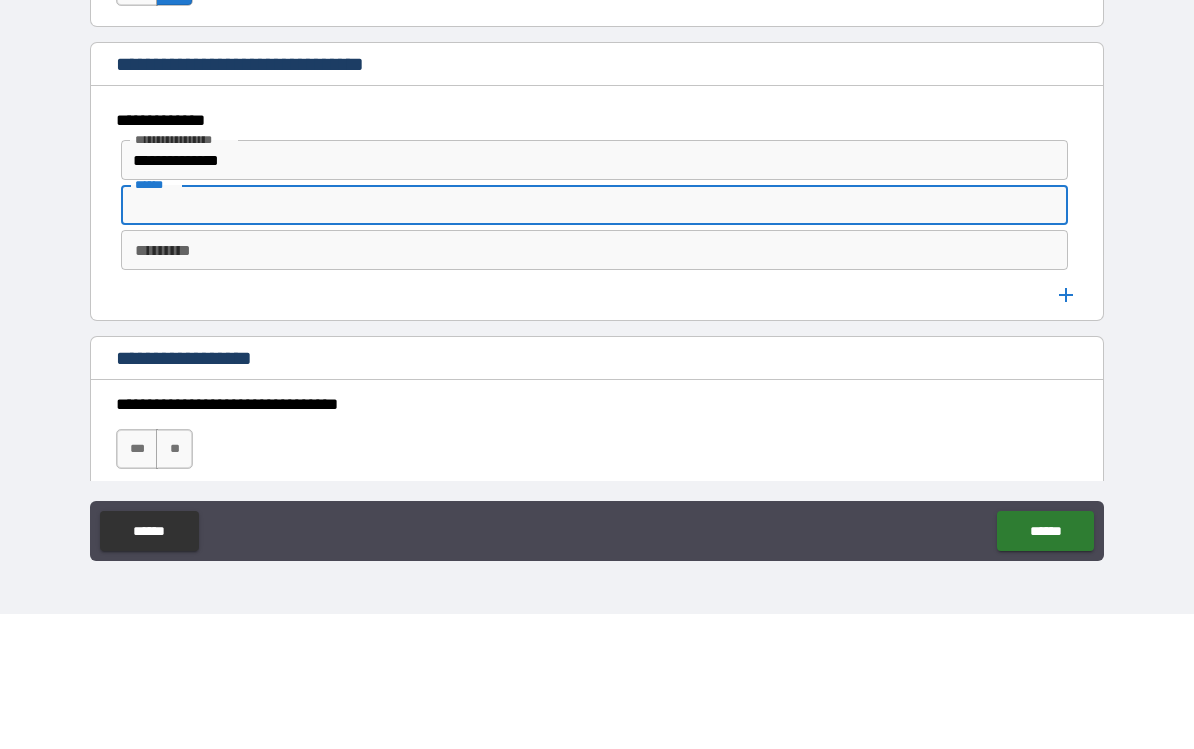 click on "*********" at bounding box center (594, 385) 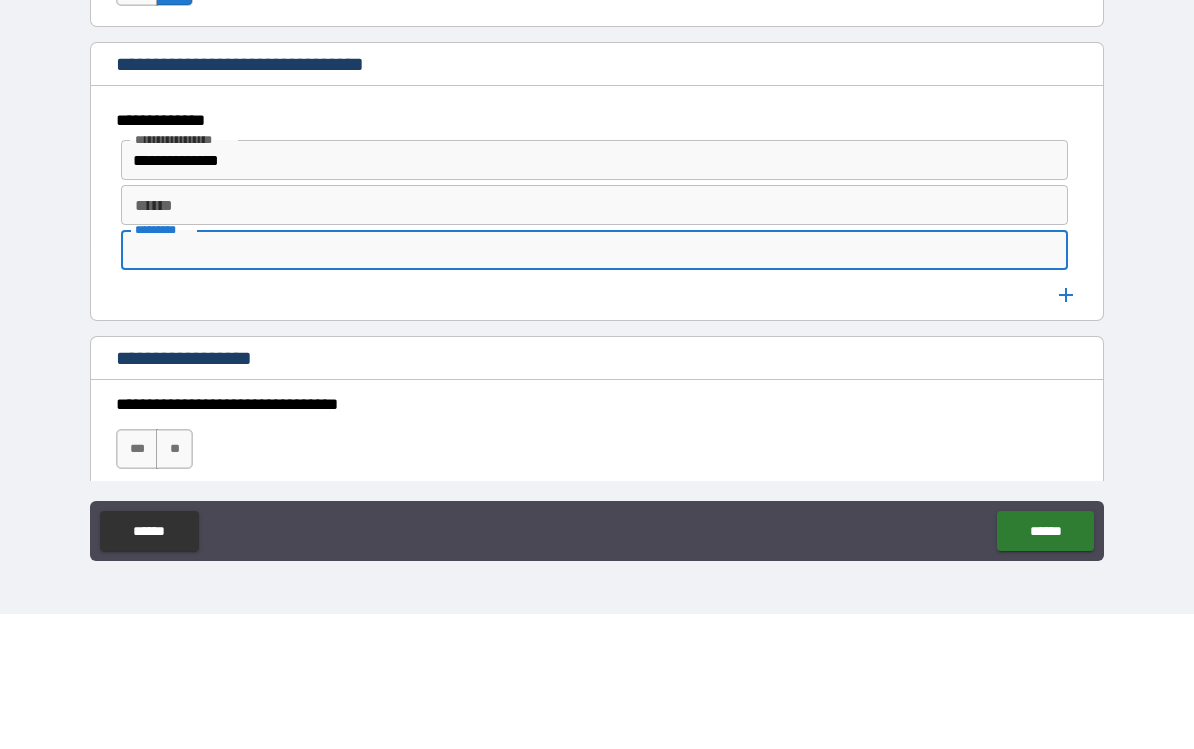 type on "*" 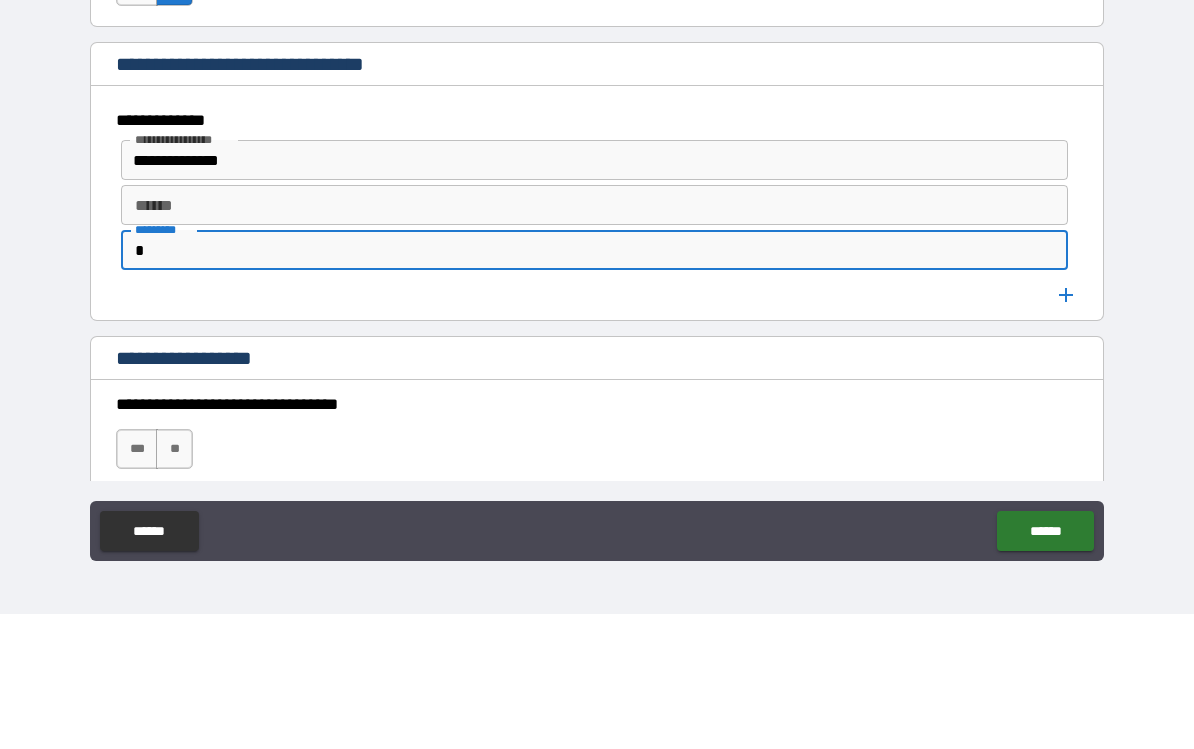 type 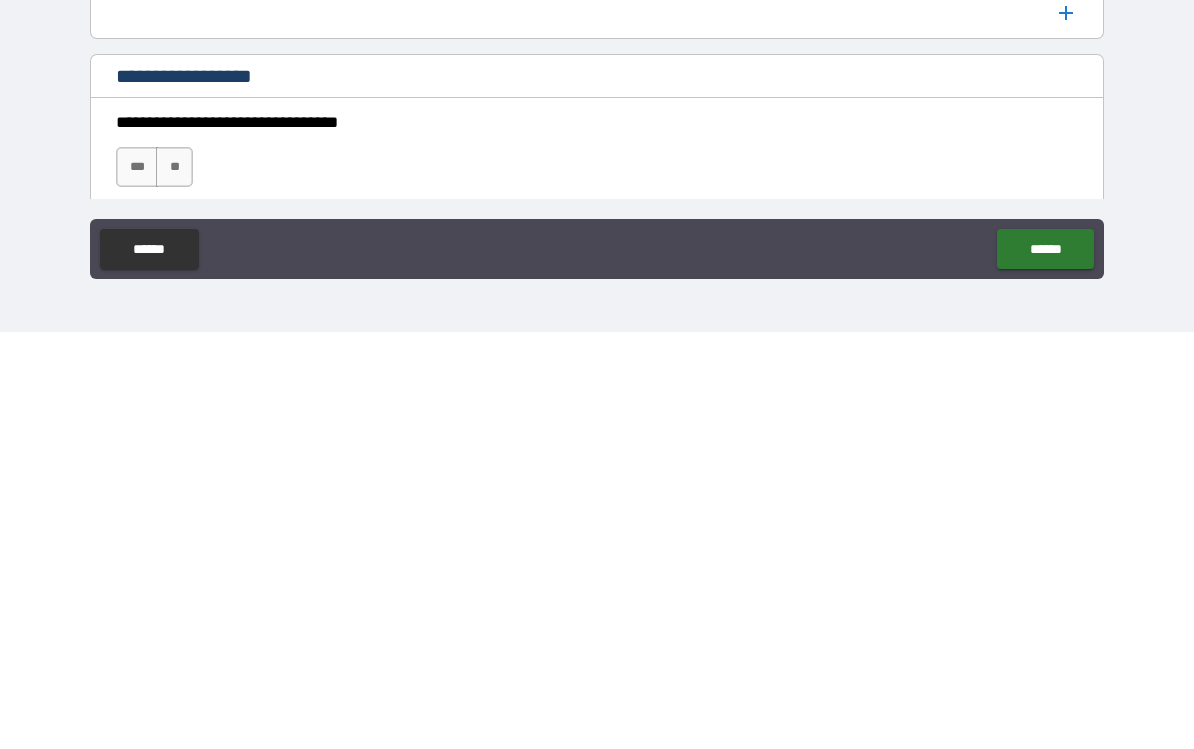 click on "**" at bounding box center [174, 584] 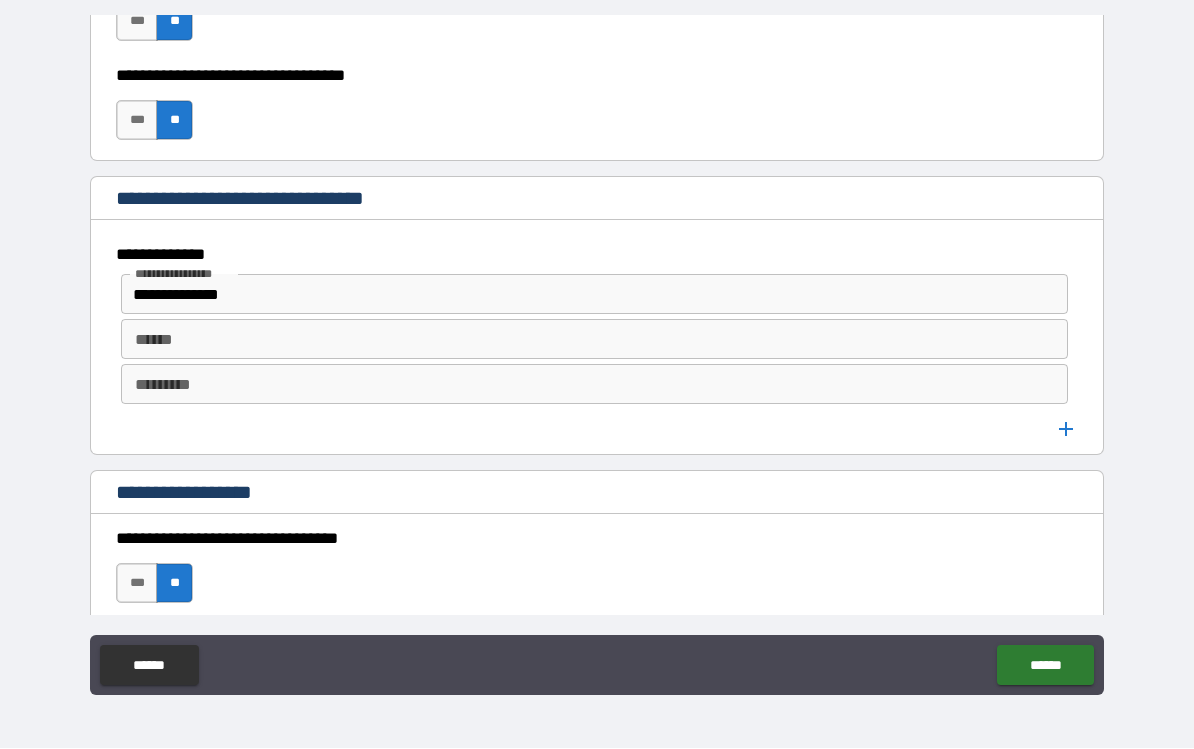 click on "******" at bounding box center [1045, 666] 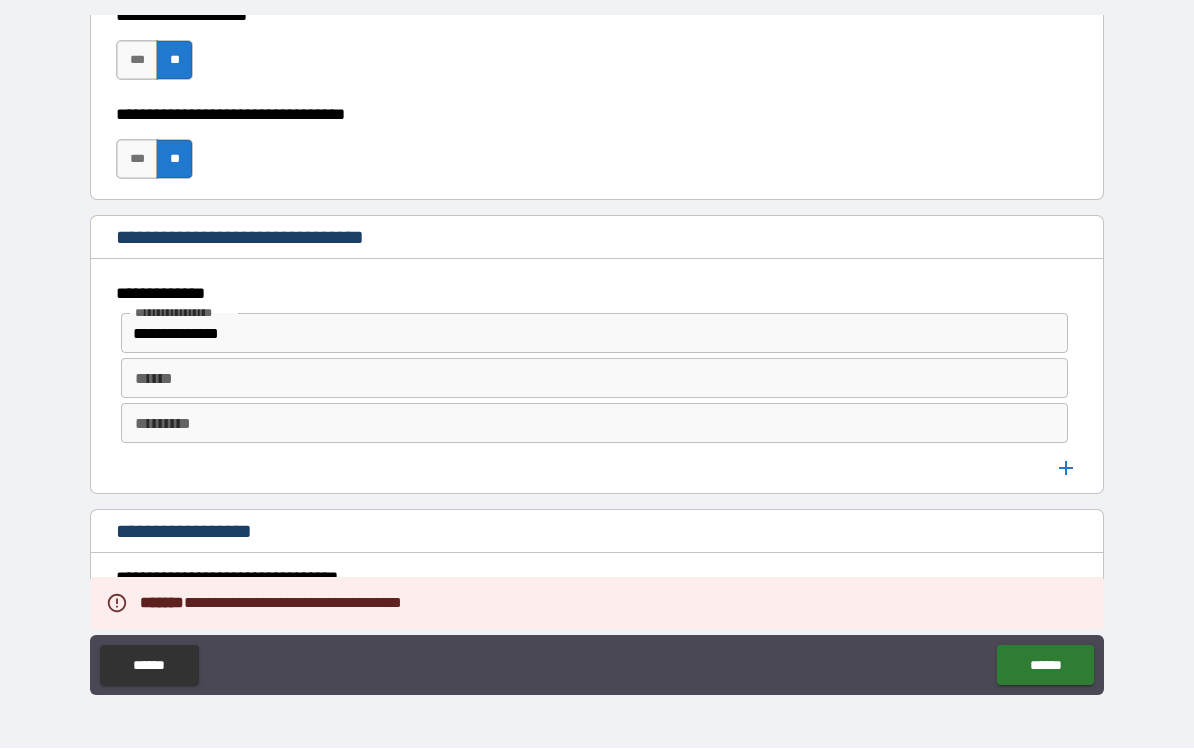 scroll, scrollTop: 1119, scrollLeft: 0, axis: vertical 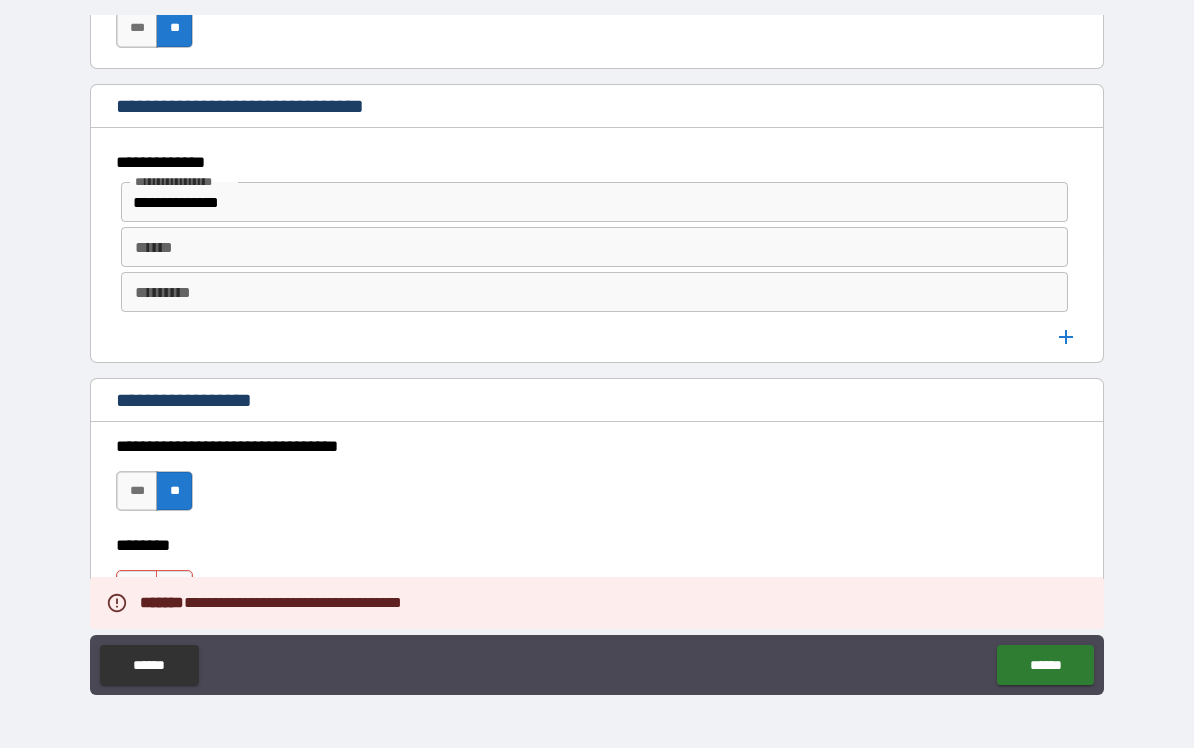 click on "****** ******" at bounding box center [594, 248] 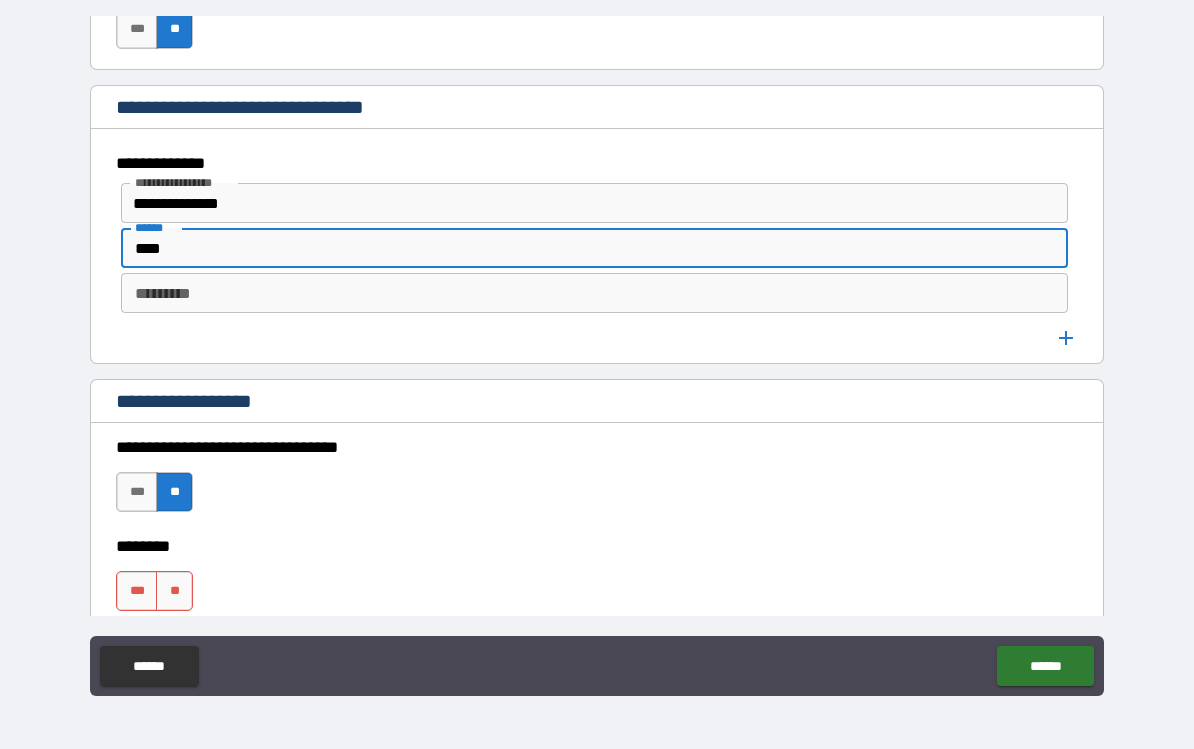 type on "****" 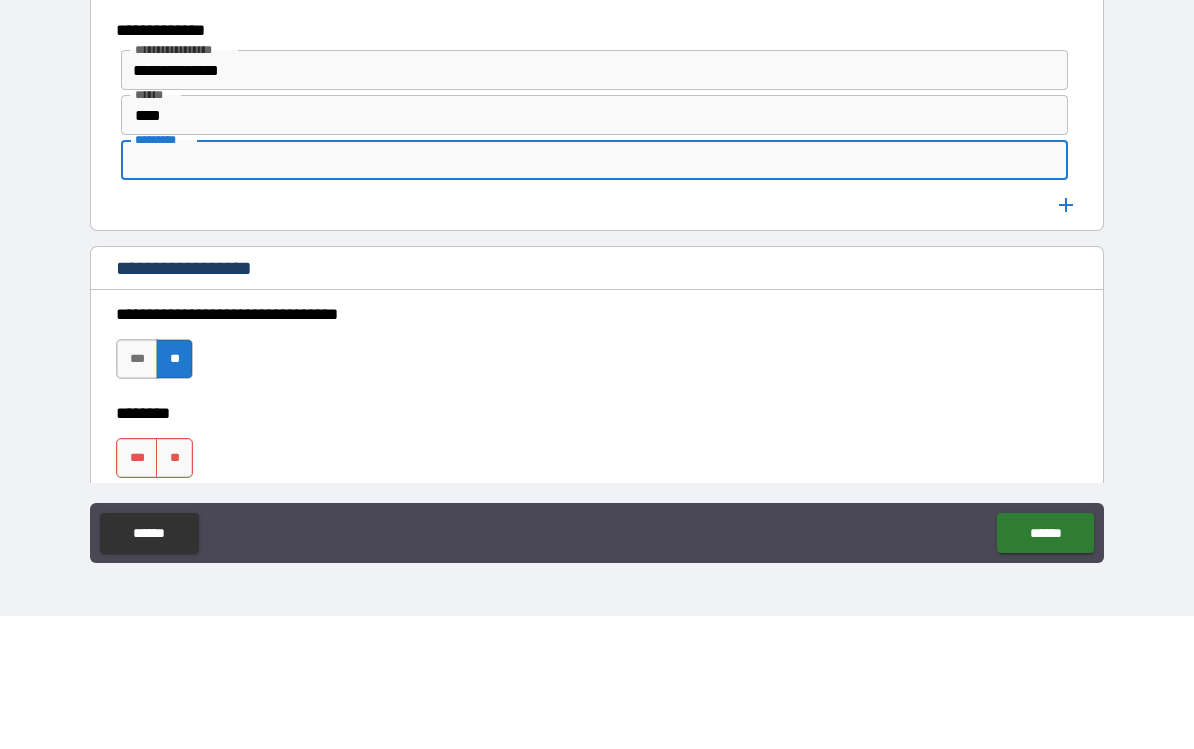 type on "*" 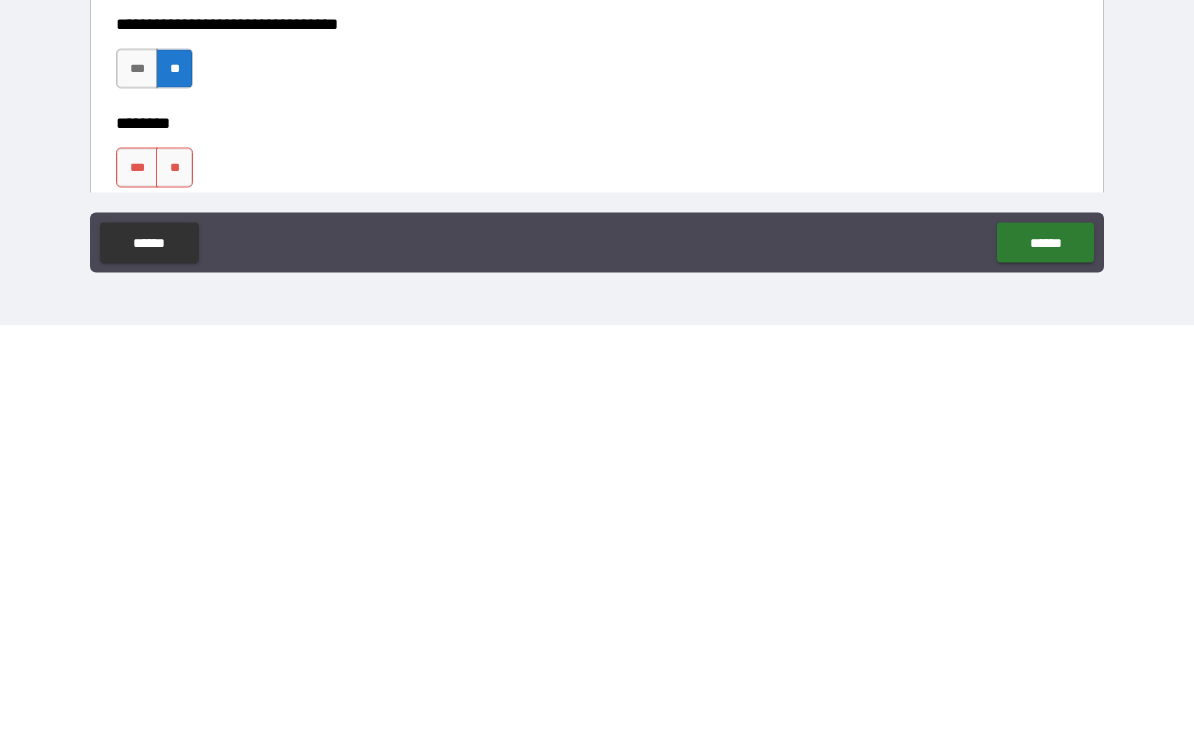scroll, scrollTop: 37, scrollLeft: 0, axis: vertical 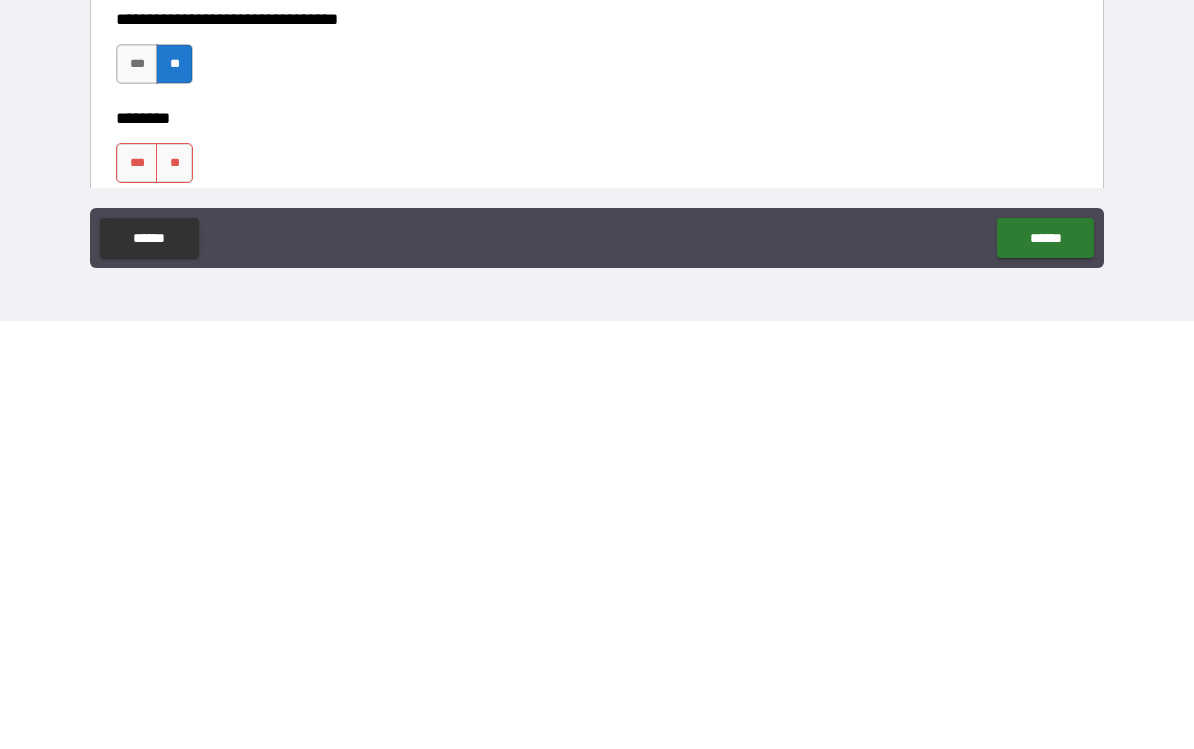 type on "**********" 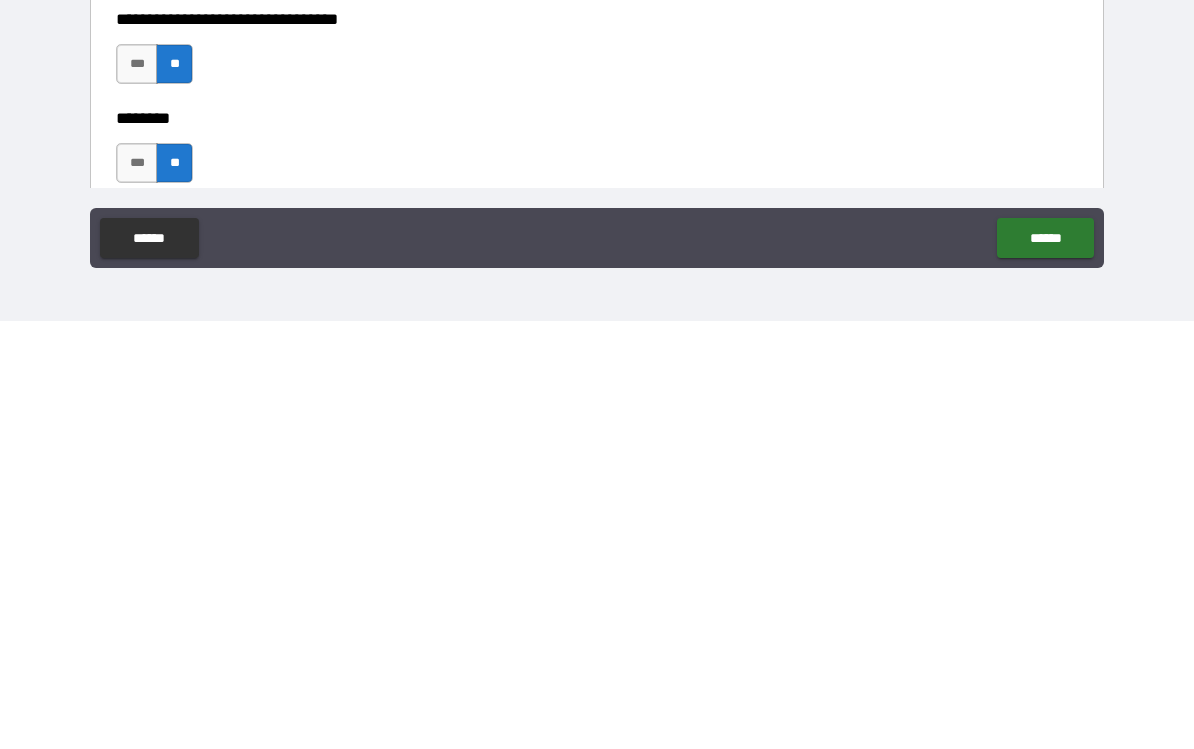 scroll, scrollTop: 36, scrollLeft: 0, axis: vertical 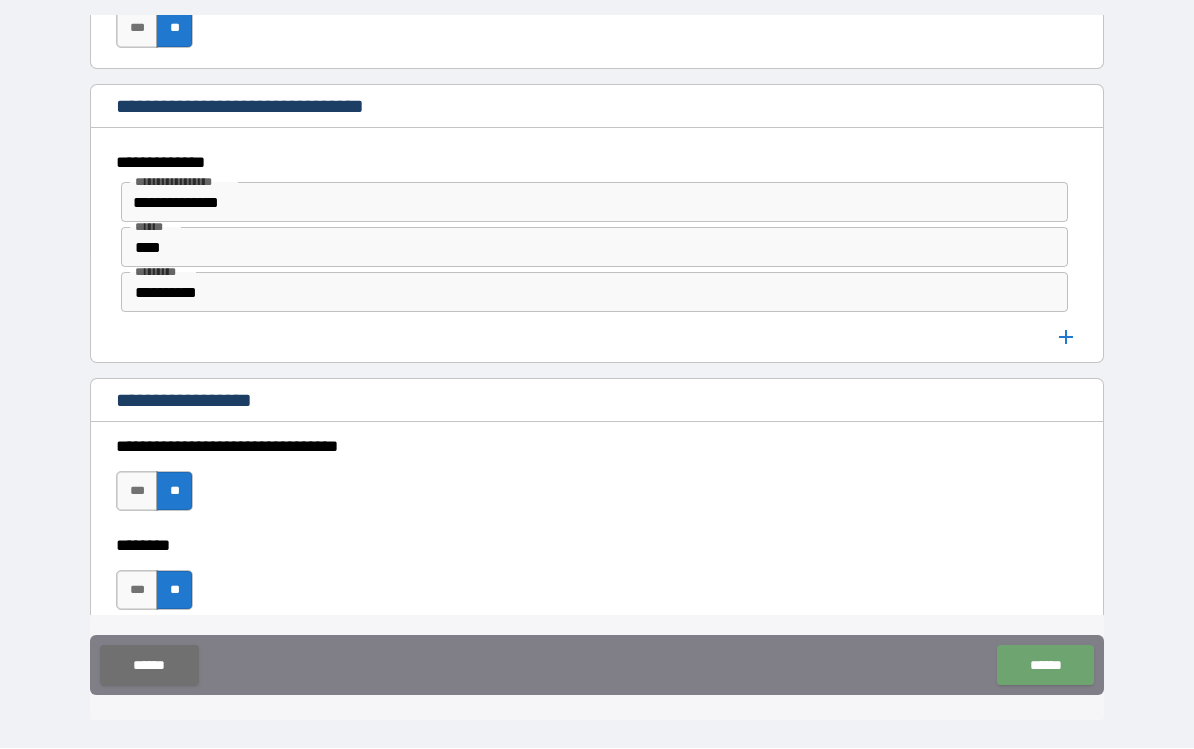 click on "******" at bounding box center [1045, 666] 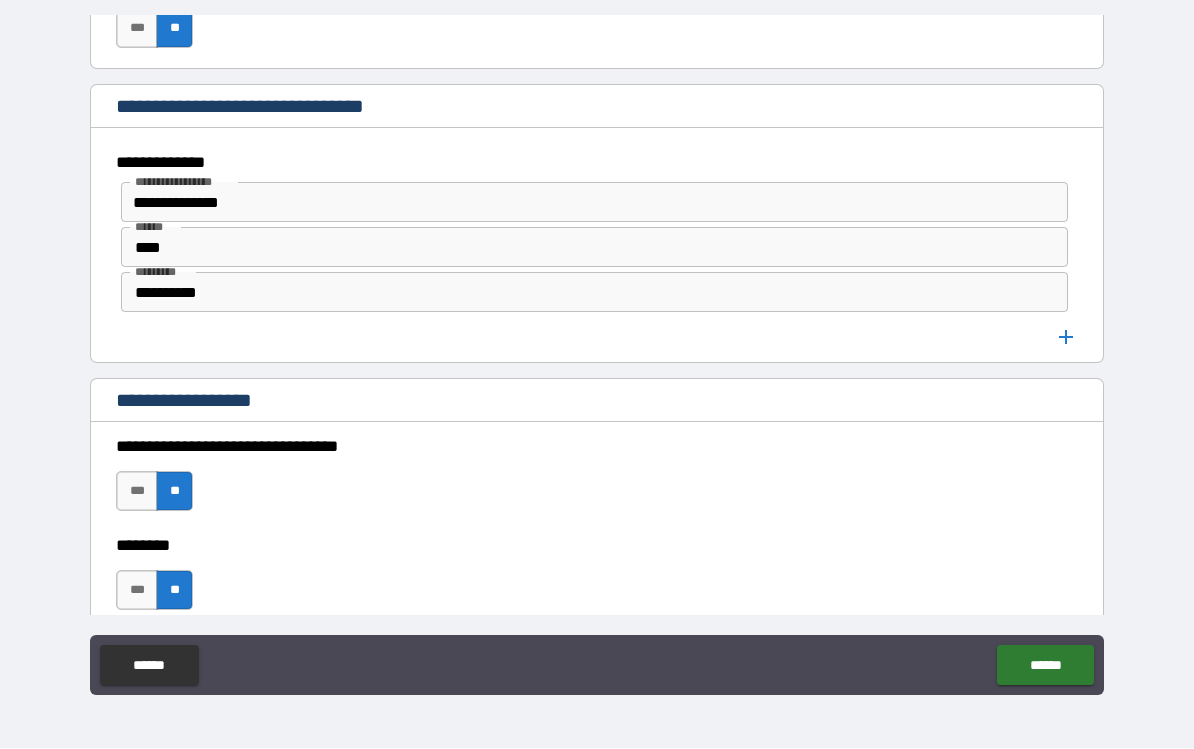 click on "******" at bounding box center [1045, 666] 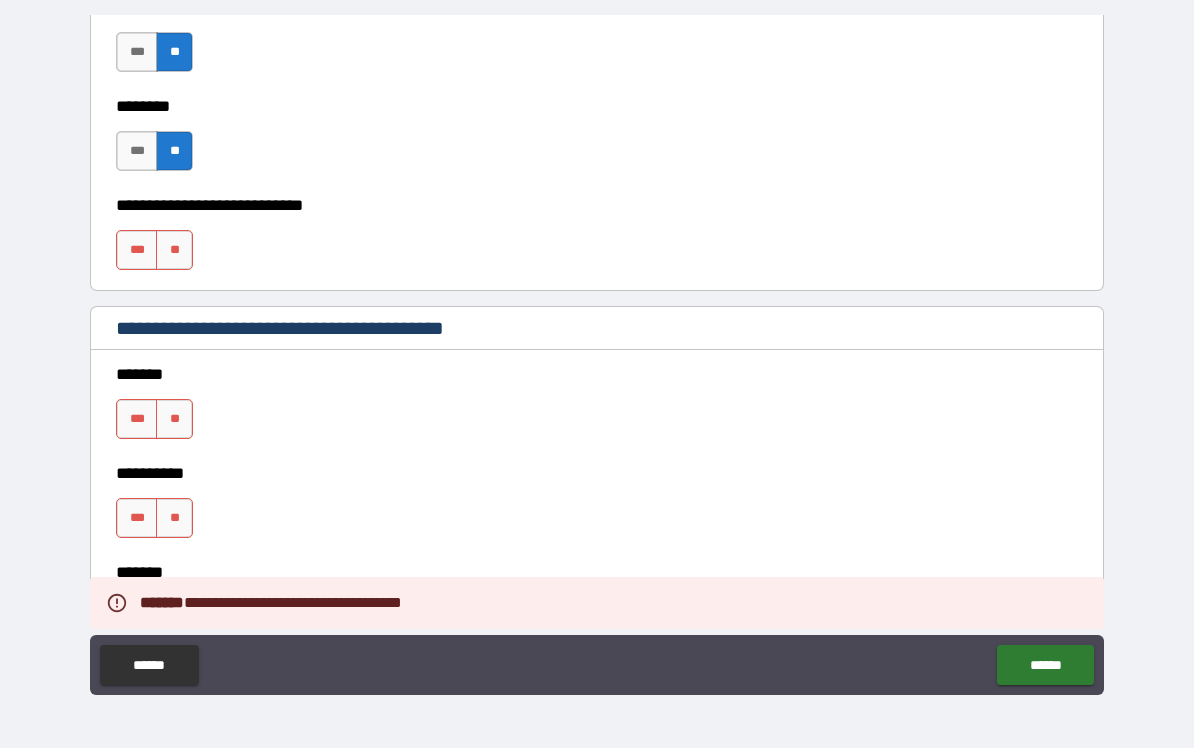 scroll, scrollTop: 1560, scrollLeft: 0, axis: vertical 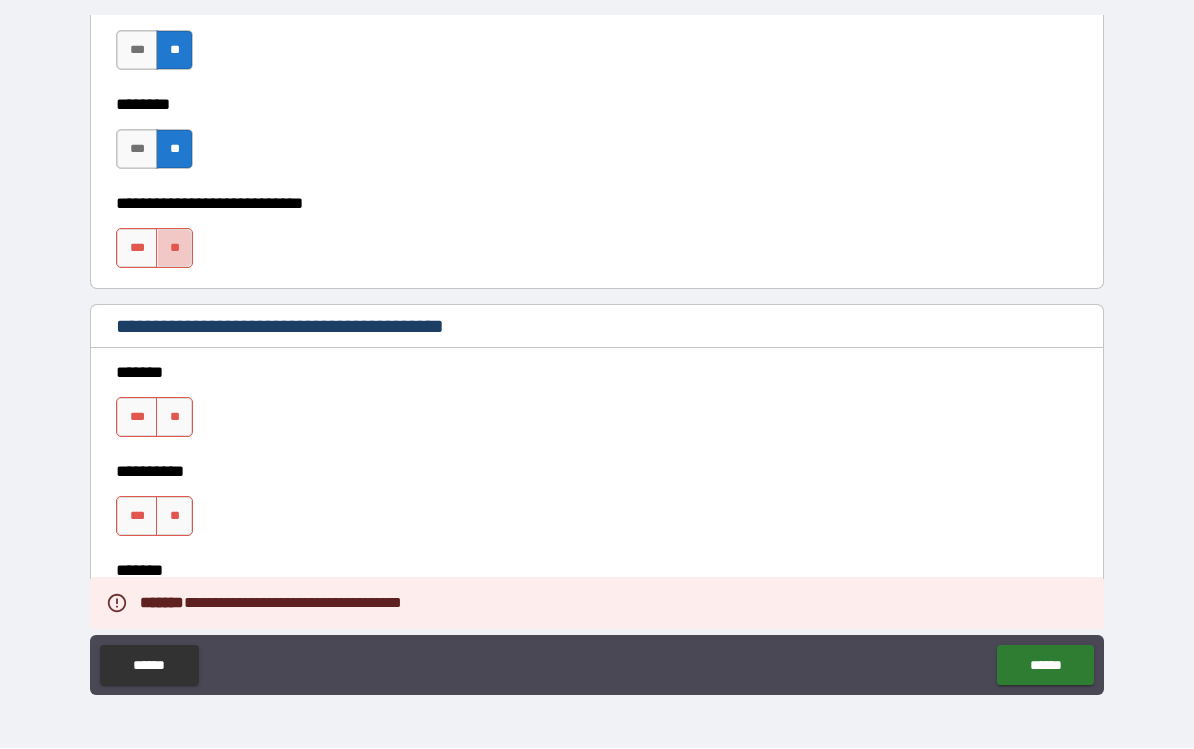 click on "**" at bounding box center (174, 249) 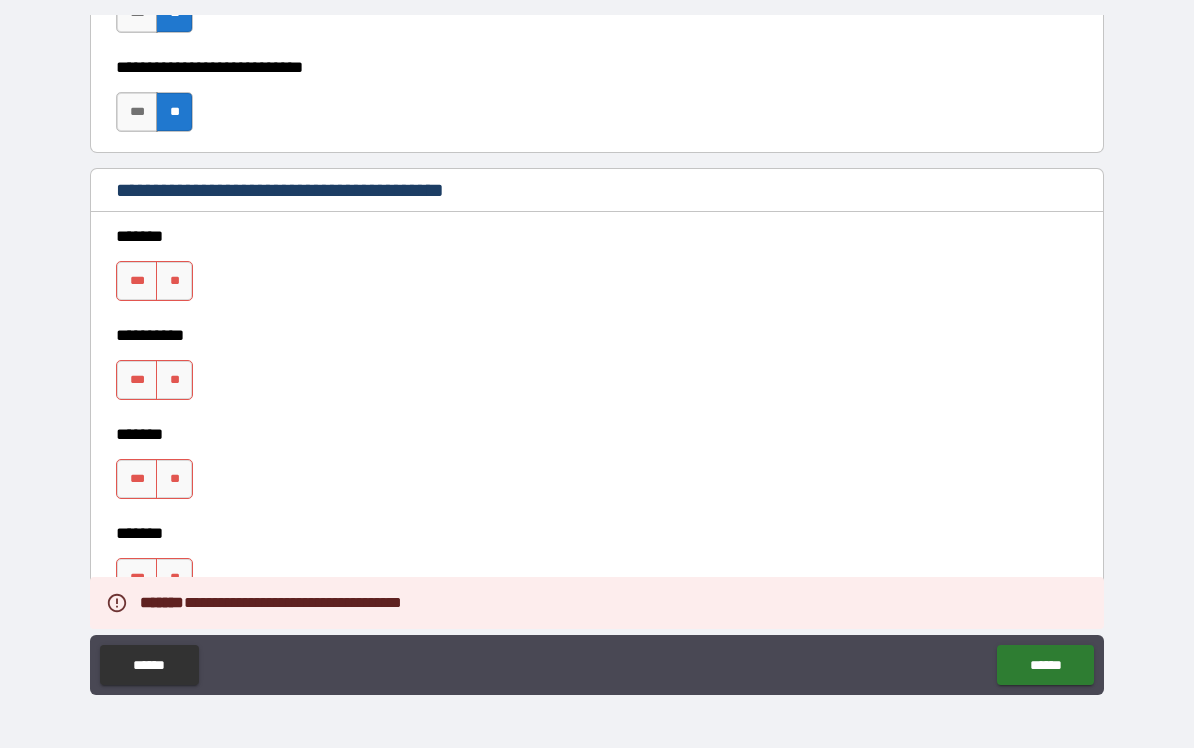 scroll, scrollTop: 1697, scrollLeft: 0, axis: vertical 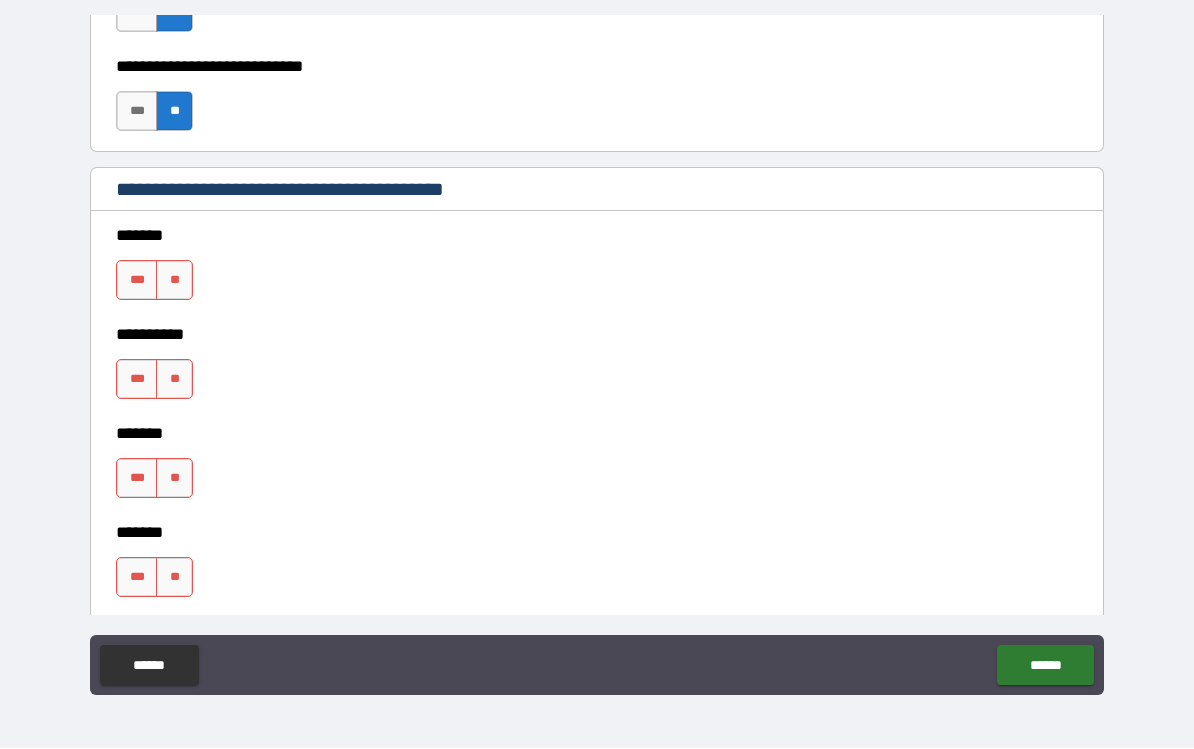 click on "**" at bounding box center (174, 281) 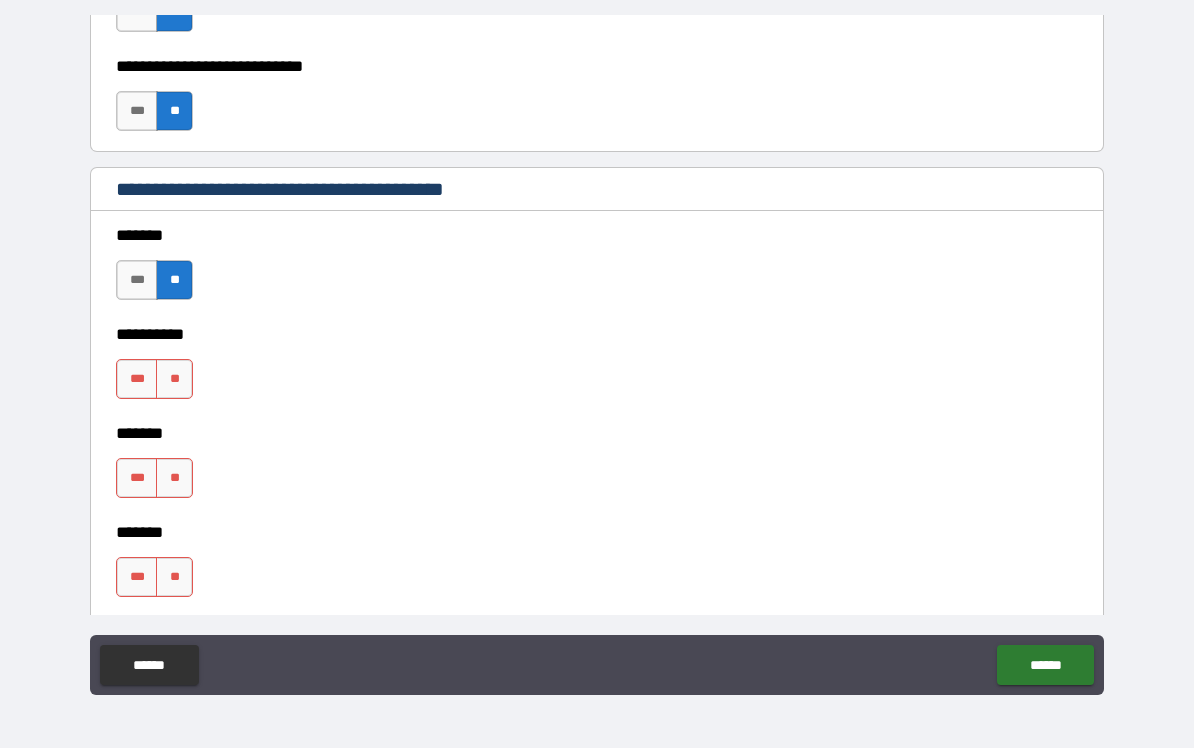 click on "**" at bounding box center (174, 380) 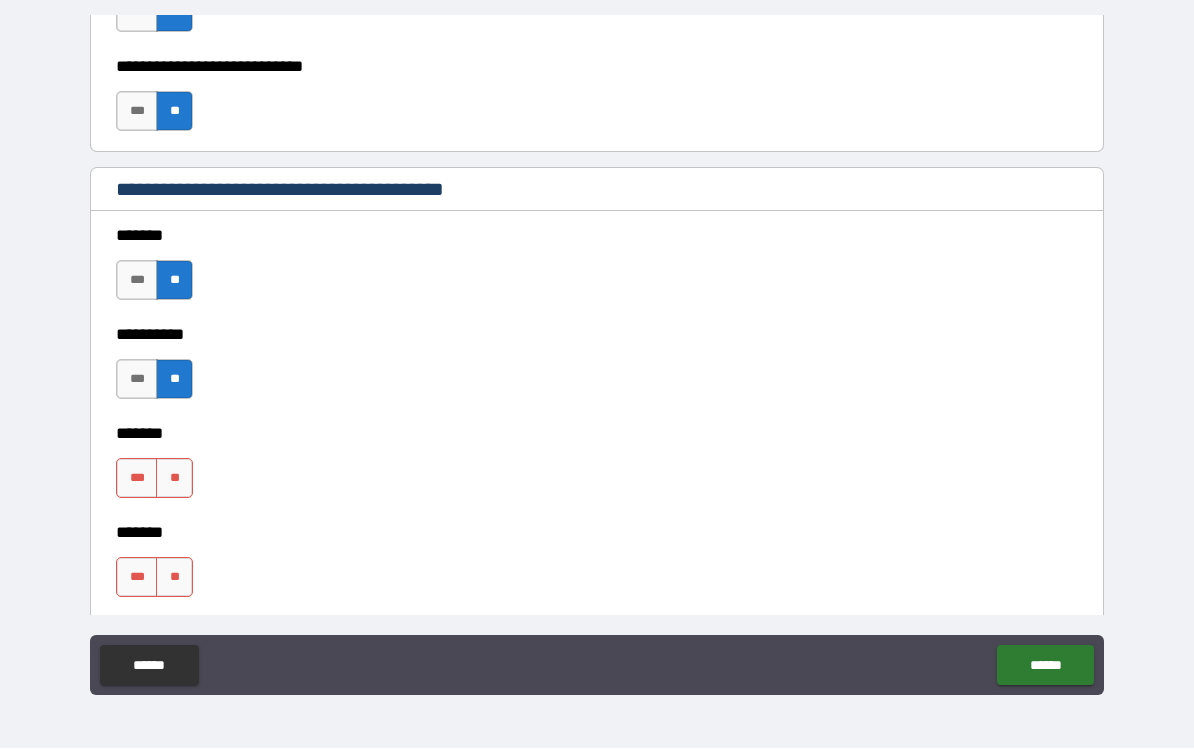 click on "**" at bounding box center (174, 479) 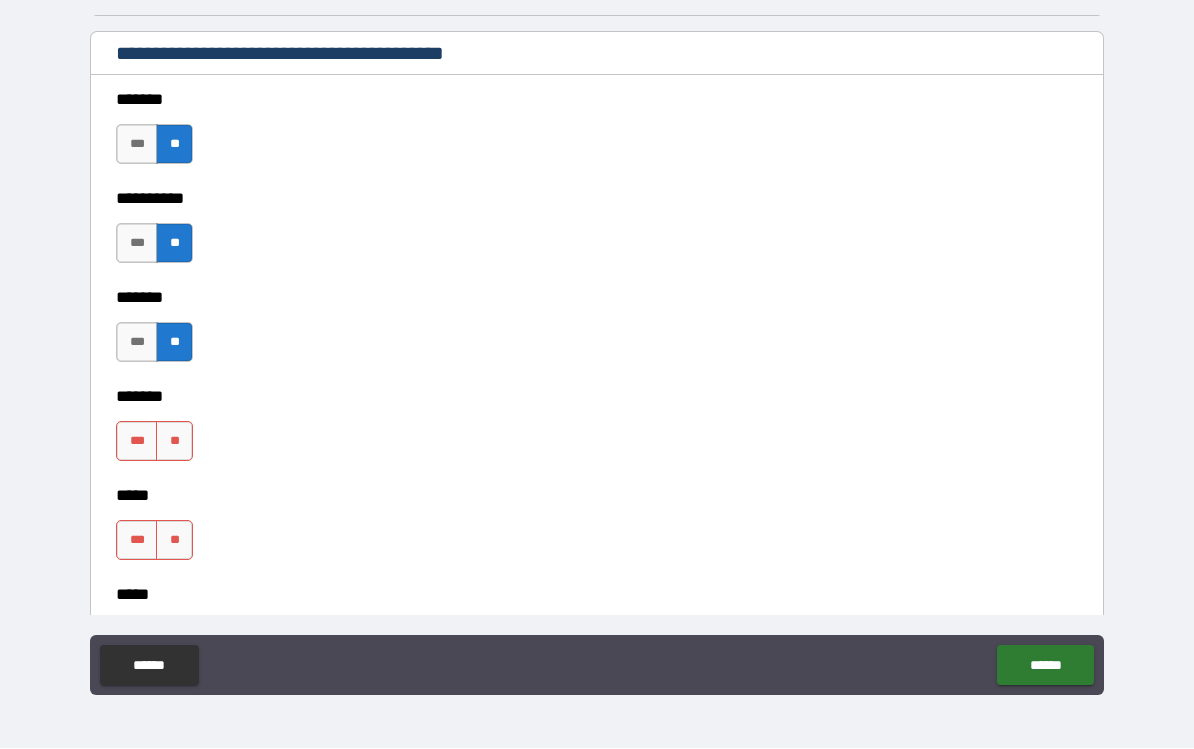 click on "**" at bounding box center (174, 442) 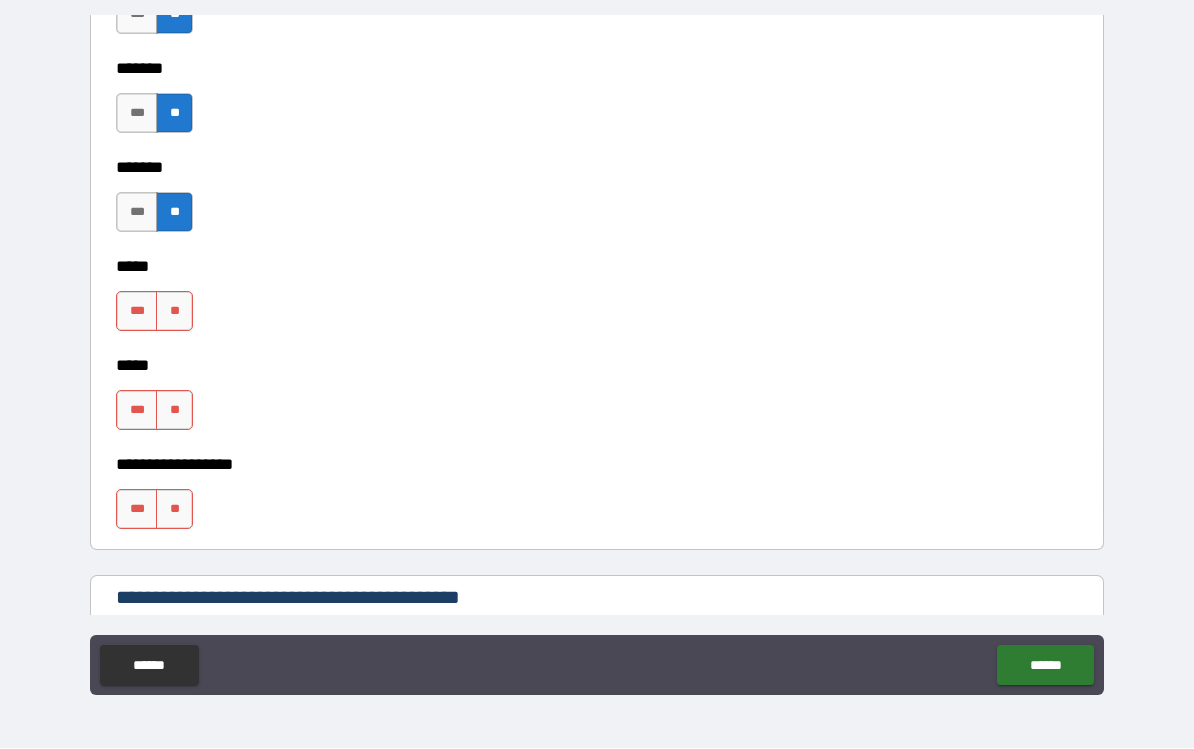 scroll, scrollTop: 2055, scrollLeft: 0, axis: vertical 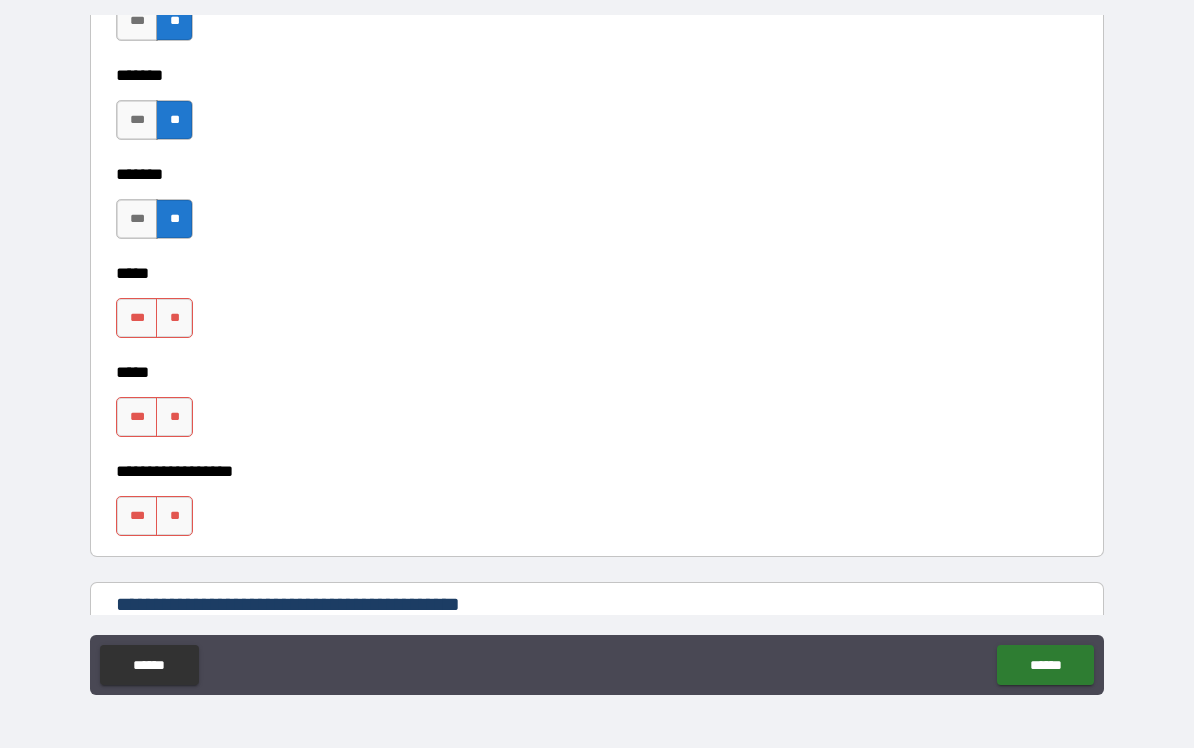 click on "**" at bounding box center (174, 319) 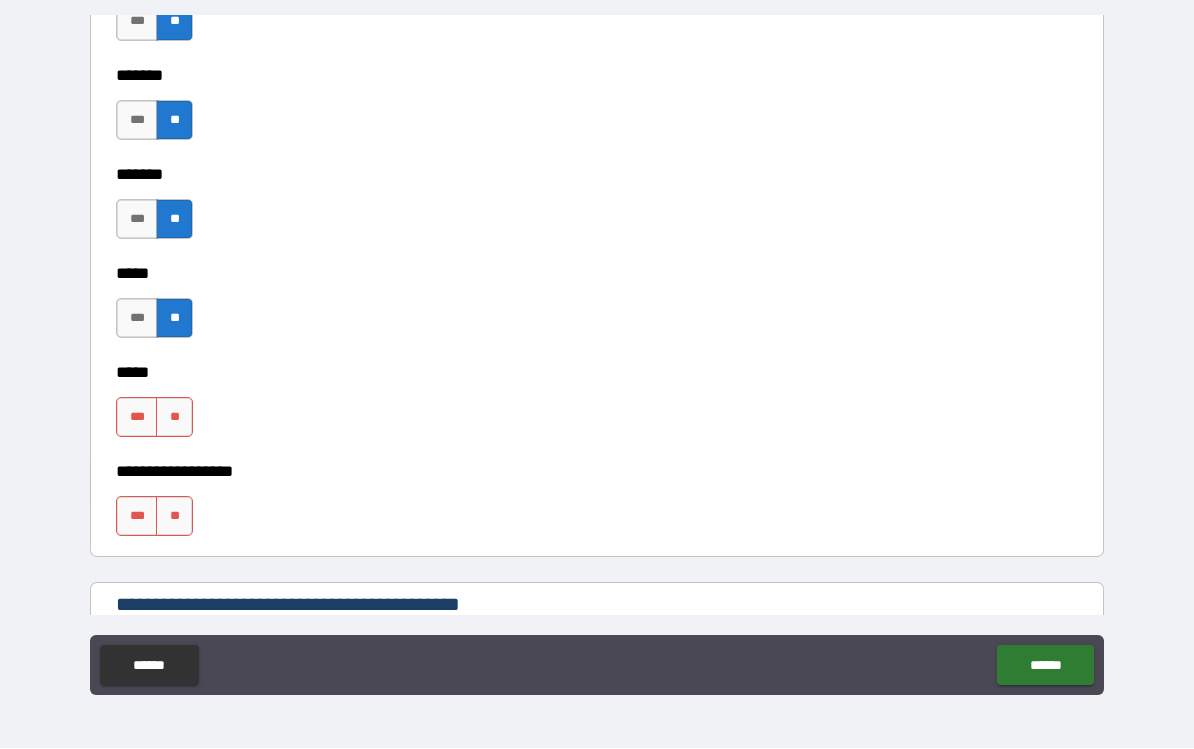 click on "**" at bounding box center [174, 418] 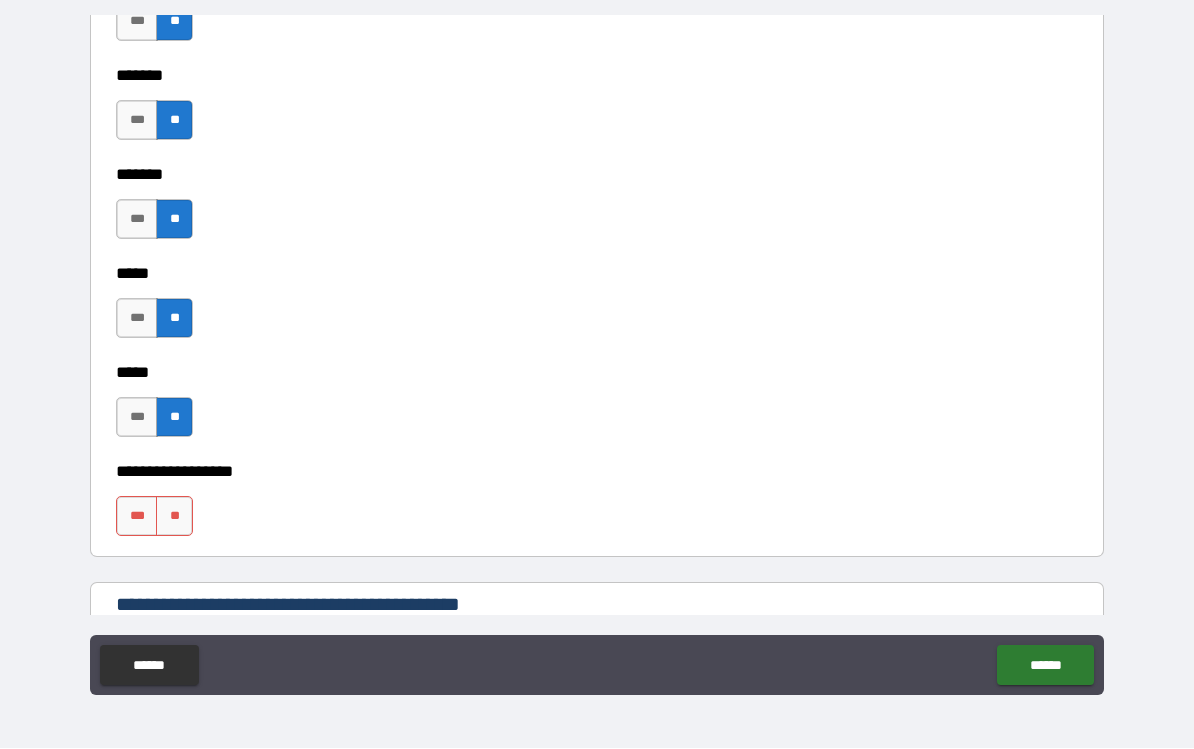 click on "**" at bounding box center [174, 517] 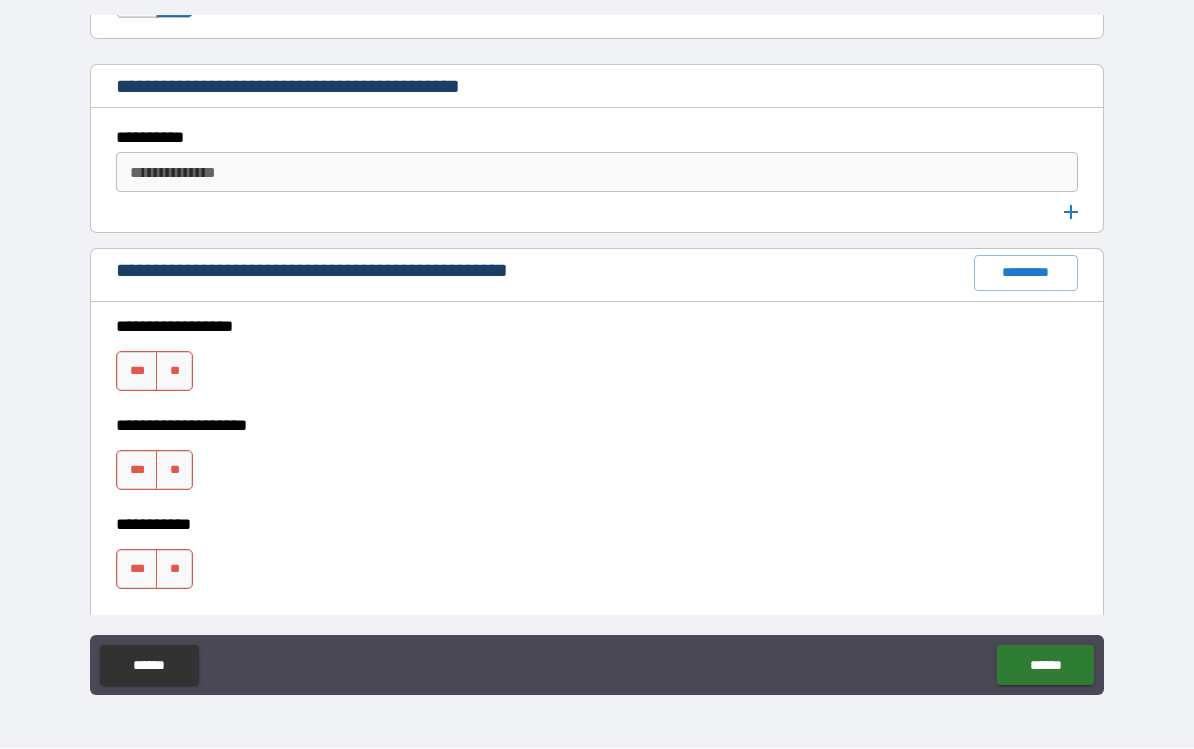 scroll, scrollTop: 2574, scrollLeft: 0, axis: vertical 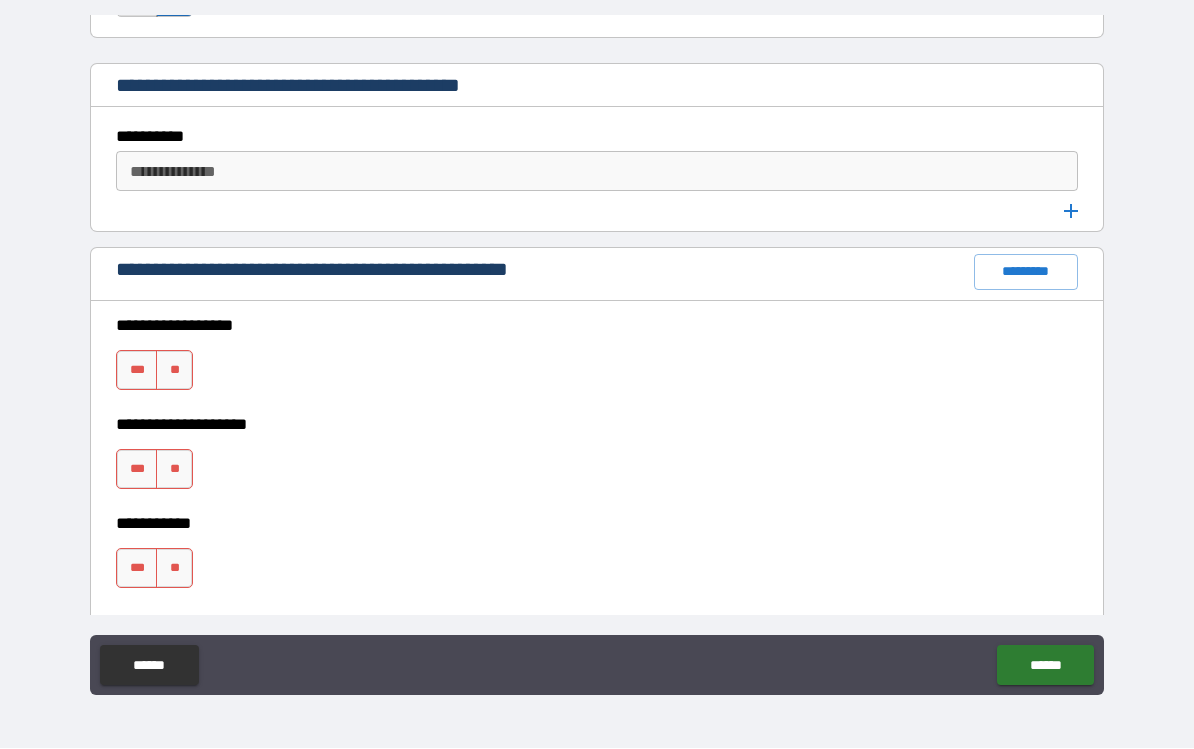 click on "**" at bounding box center (174, 371) 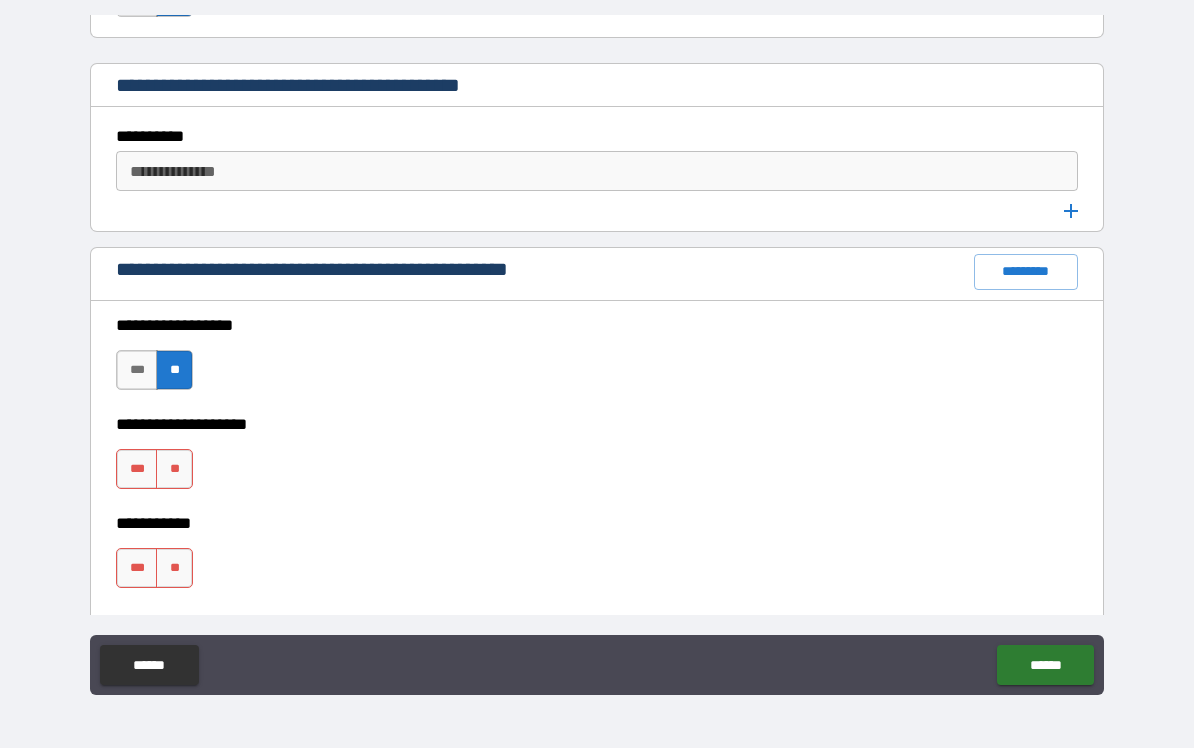 click on "**" at bounding box center (174, 470) 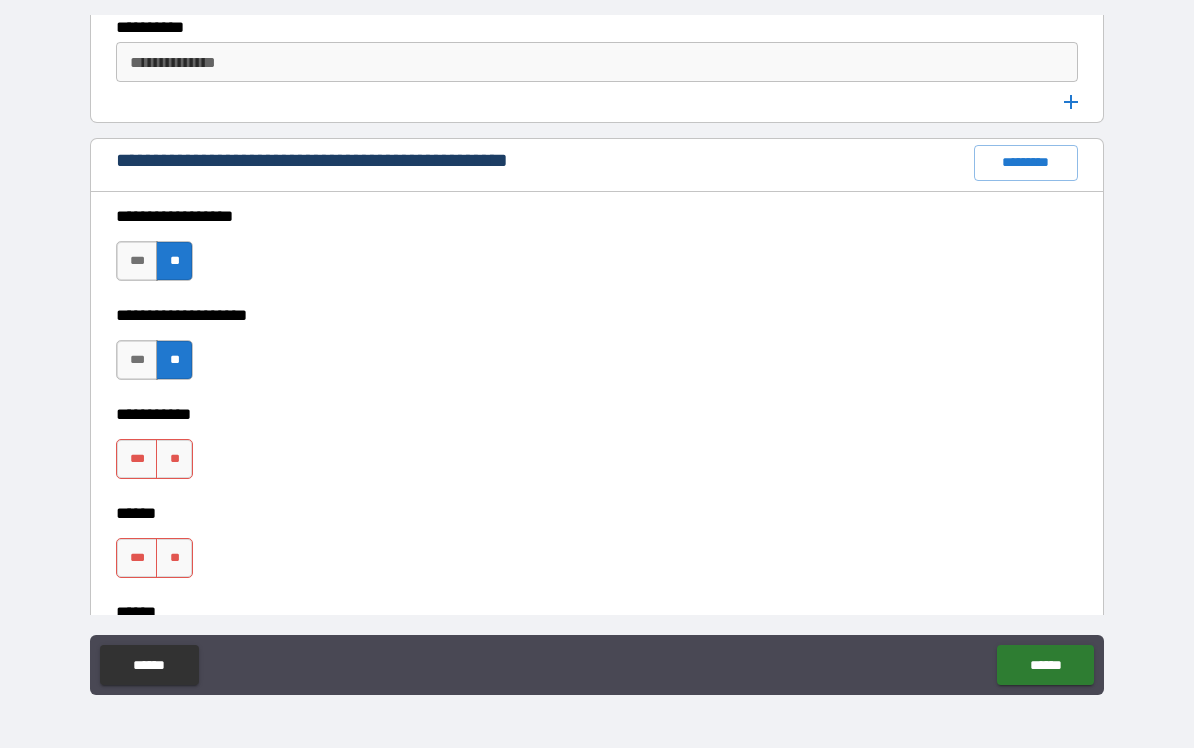 click on "**" at bounding box center [174, 460] 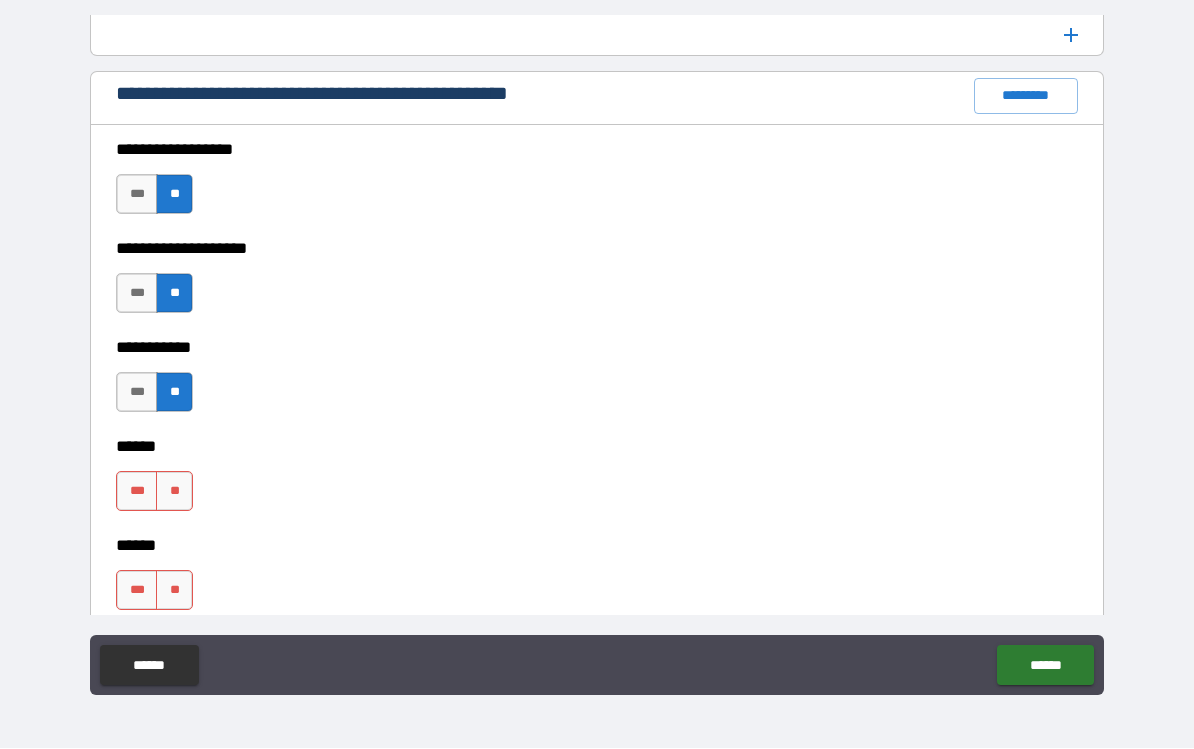 scroll, scrollTop: 2768, scrollLeft: 0, axis: vertical 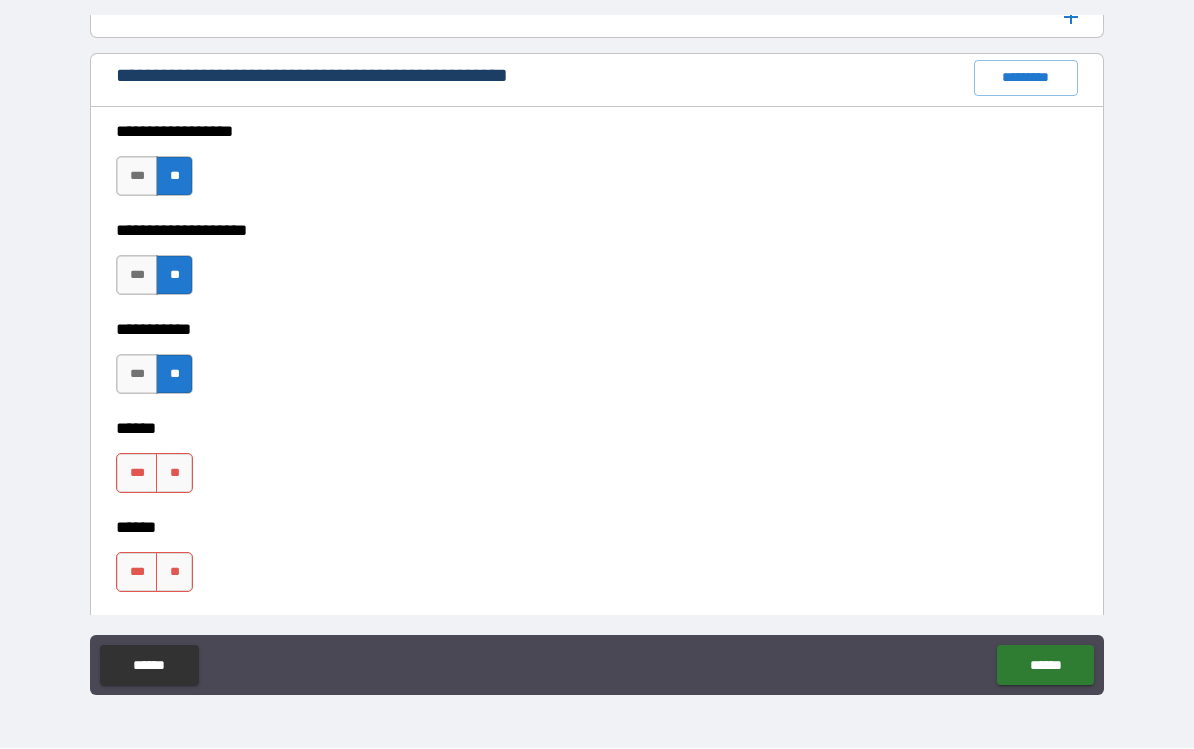 click on "***" at bounding box center (137, 474) 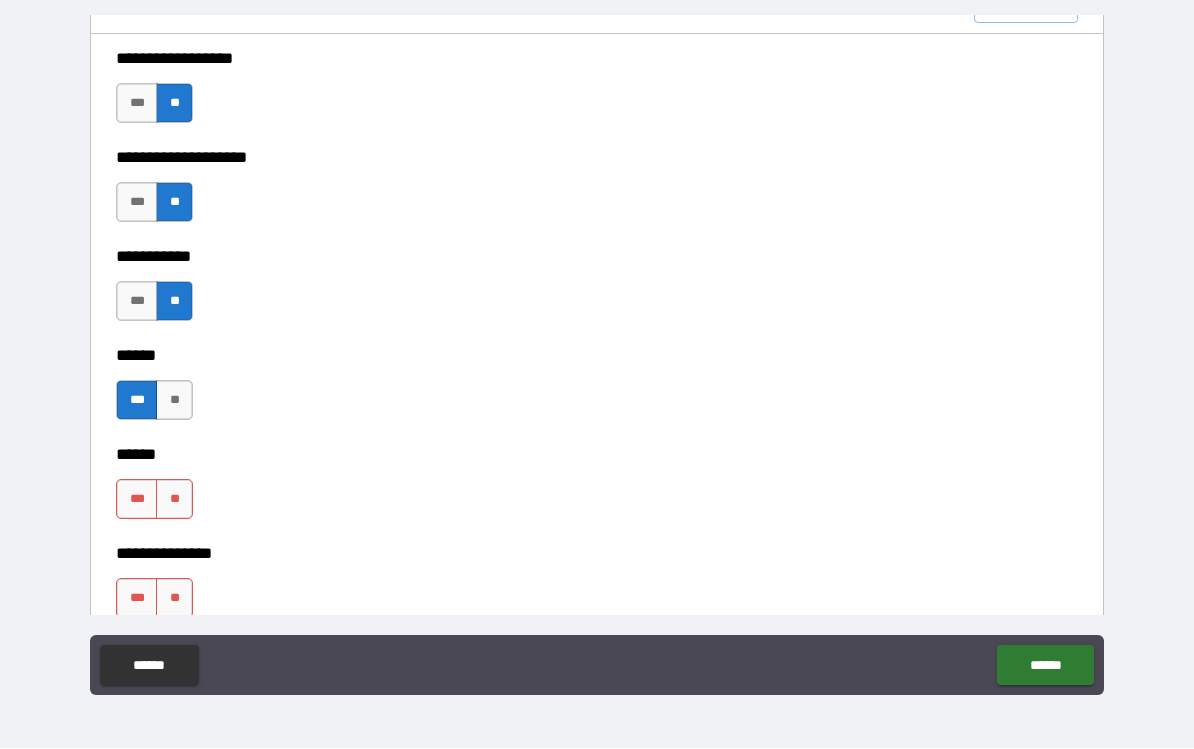 scroll, scrollTop: 2963, scrollLeft: 0, axis: vertical 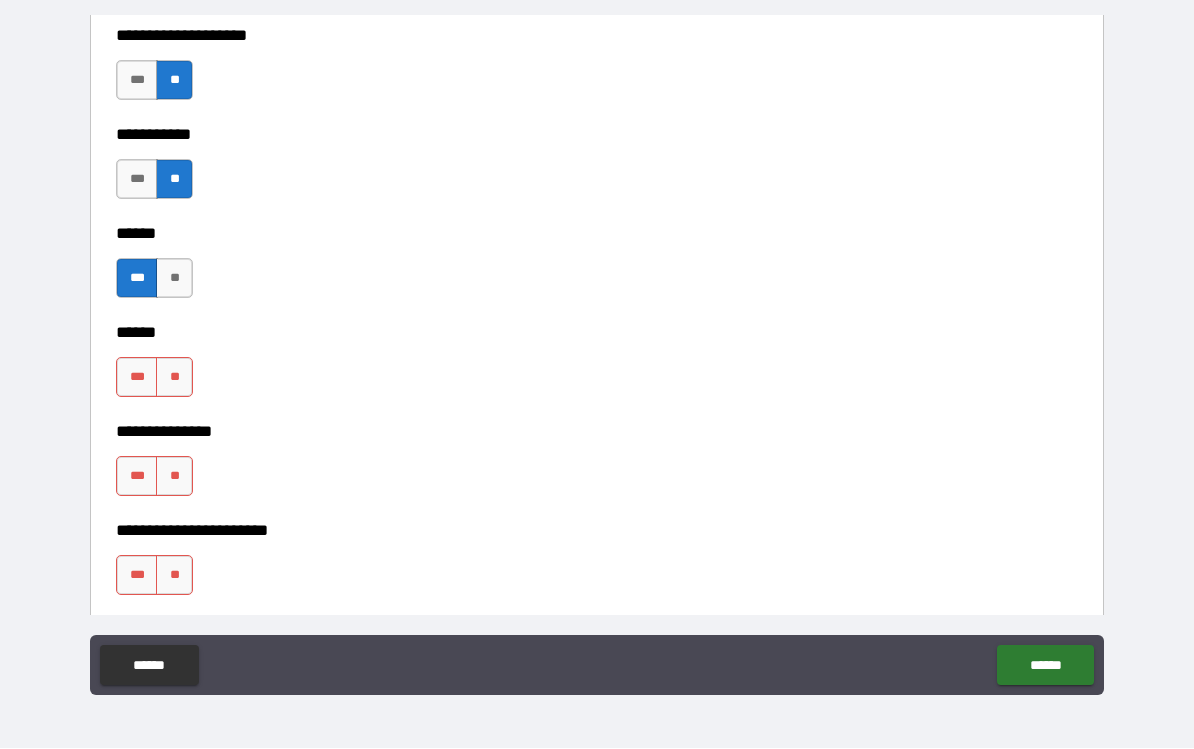 click on "**" at bounding box center [174, 378] 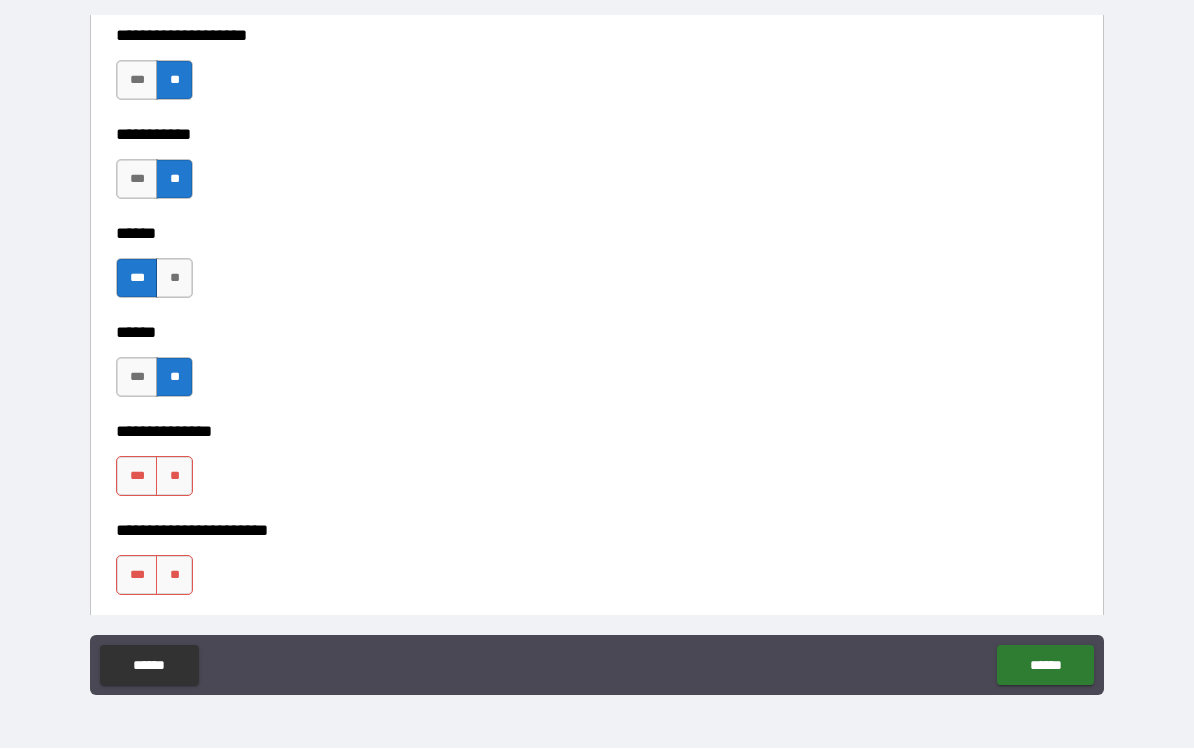 click on "**" at bounding box center (174, 477) 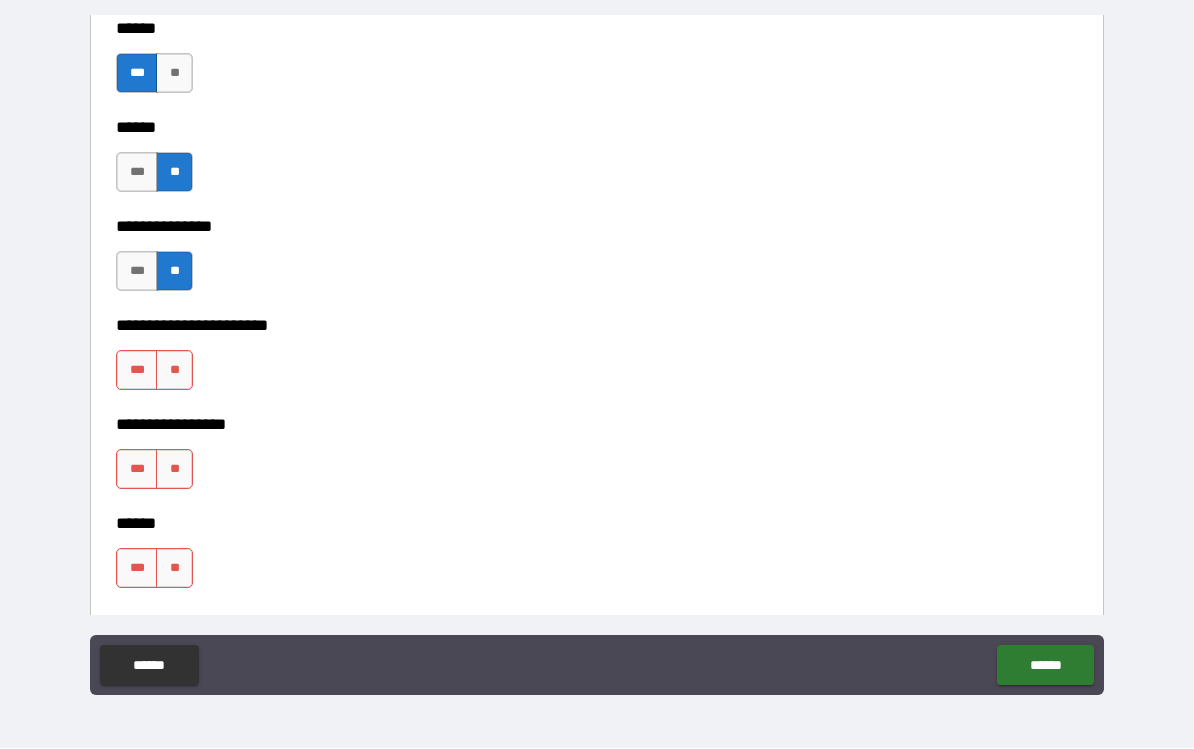 scroll, scrollTop: 3173, scrollLeft: 0, axis: vertical 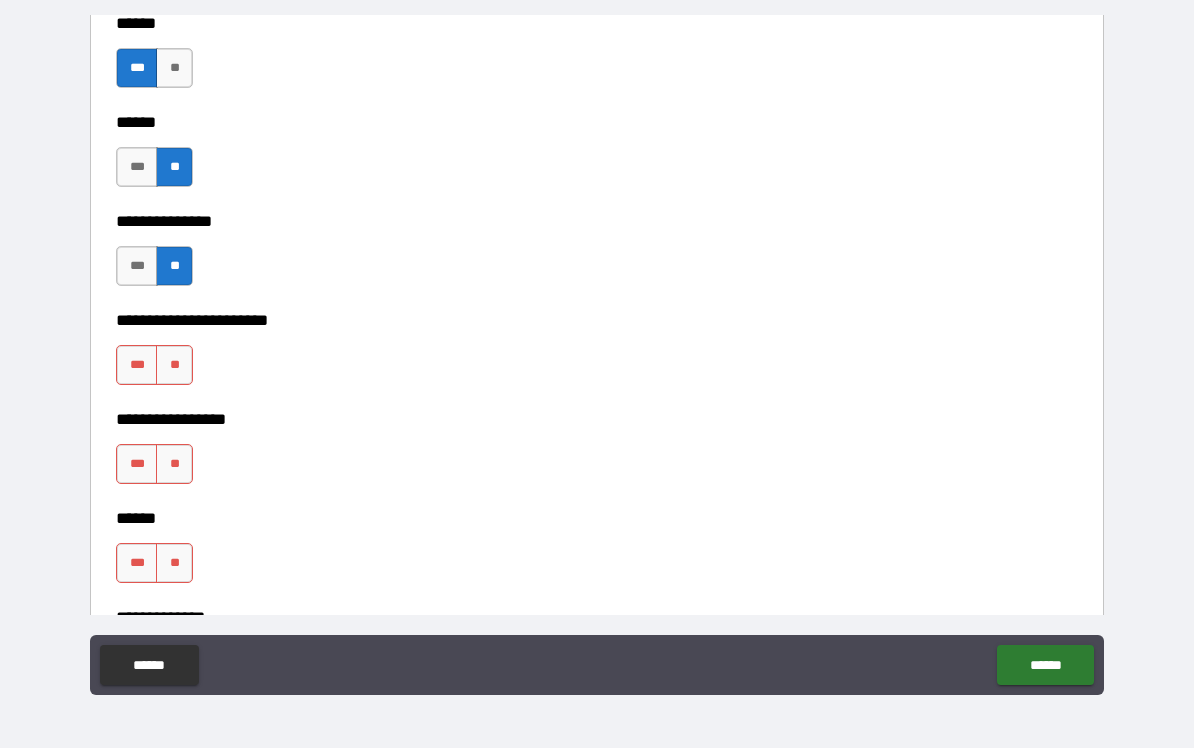 click on "**" at bounding box center [174, 366] 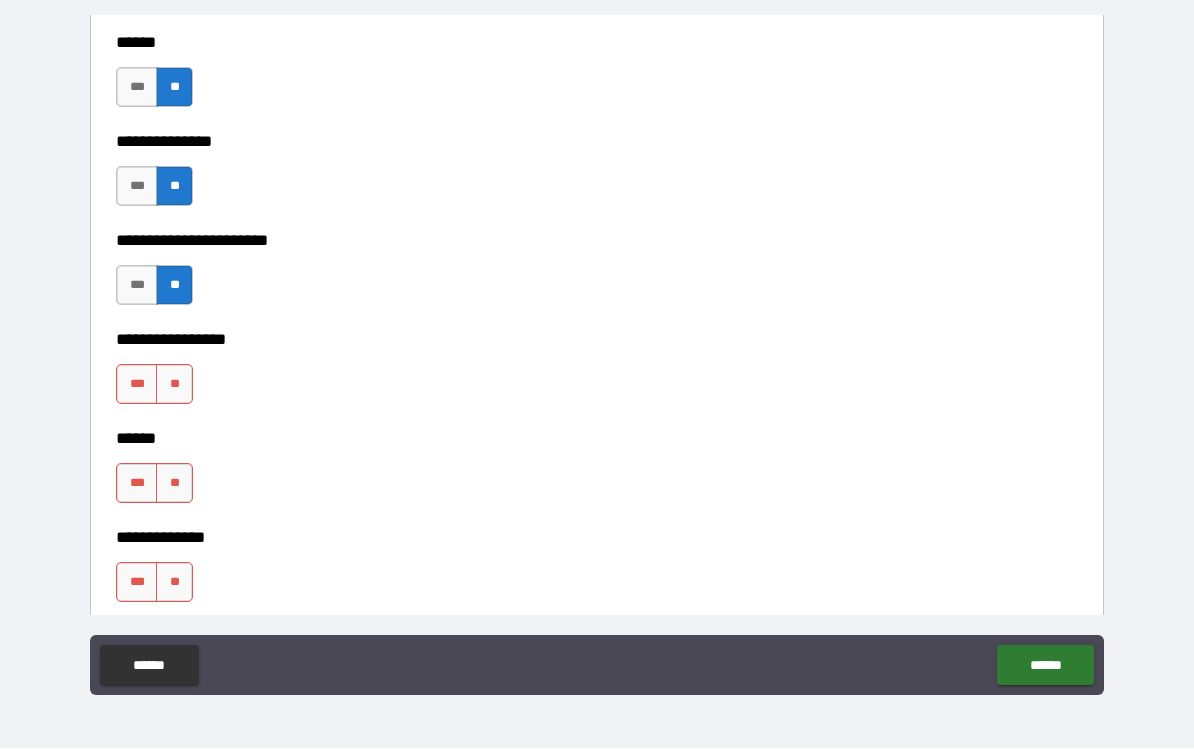 scroll, scrollTop: 3256, scrollLeft: 0, axis: vertical 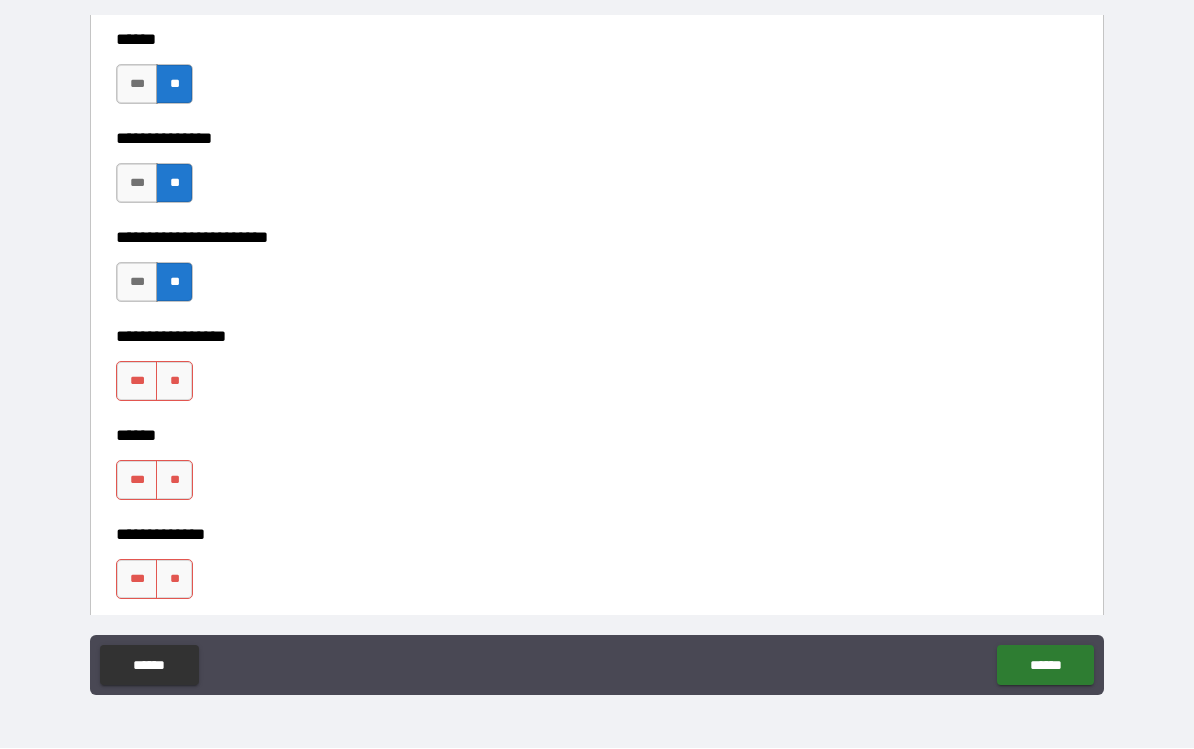 click on "**" at bounding box center (174, 382) 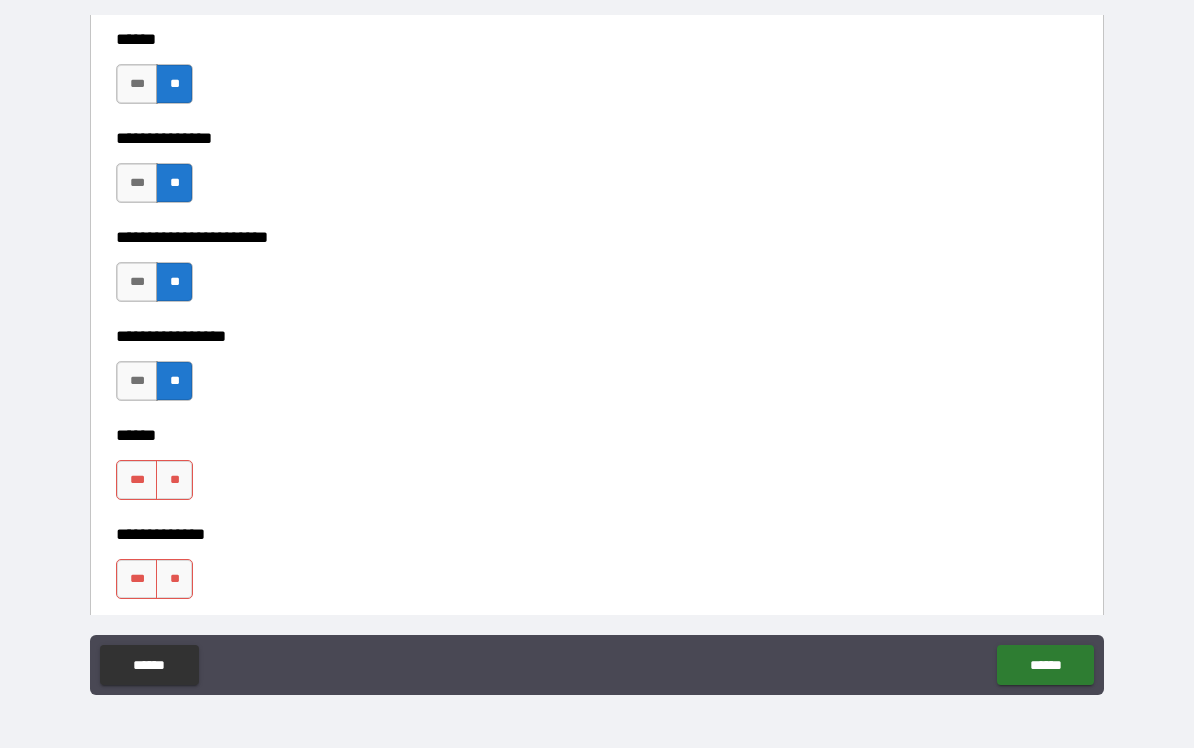 click on "**" at bounding box center (174, 481) 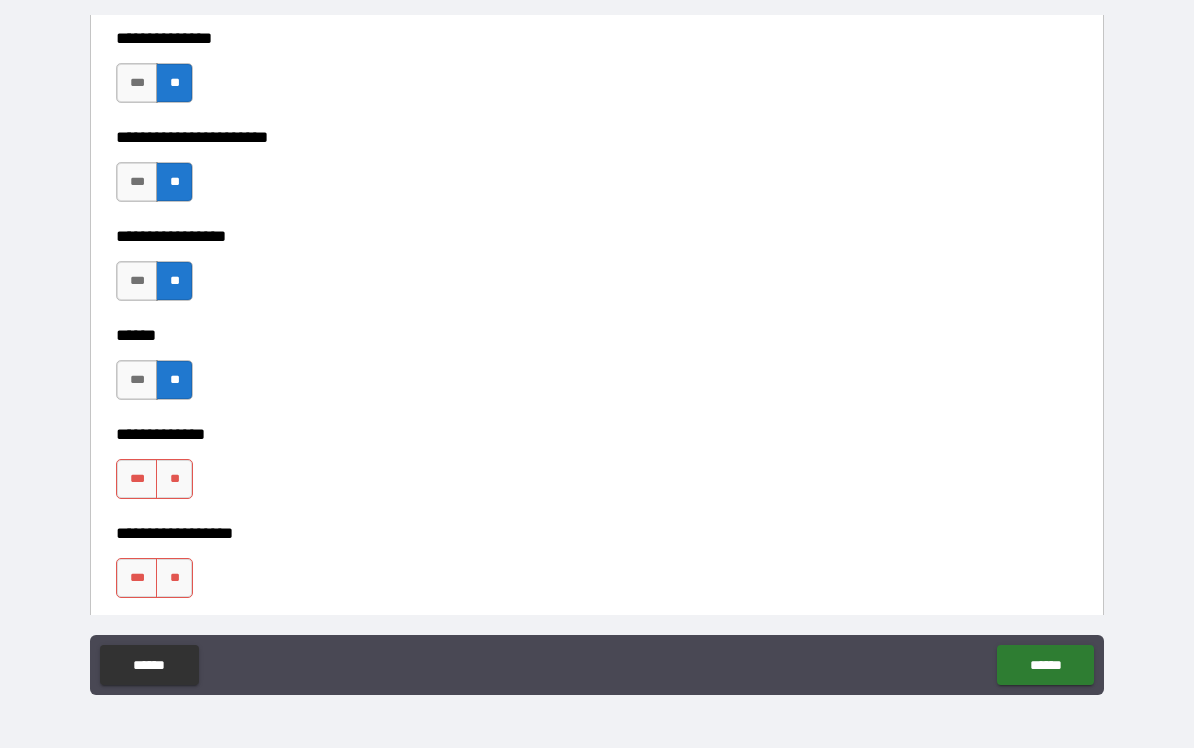 scroll, scrollTop: 3361, scrollLeft: 0, axis: vertical 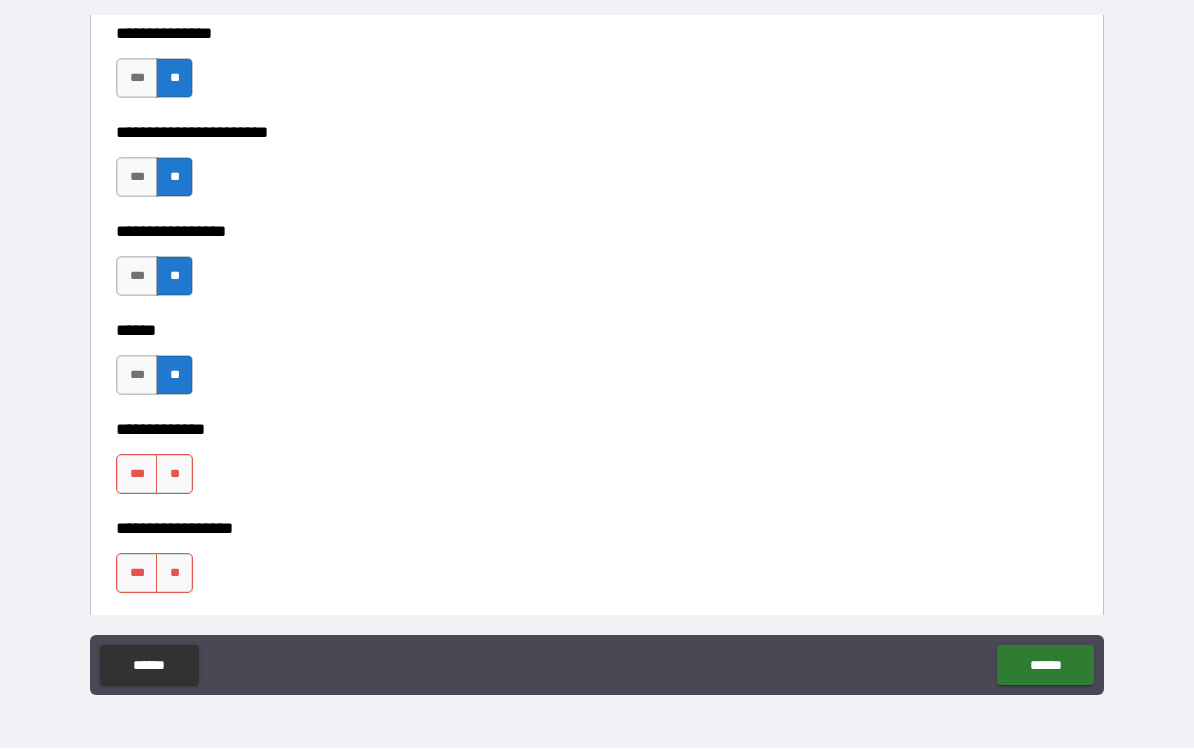 click on "**" at bounding box center (174, 475) 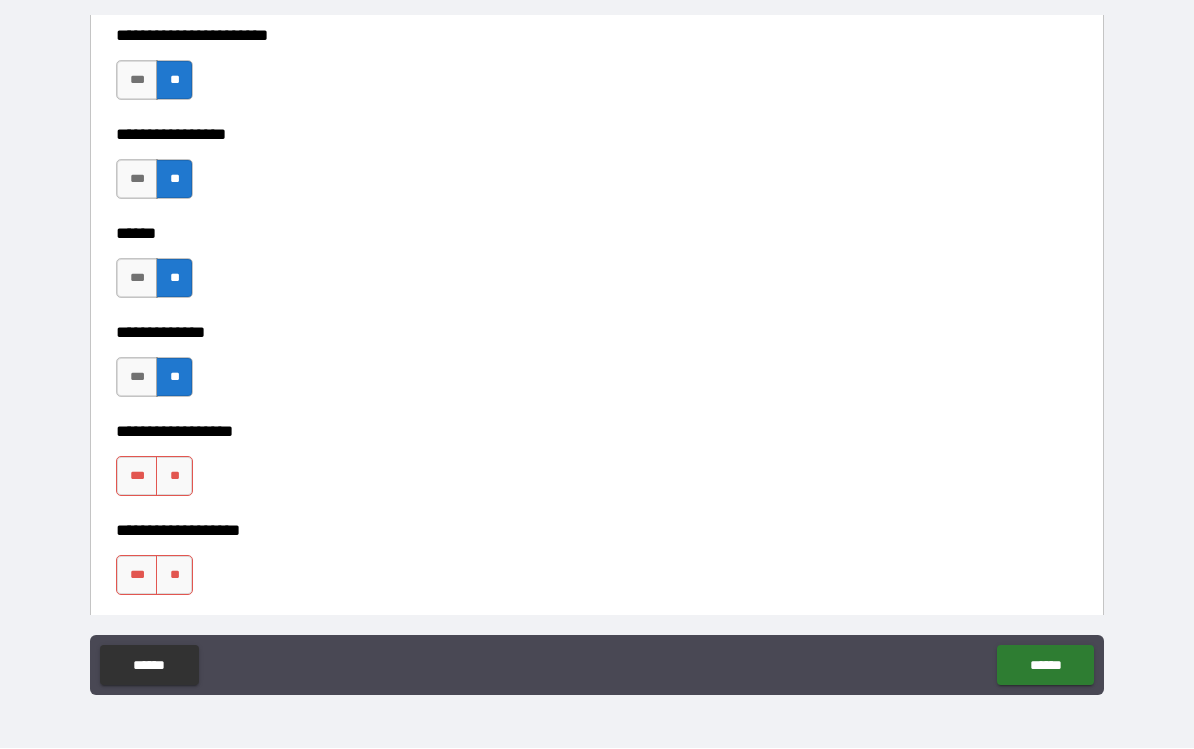 scroll, scrollTop: 3691, scrollLeft: 0, axis: vertical 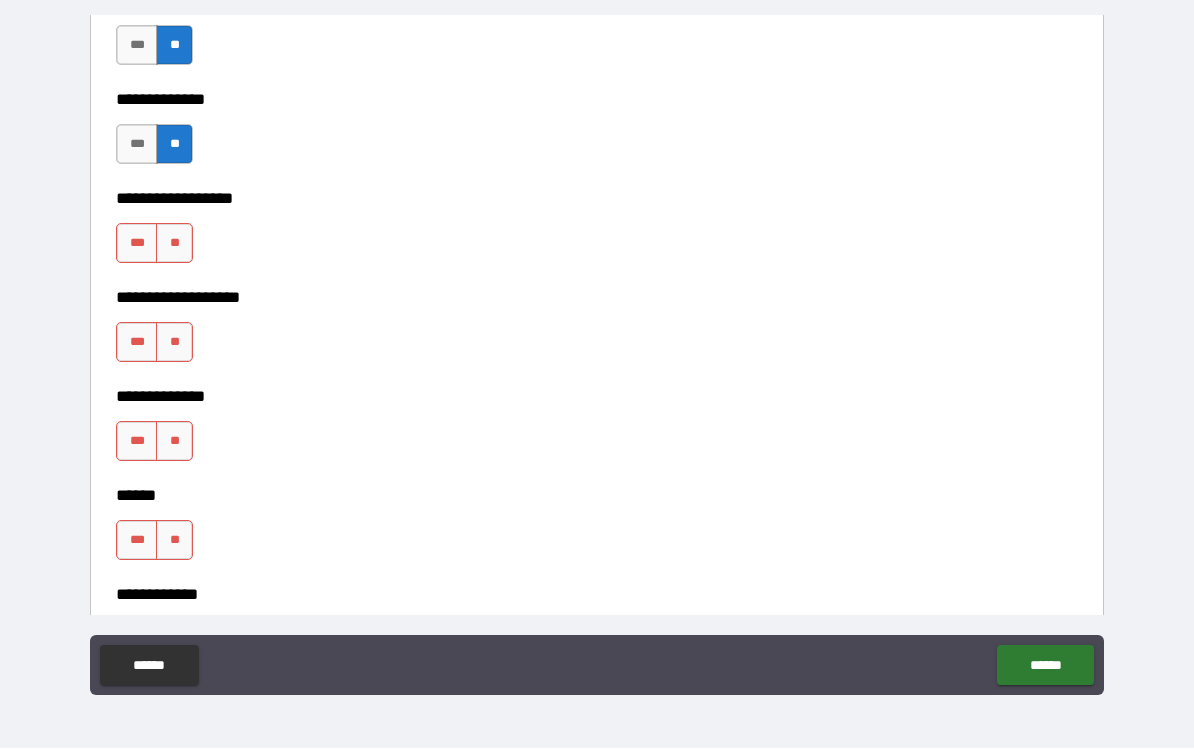 click on "**" at bounding box center [174, 244] 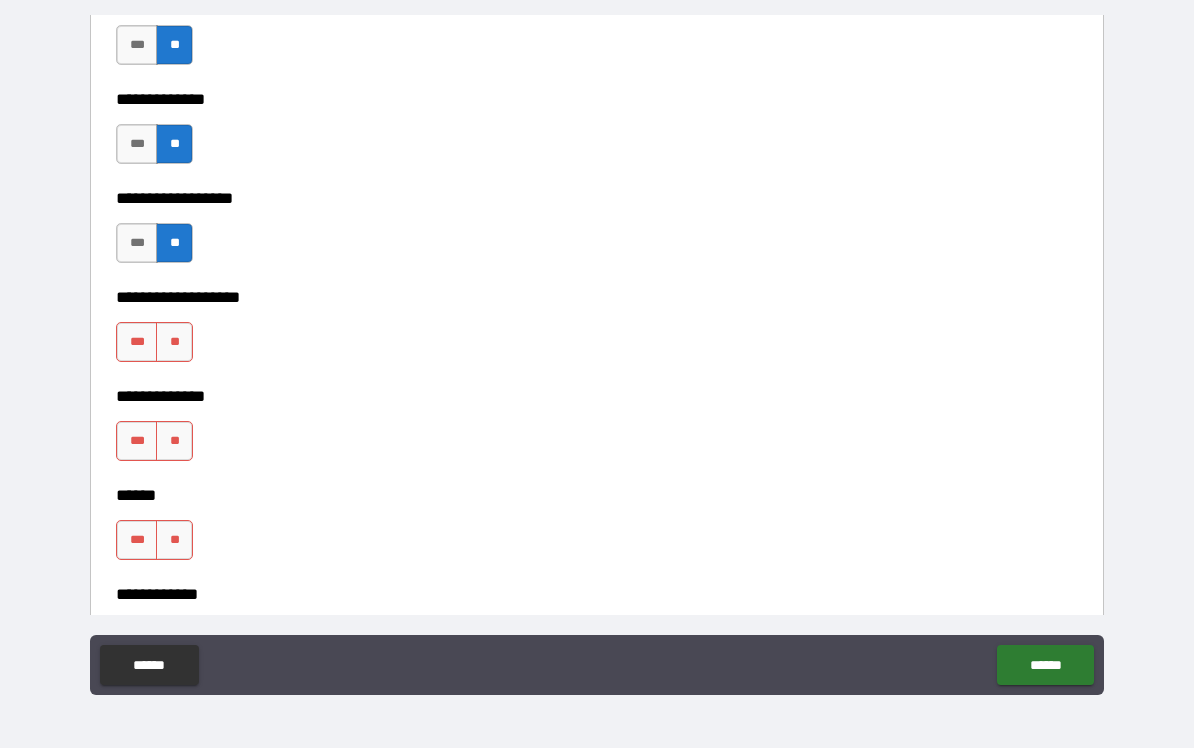 click on "**" at bounding box center (174, 343) 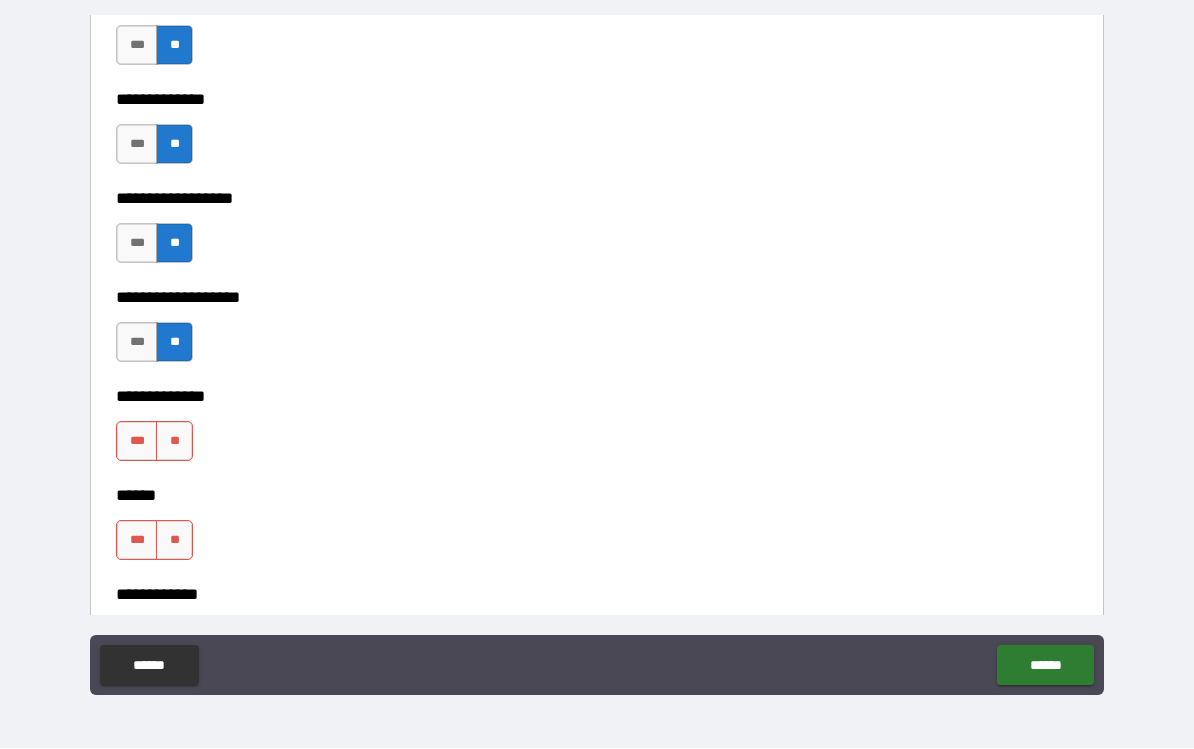 click on "**" at bounding box center (174, 442) 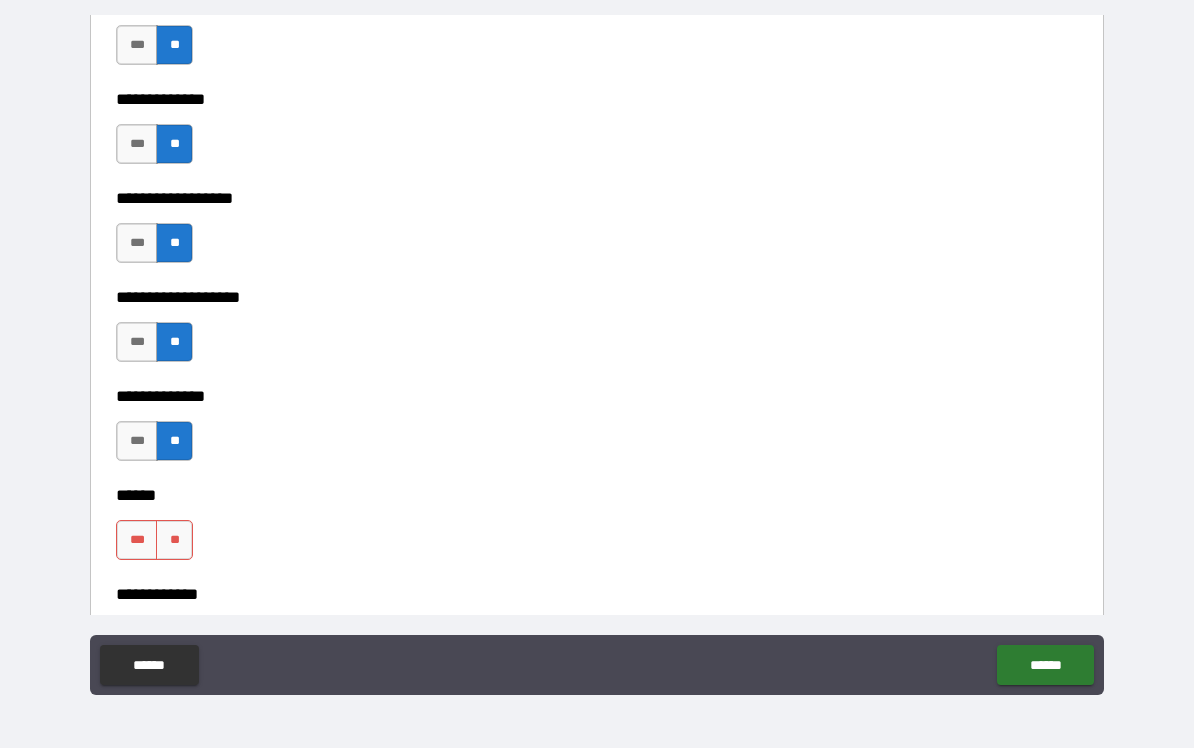 click on "**" at bounding box center [174, 541] 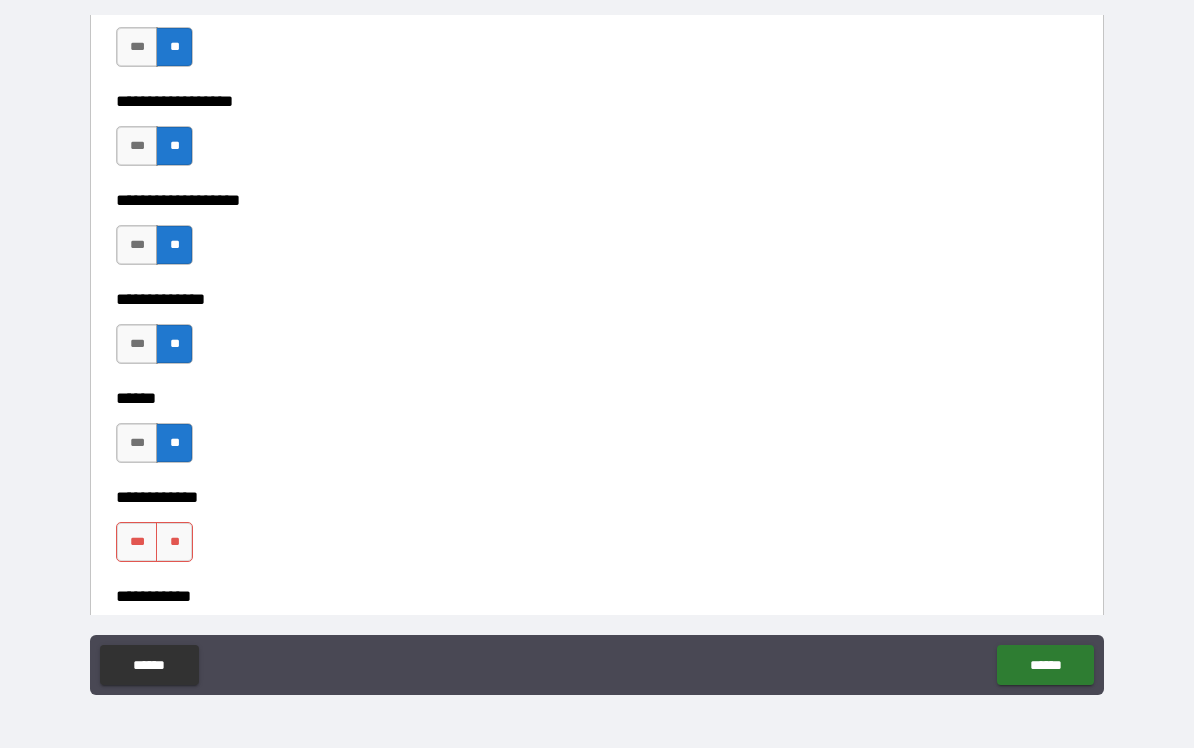 scroll, scrollTop: 4009, scrollLeft: 0, axis: vertical 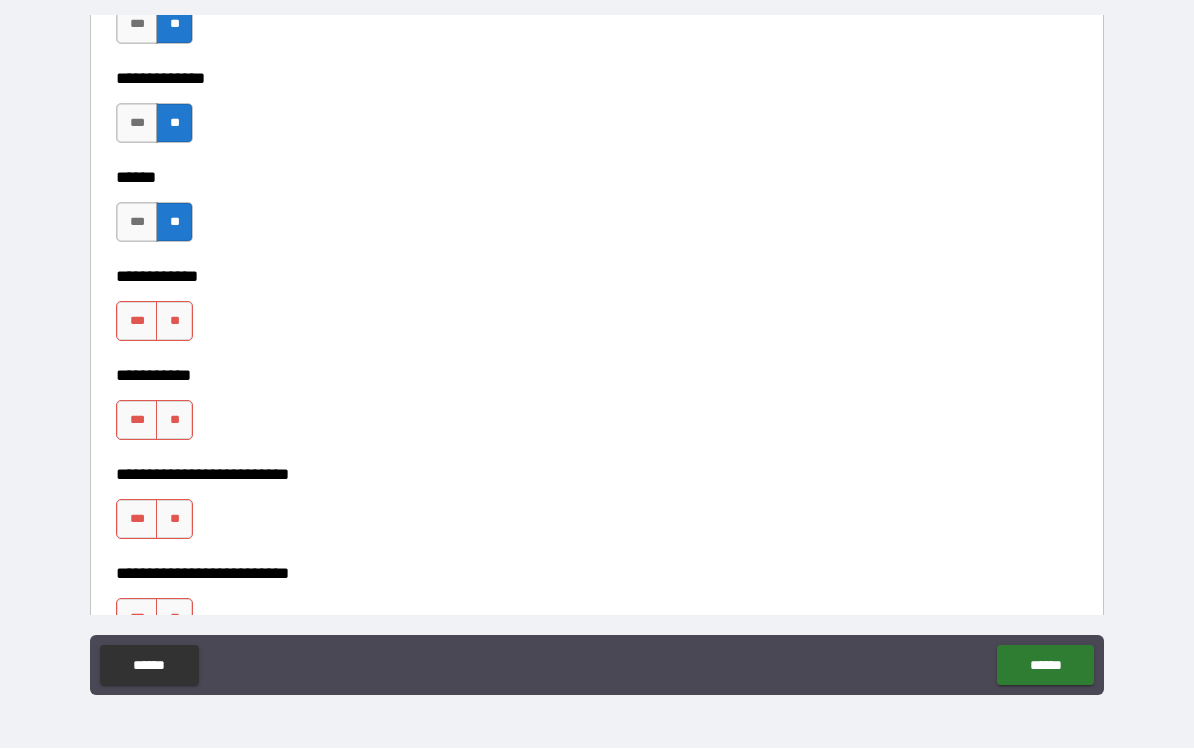click on "**" at bounding box center [174, 322] 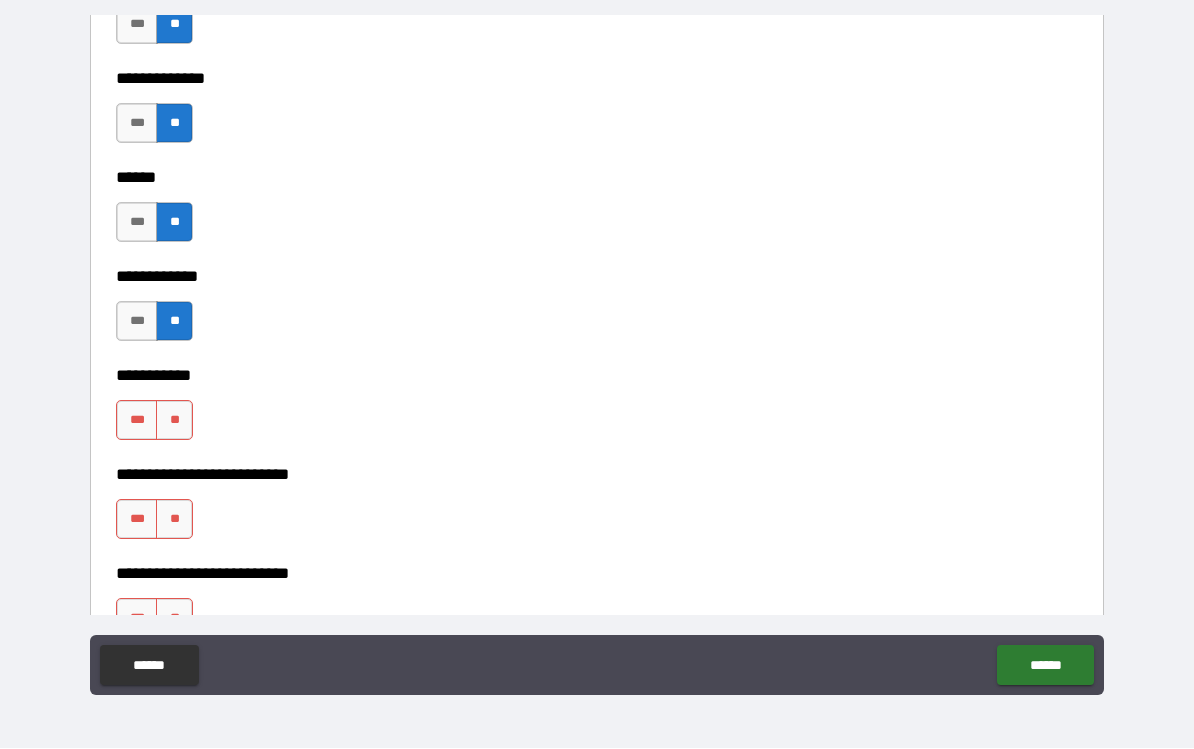 click on "**" at bounding box center [174, 421] 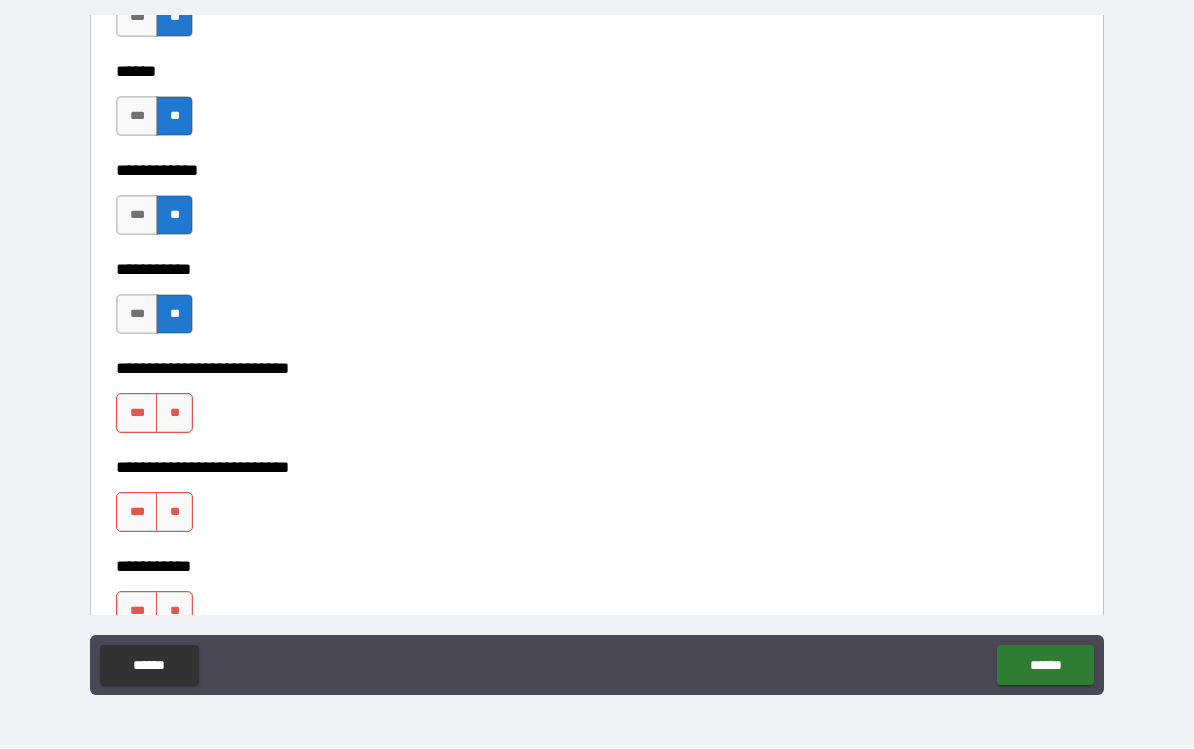 scroll, scrollTop: 4120, scrollLeft: 0, axis: vertical 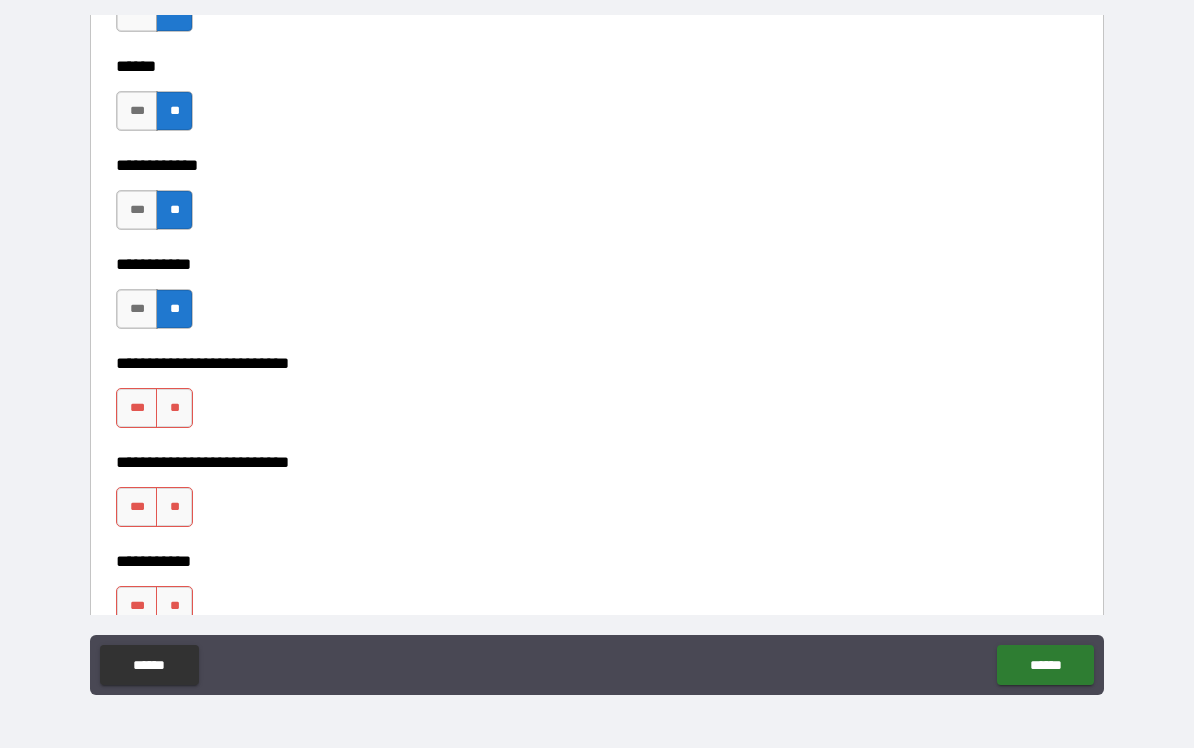click on "**" at bounding box center [174, 409] 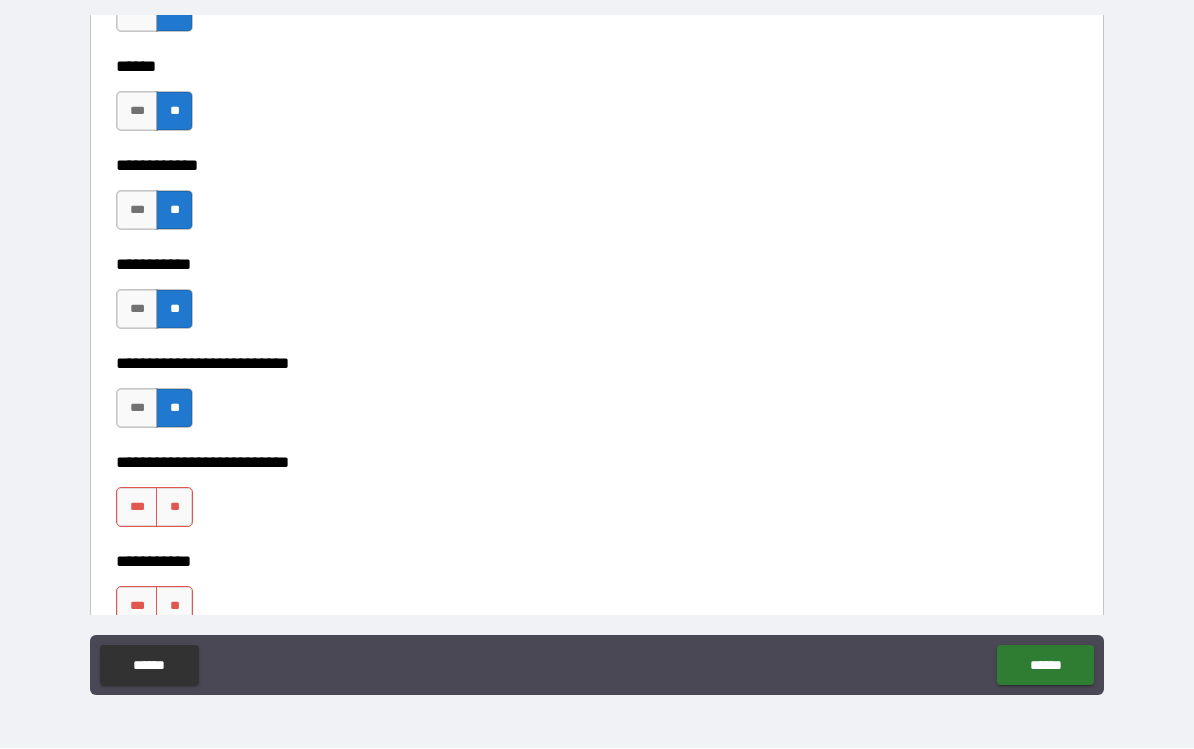 click on "**" at bounding box center [174, 508] 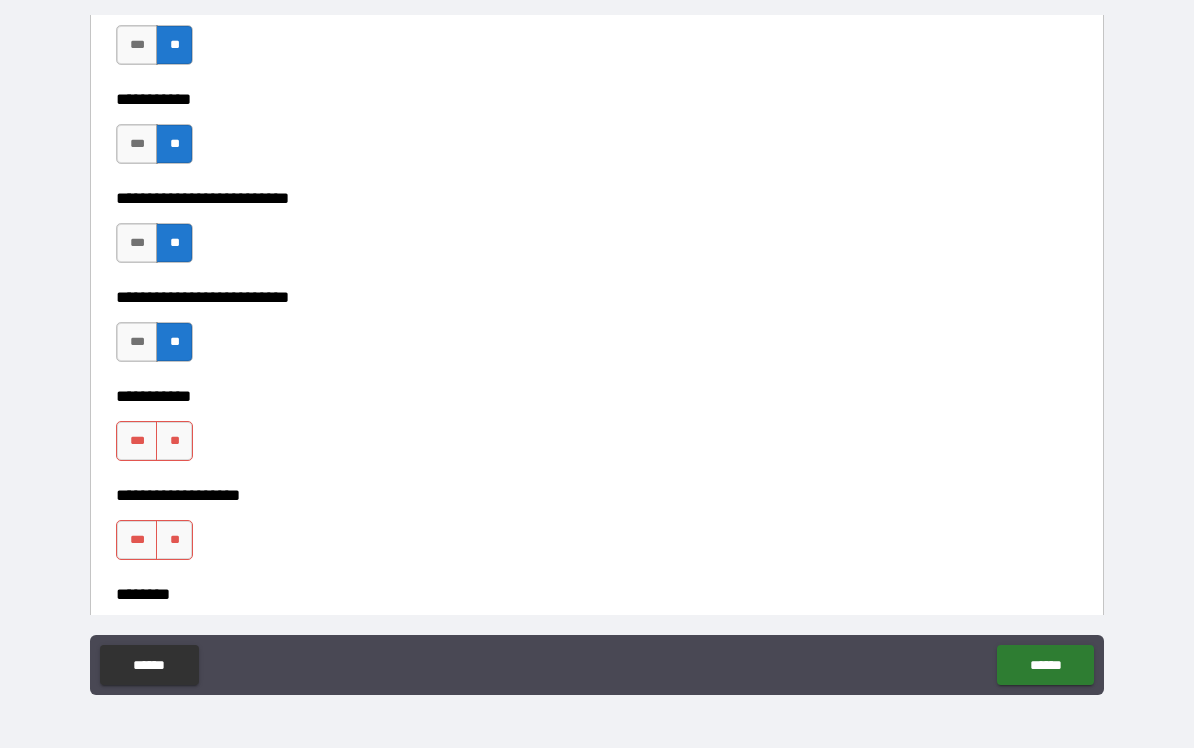 scroll, scrollTop: 4286, scrollLeft: 0, axis: vertical 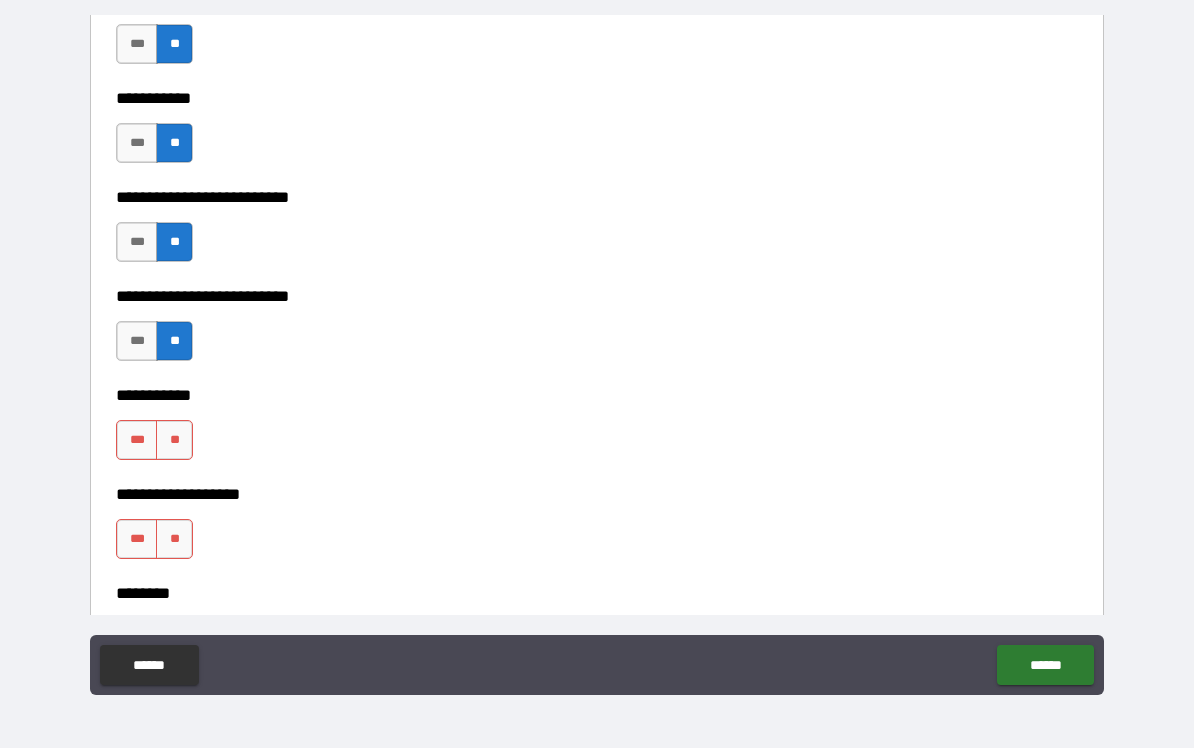 click on "**" at bounding box center [174, 441] 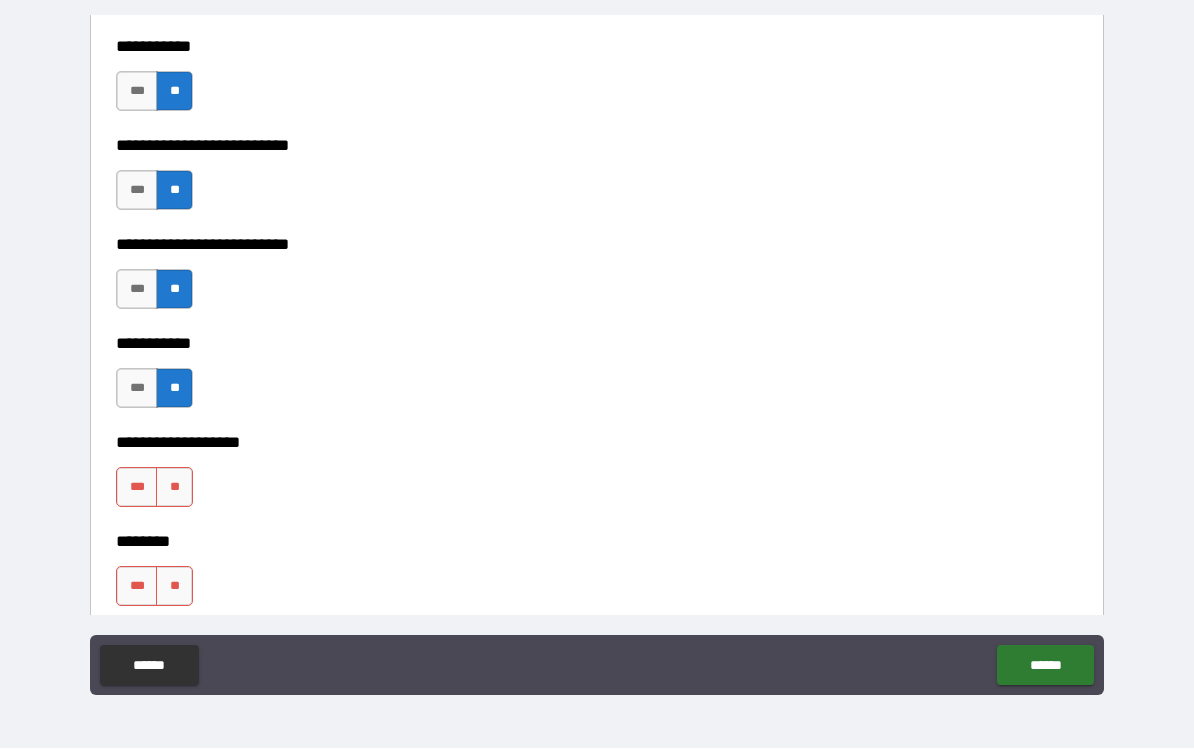scroll, scrollTop: 4341, scrollLeft: 0, axis: vertical 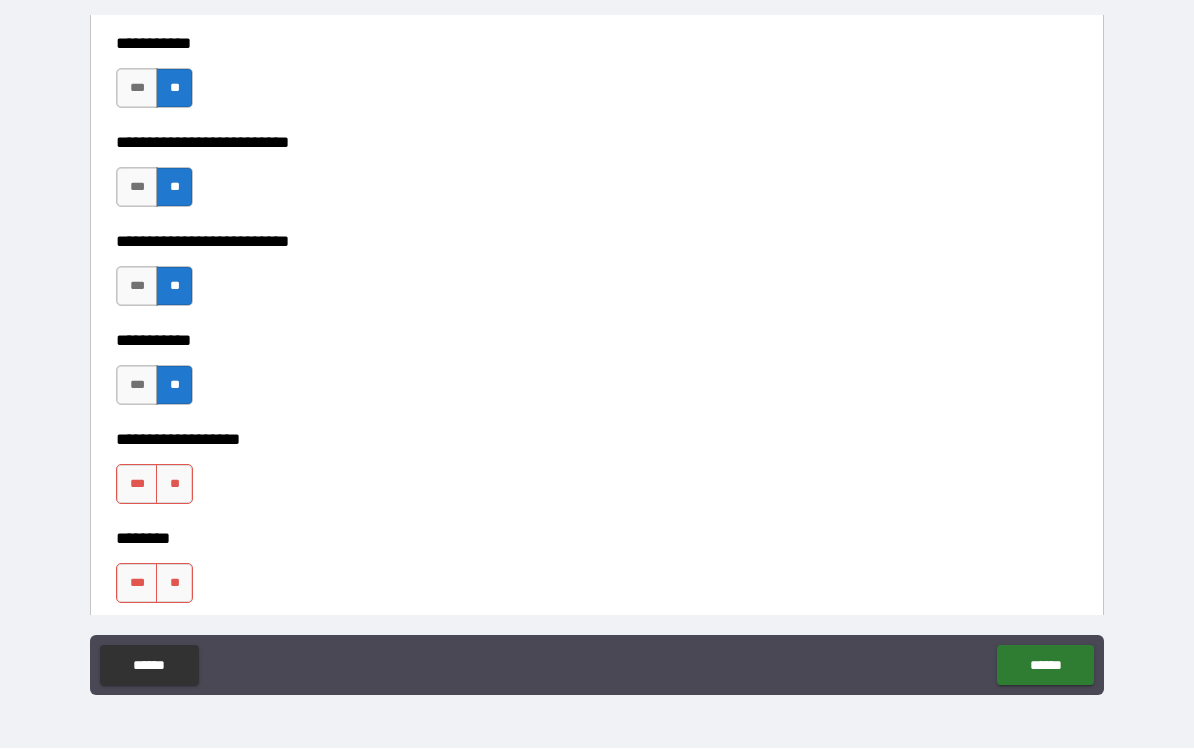 click on "**" at bounding box center (174, 485) 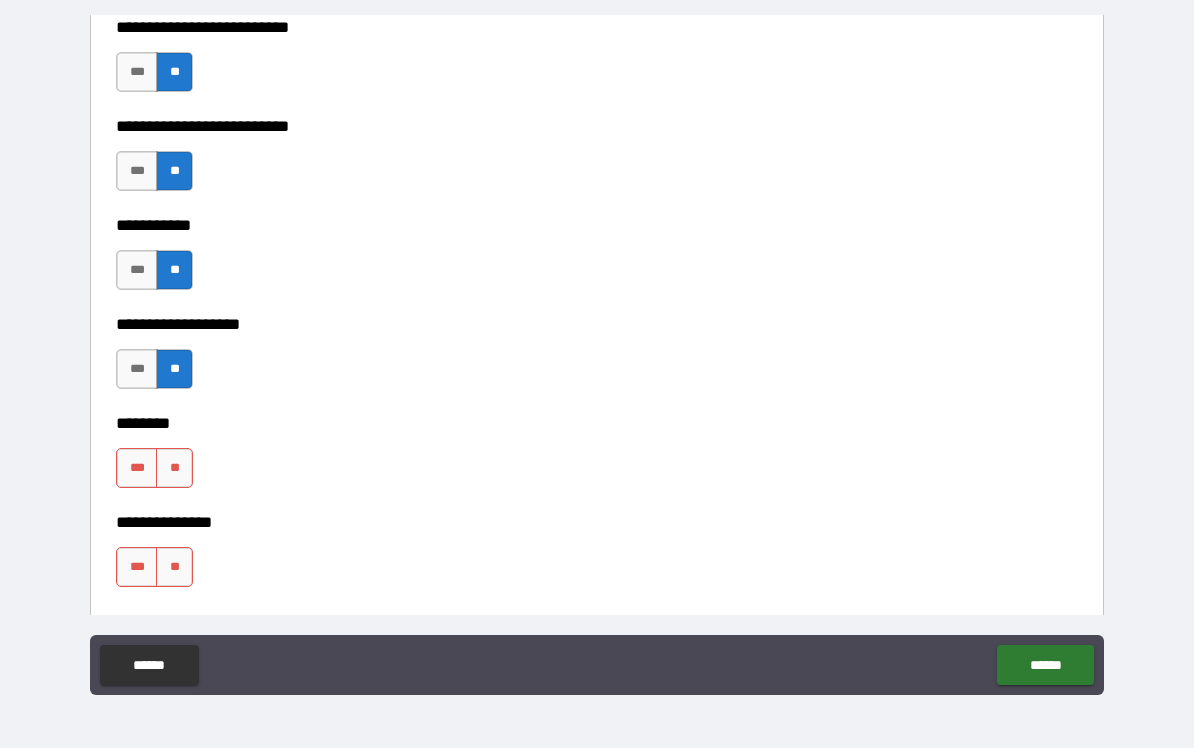 click on "**" at bounding box center (174, 469) 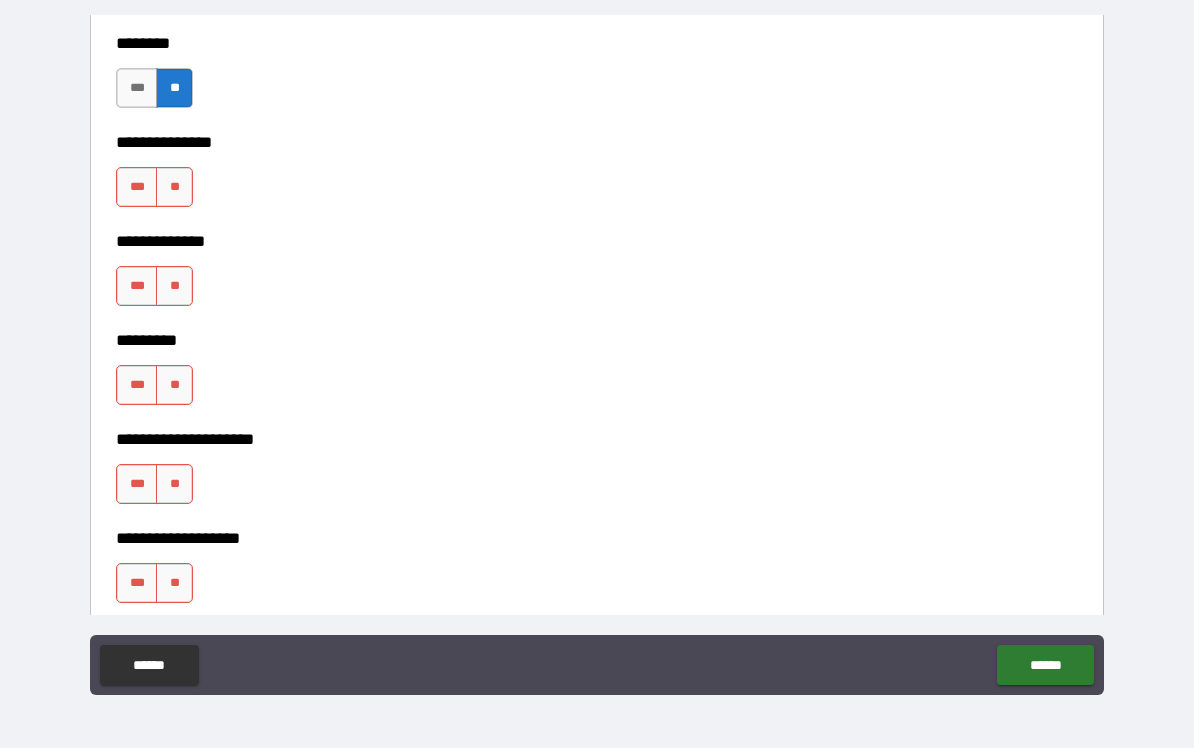 scroll, scrollTop: 4833, scrollLeft: 0, axis: vertical 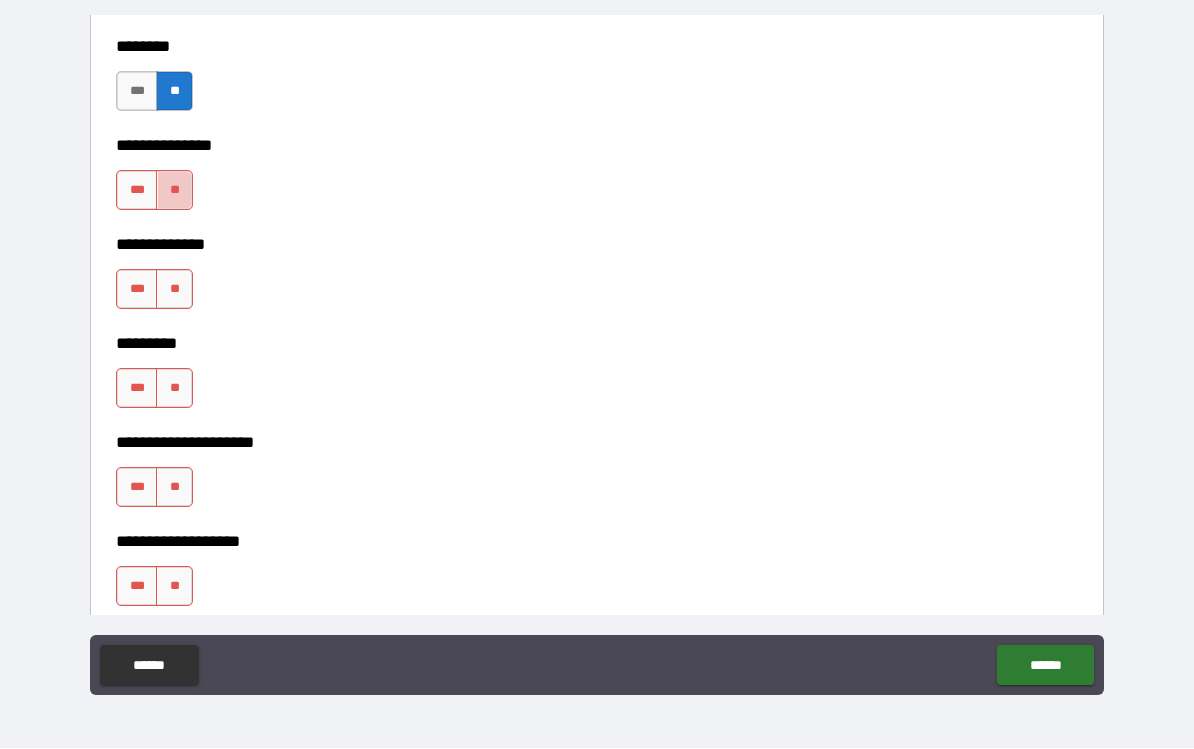 click on "**" at bounding box center [174, 191] 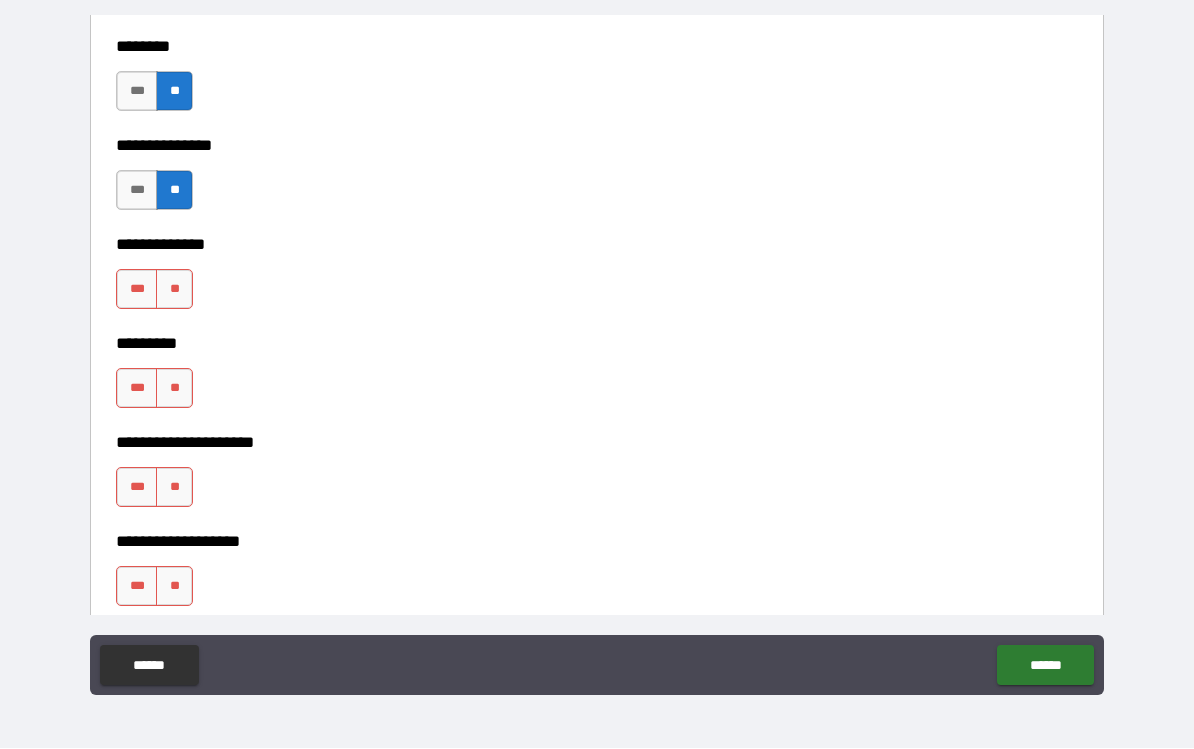 click on "**" at bounding box center [174, 290] 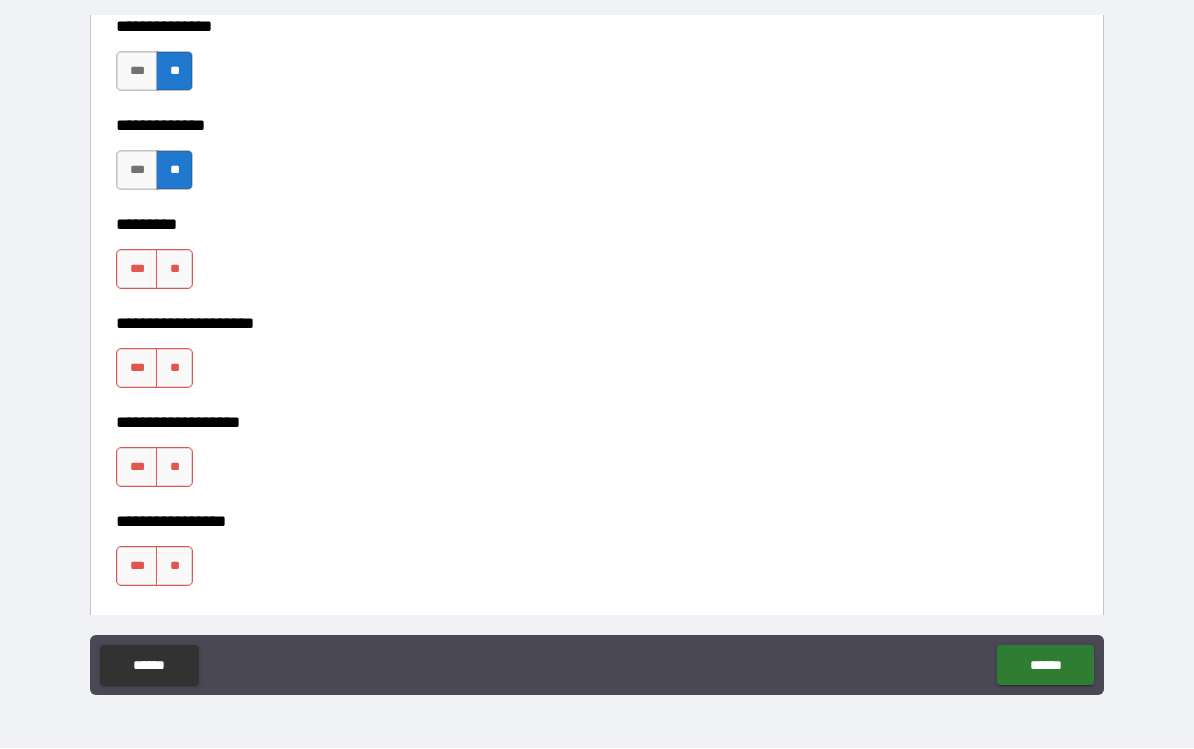 scroll, scrollTop: 4955, scrollLeft: 0, axis: vertical 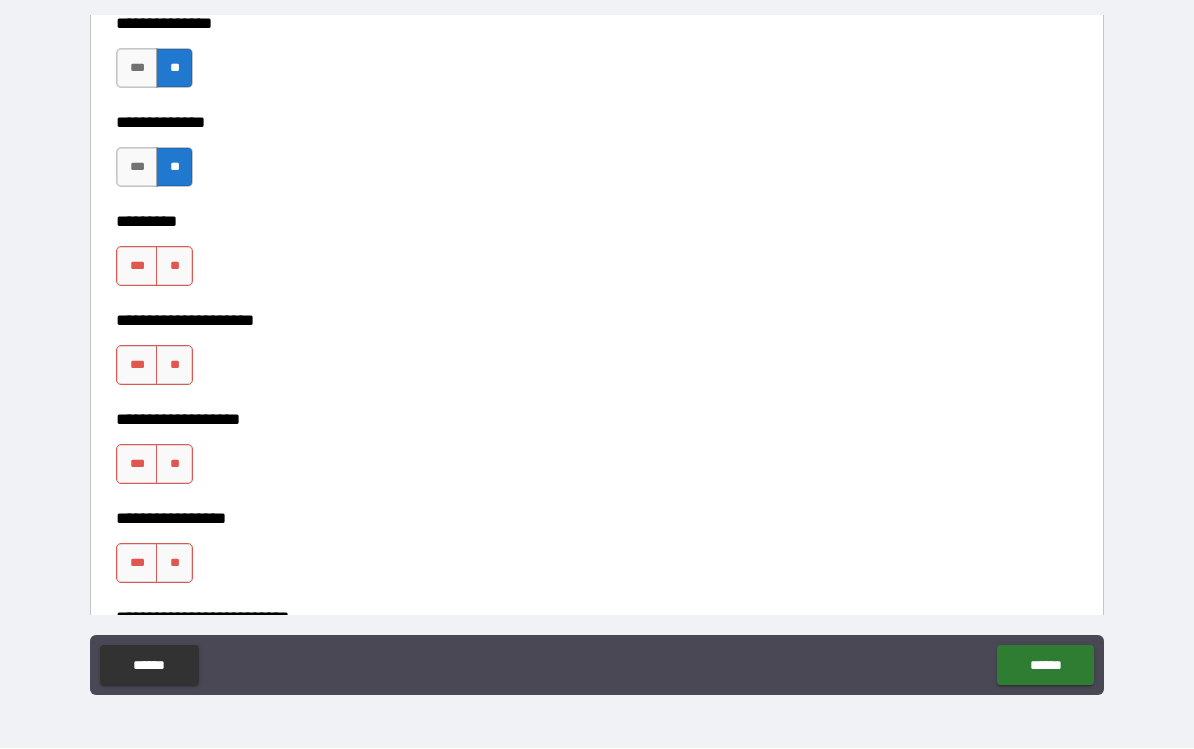 click on "**" at bounding box center [174, 267] 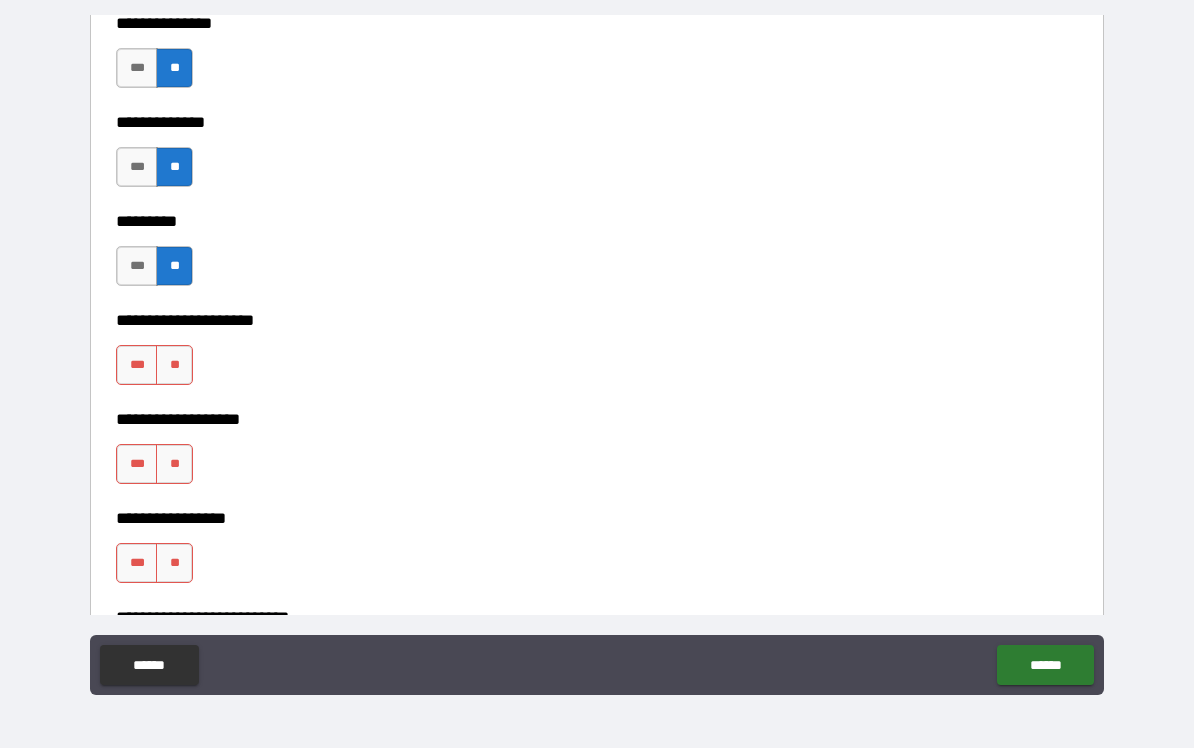 click on "**" at bounding box center (174, 366) 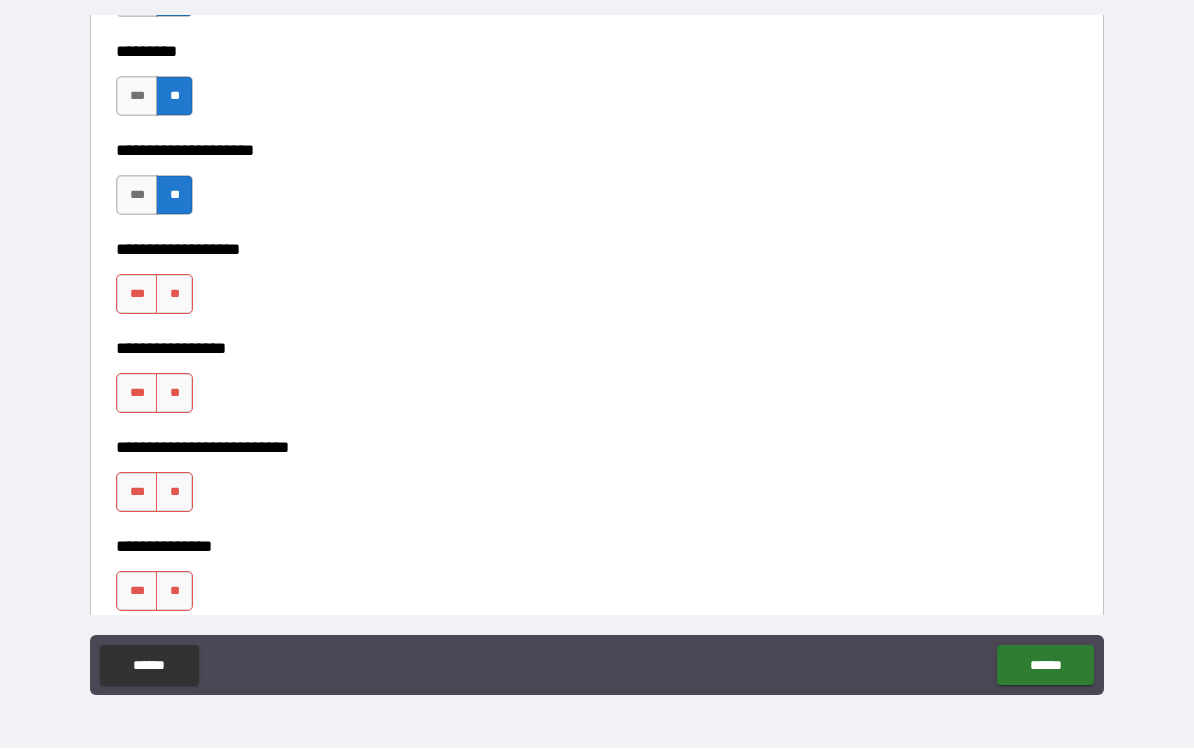 scroll, scrollTop: 5127, scrollLeft: 0, axis: vertical 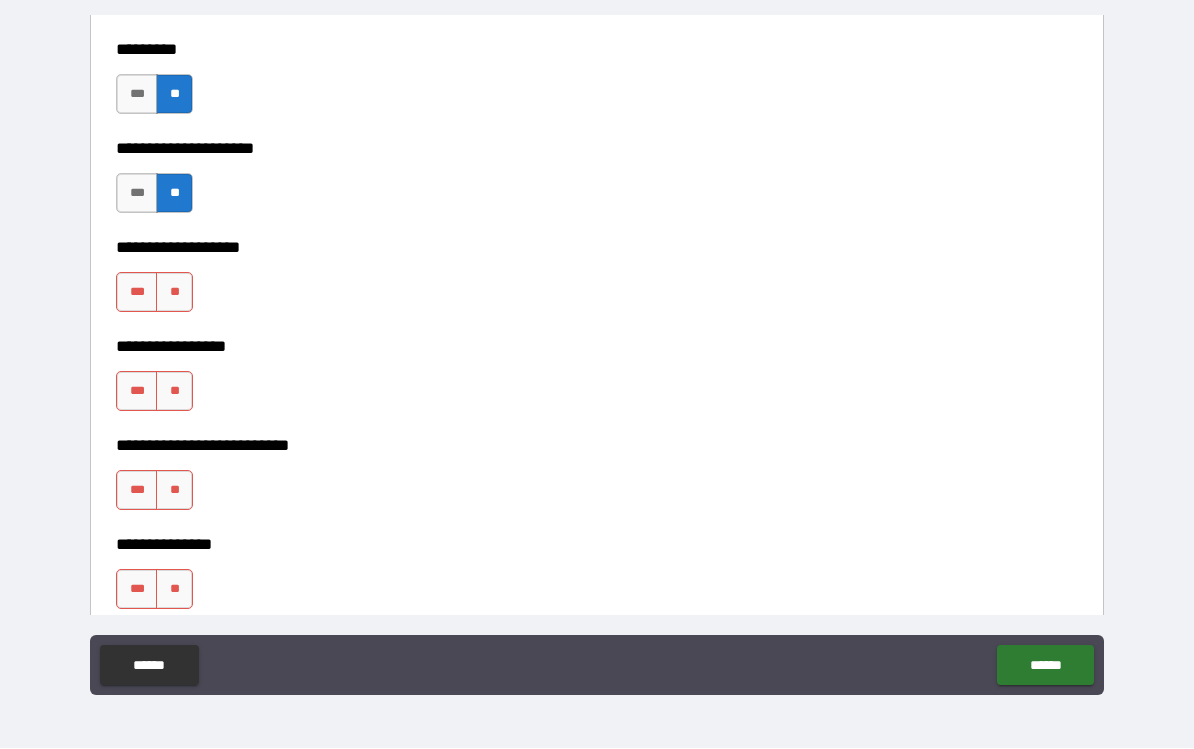 click on "**" at bounding box center (174, 293) 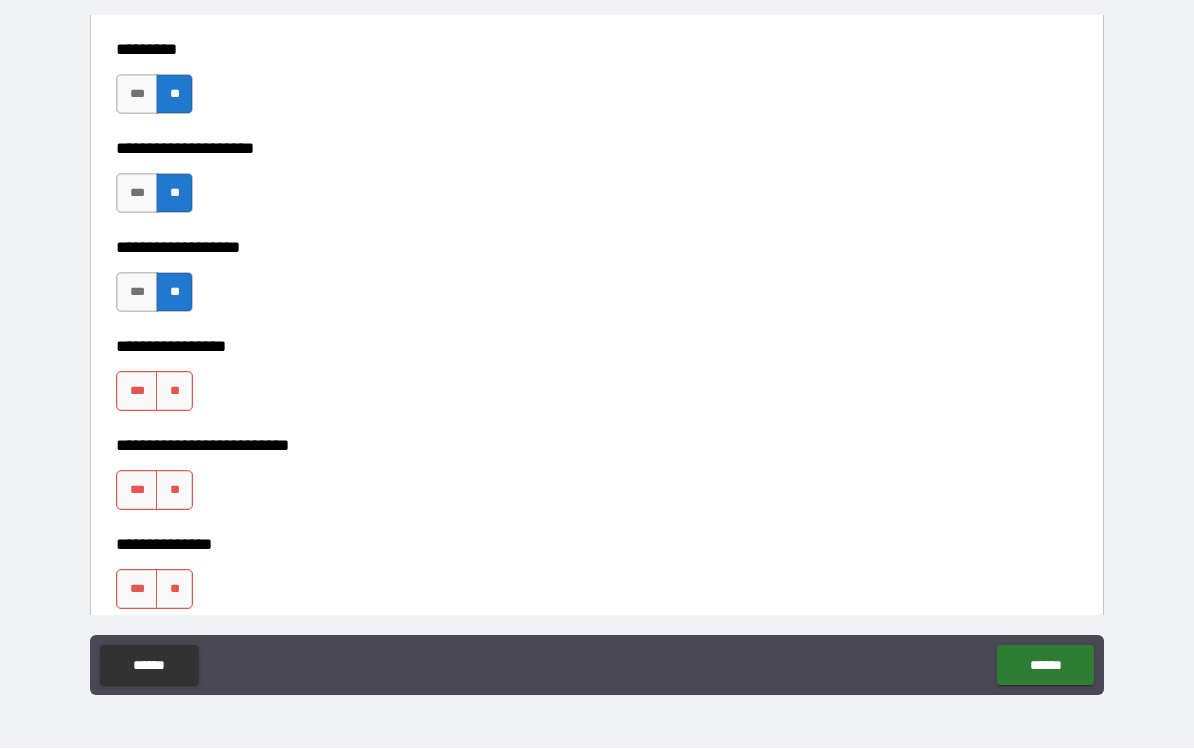 click on "**" at bounding box center (174, 392) 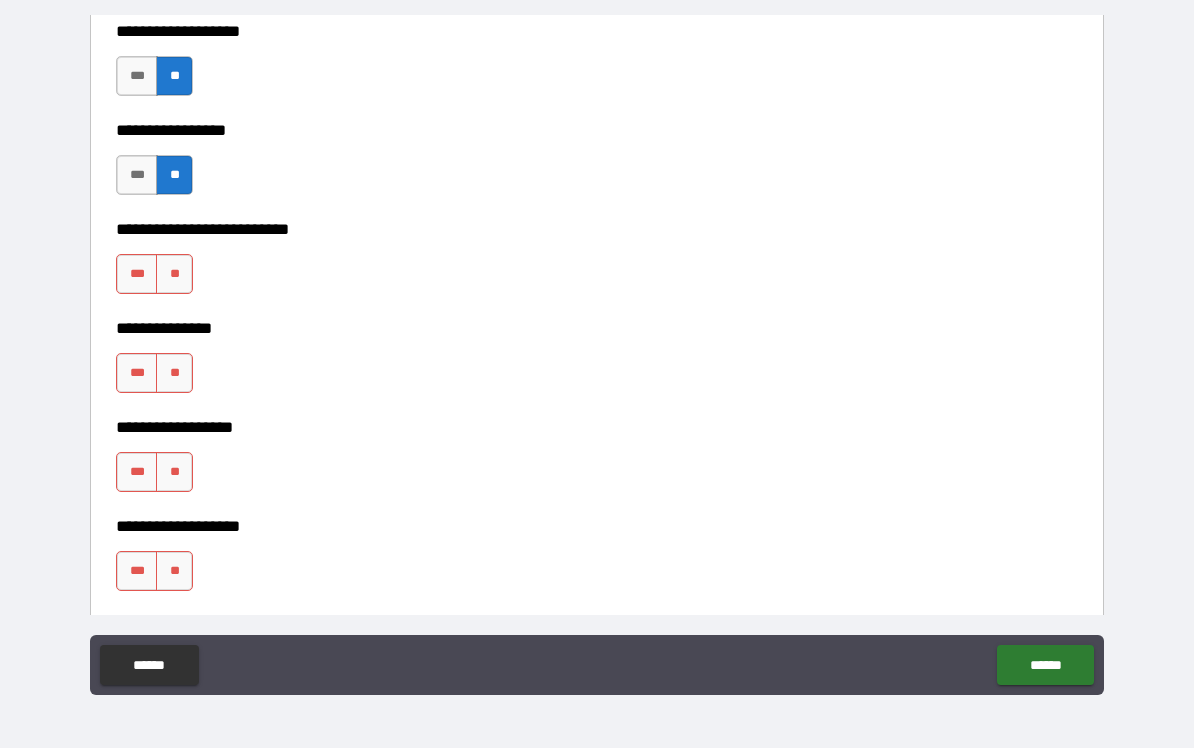 scroll, scrollTop: 5366, scrollLeft: 0, axis: vertical 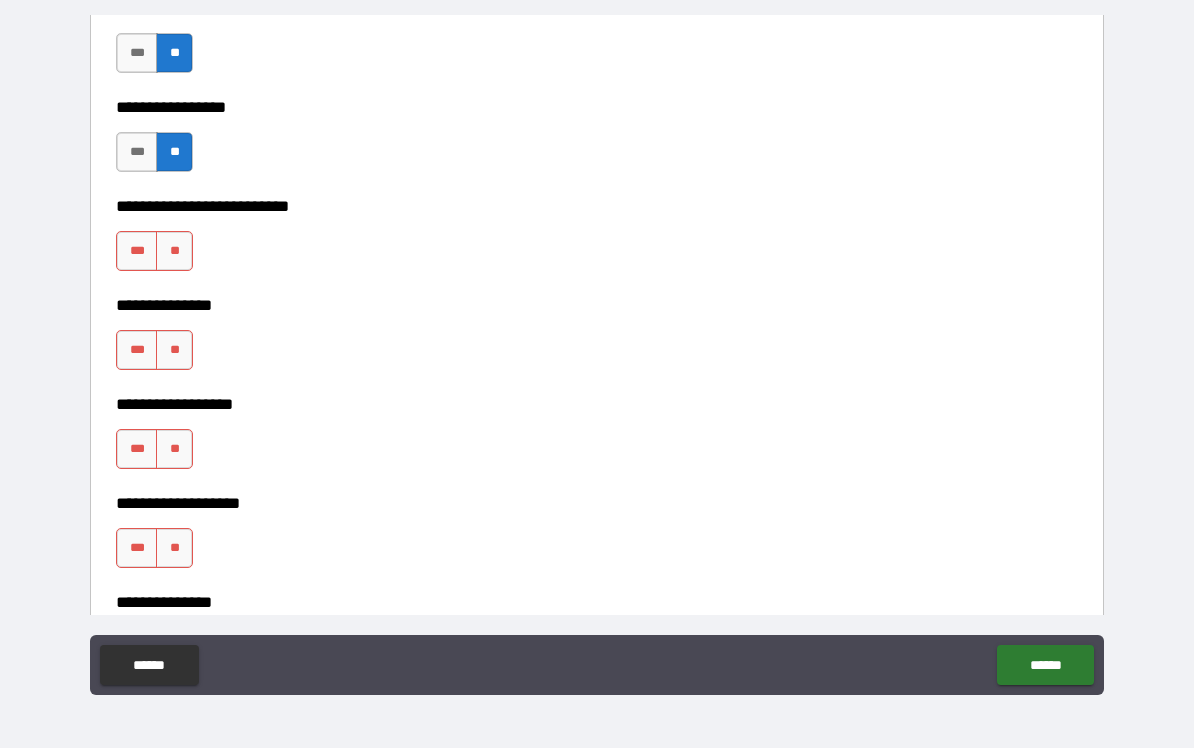 click on "**" at bounding box center (174, 252) 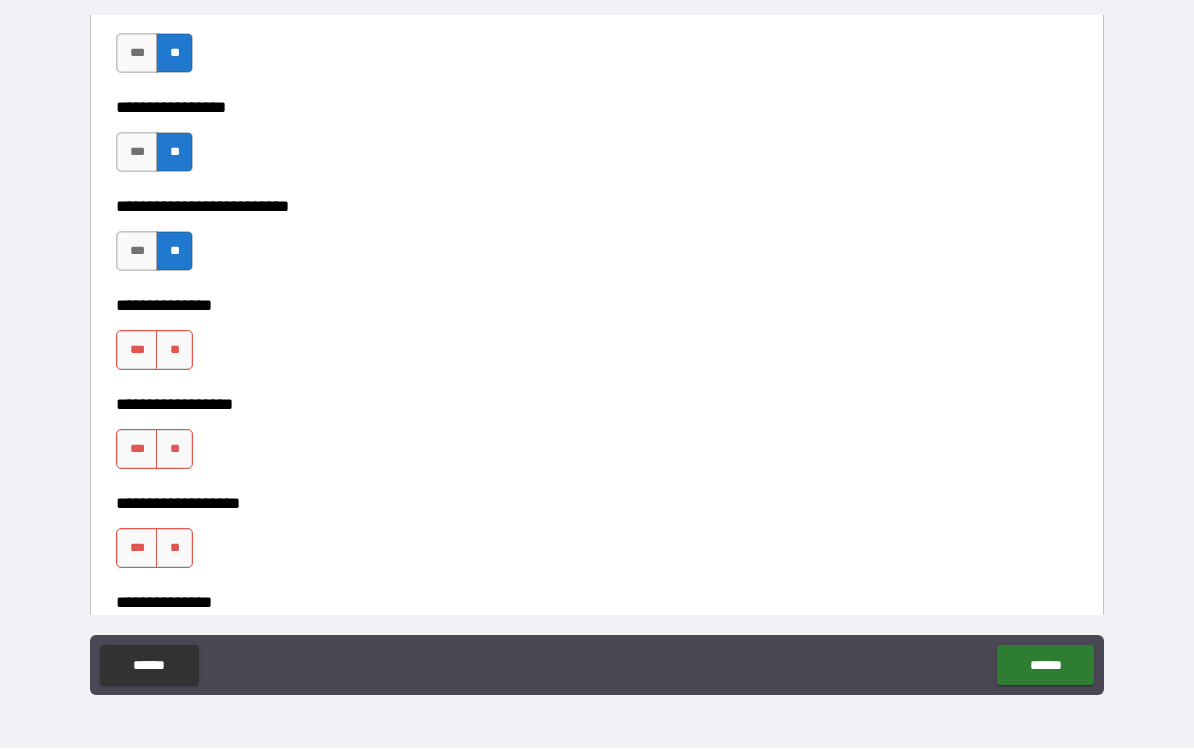 click on "**" at bounding box center [174, 351] 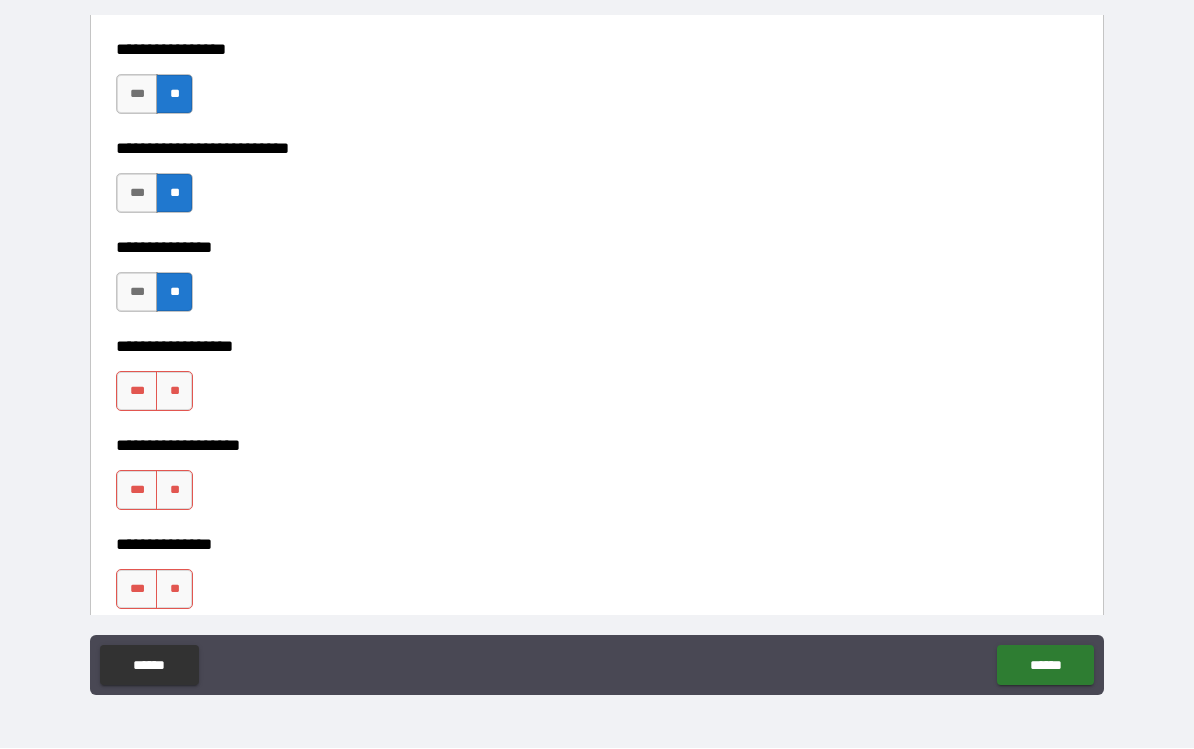 scroll, scrollTop: 5425, scrollLeft: 0, axis: vertical 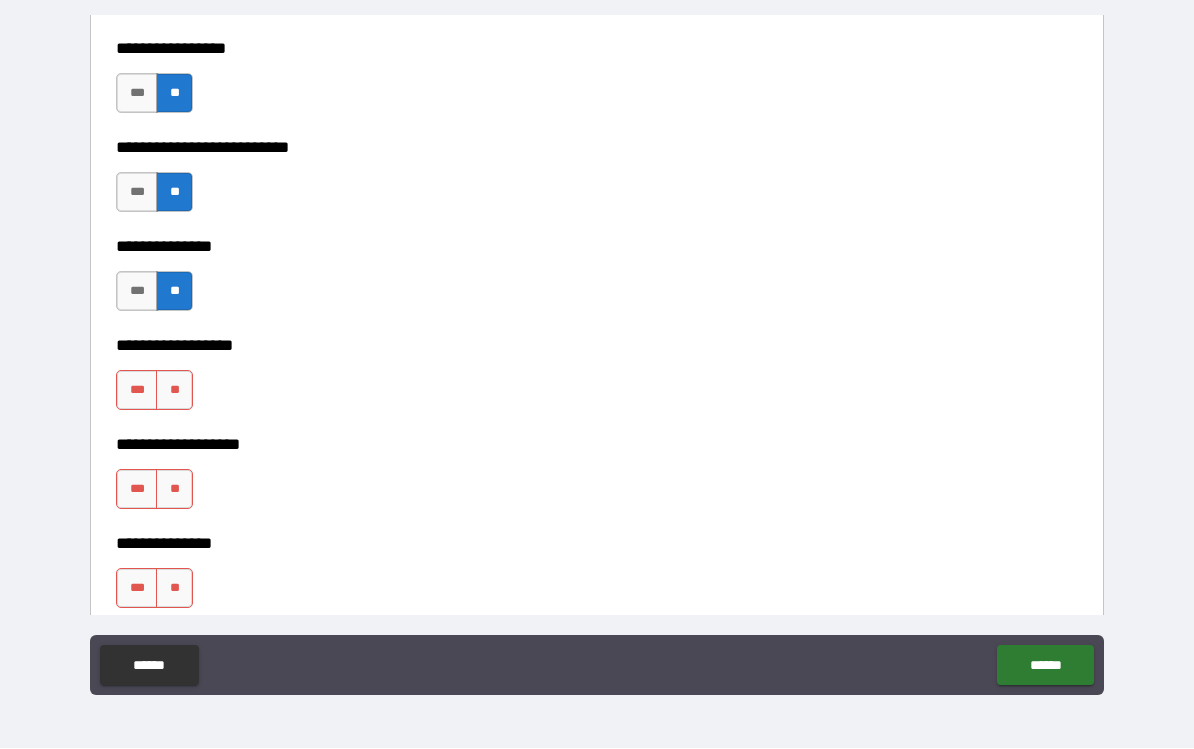 click on "**" at bounding box center [174, 391] 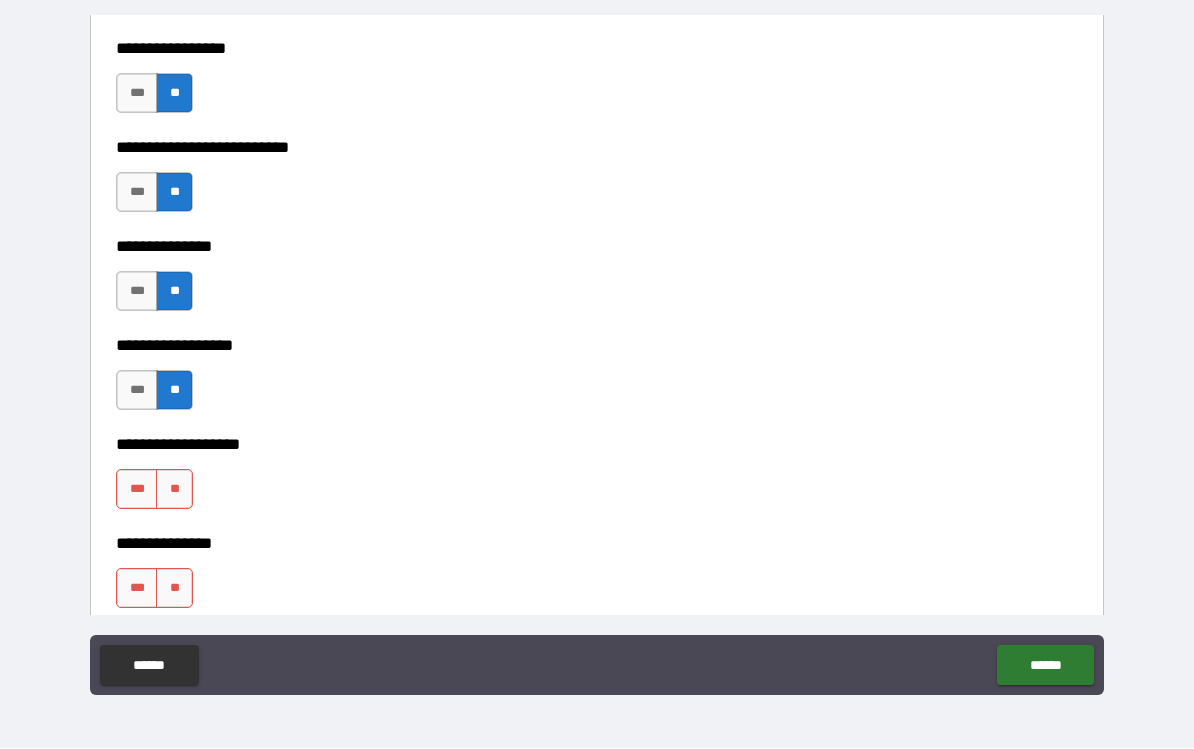 click on "**" at bounding box center (174, 490) 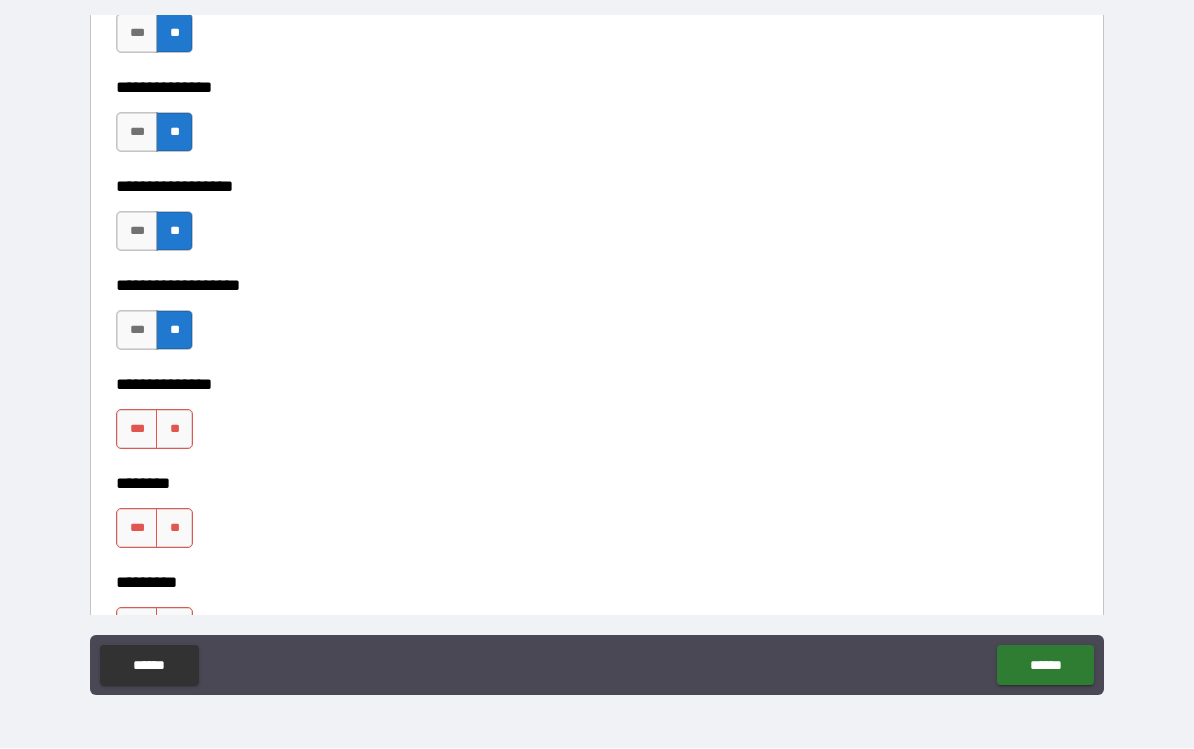 scroll, scrollTop: 5618, scrollLeft: 0, axis: vertical 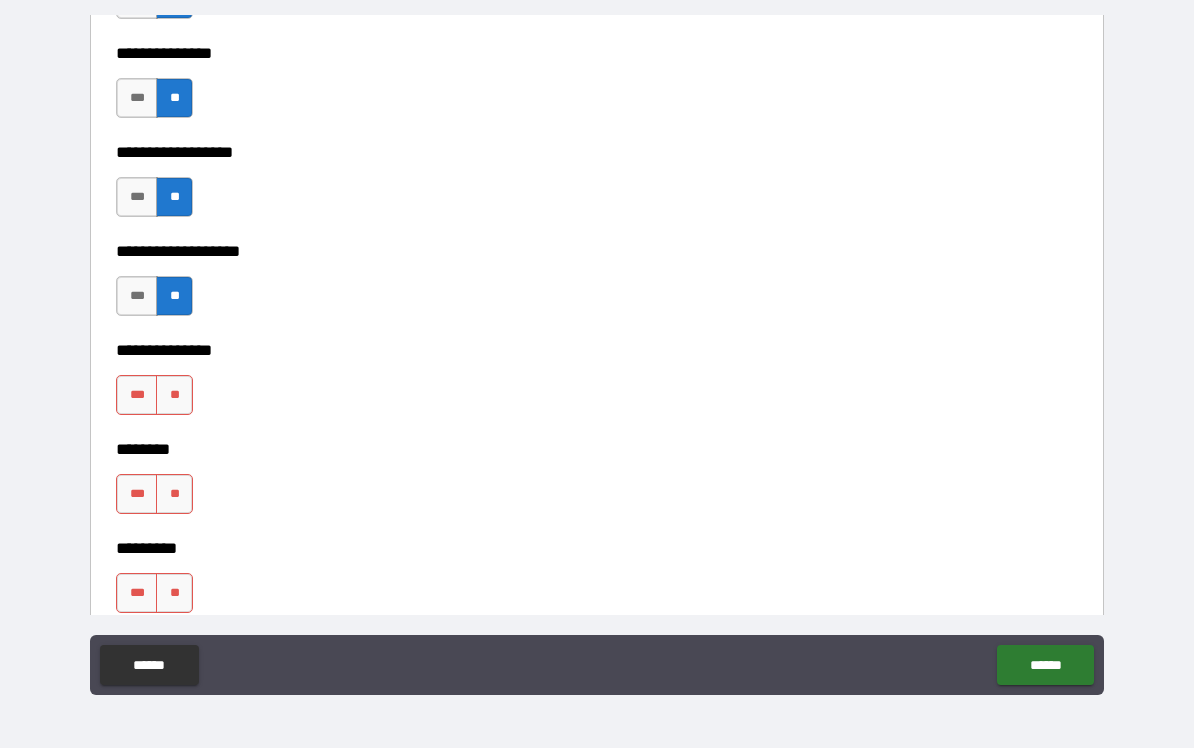 click on "**" at bounding box center (174, 396) 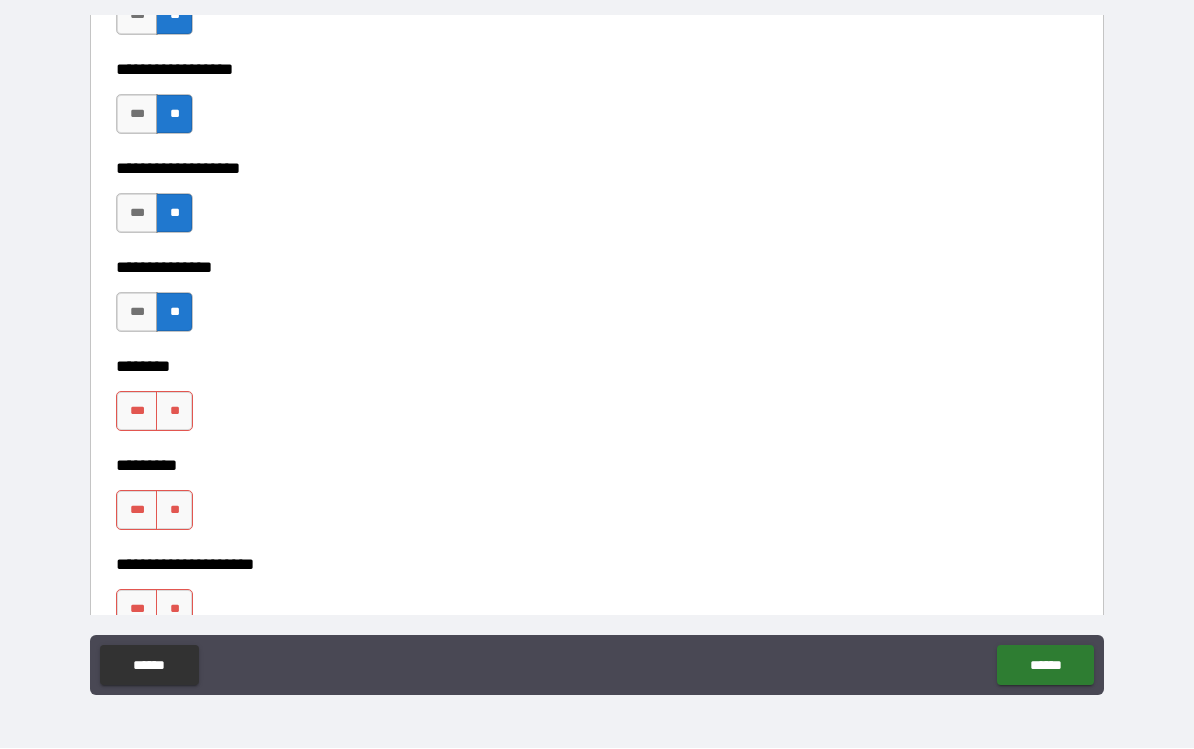 click on "**" at bounding box center [174, 412] 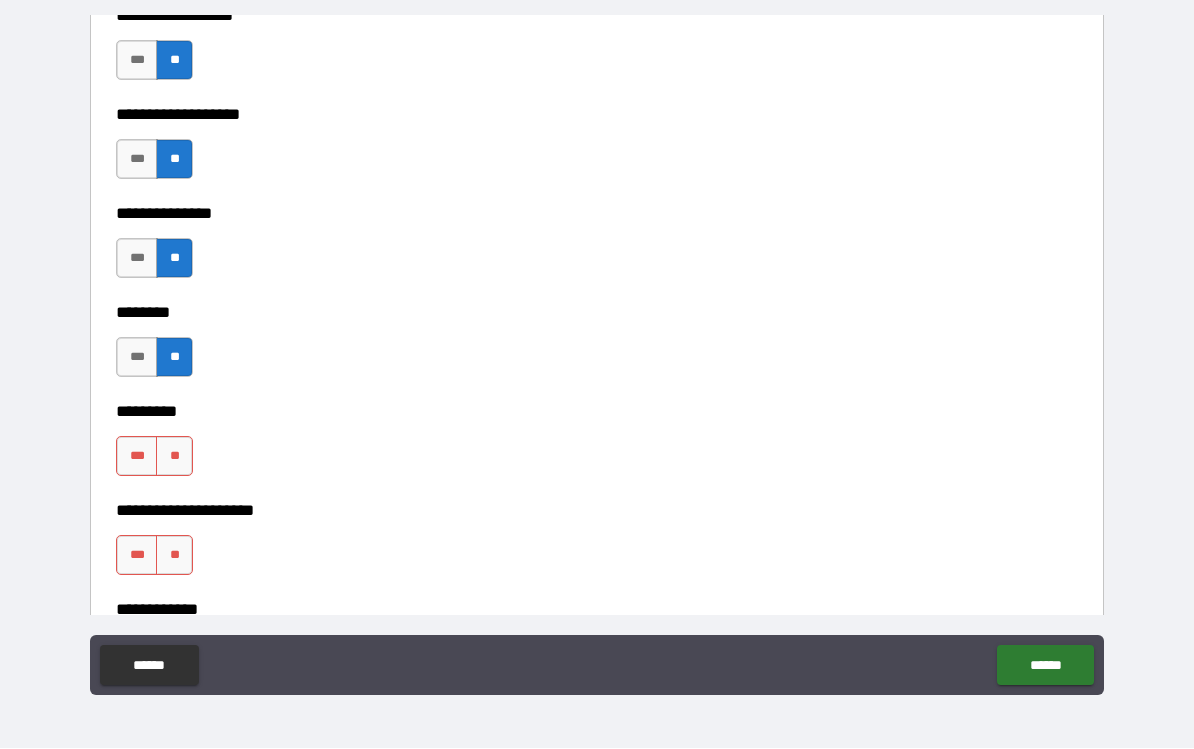 scroll, scrollTop: 5783, scrollLeft: 0, axis: vertical 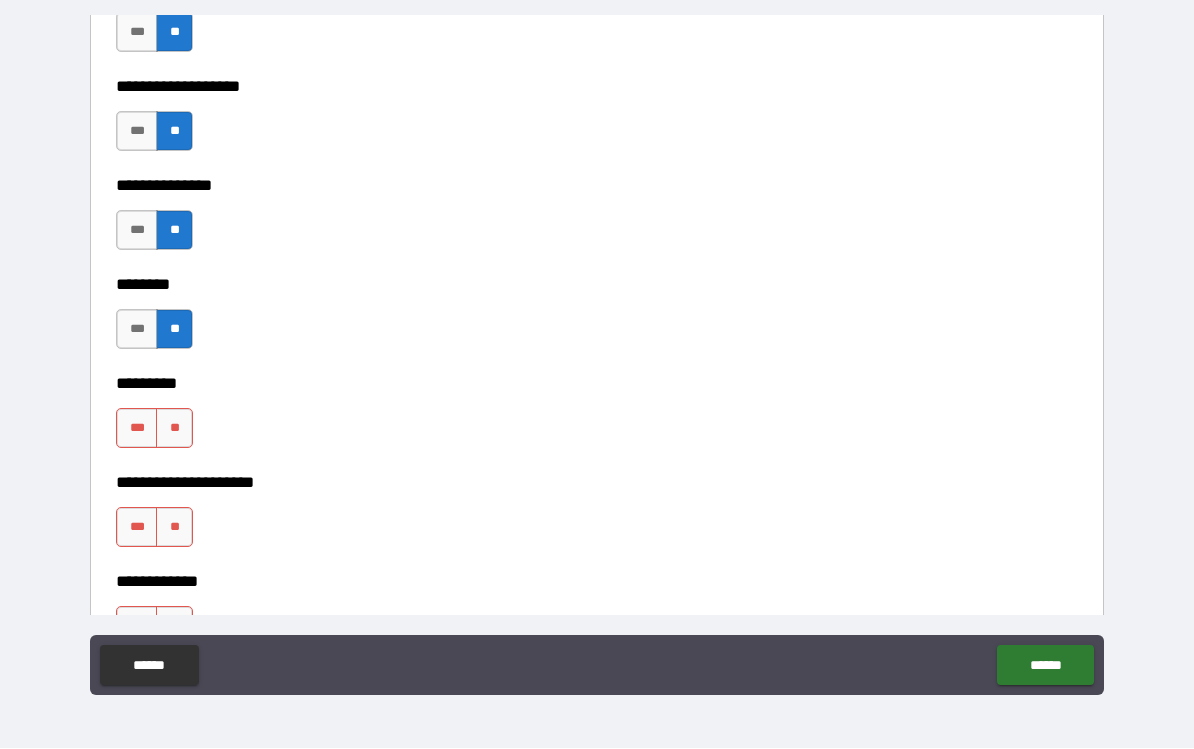 click on "**********" at bounding box center (597, 172) 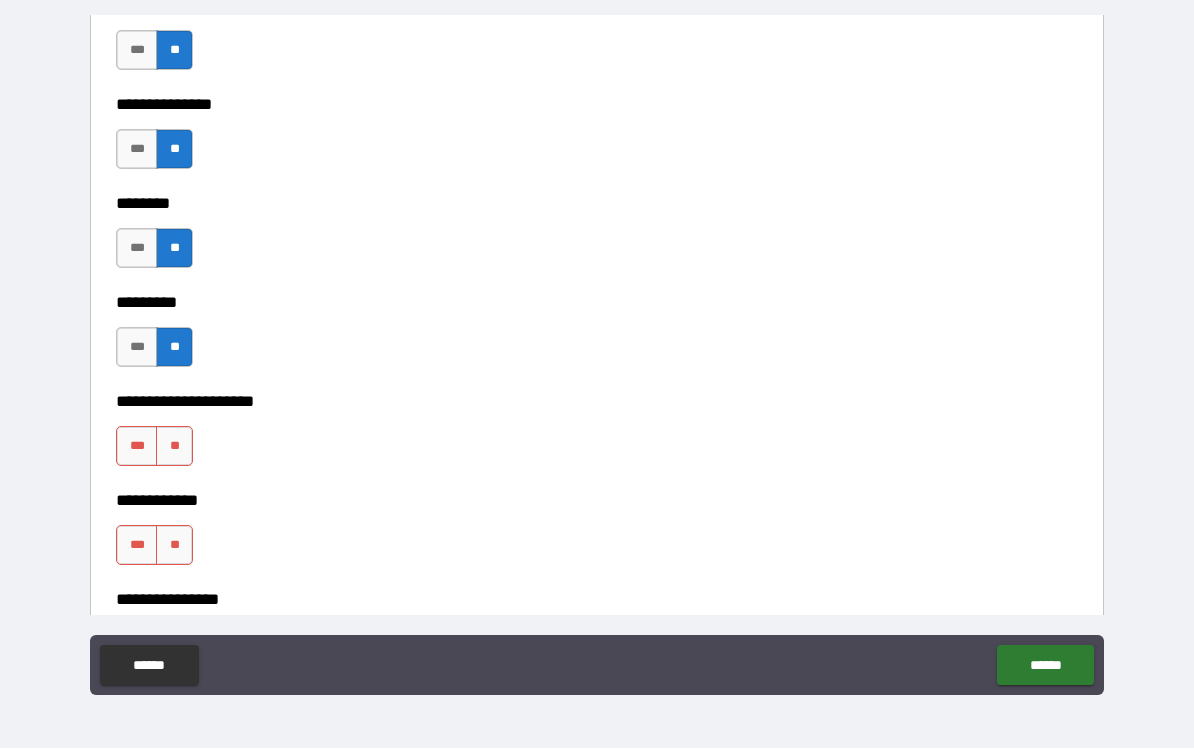 scroll, scrollTop: 6041, scrollLeft: 0, axis: vertical 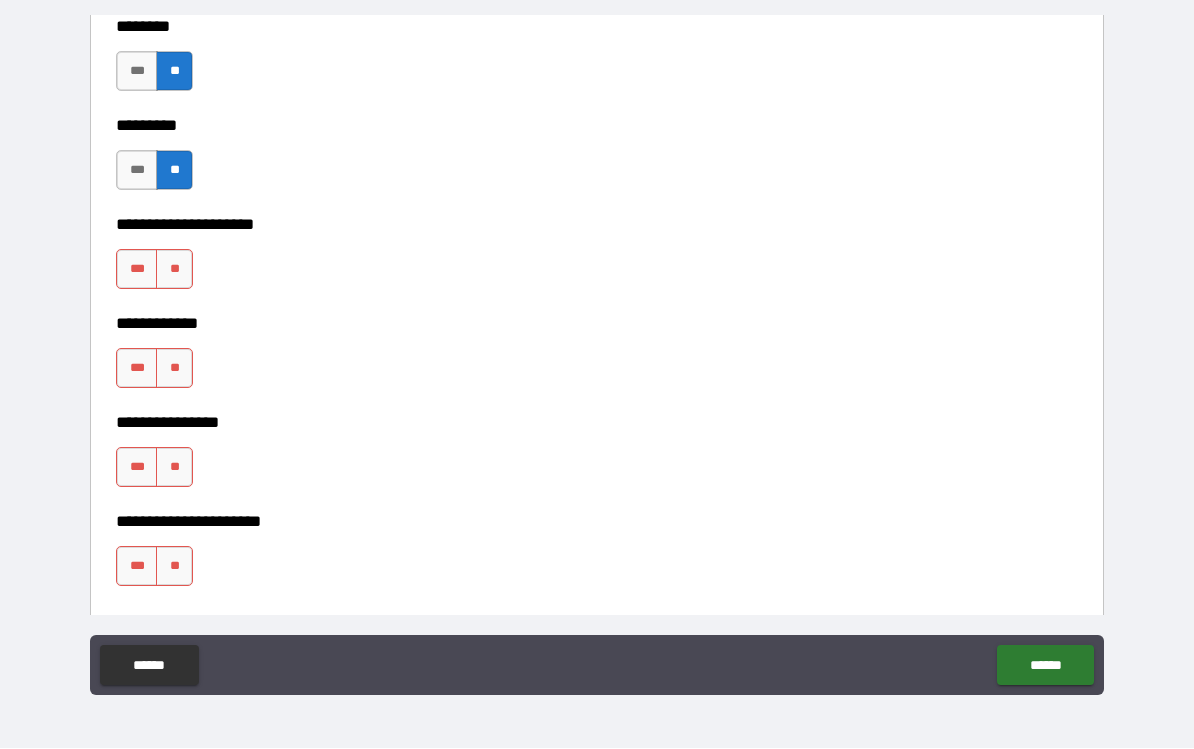 click on "**" at bounding box center (174, 270) 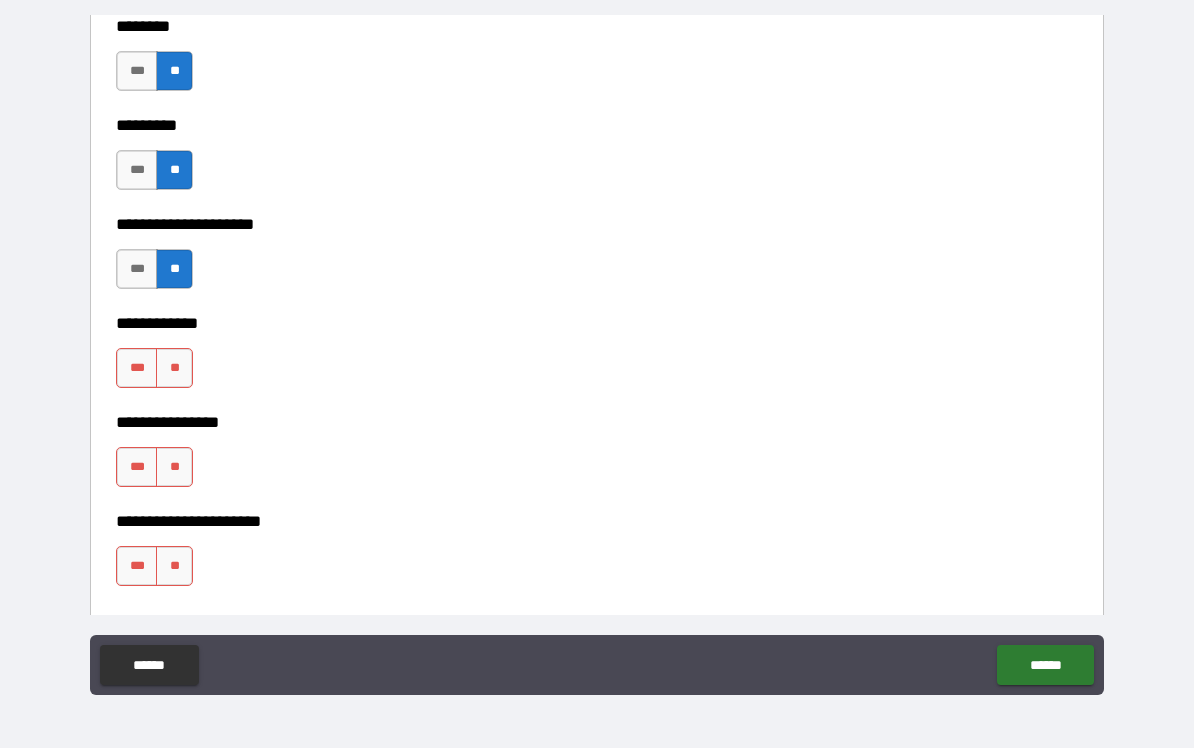 click on "**" at bounding box center [174, 369] 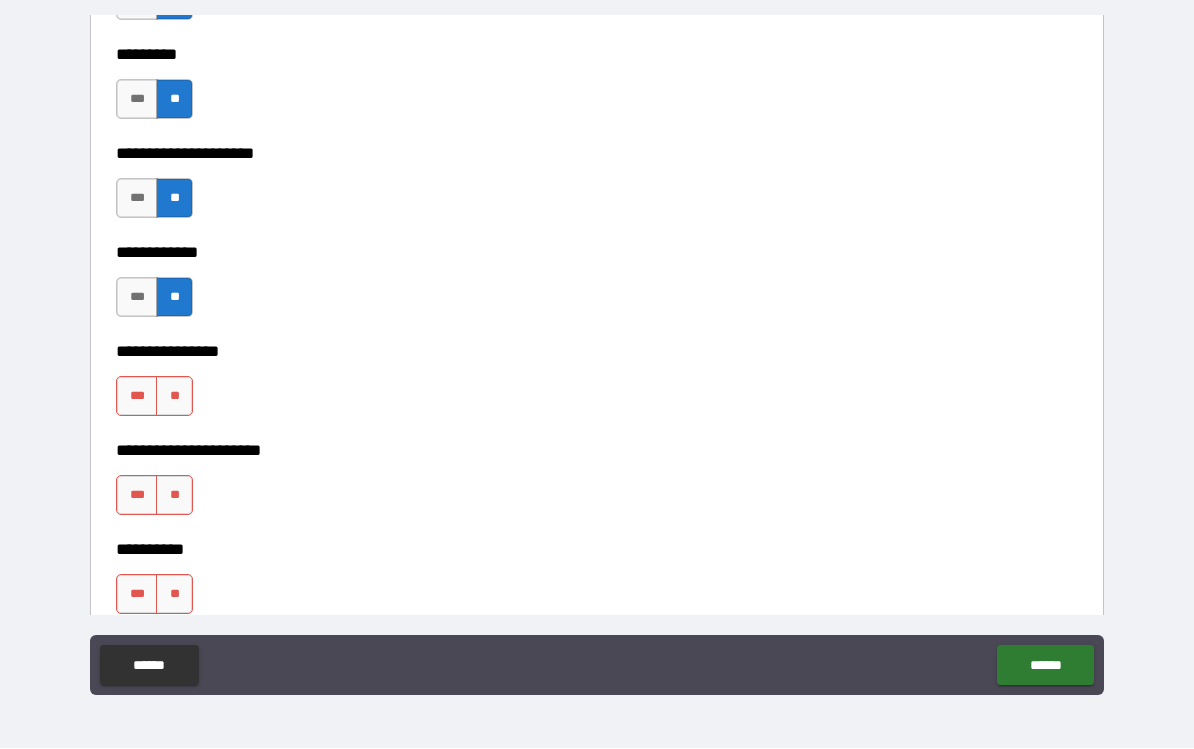 scroll, scrollTop: 6121, scrollLeft: 0, axis: vertical 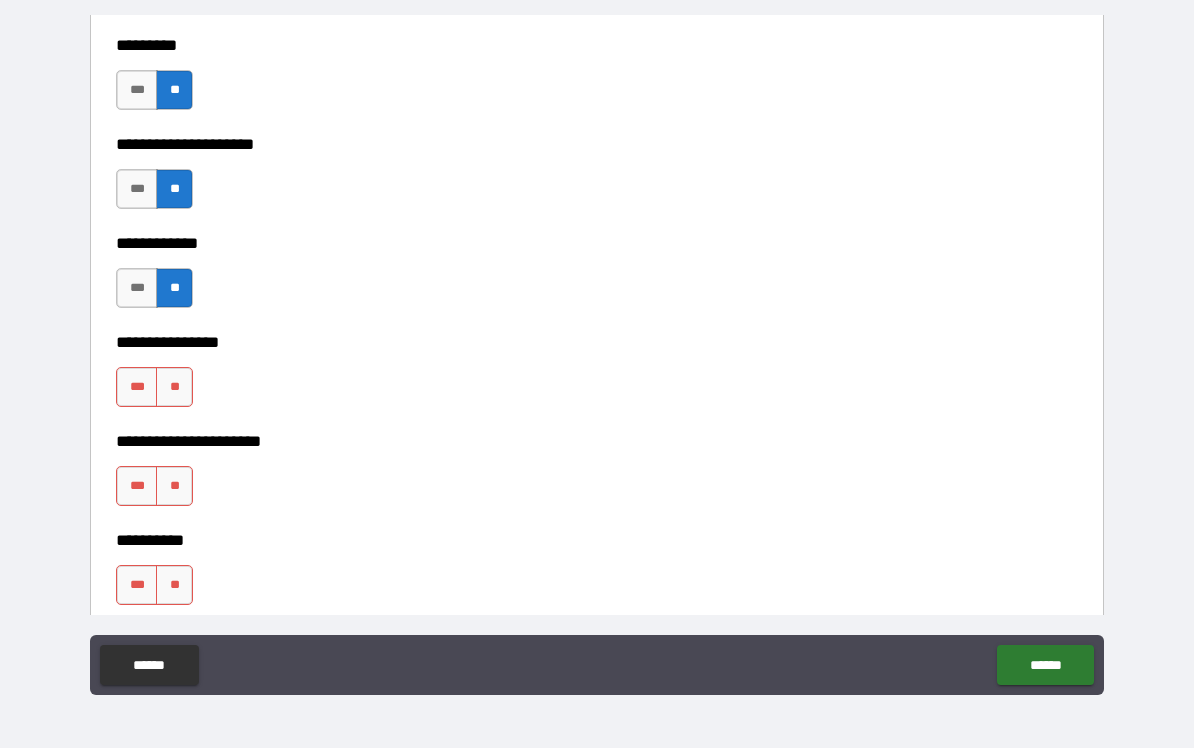 click on "**" at bounding box center (174, 388) 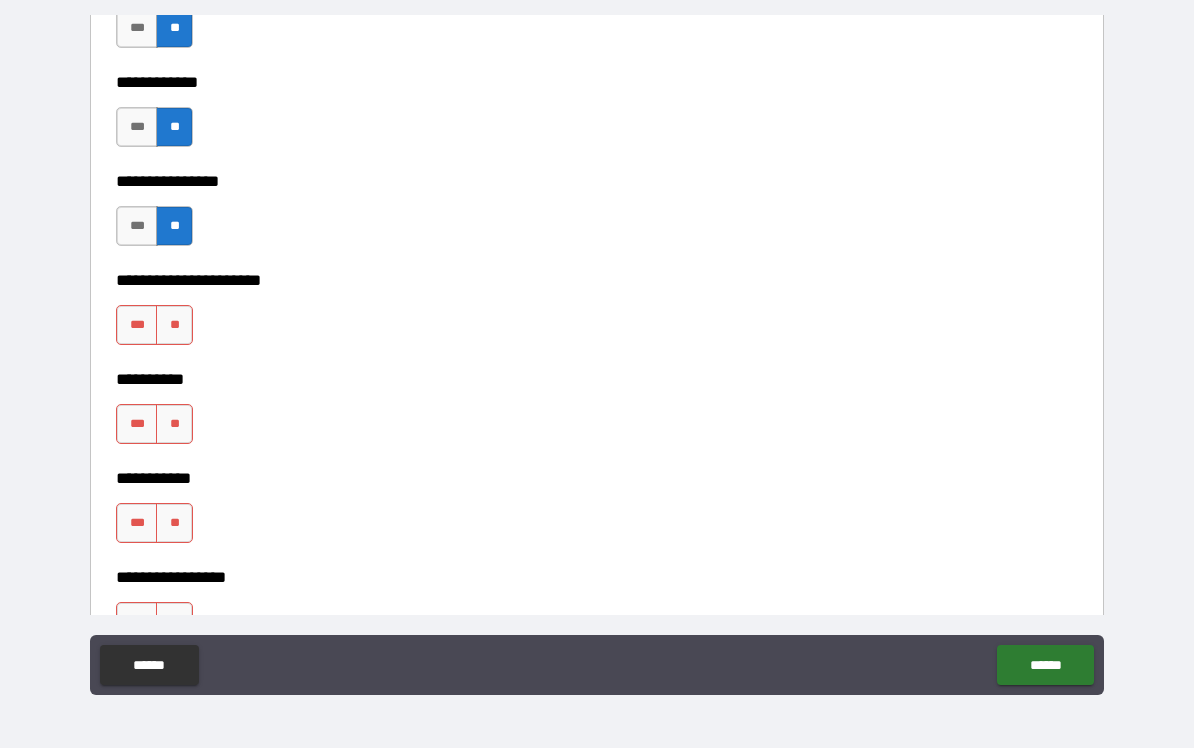 scroll, scrollTop: 6296, scrollLeft: 0, axis: vertical 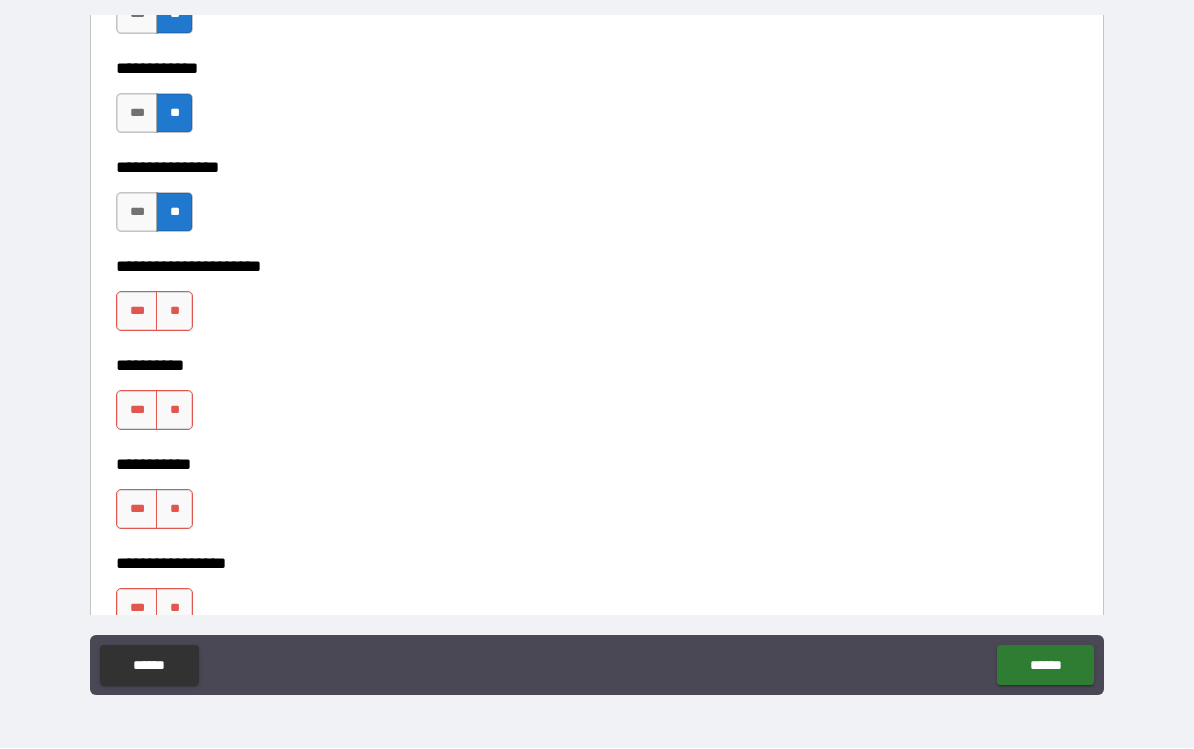 click on "**" at bounding box center (174, 312) 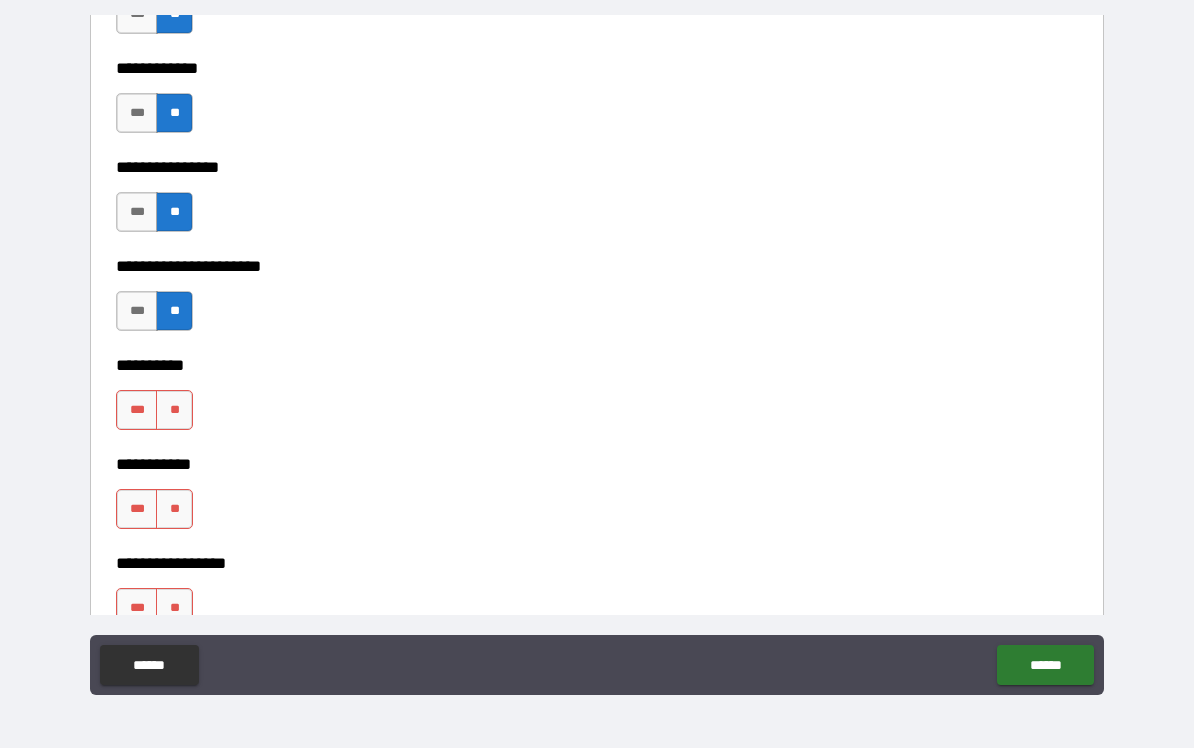 click on "**" at bounding box center (174, 411) 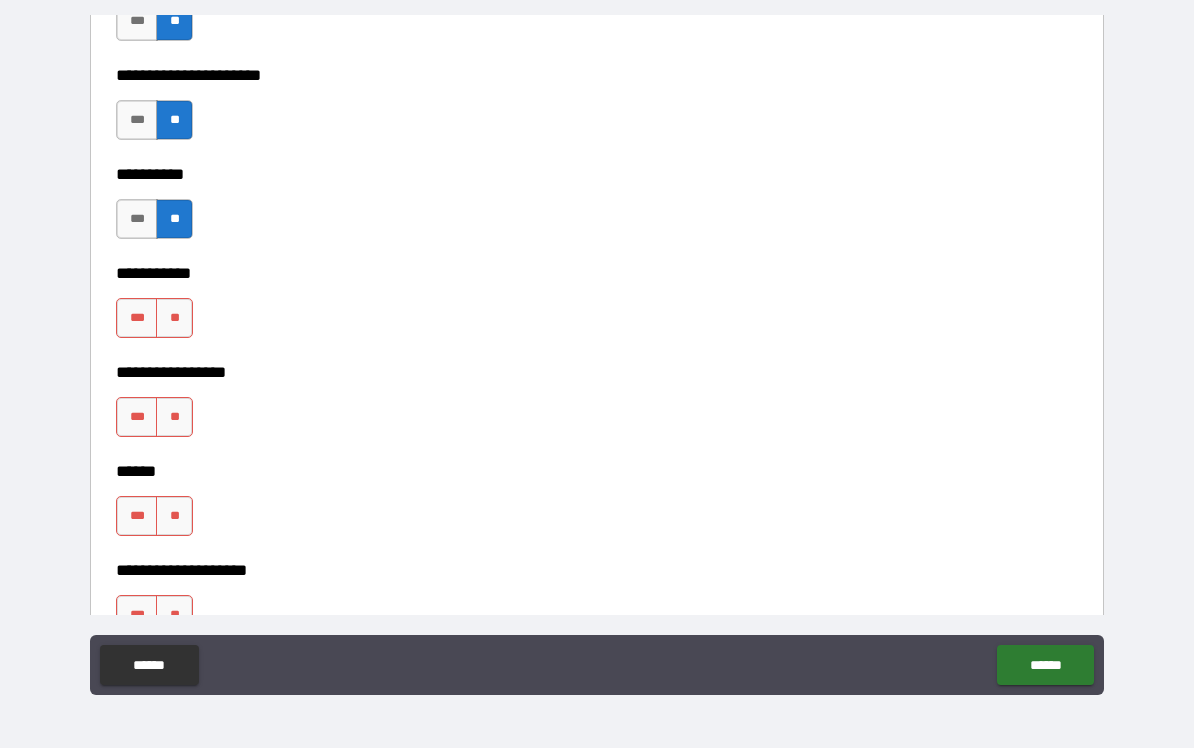 scroll, scrollTop: 6491, scrollLeft: 0, axis: vertical 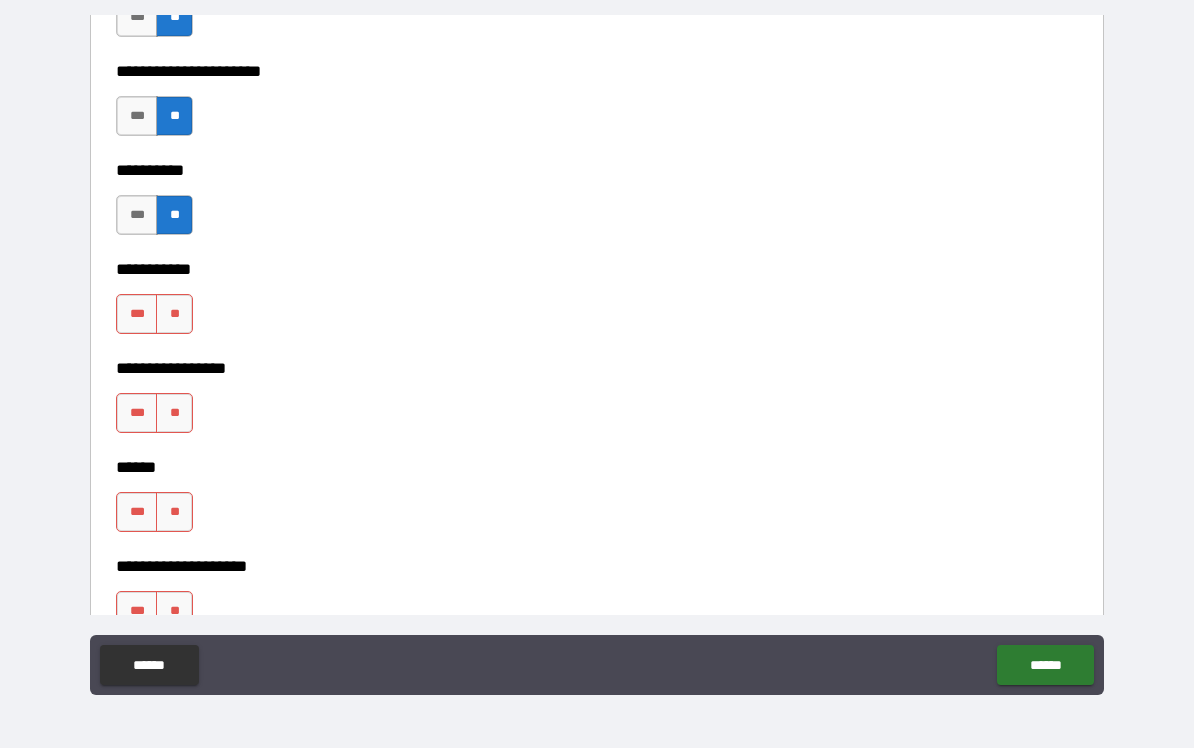 click on "**" at bounding box center [174, 414] 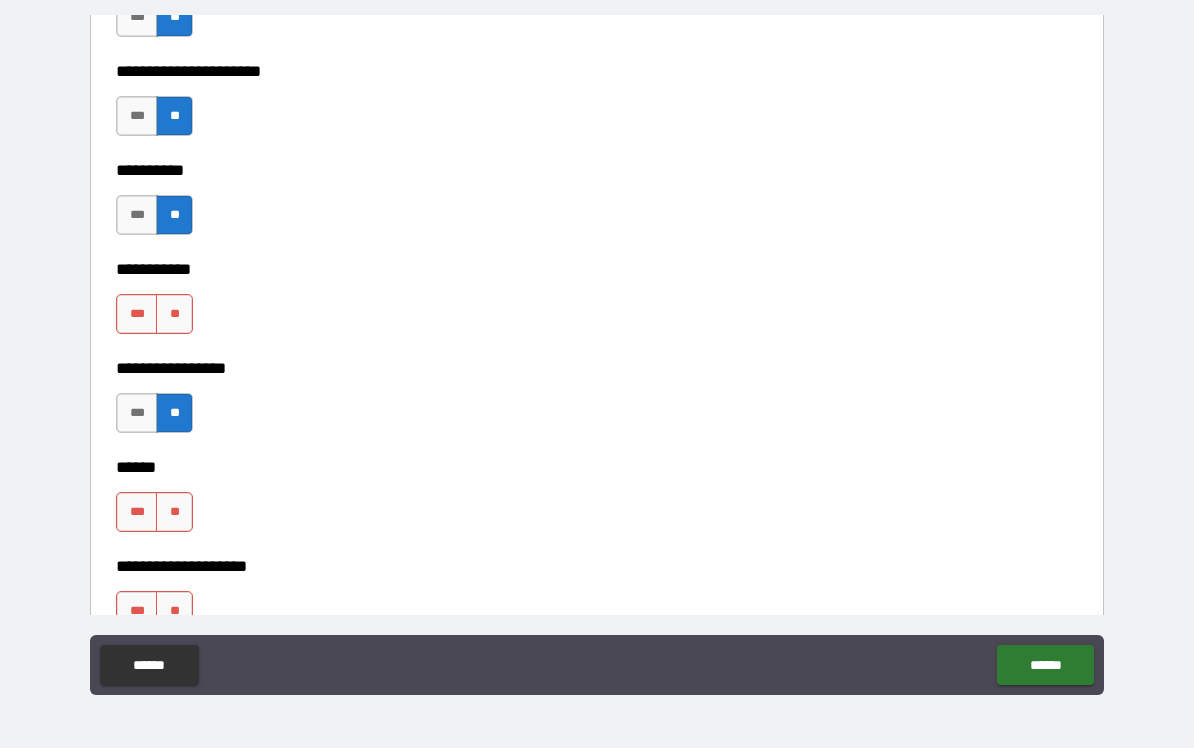 click on "**" at bounding box center (174, 315) 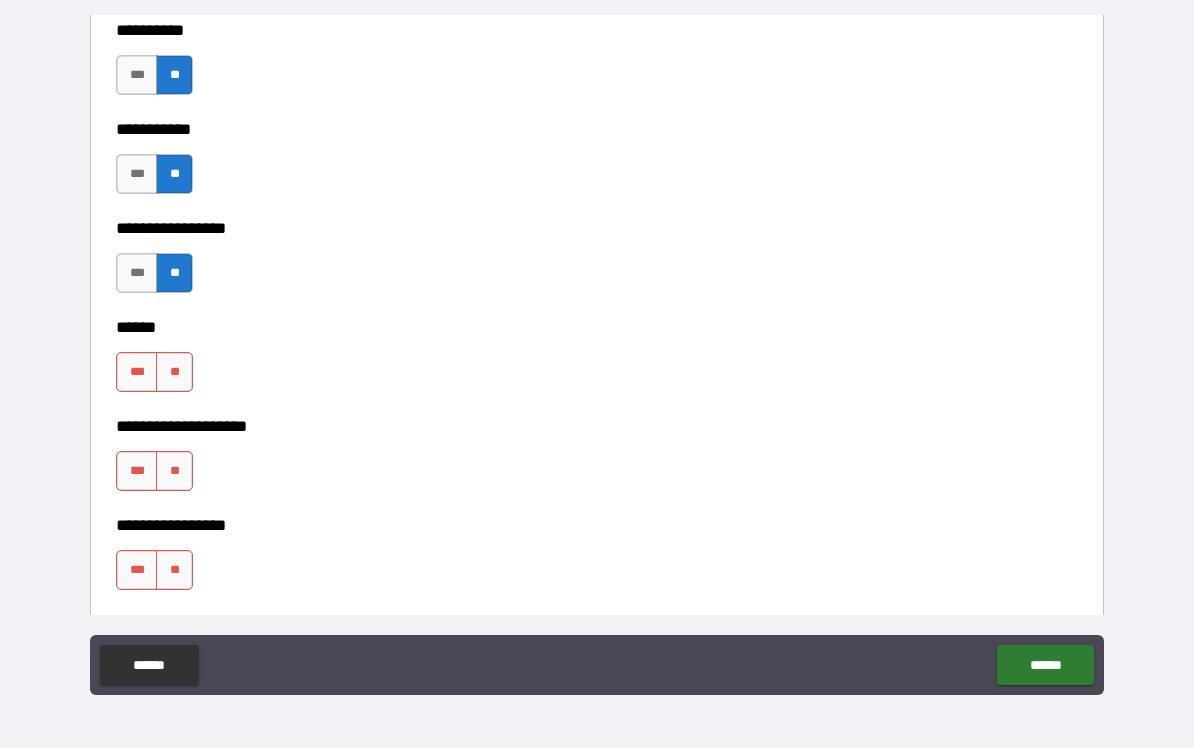 click on "**" at bounding box center (174, 373) 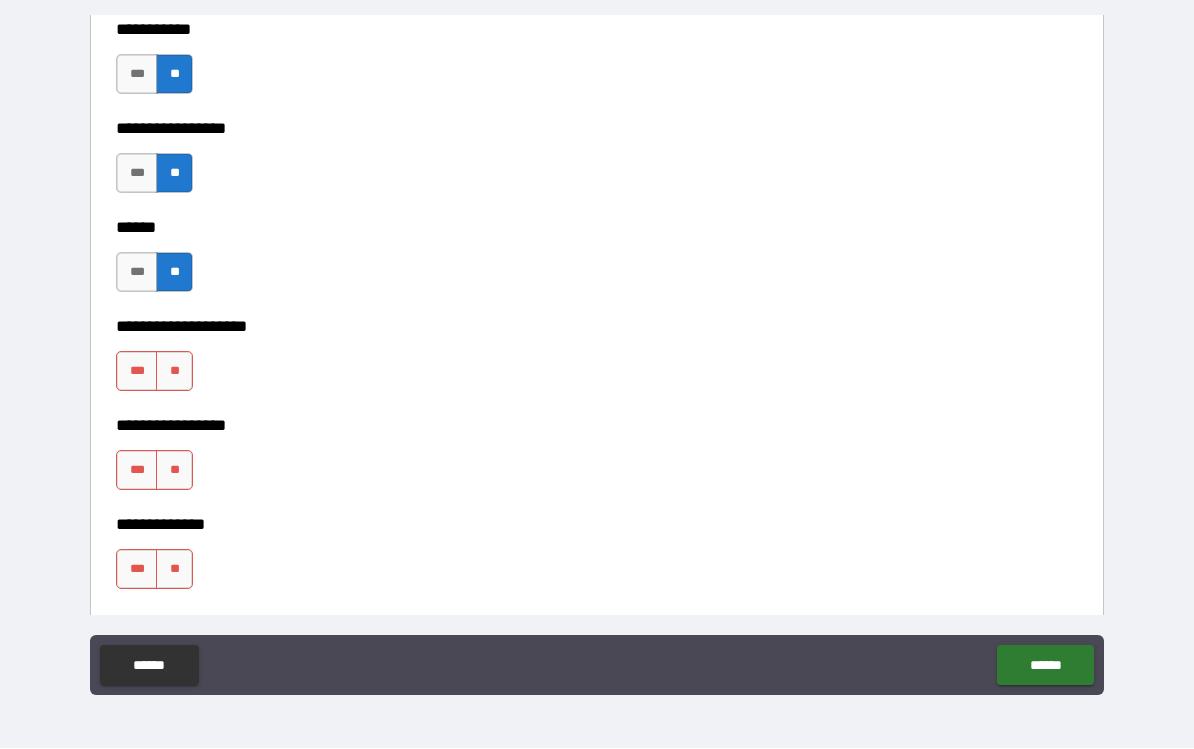 click on "**" at bounding box center [174, 372] 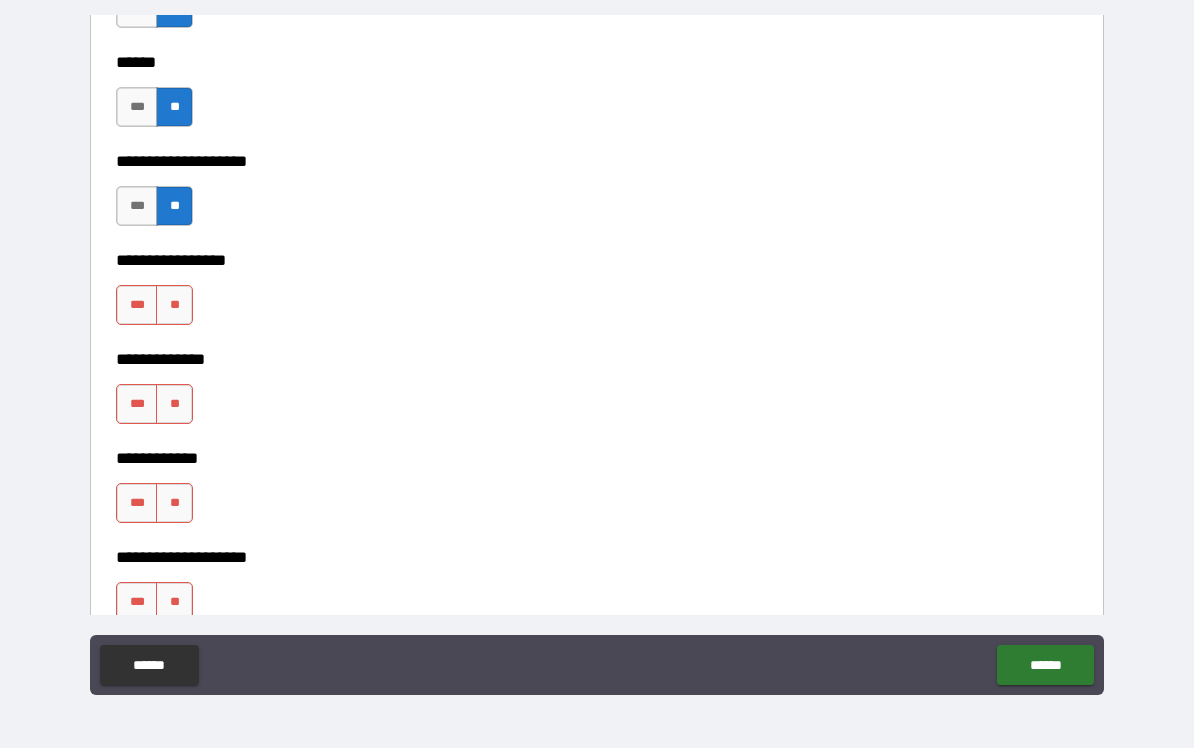 click on "**" at bounding box center (174, 306) 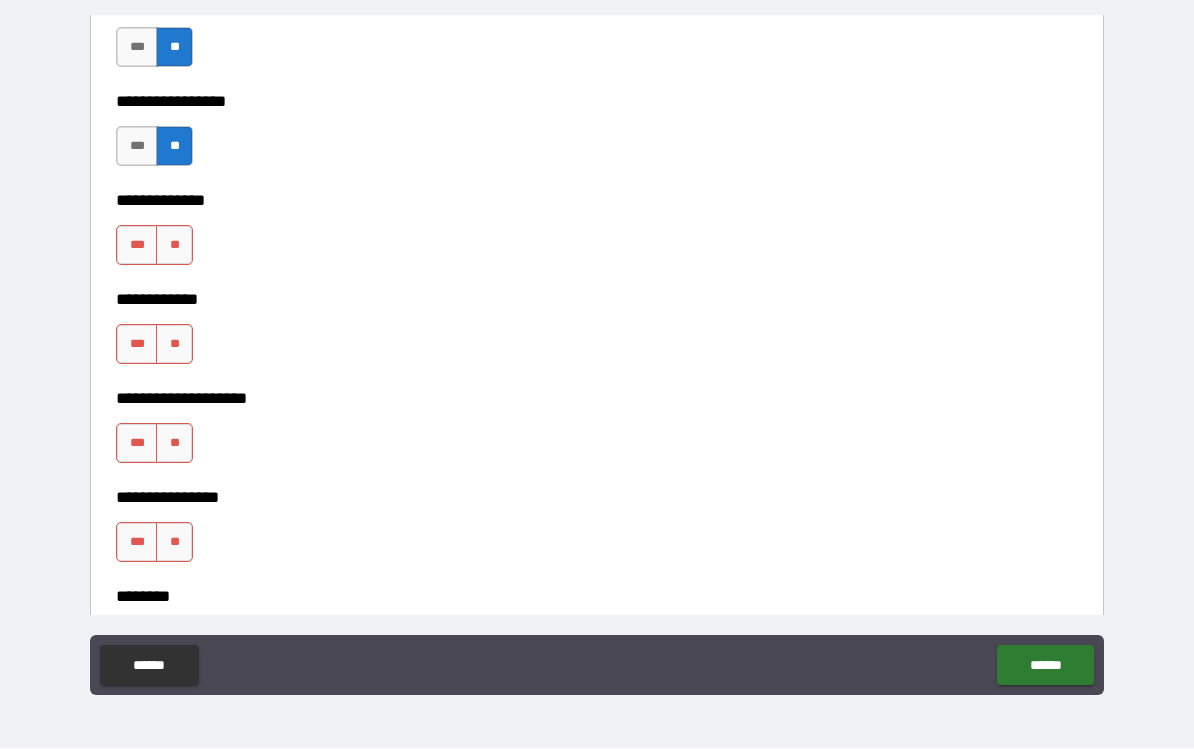 scroll, scrollTop: 7088, scrollLeft: 0, axis: vertical 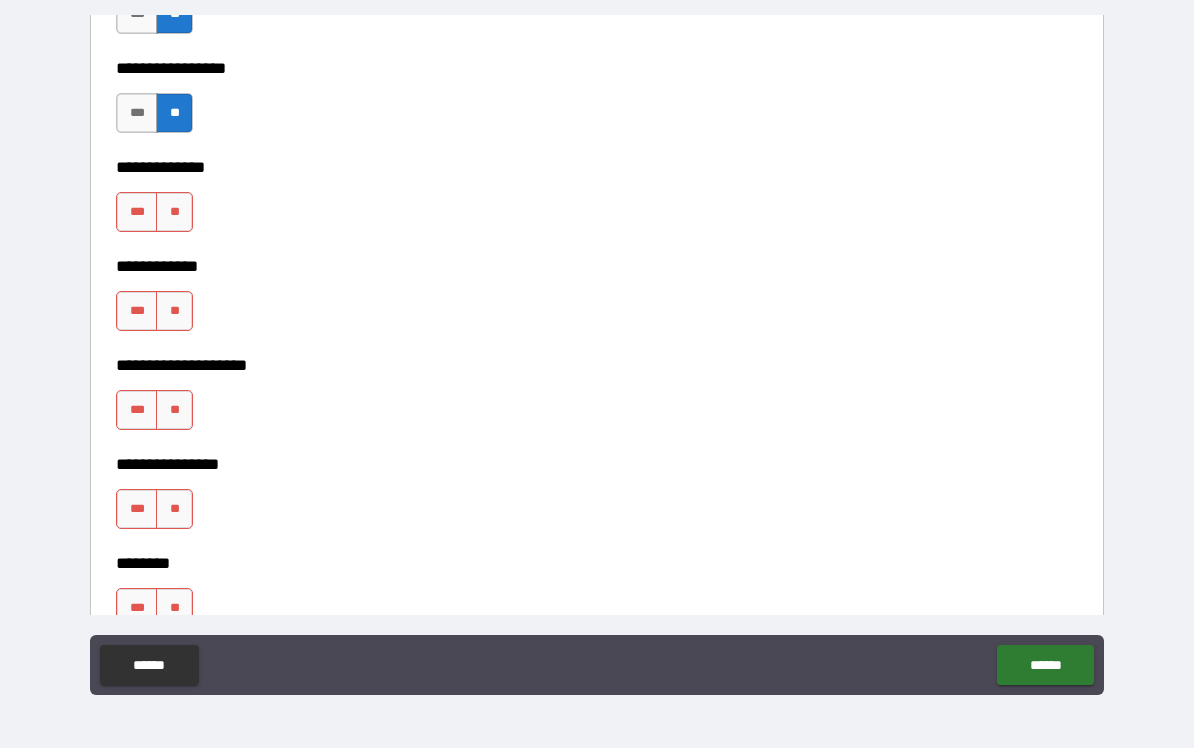 click on "**" at bounding box center [174, 213] 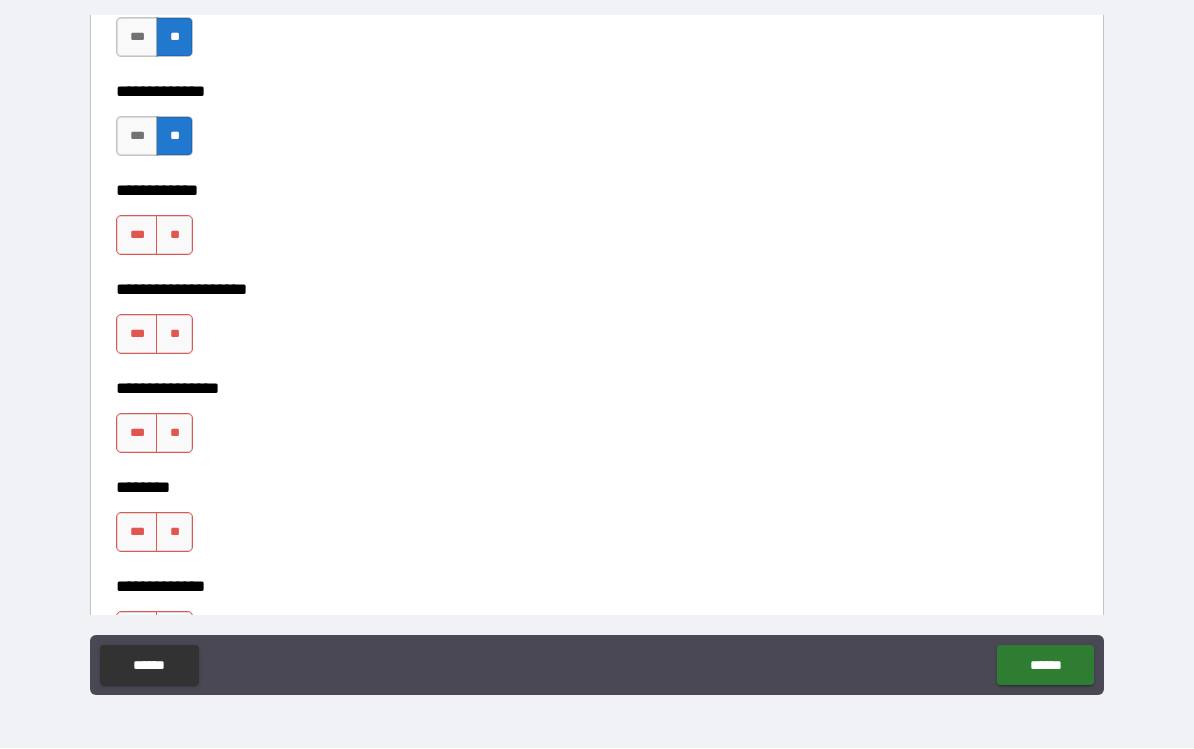 scroll, scrollTop: 7267, scrollLeft: 0, axis: vertical 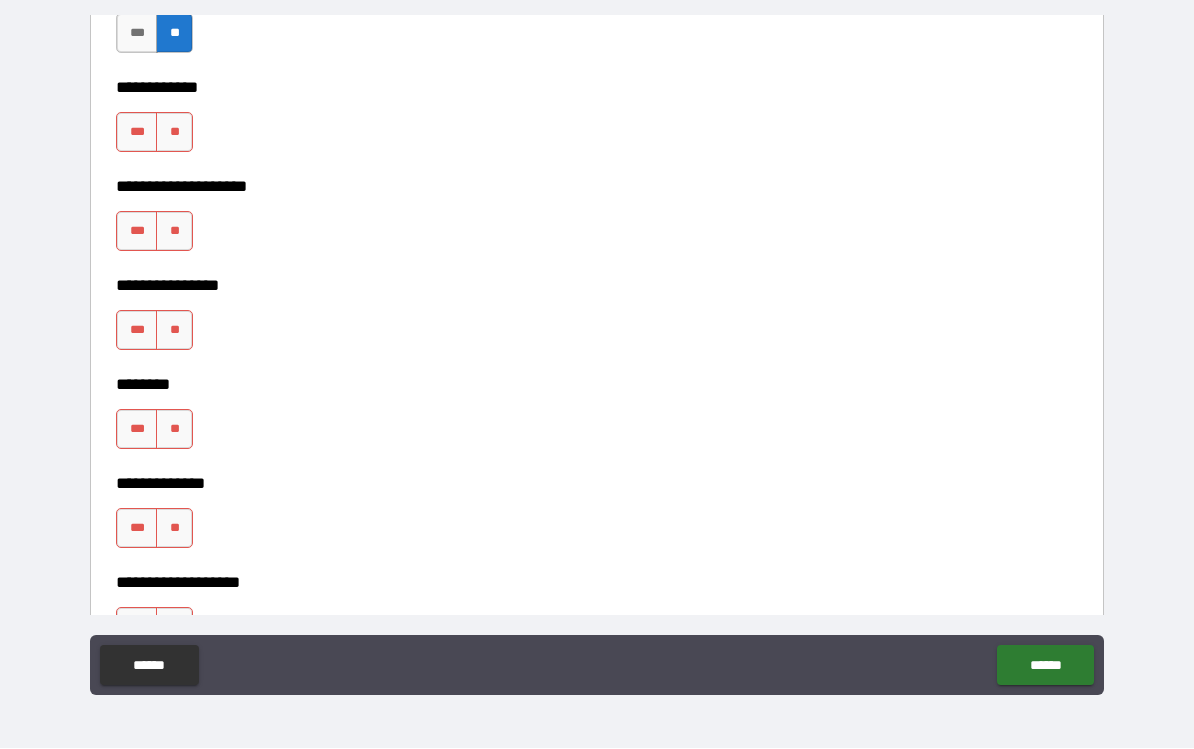 click on "**" at bounding box center [174, 133] 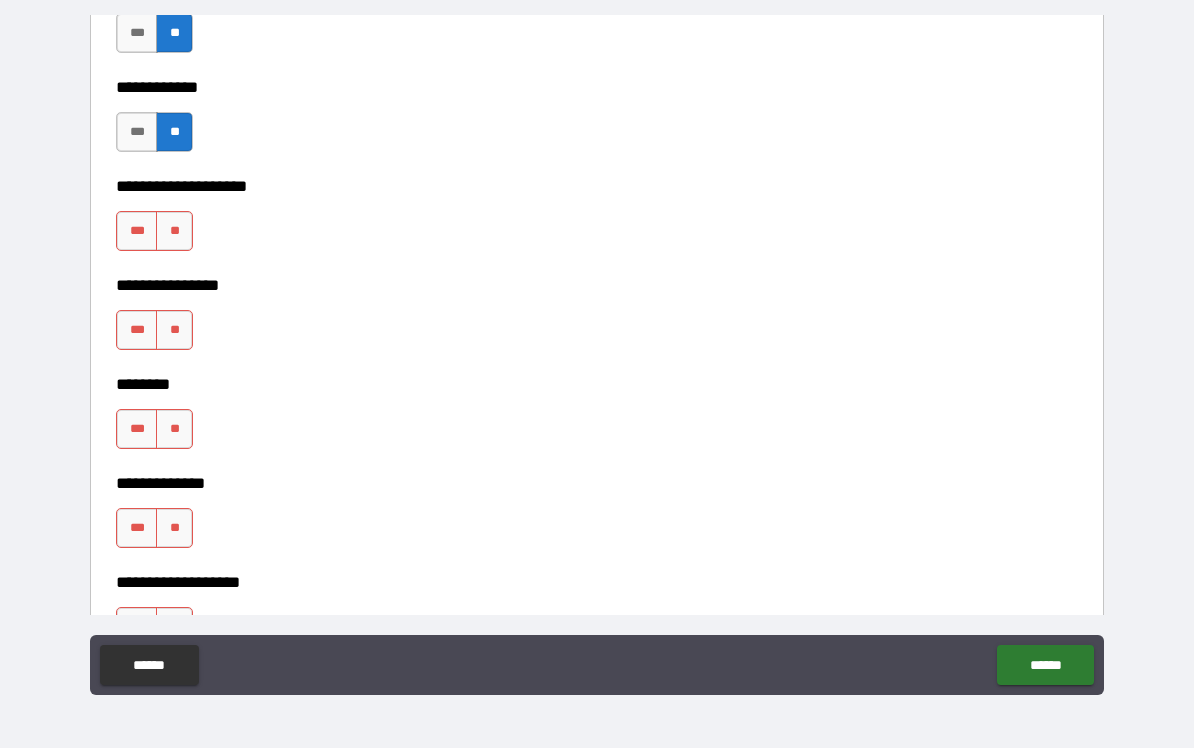 click on "**" at bounding box center (174, 232) 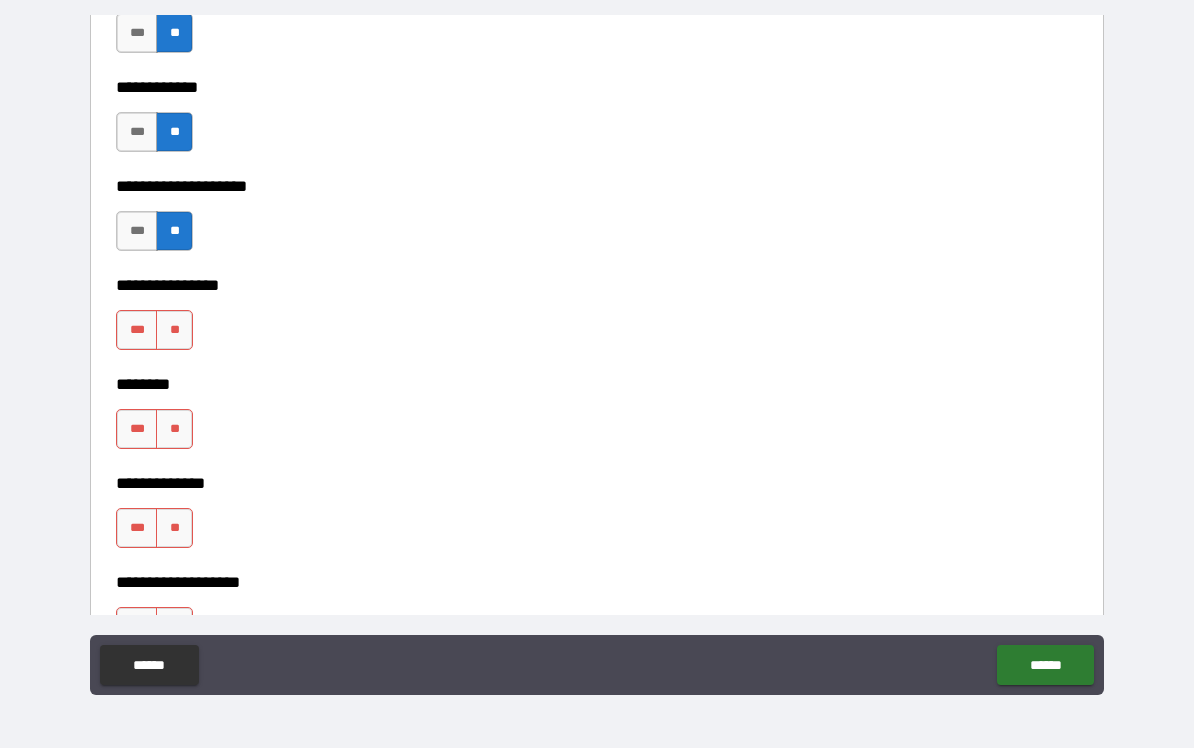 click on "**" at bounding box center (174, 331) 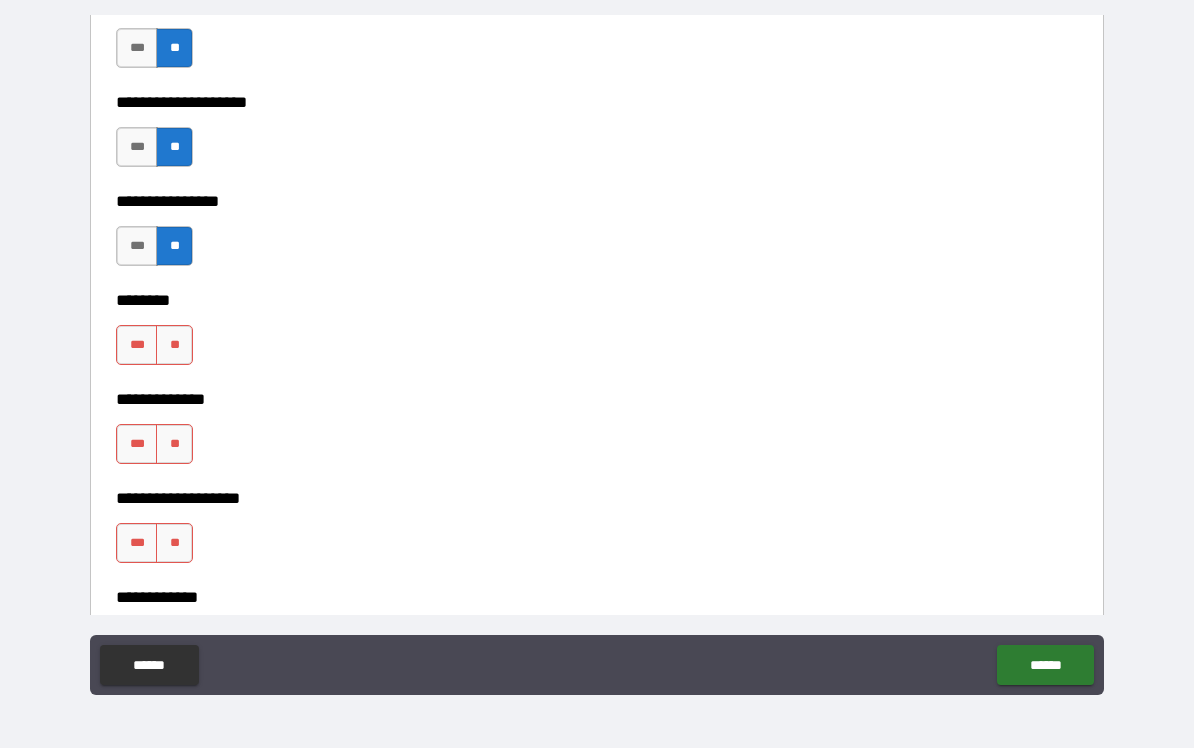 scroll, scrollTop: 7360, scrollLeft: 0, axis: vertical 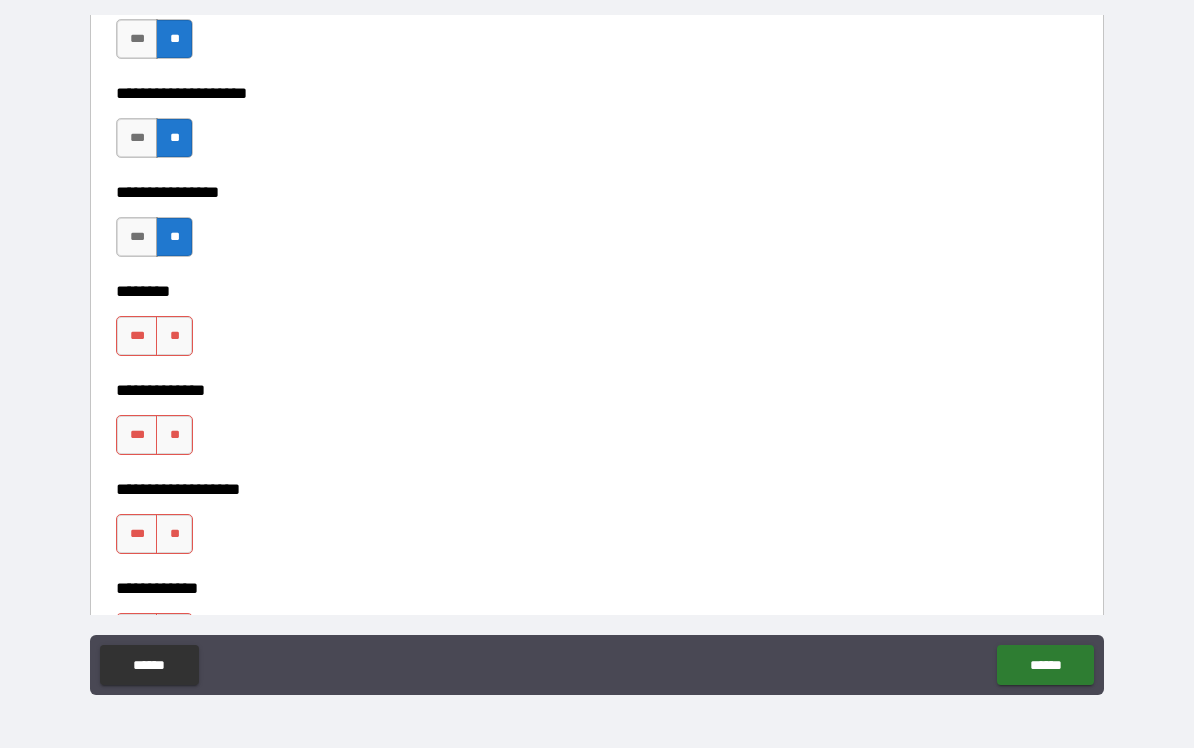 click on "**" at bounding box center (174, 337) 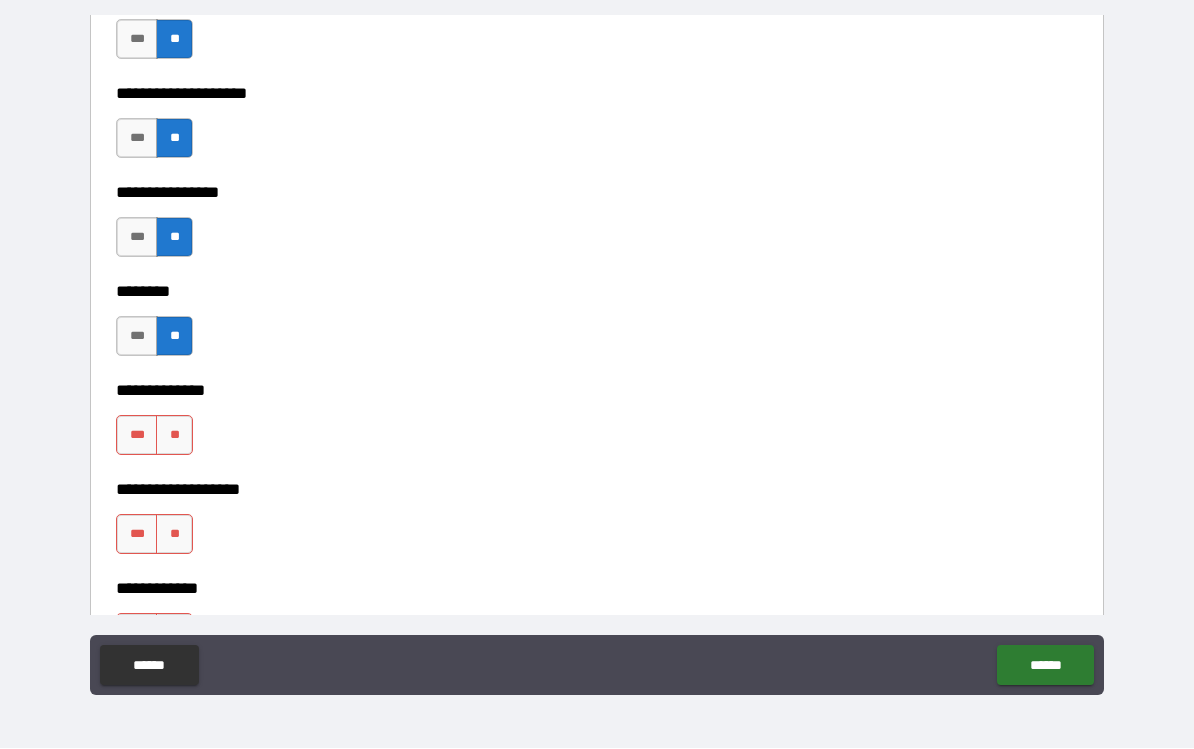 click on "**" at bounding box center (174, 436) 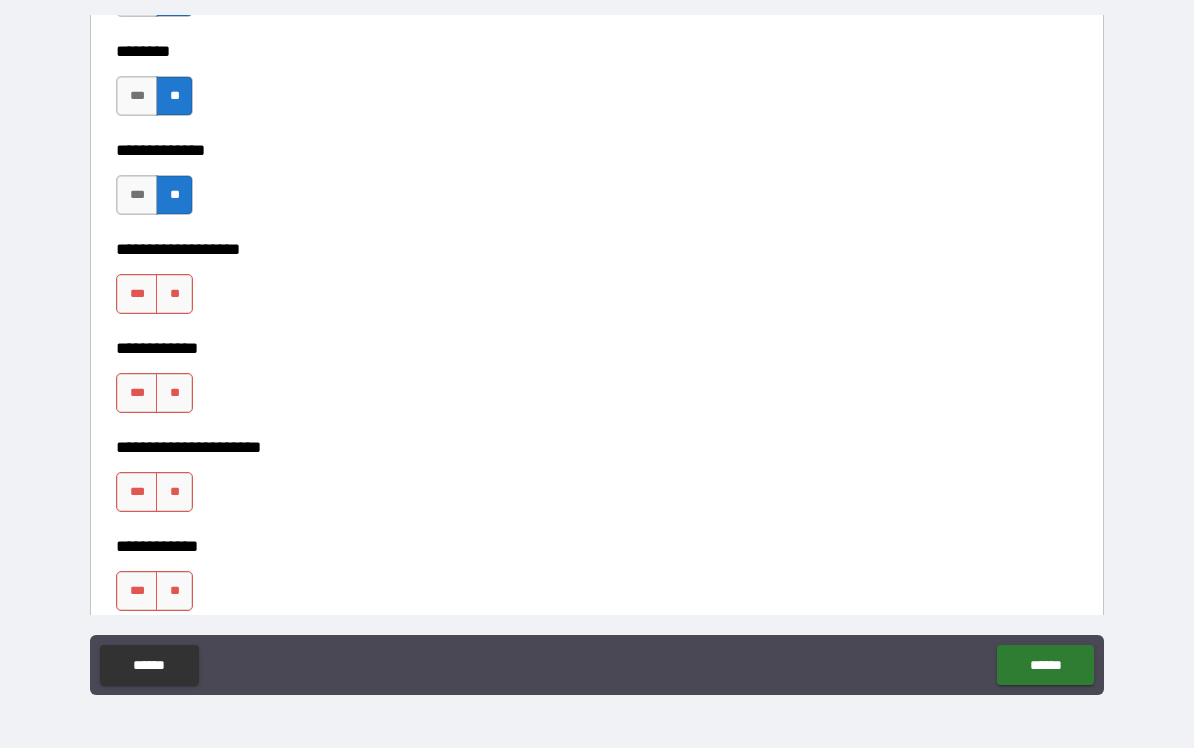 click on "**" at bounding box center [174, 295] 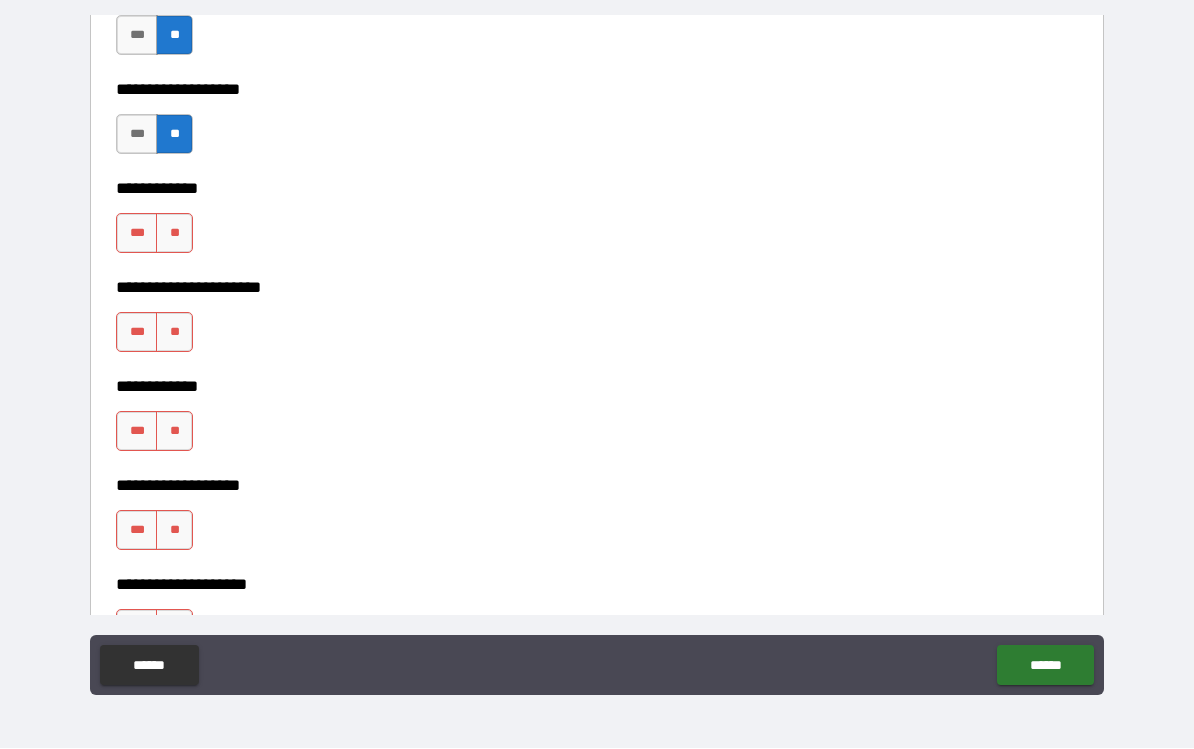 click on "**" at bounding box center [174, 234] 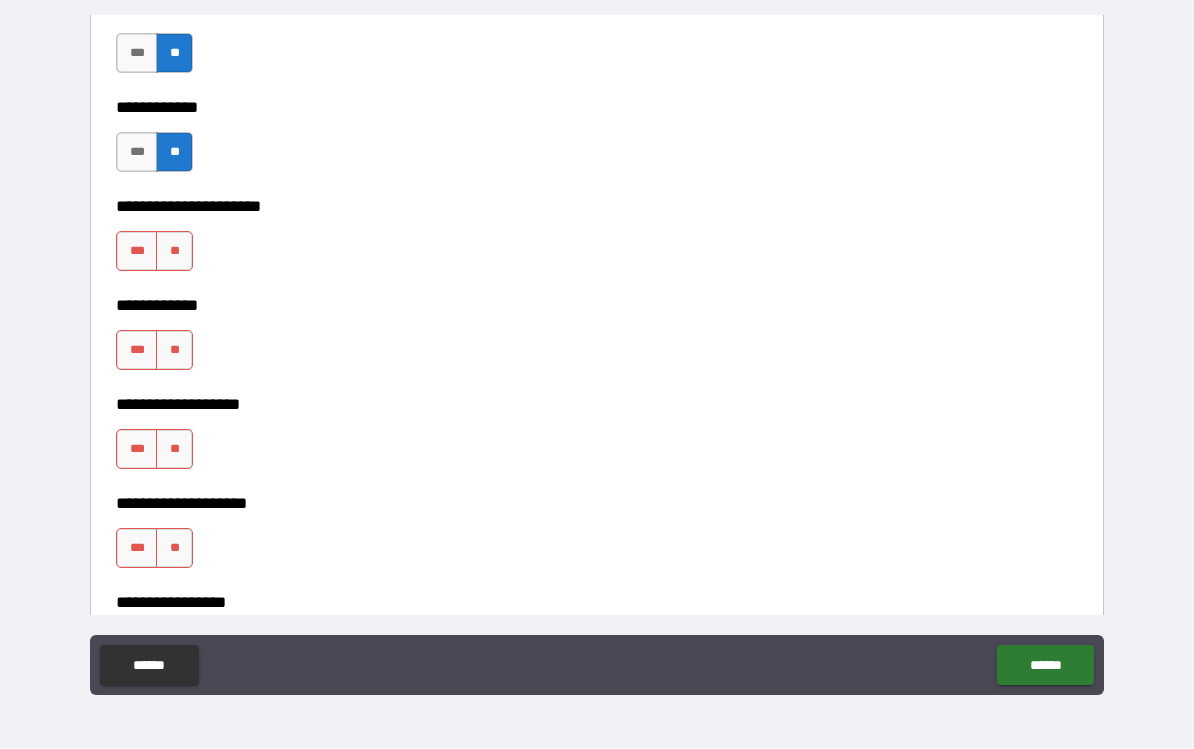 scroll, scrollTop: 7843, scrollLeft: 0, axis: vertical 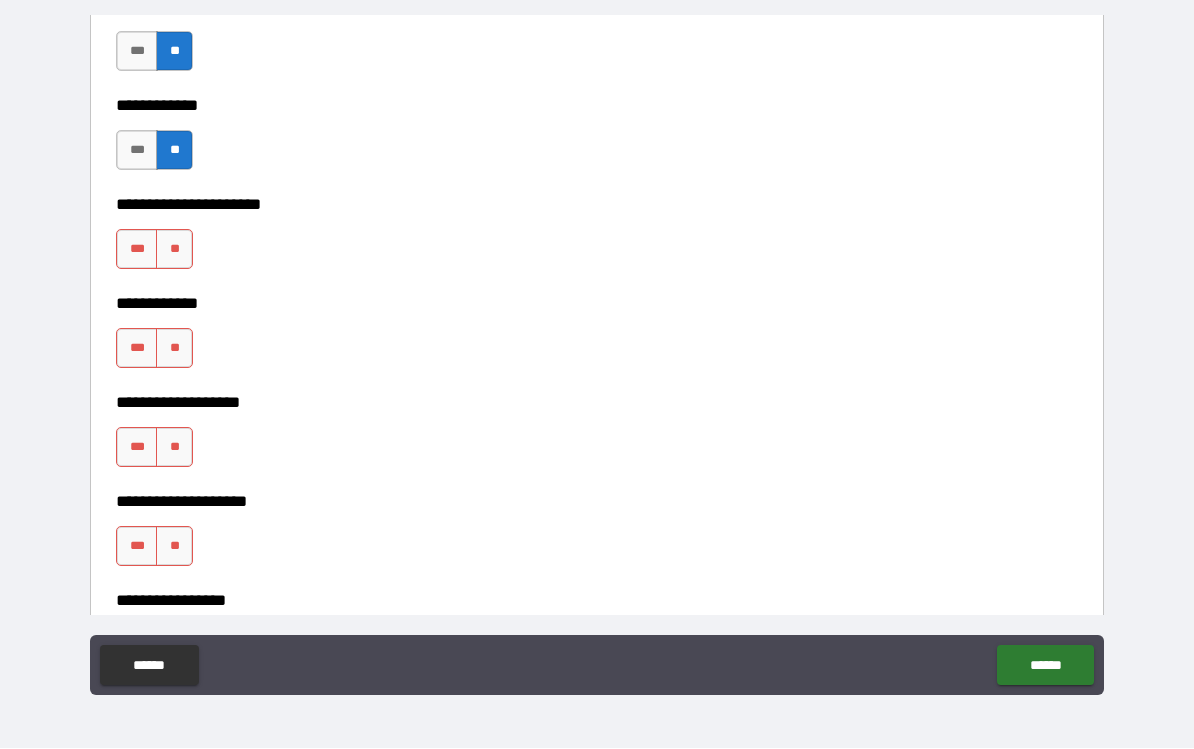 click on "**" at bounding box center [174, 250] 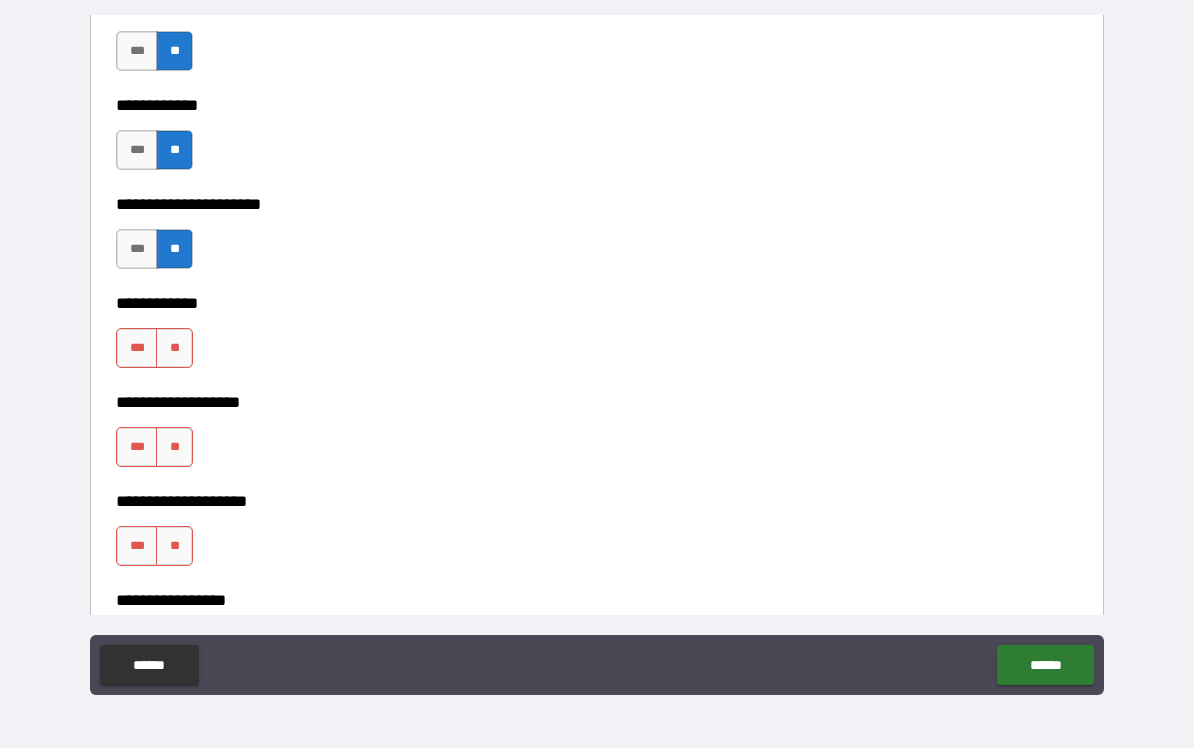 click on "**" at bounding box center [174, 349] 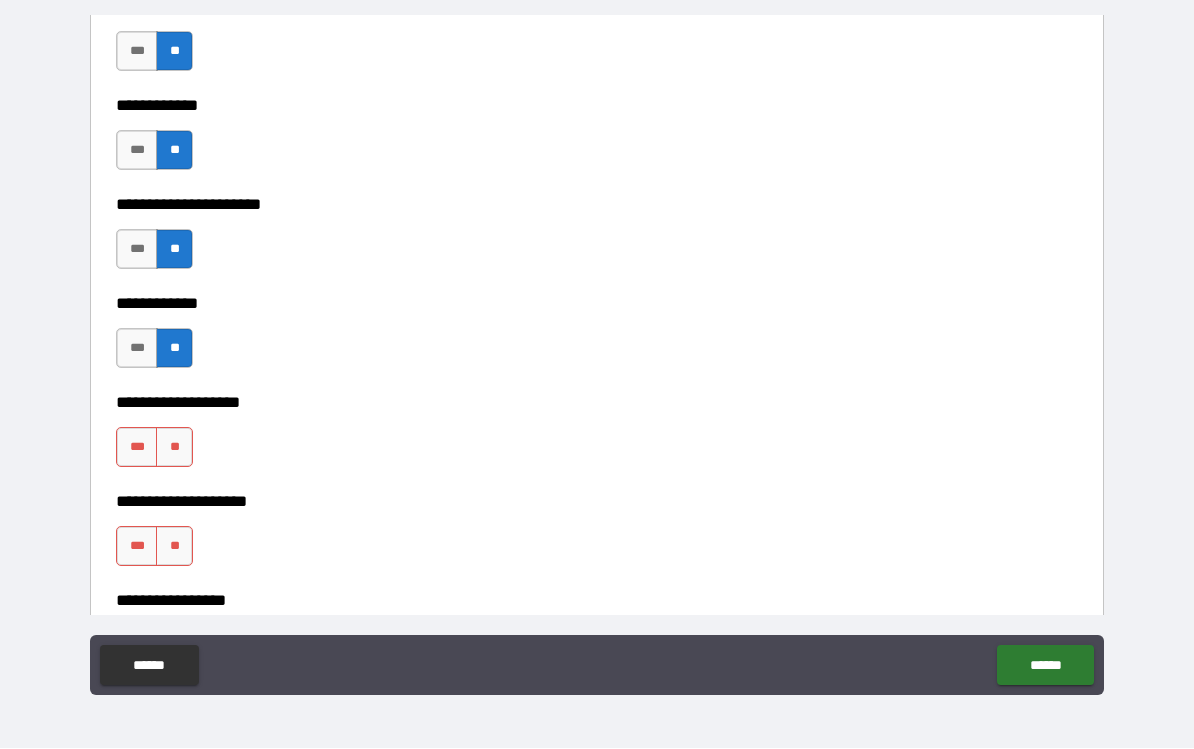 click on "**" at bounding box center [174, 448] 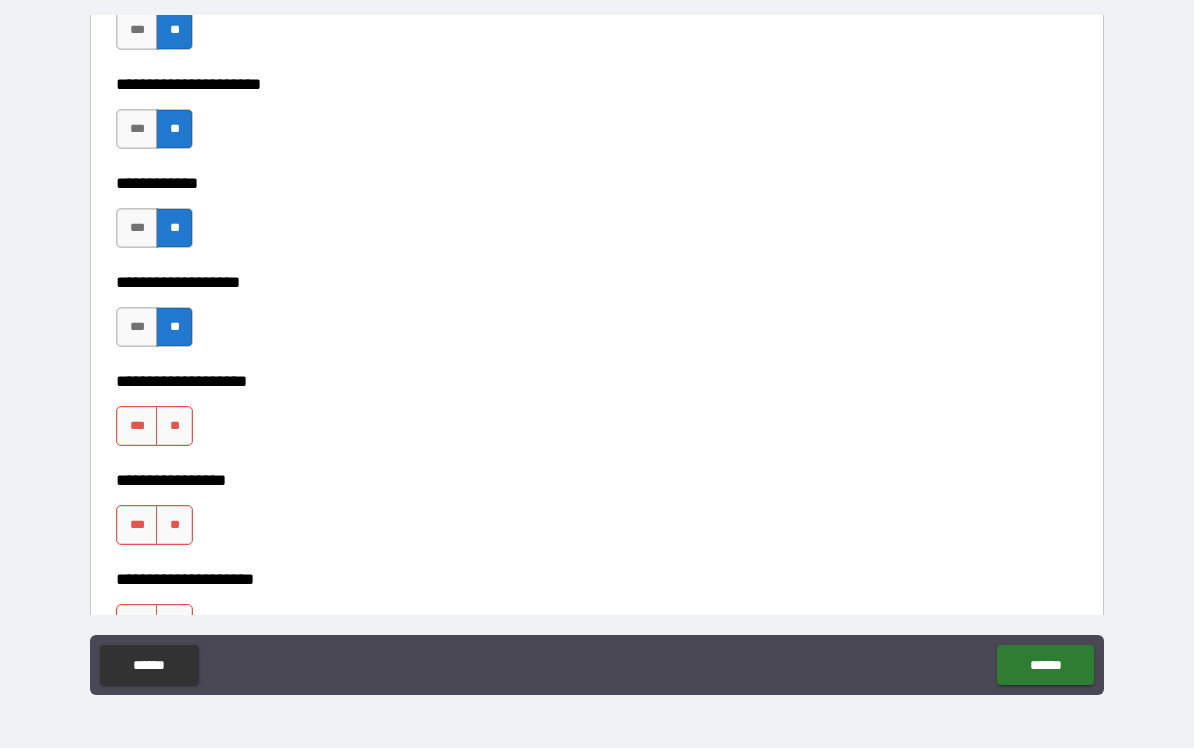 click on "**" at bounding box center (174, 427) 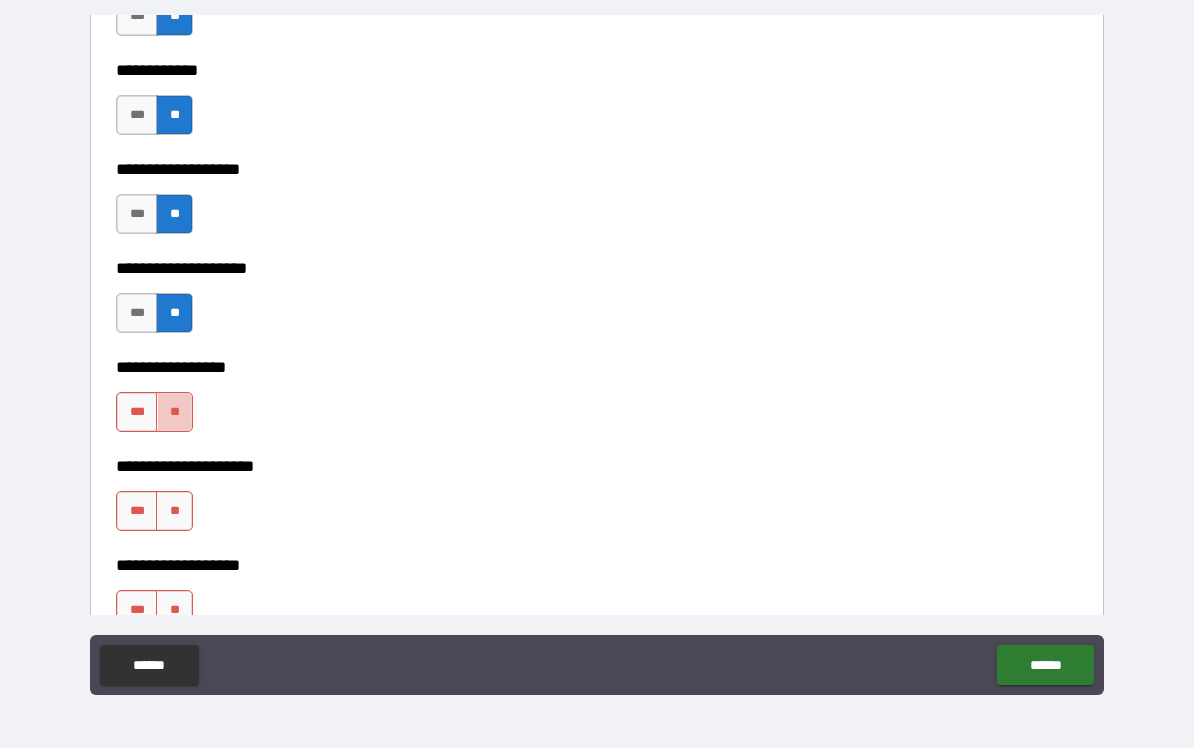 click on "**" at bounding box center [174, 413] 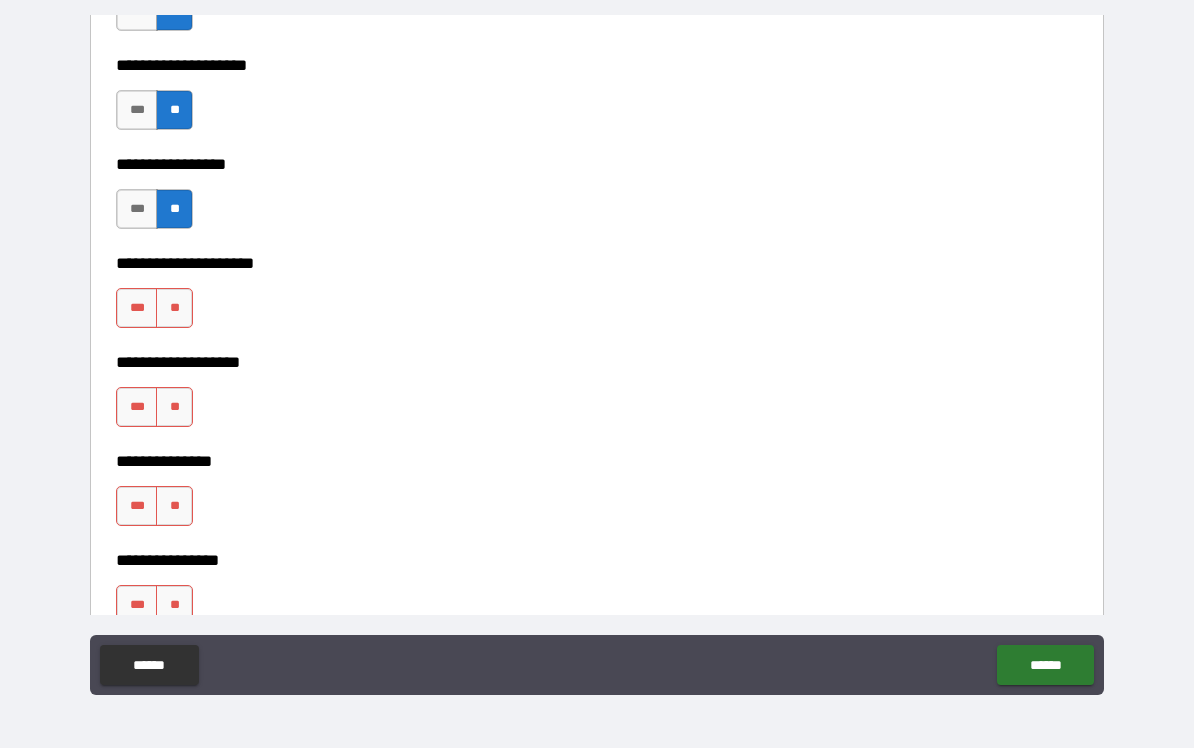 click on "**" at bounding box center [174, 309] 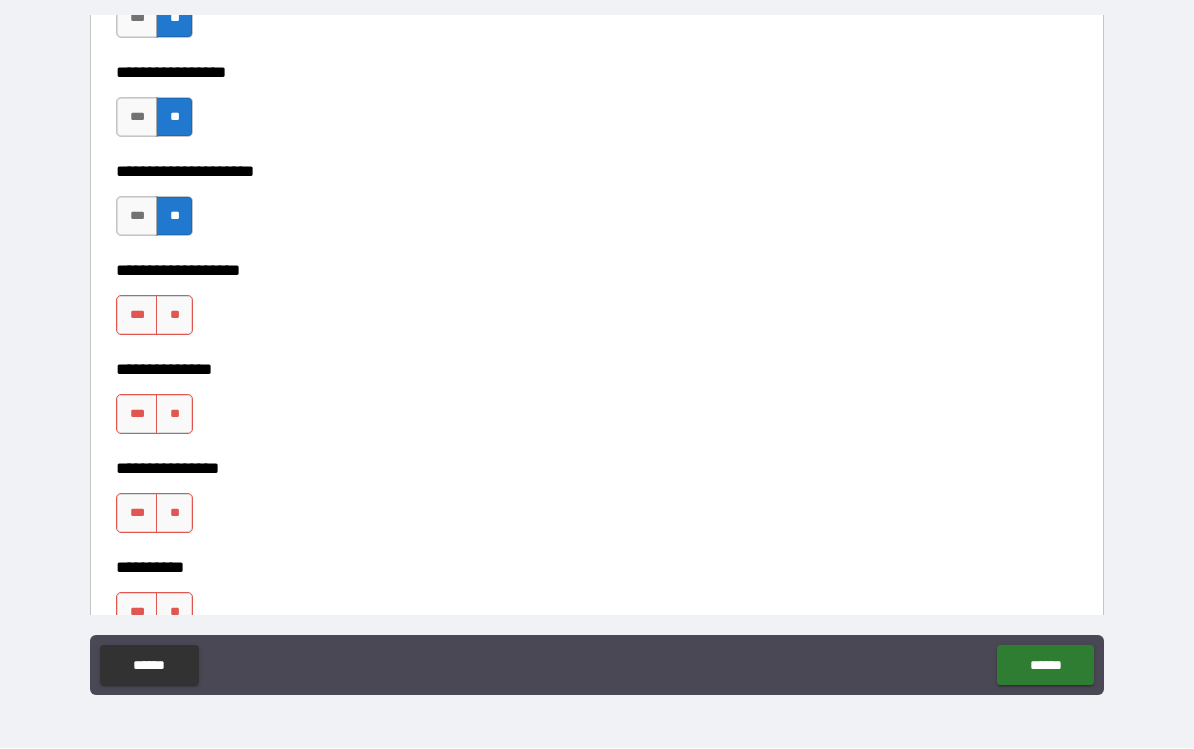 scroll, scrollTop: 8373, scrollLeft: 0, axis: vertical 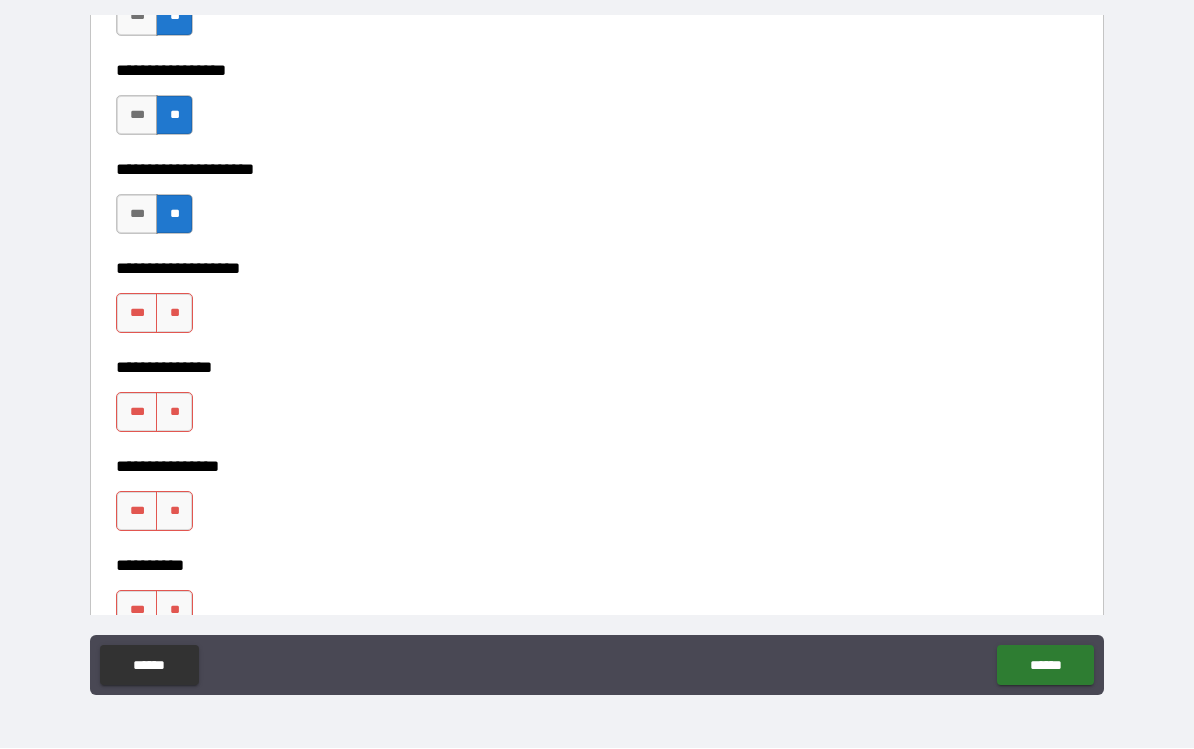 click on "**" at bounding box center [174, 314] 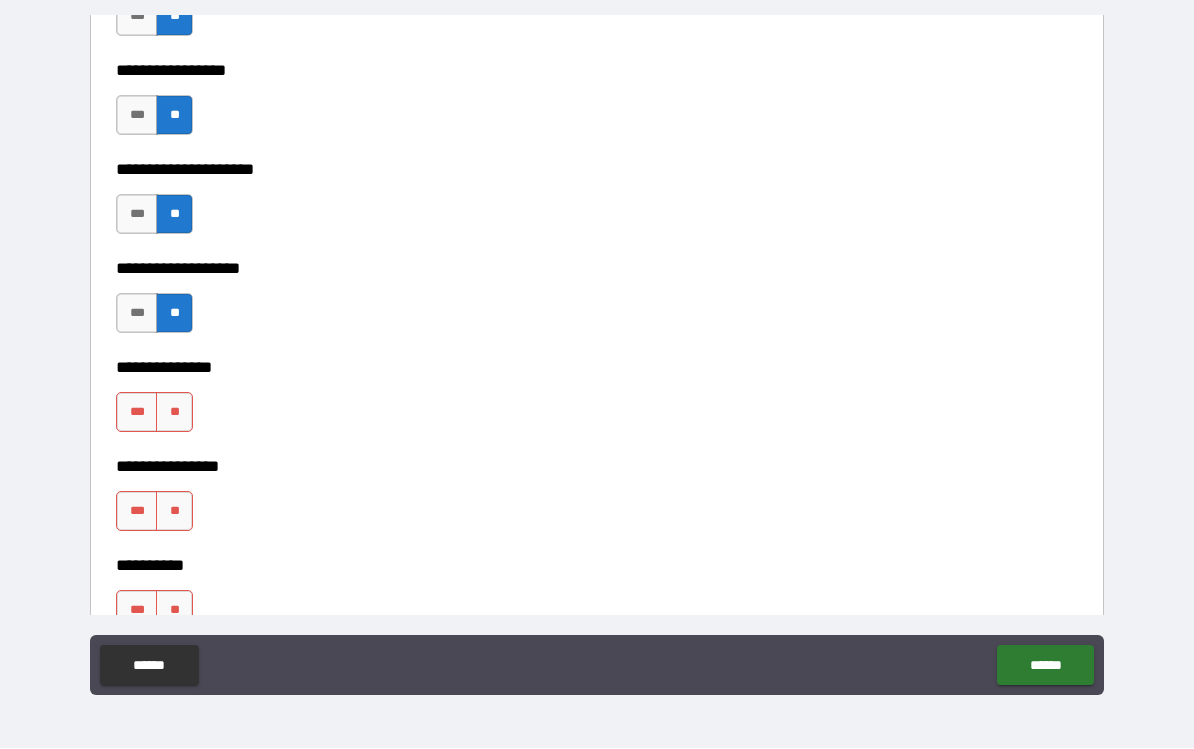 click on "**" at bounding box center (174, 413) 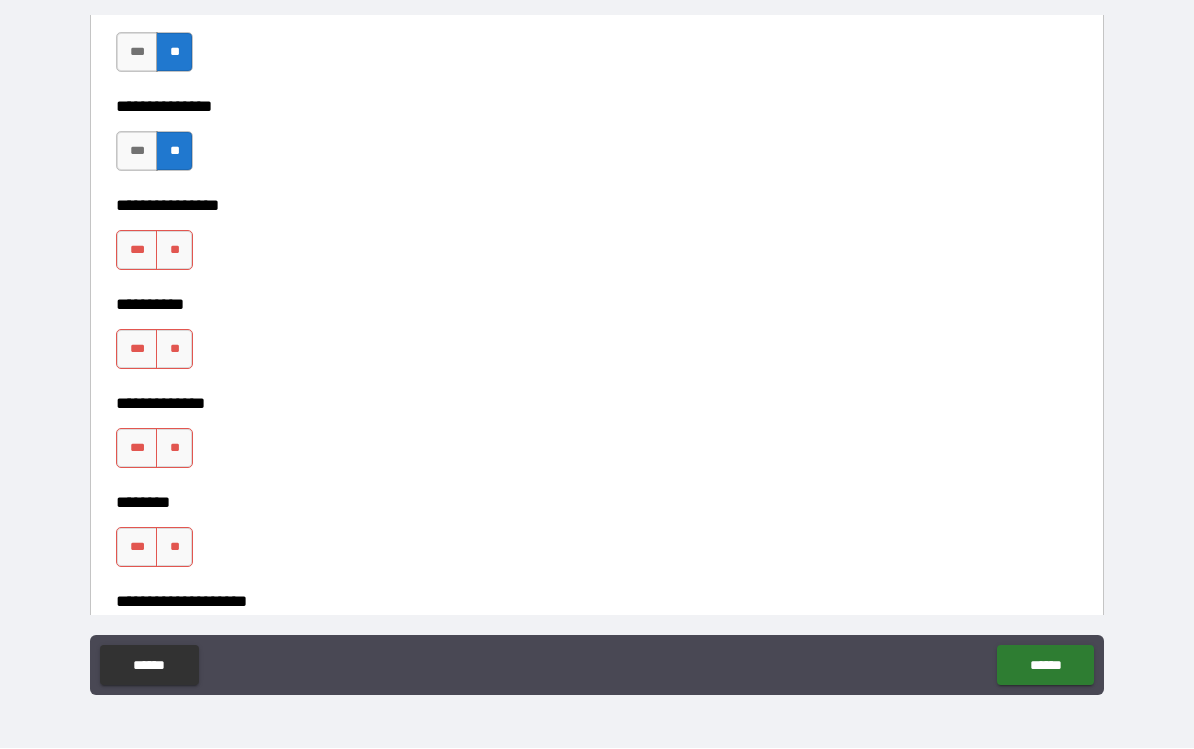 scroll, scrollTop: 8635, scrollLeft: 0, axis: vertical 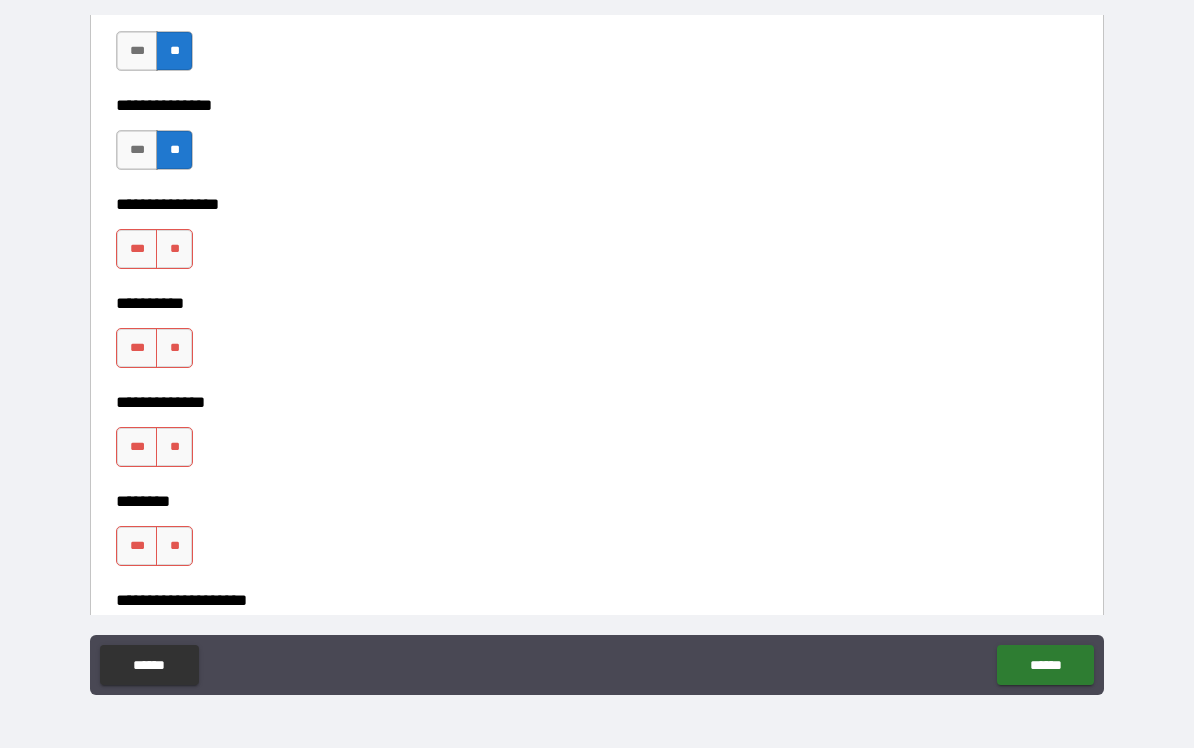 click on "**" at bounding box center [174, 250] 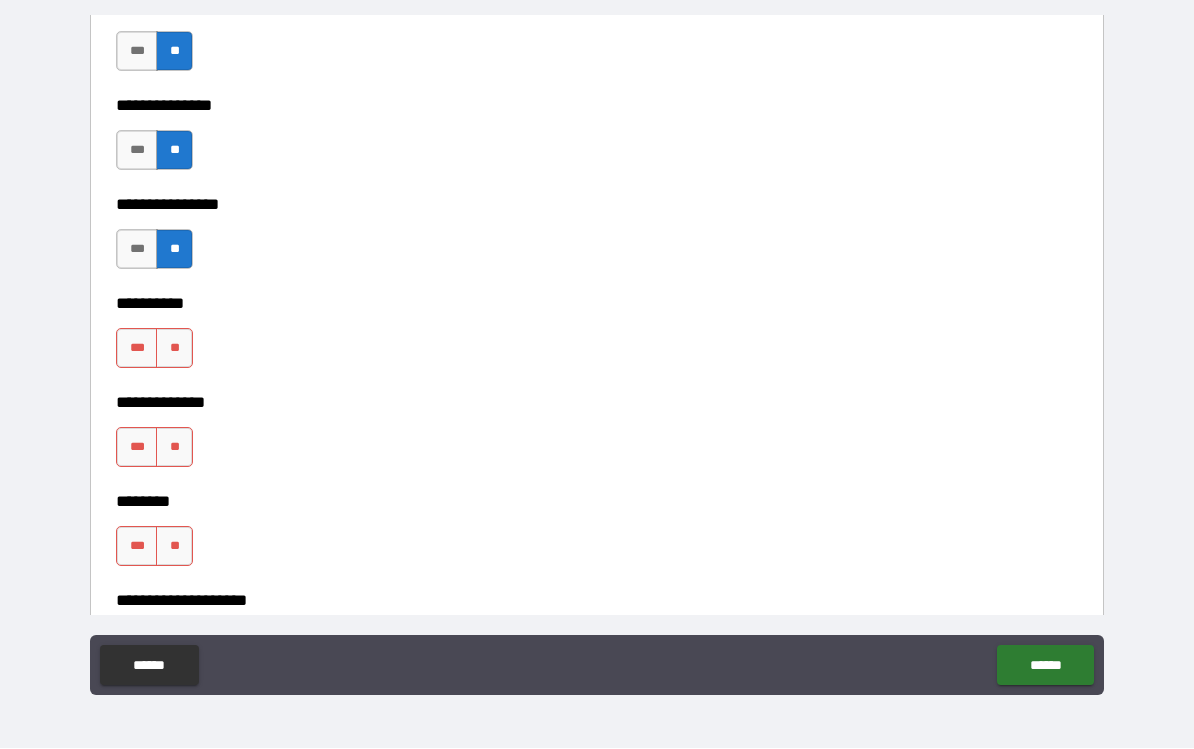 click on "**" at bounding box center [174, 349] 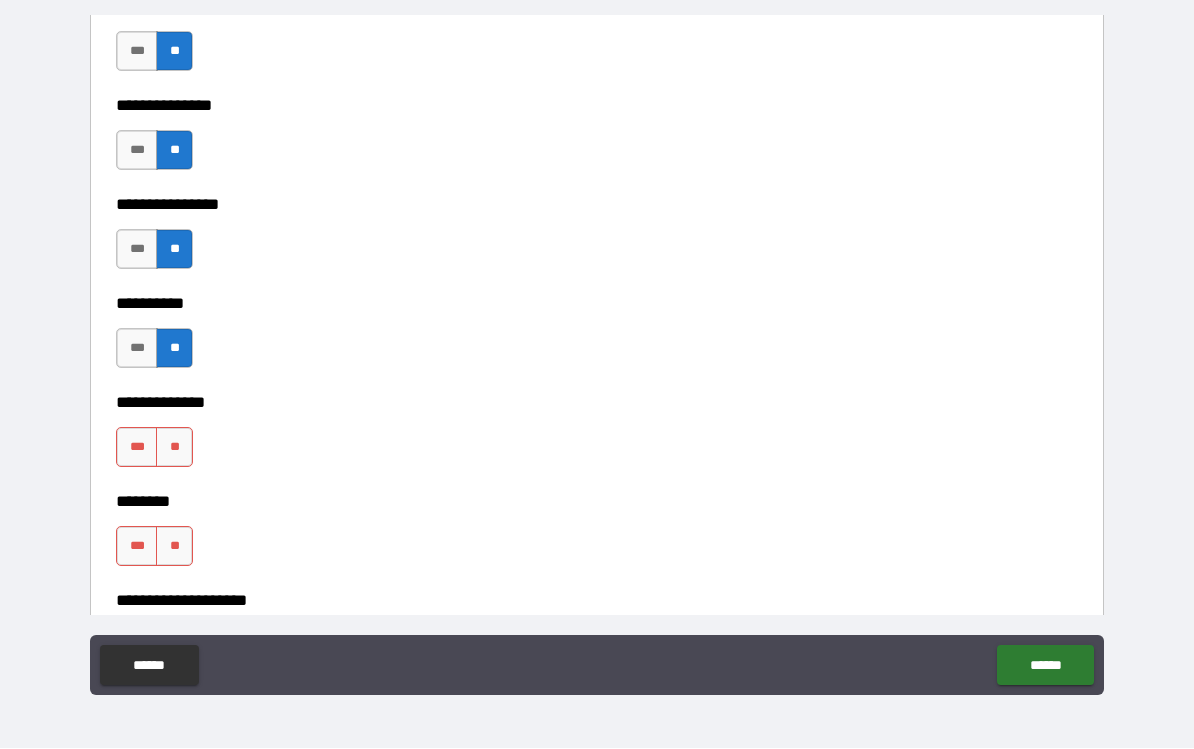 click on "**" at bounding box center (174, 448) 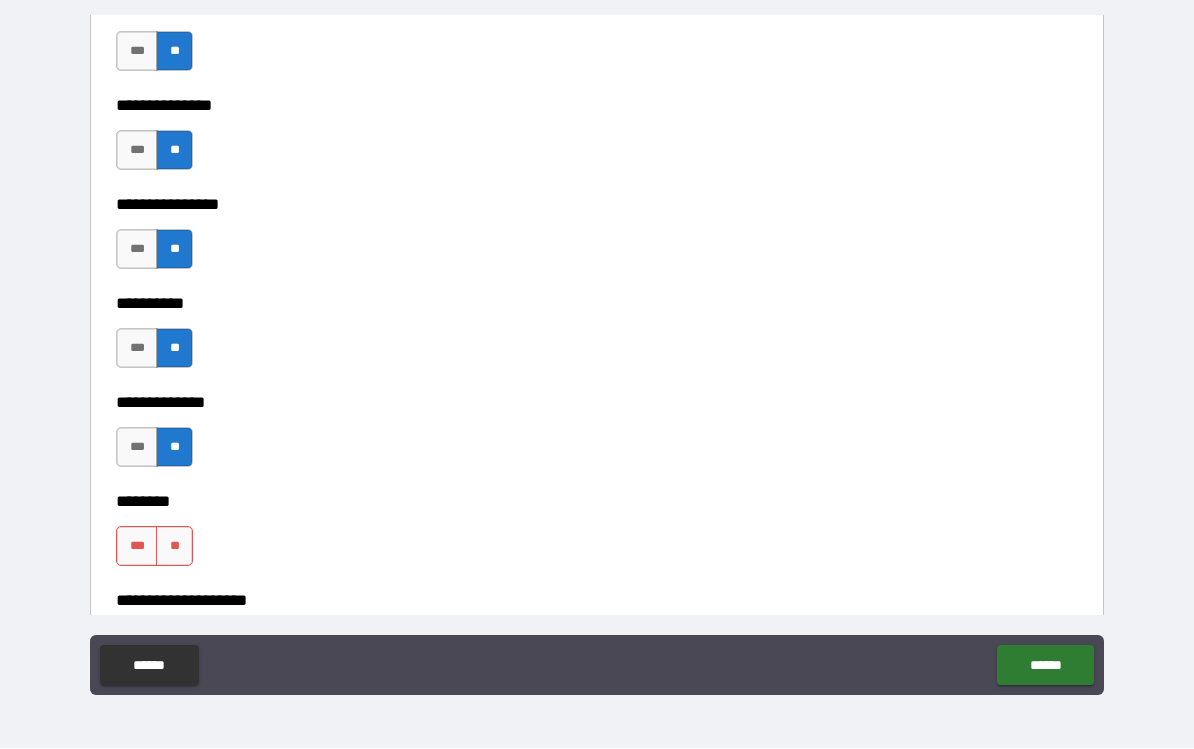 click on "**" at bounding box center [174, 547] 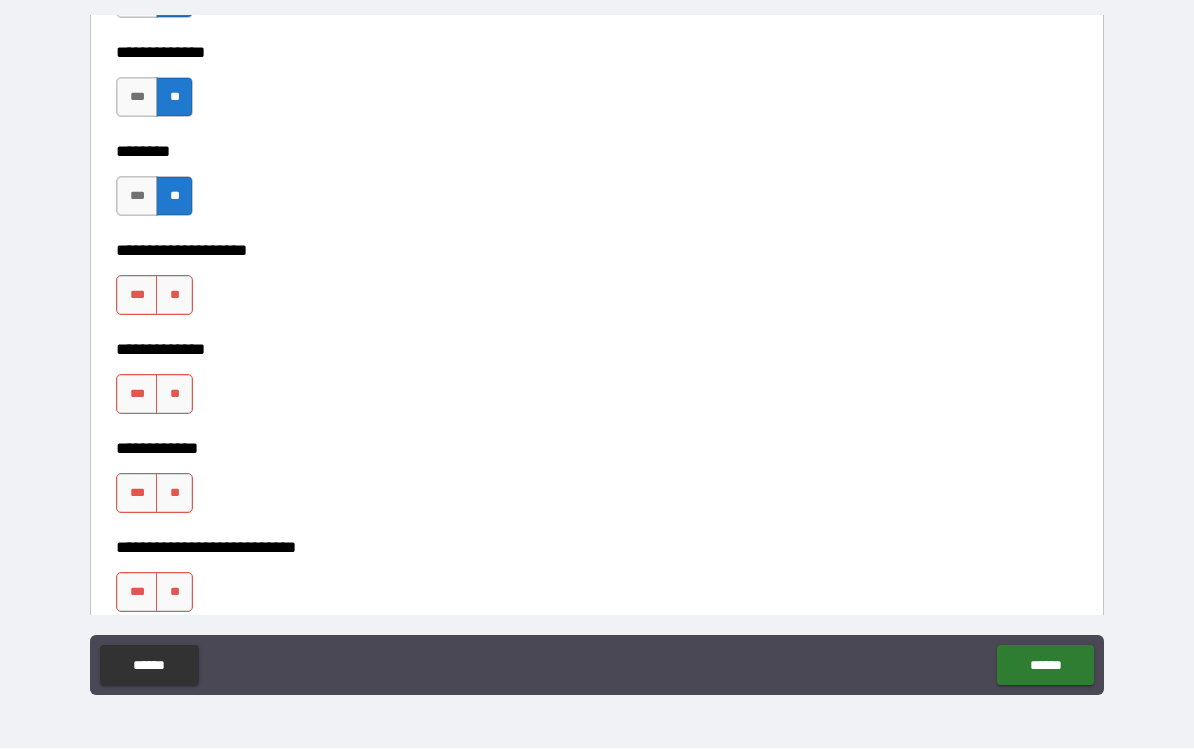 scroll, scrollTop: 9157, scrollLeft: 0, axis: vertical 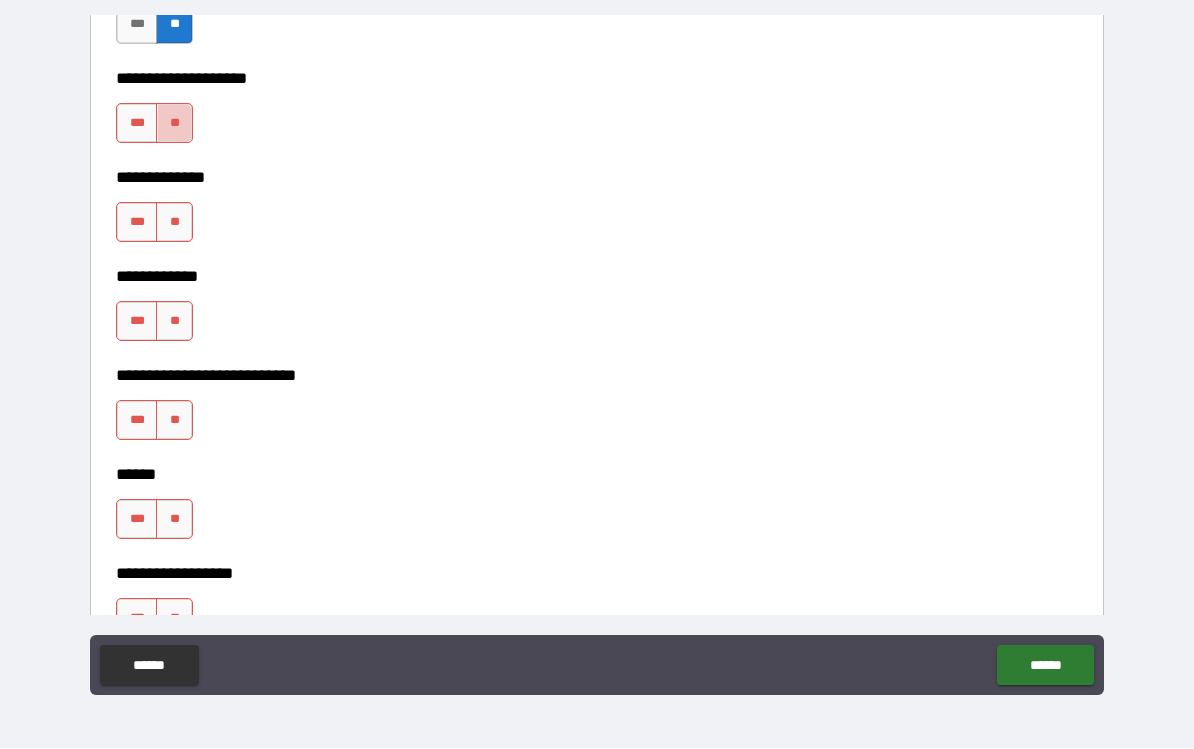 click on "**" at bounding box center [174, 124] 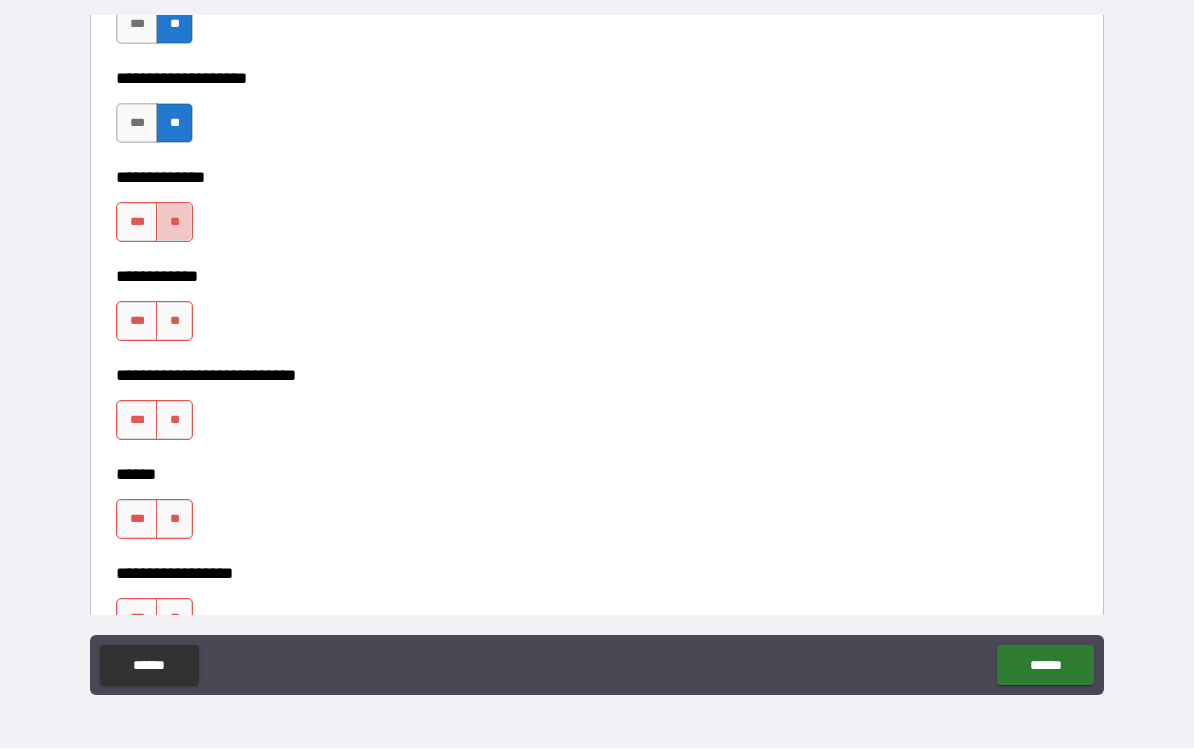 click on "**" at bounding box center (174, 223) 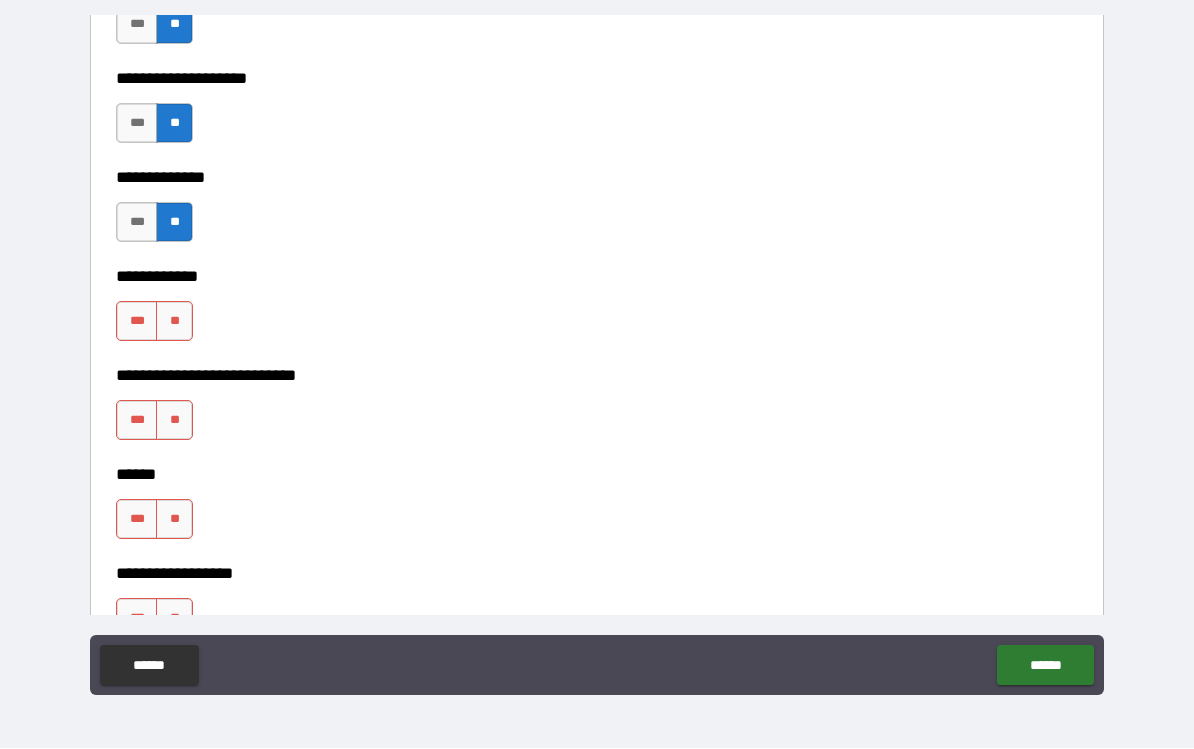 click on "**" at bounding box center [174, 322] 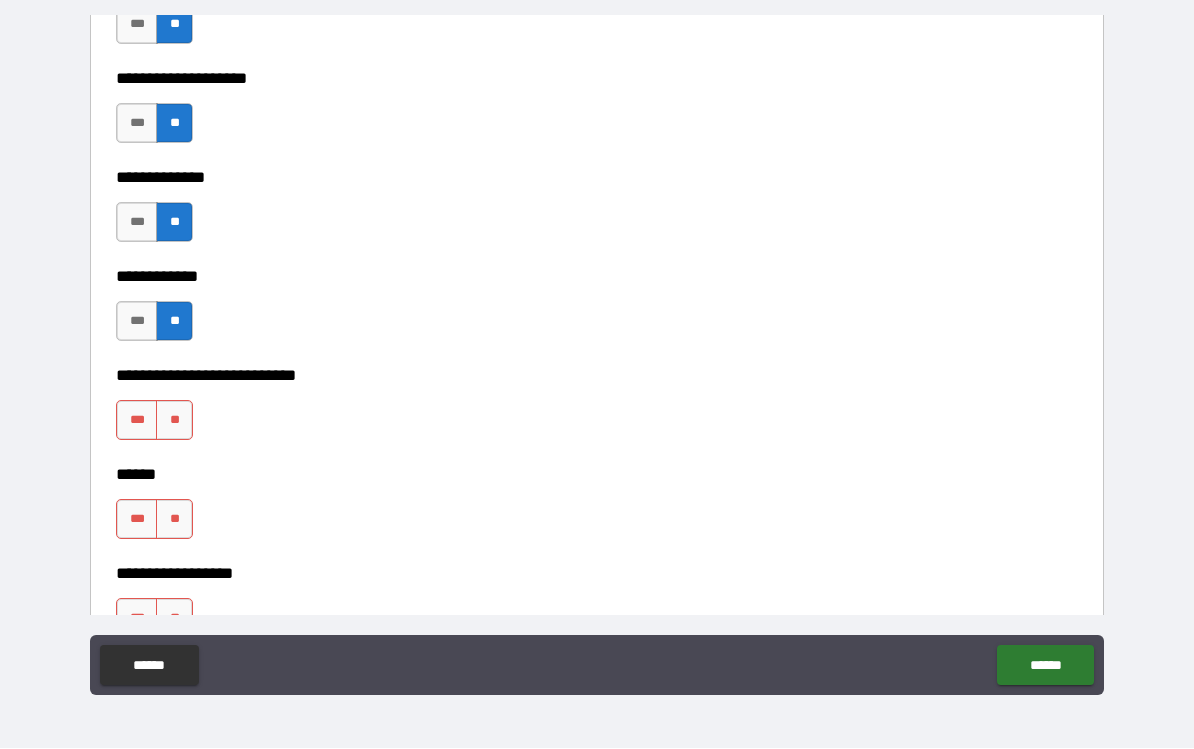 click on "**" at bounding box center (174, 421) 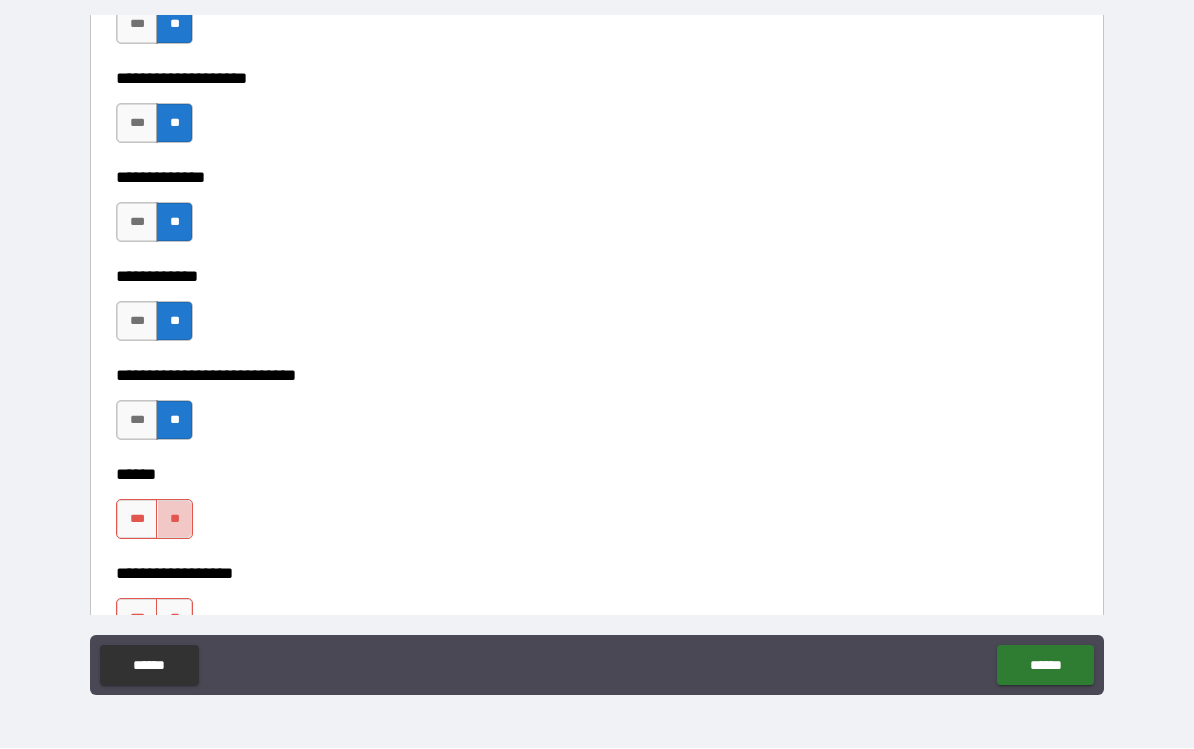 click on "**" at bounding box center [174, 520] 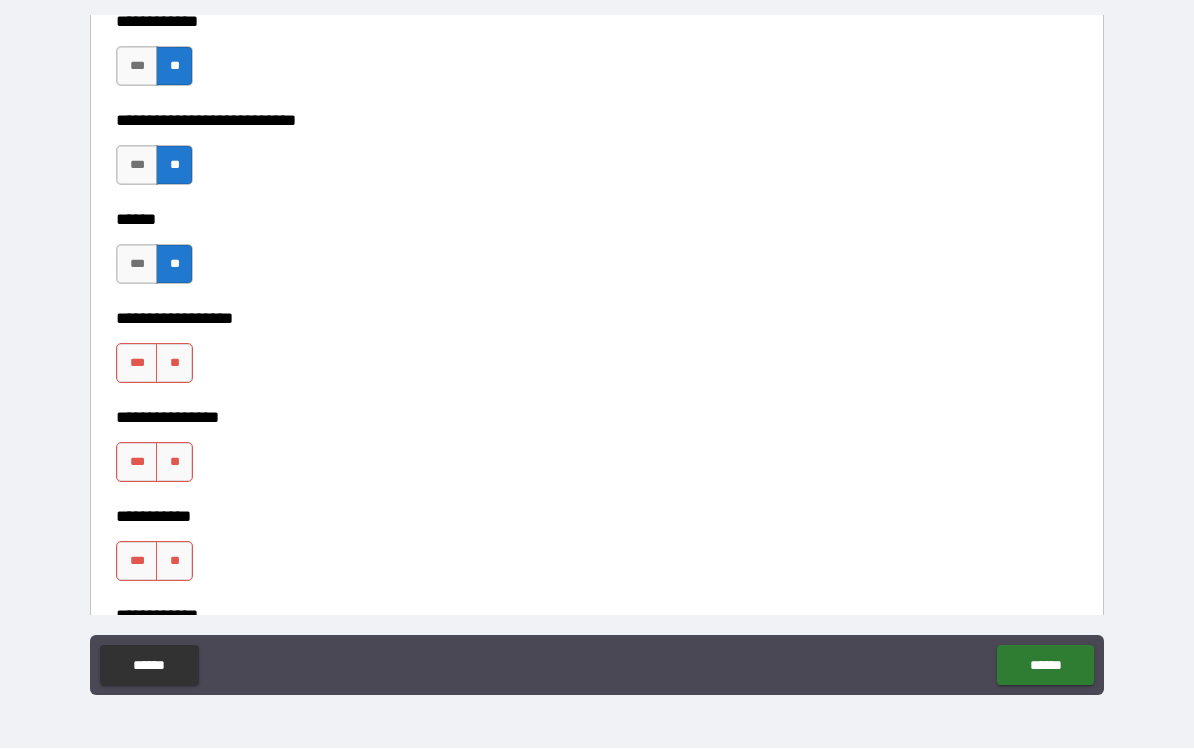 scroll, scrollTop: 9412, scrollLeft: 0, axis: vertical 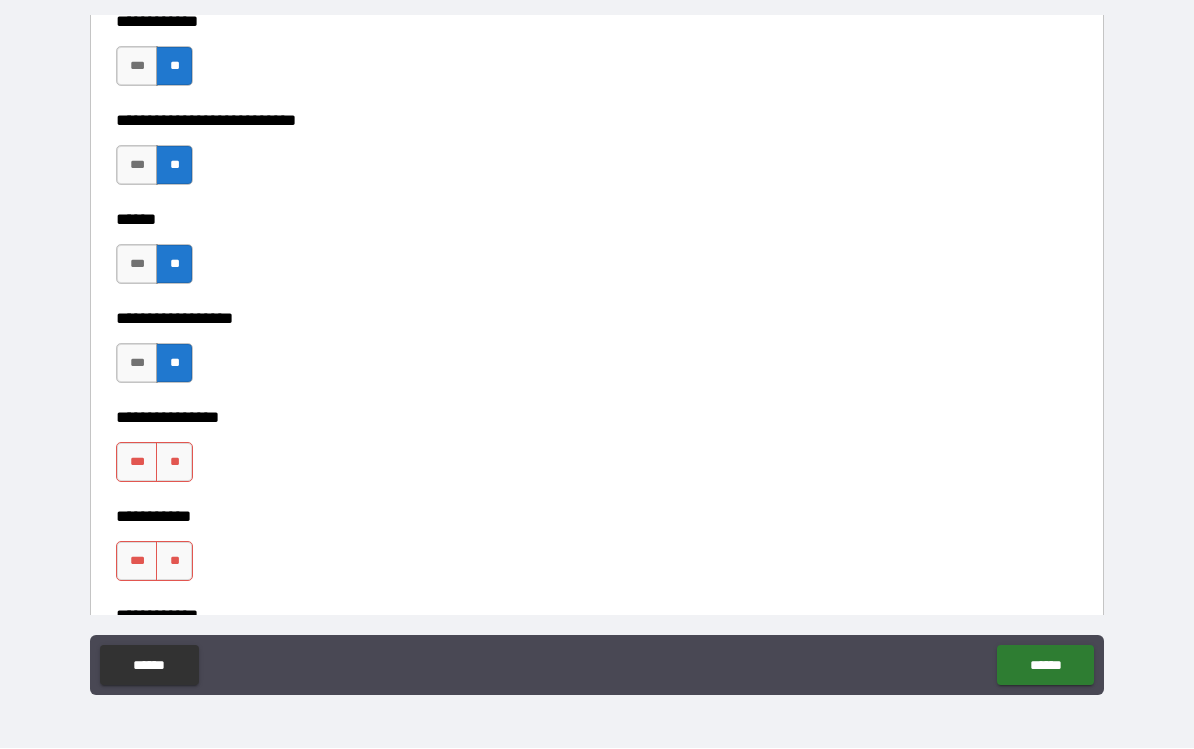 click on "**" at bounding box center (174, 463) 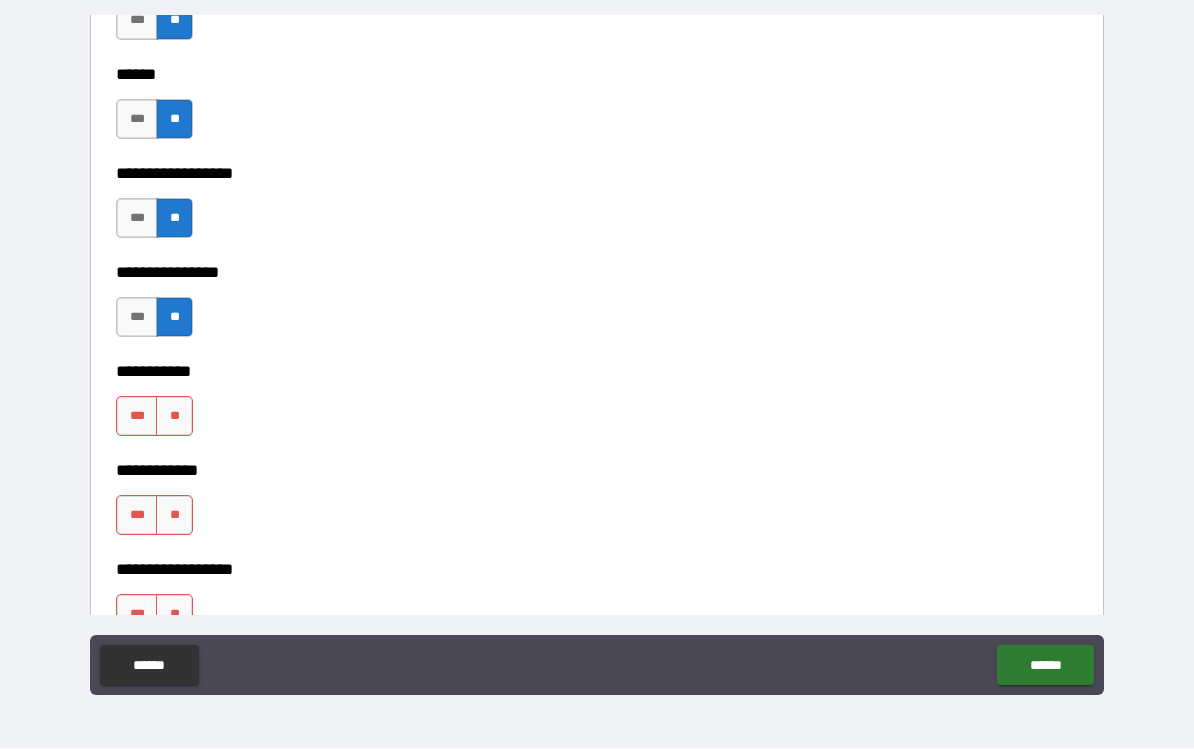 scroll, scrollTop: 9610, scrollLeft: 0, axis: vertical 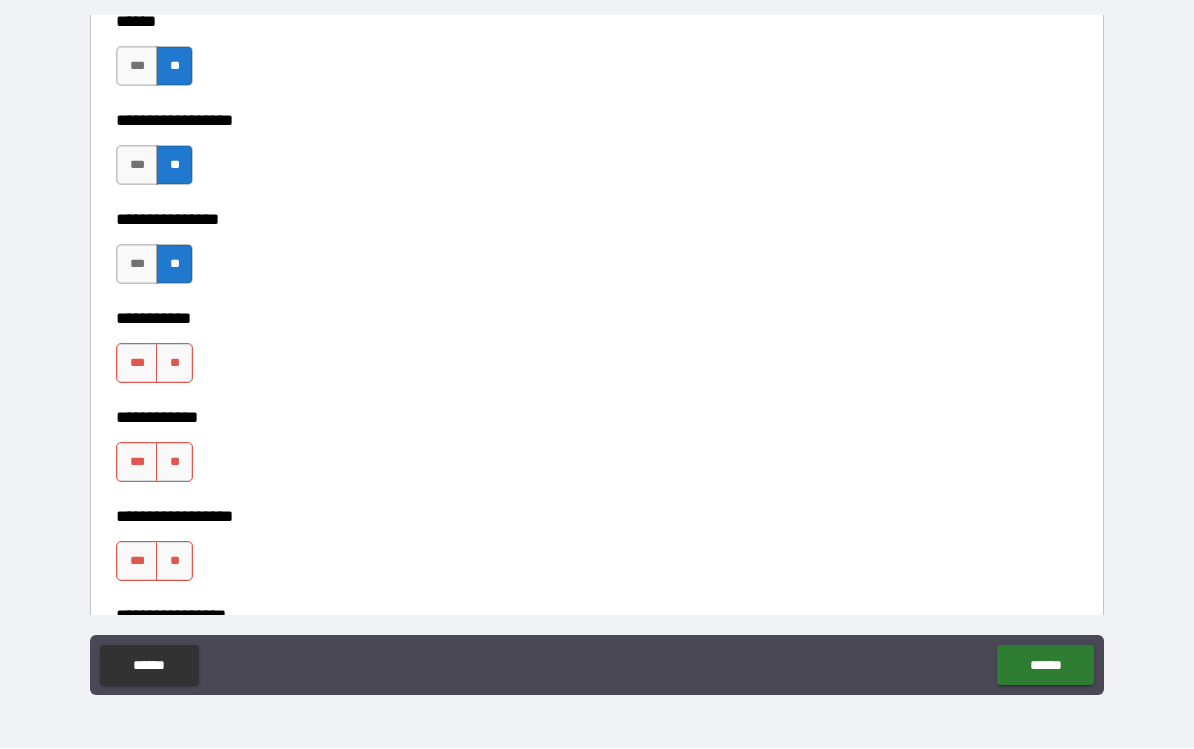 click on "**" at bounding box center [174, 364] 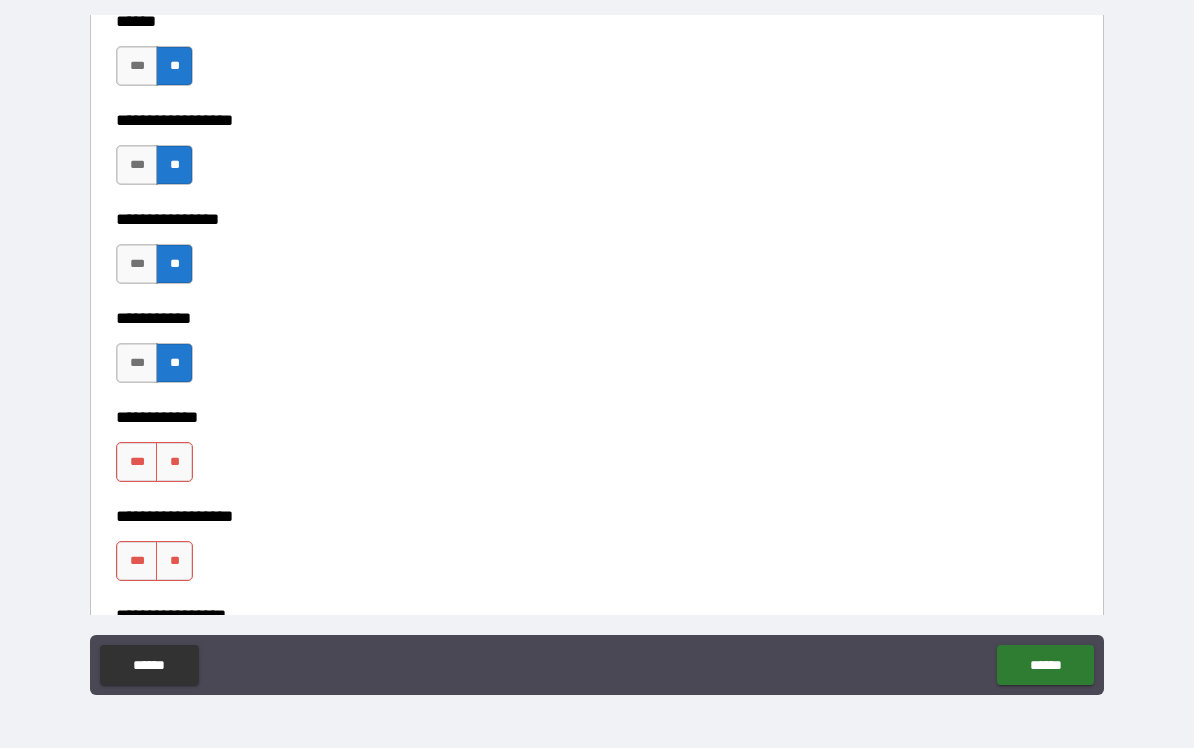 click on "**" at bounding box center (174, 463) 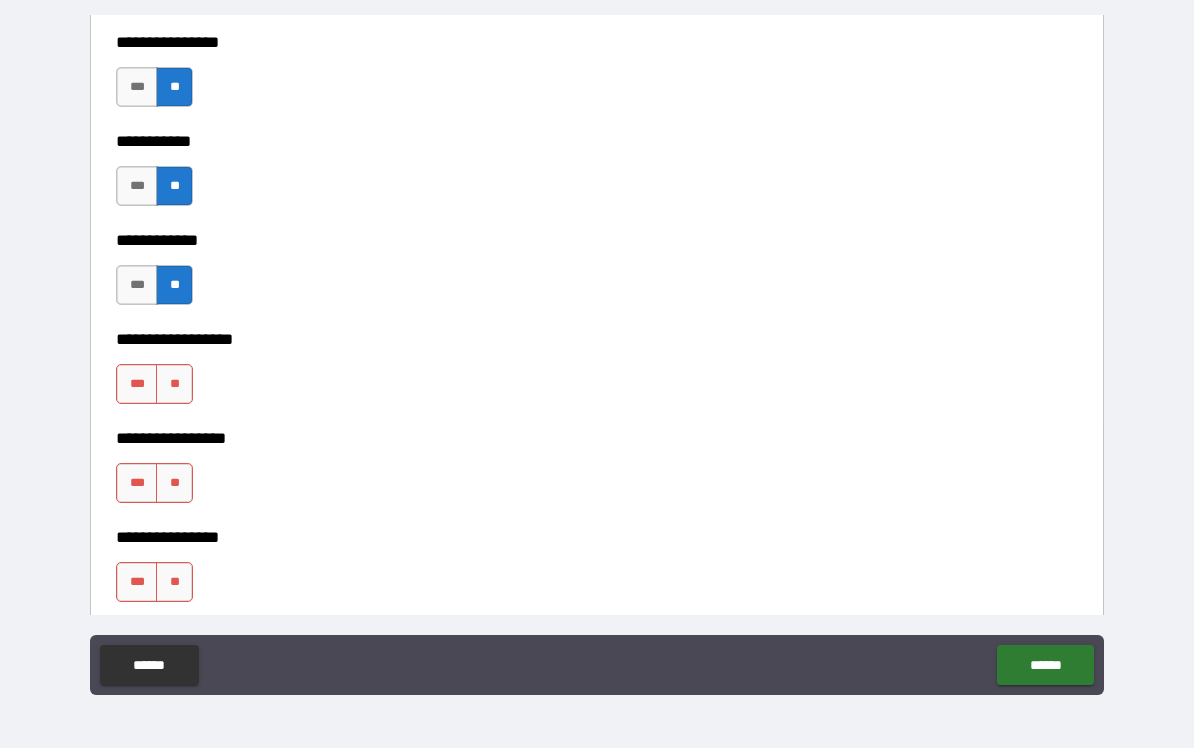 click on "**" at bounding box center (174, 385) 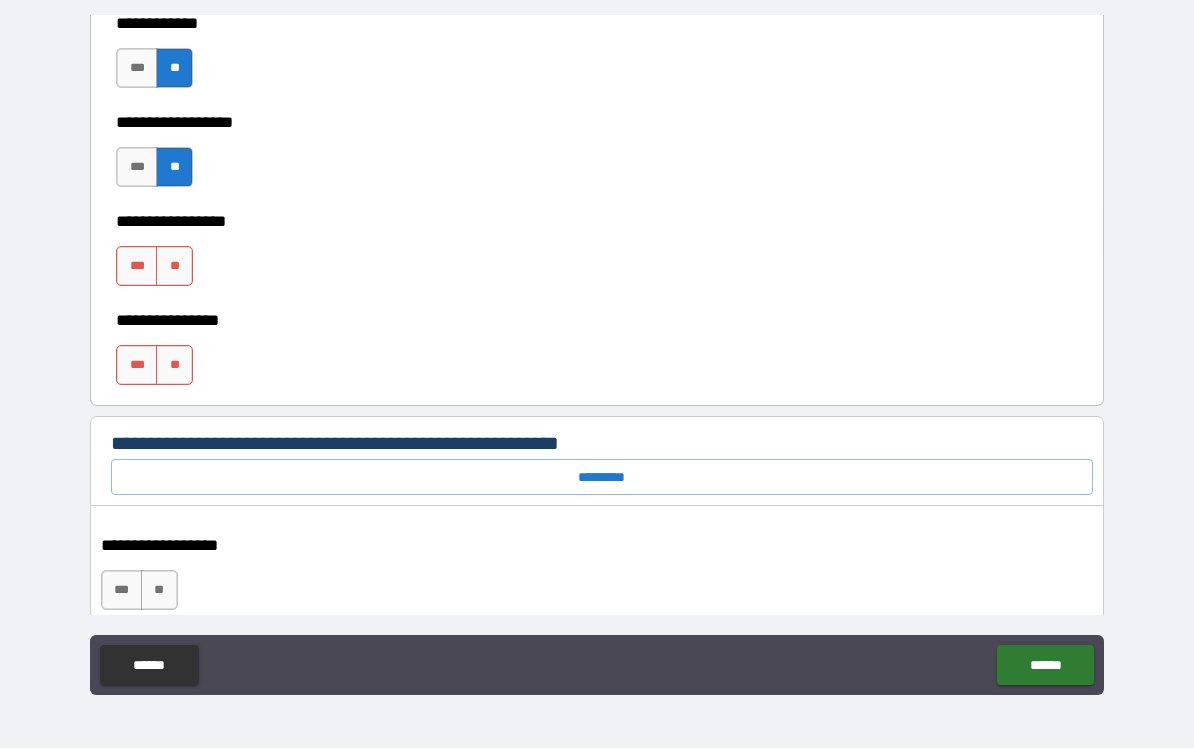 scroll, scrollTop: 9998, scrollLeft: 0, axis: vertical 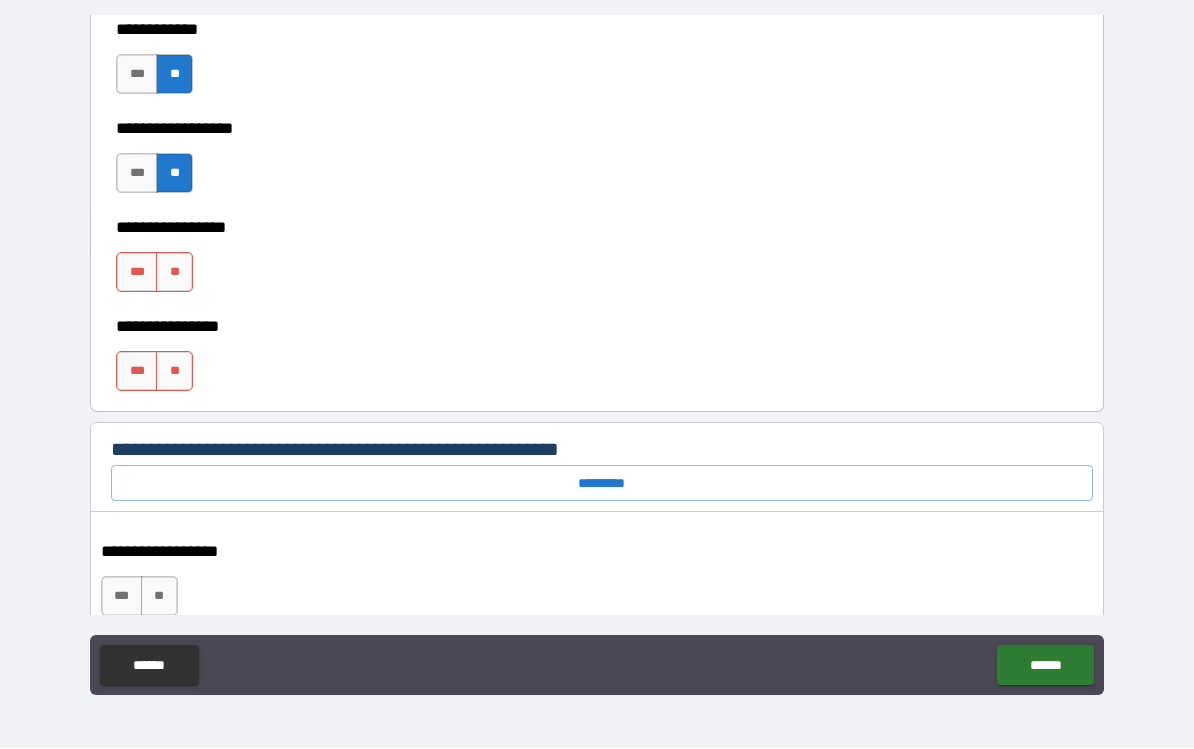 click on "**" at bounding box center (174, 273) 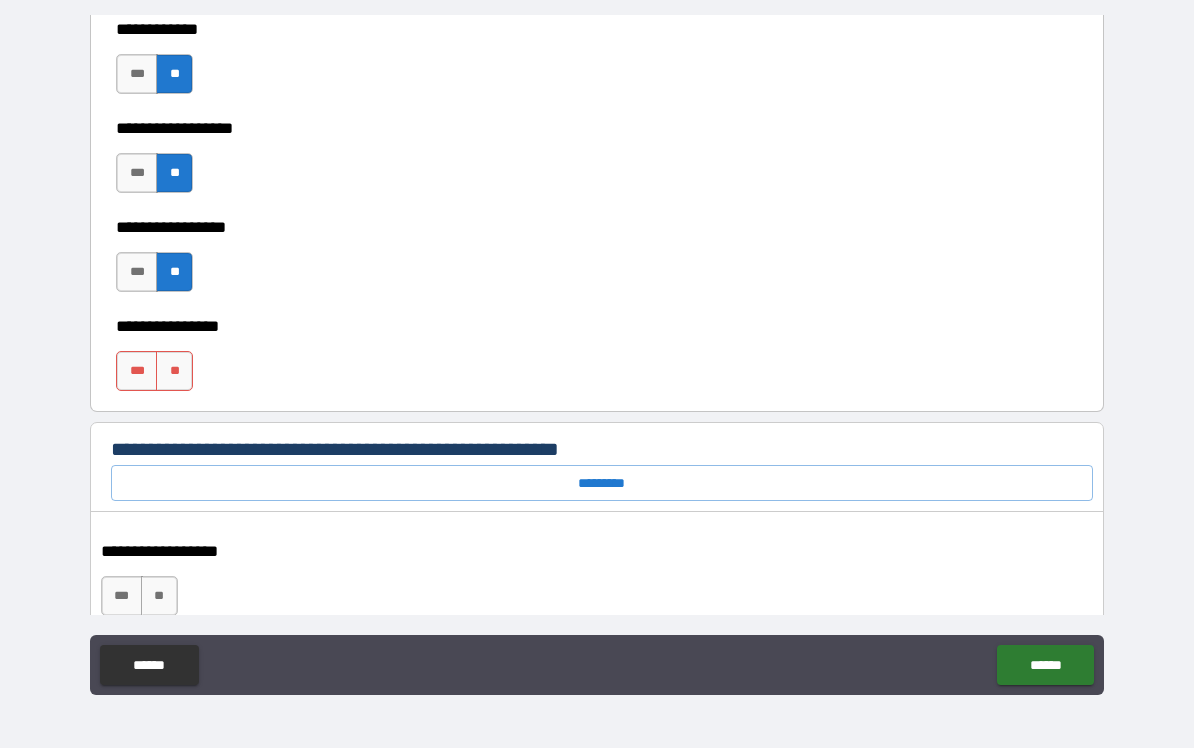 click on "**" at bounding box center (174, 372) 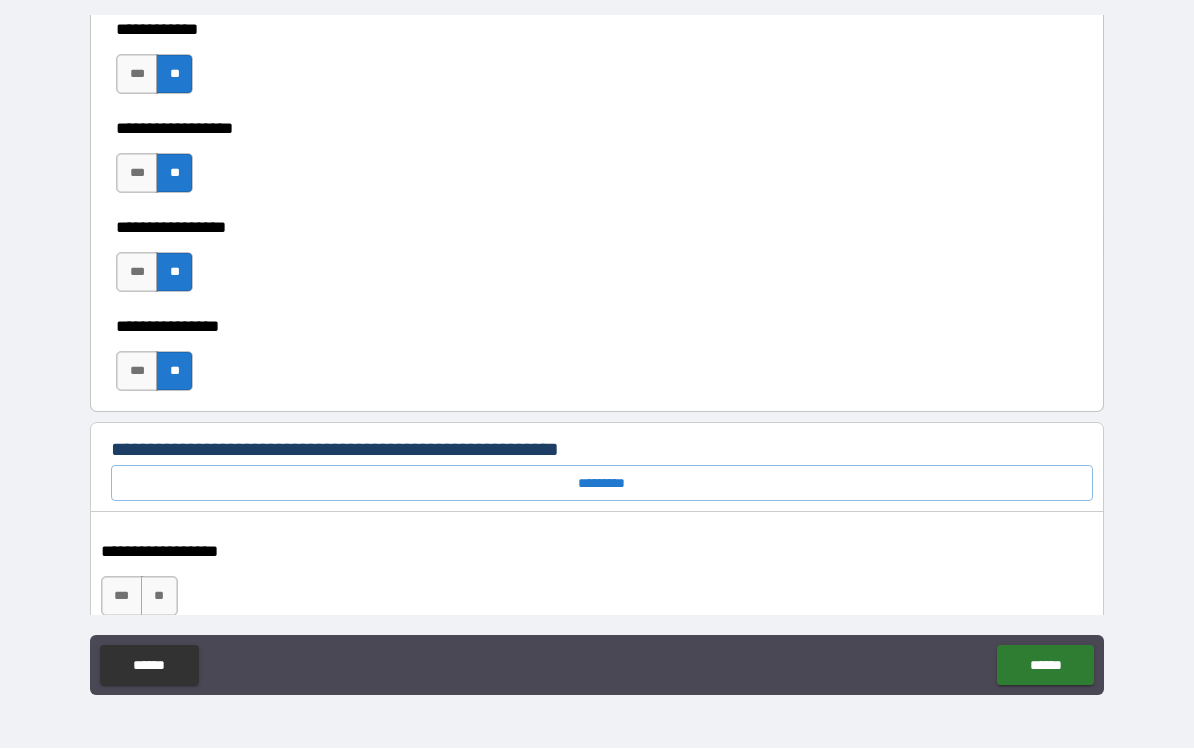click on "*********" at bounding box center (602, 484) 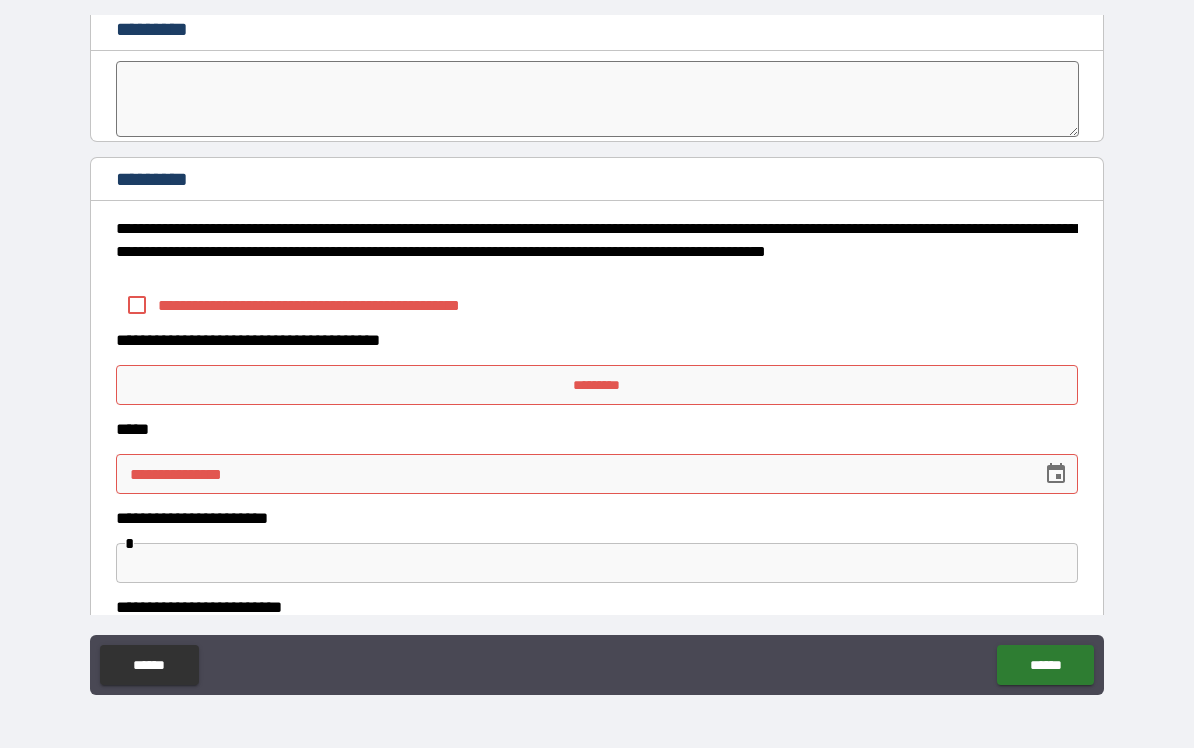 scroll, scrollTop: 11070, scrollLeft: 0, axis: vertical 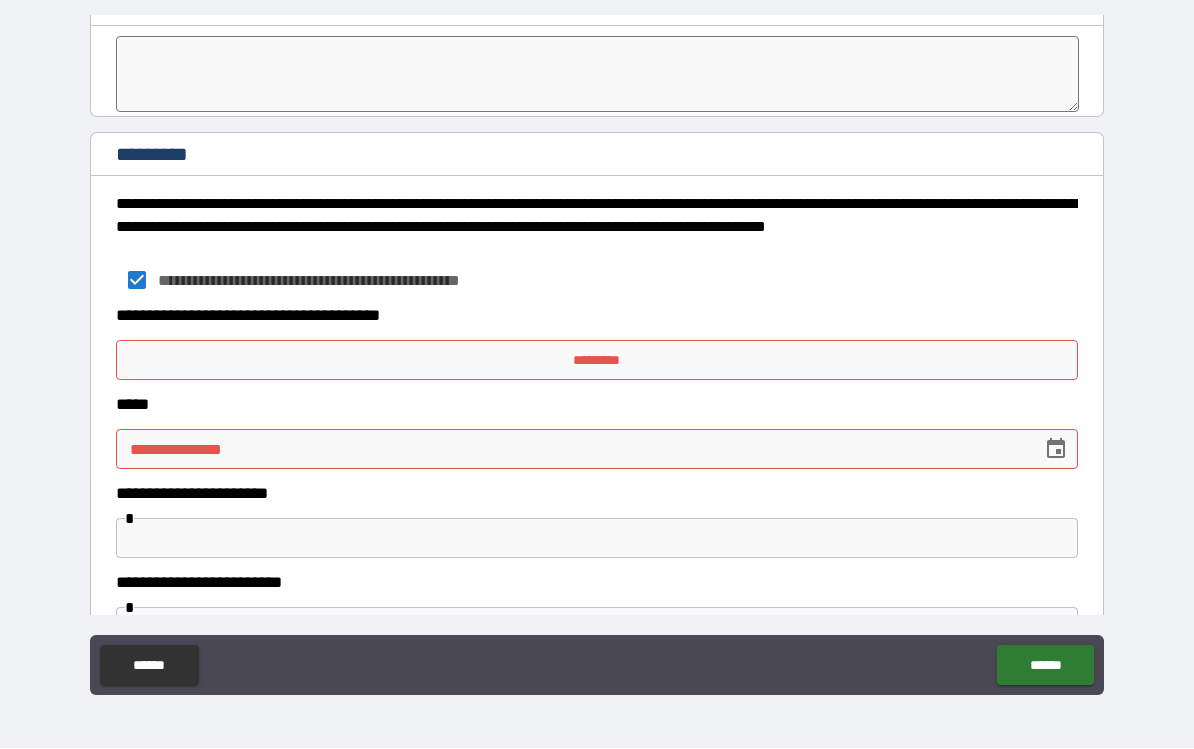 click on "*********" at bounding box center [597, 361] 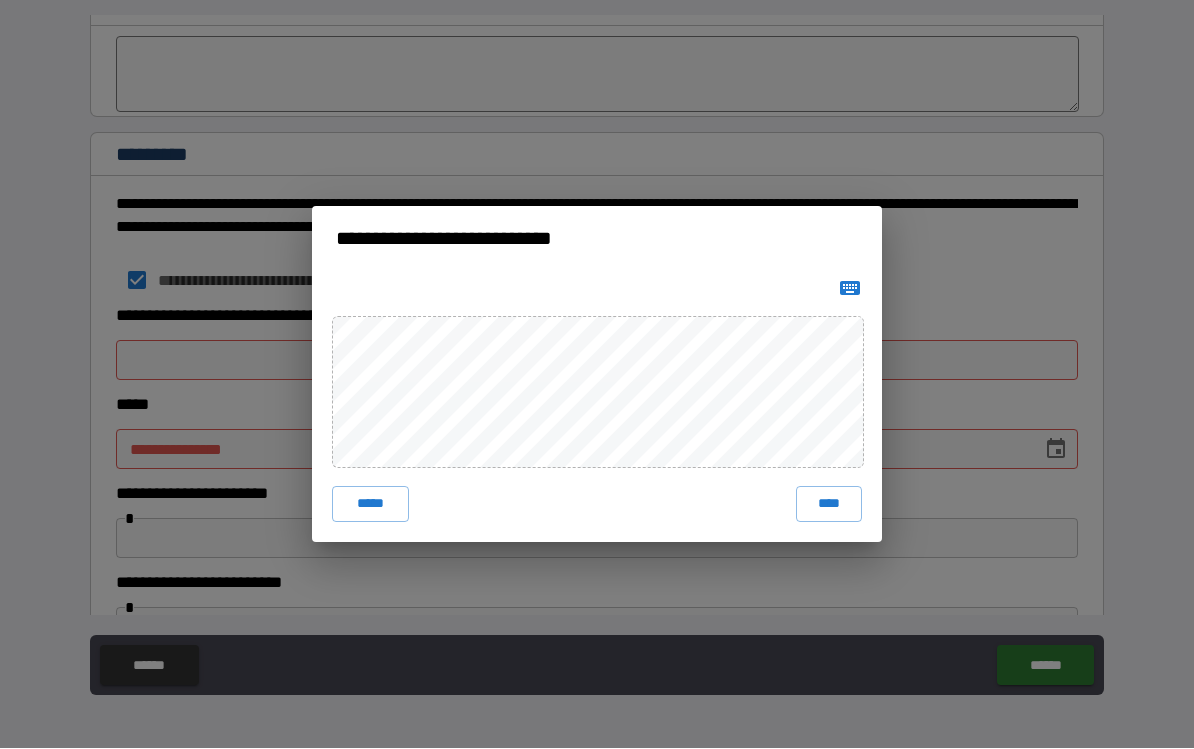 click on "****" at bounding box center [829, 505] 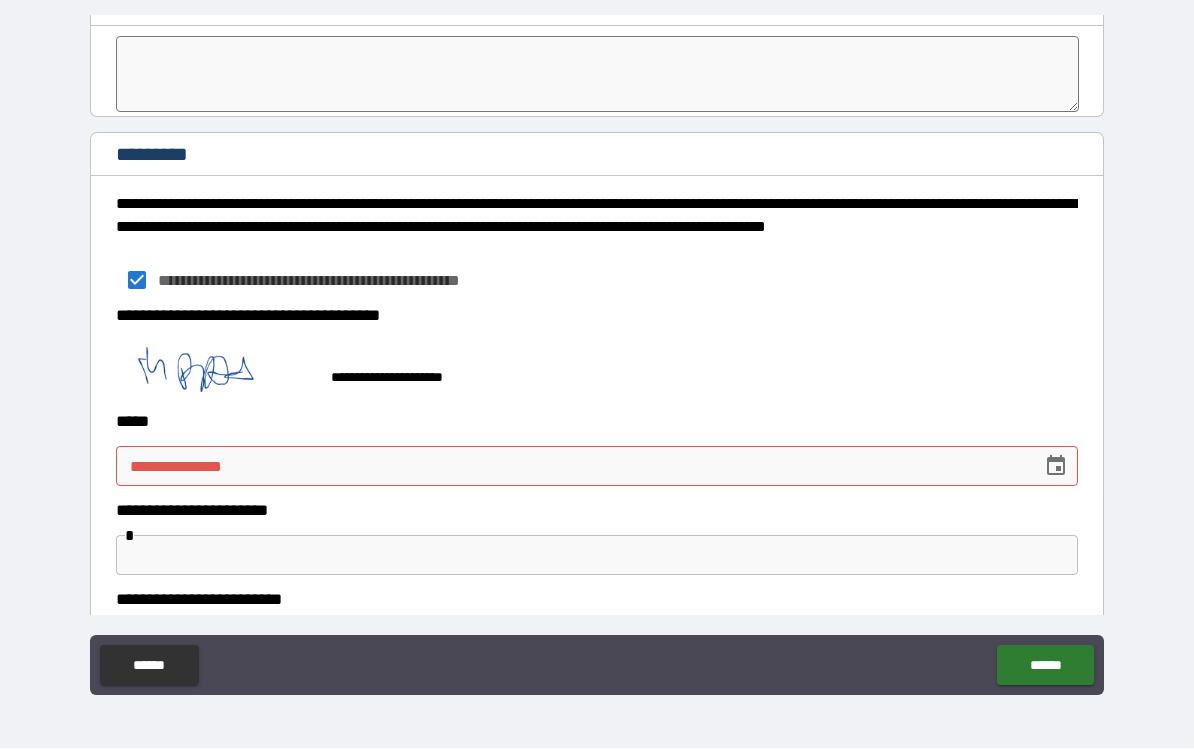 click on "**********" at bounding box center [572, 467] 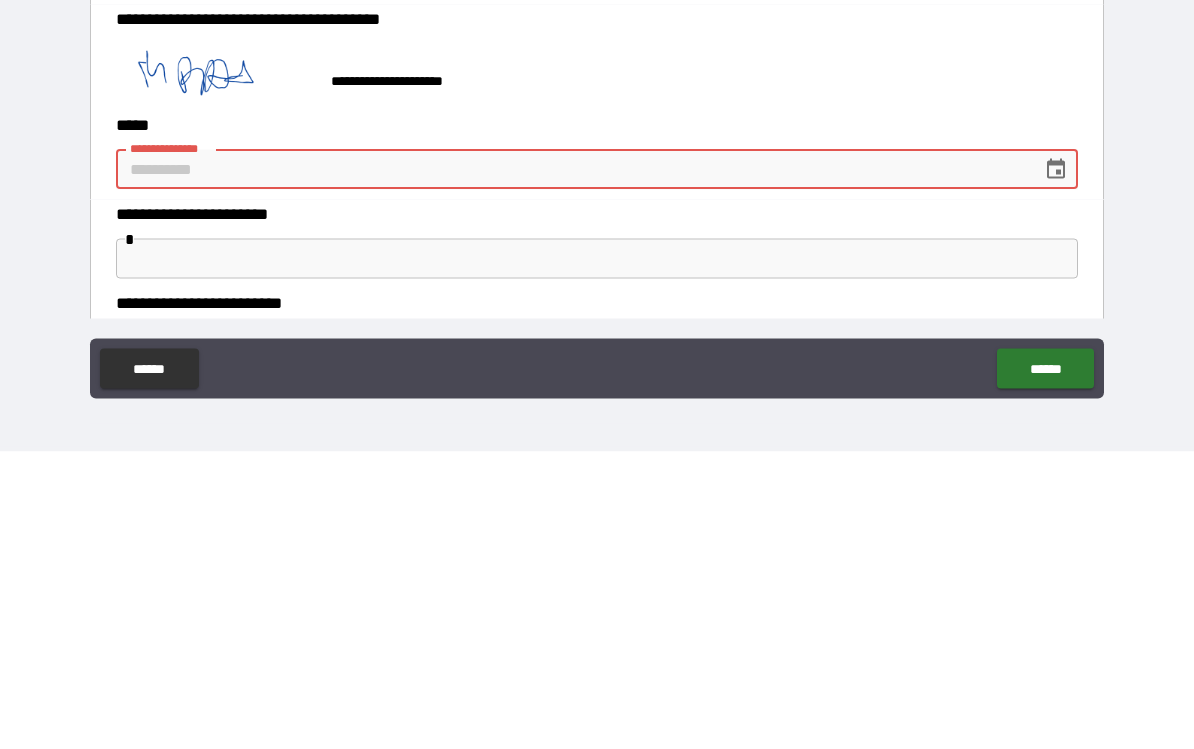 click on "**********" at bounding box center (597, 467) 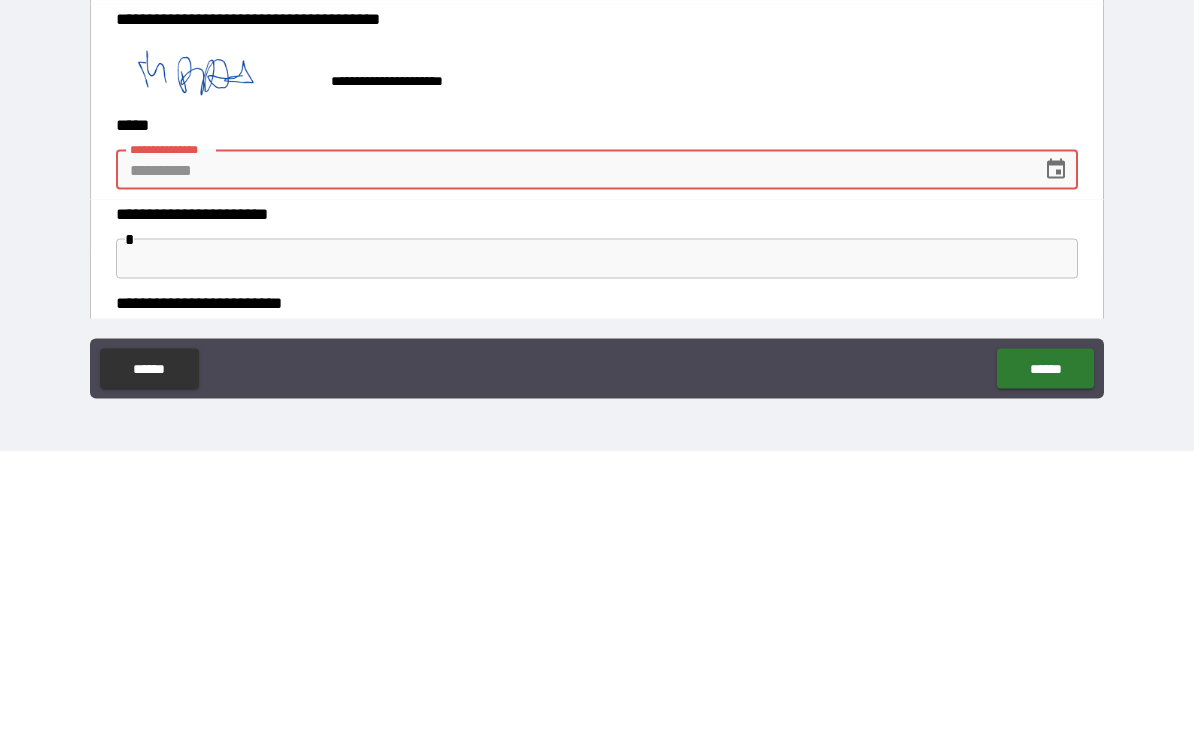 click on "**********" at bounding box center [597, 399] 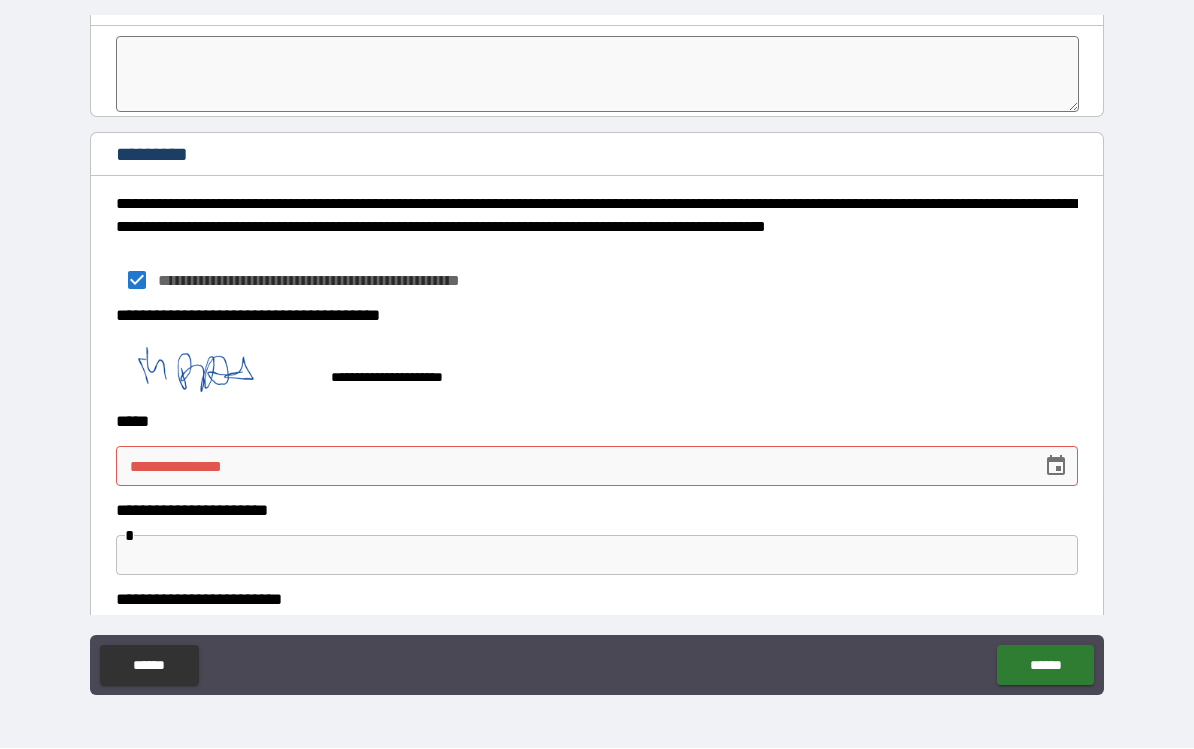 click 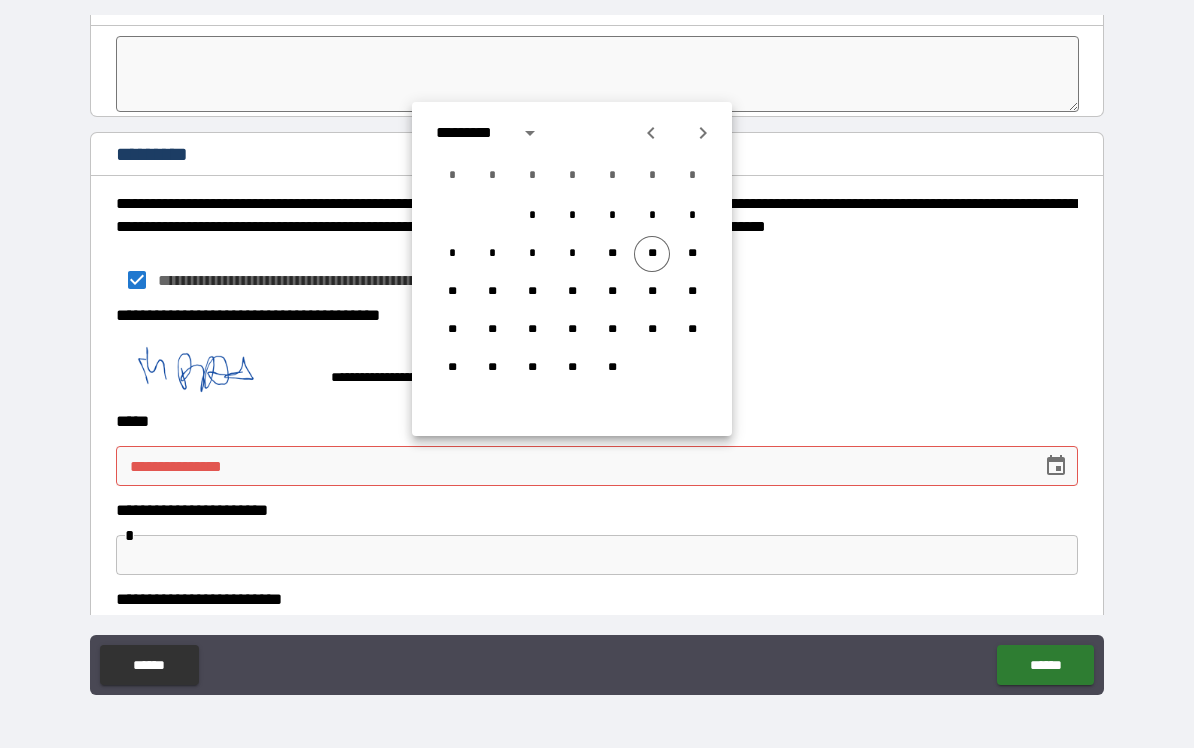 click on "**" at bounding box center (652, 255) 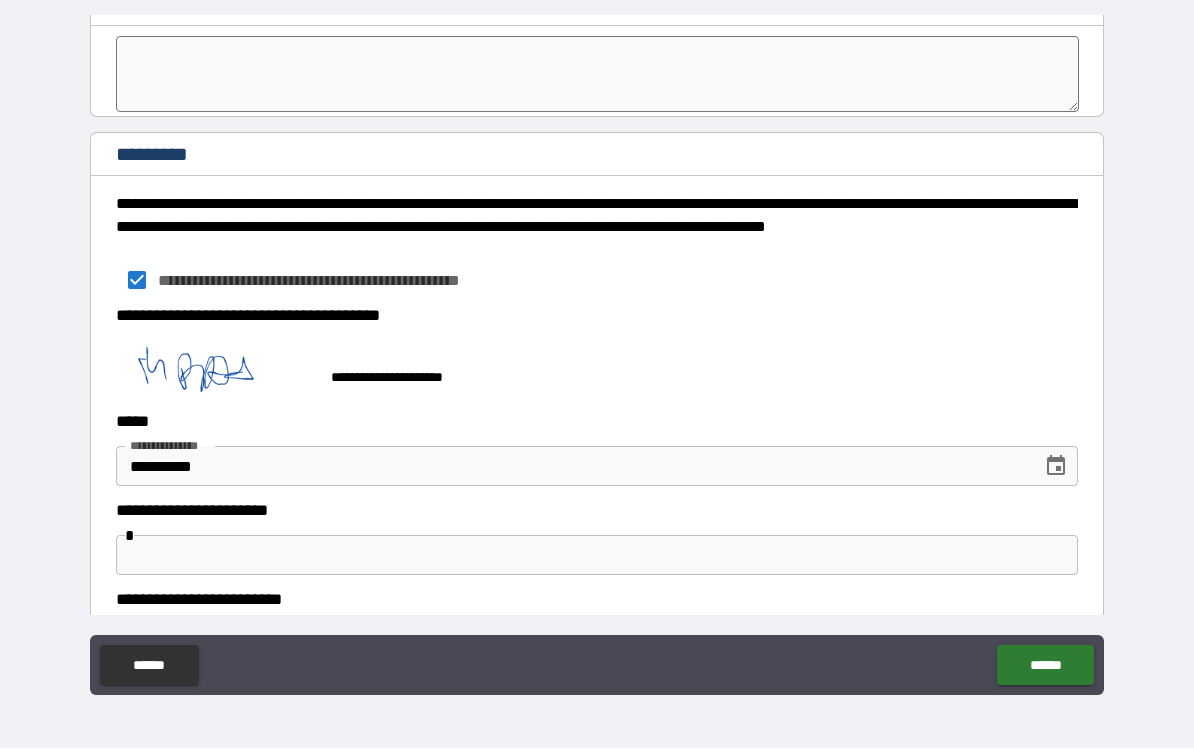 type on "**********" 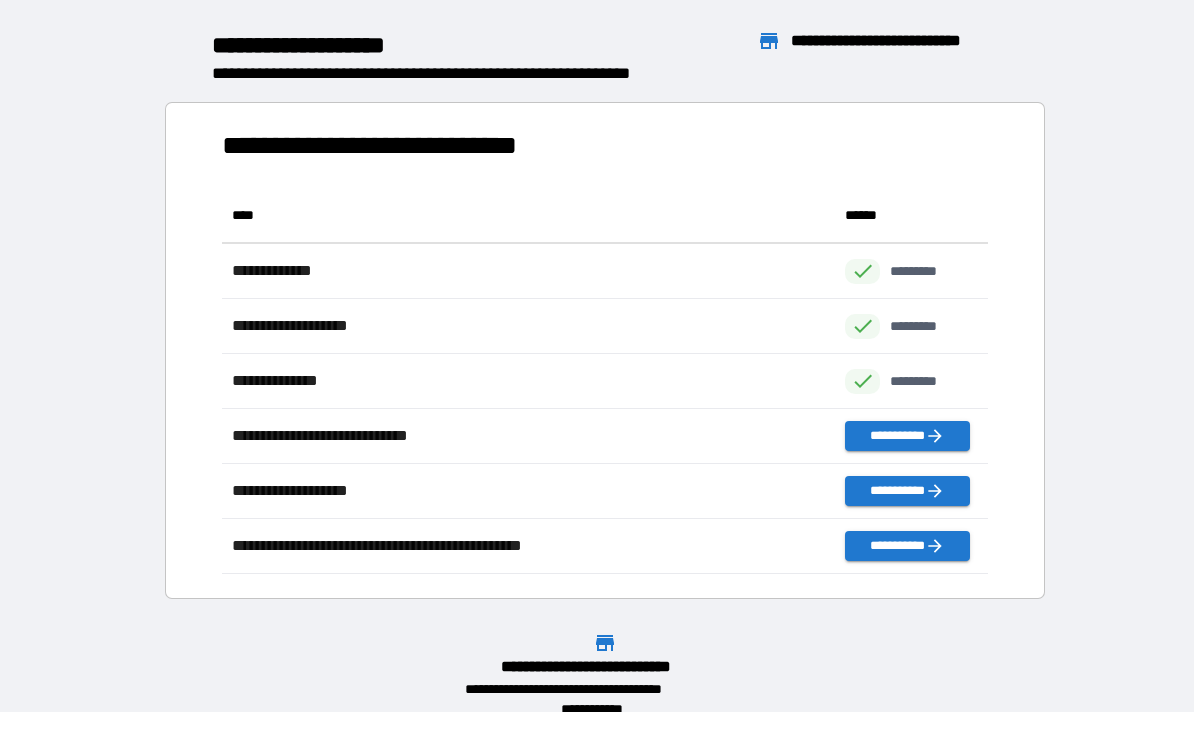 scroll, scrollTop: 386, scrollLeft: 765, axis: both 